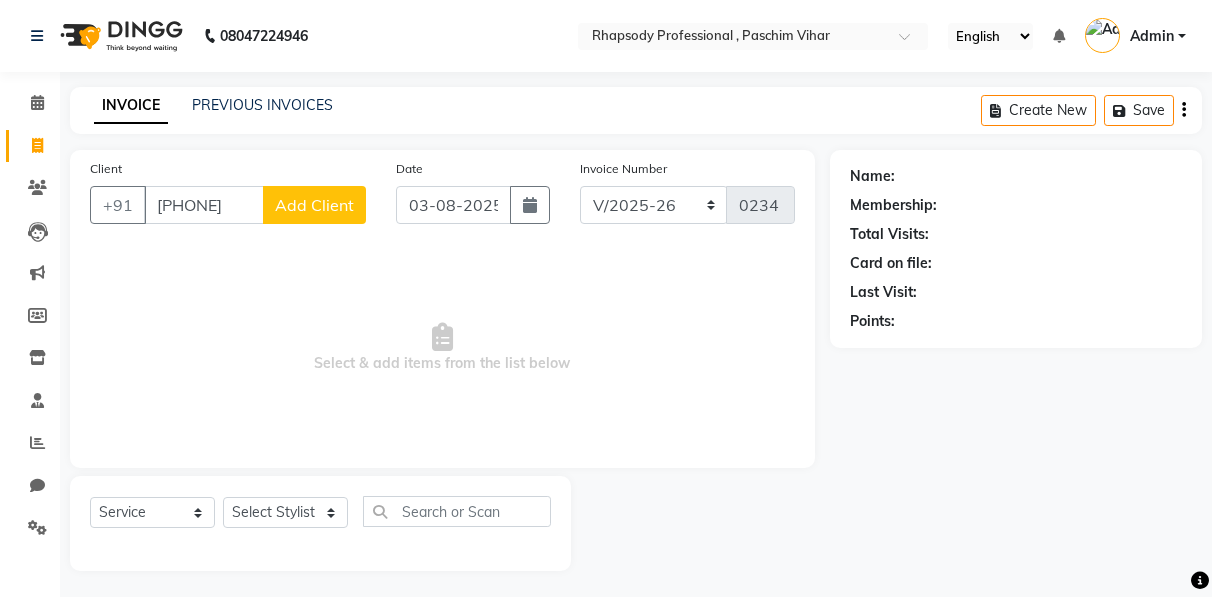 select on "8581" 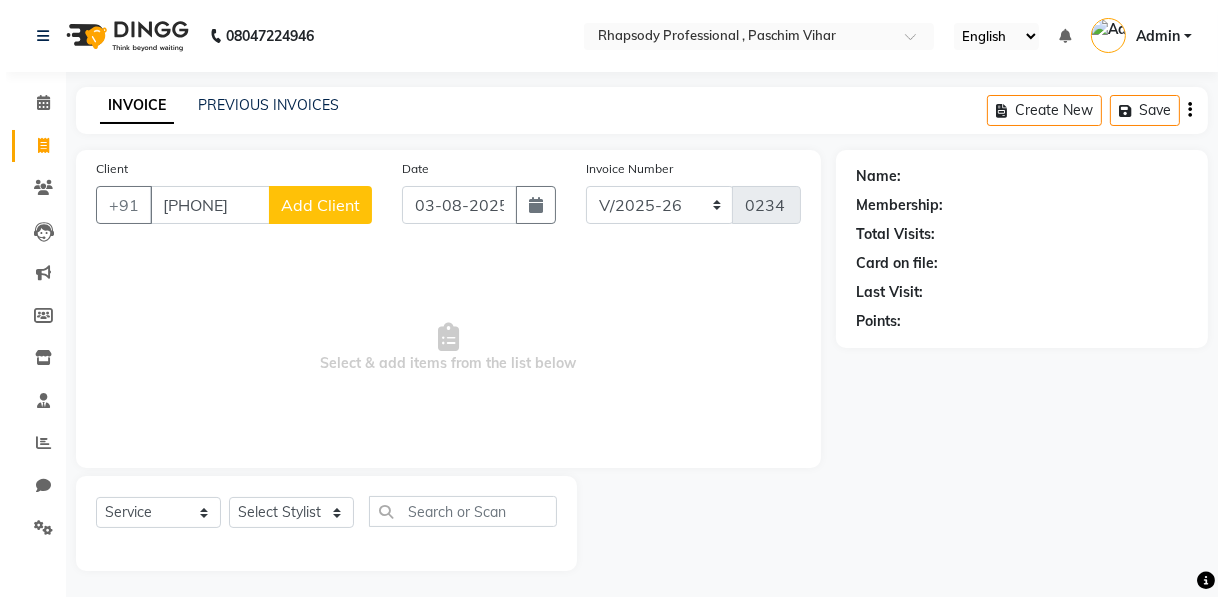 scroll, scrollTop: 0, scrollLeft: 0, axis: both 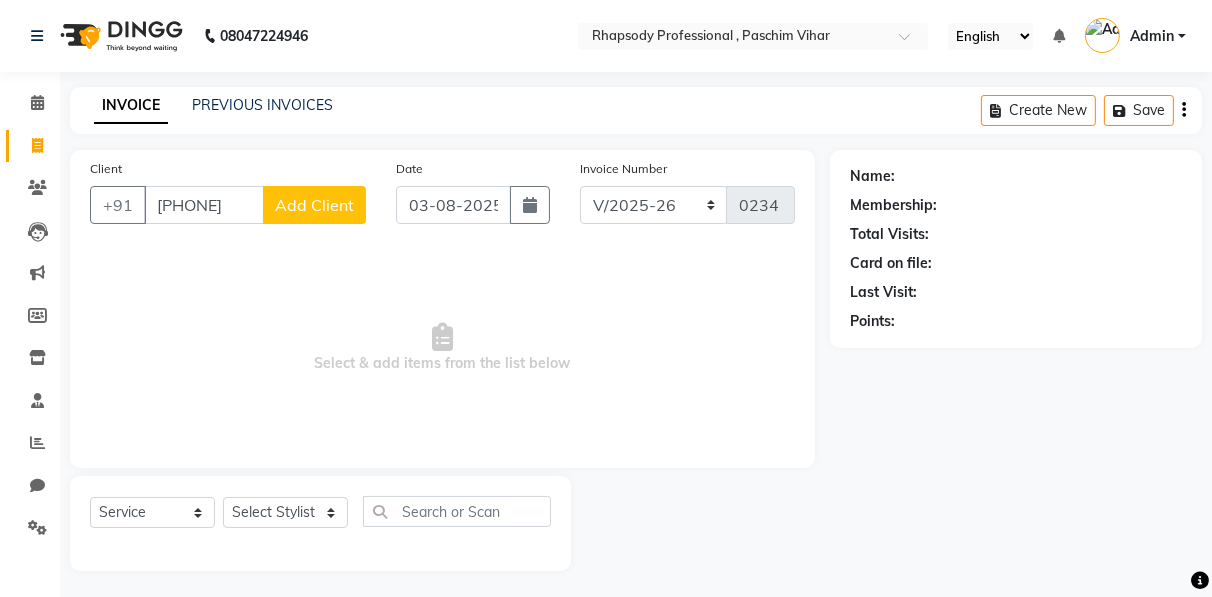 type on "[PHONE]" 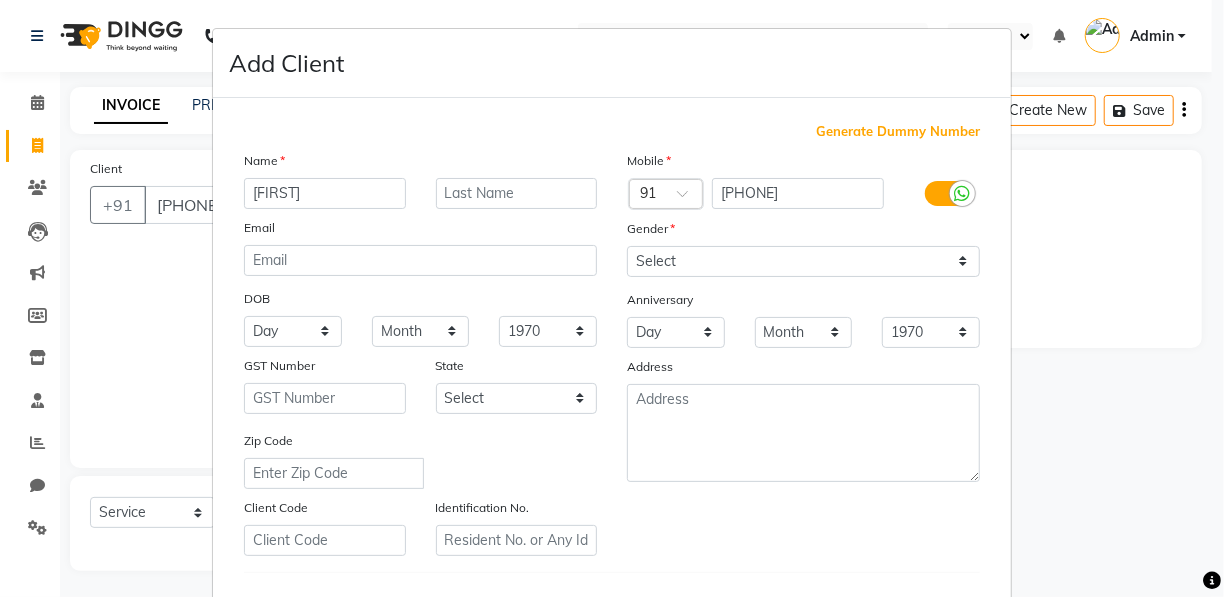 type on "[FIRST]" 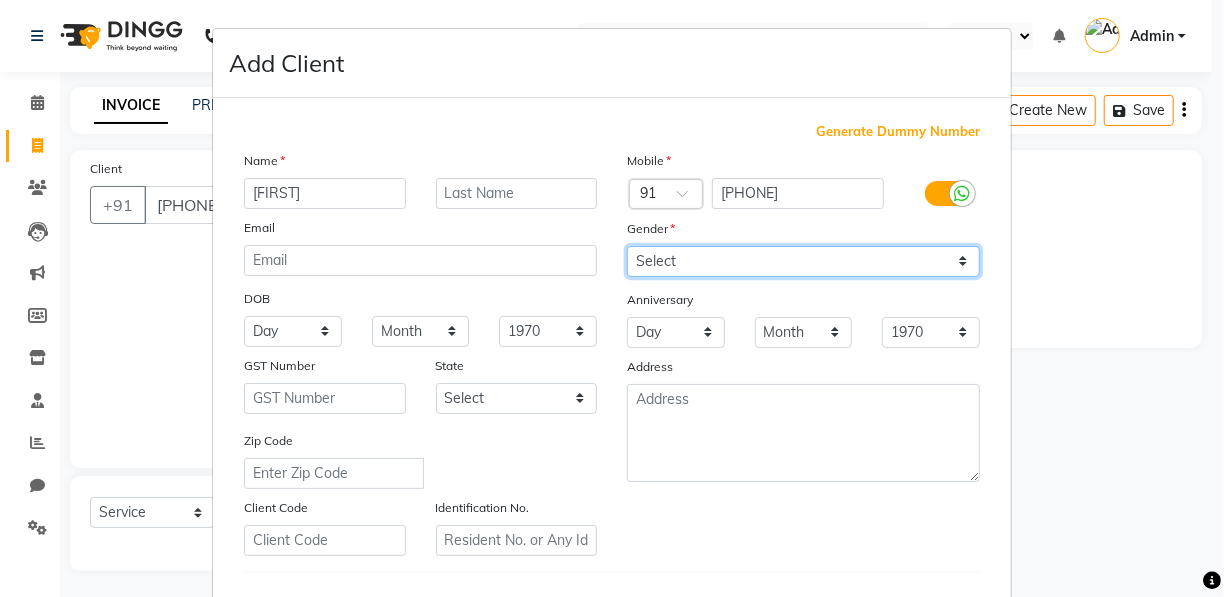 click on "Select Male Female Other Prefer Not To Say" at bounding box center [803, 261] 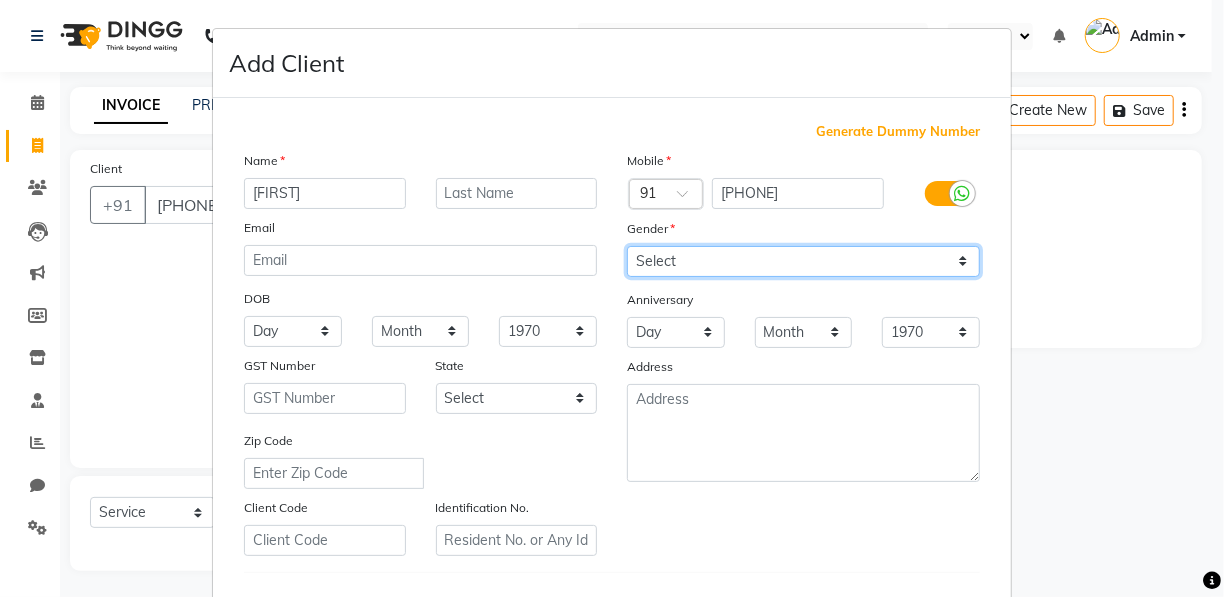 select on "female" 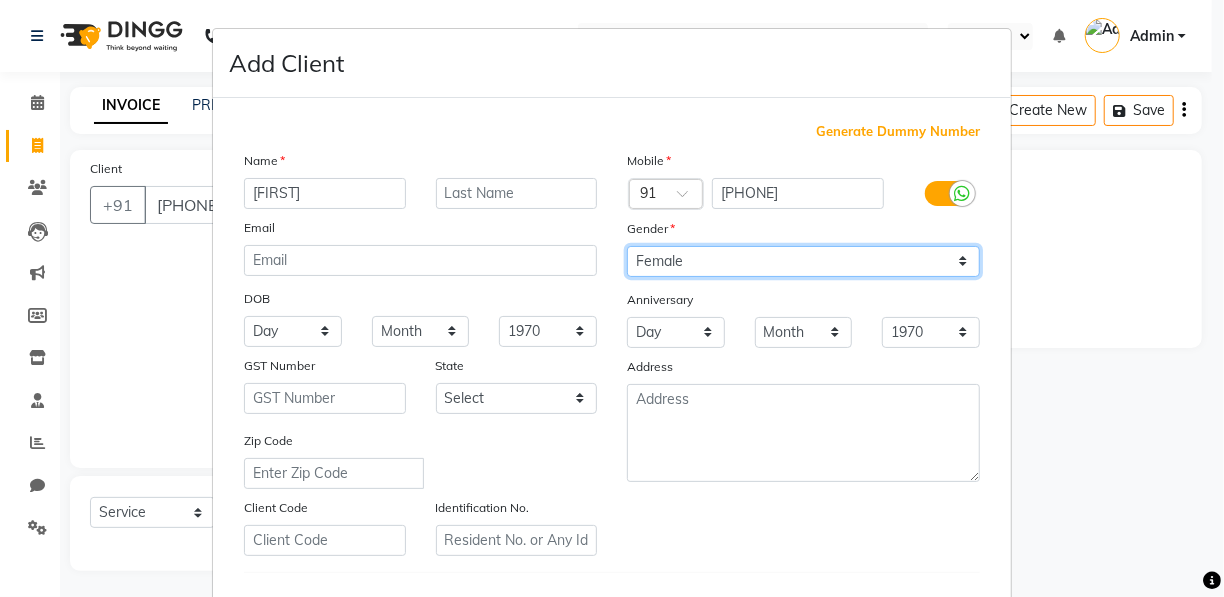 click on "Select Male Female Other Prefer Not To Say" at bounding box center (803, 261) 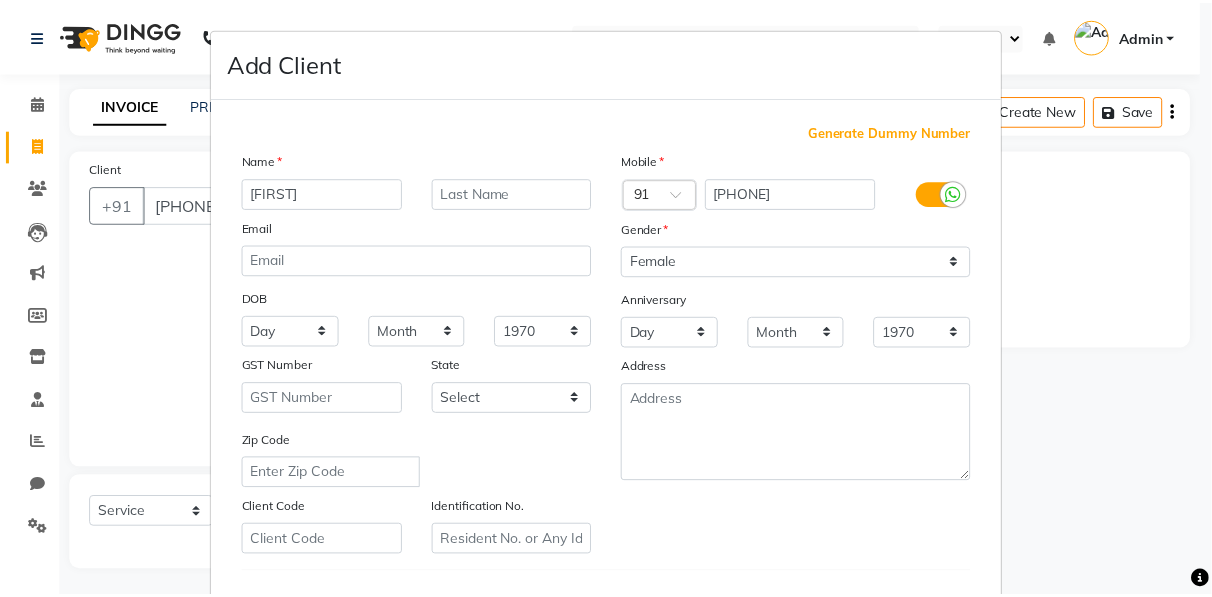 scroll, scrollTop: 321, scrollLeft: 0, axis: vertical 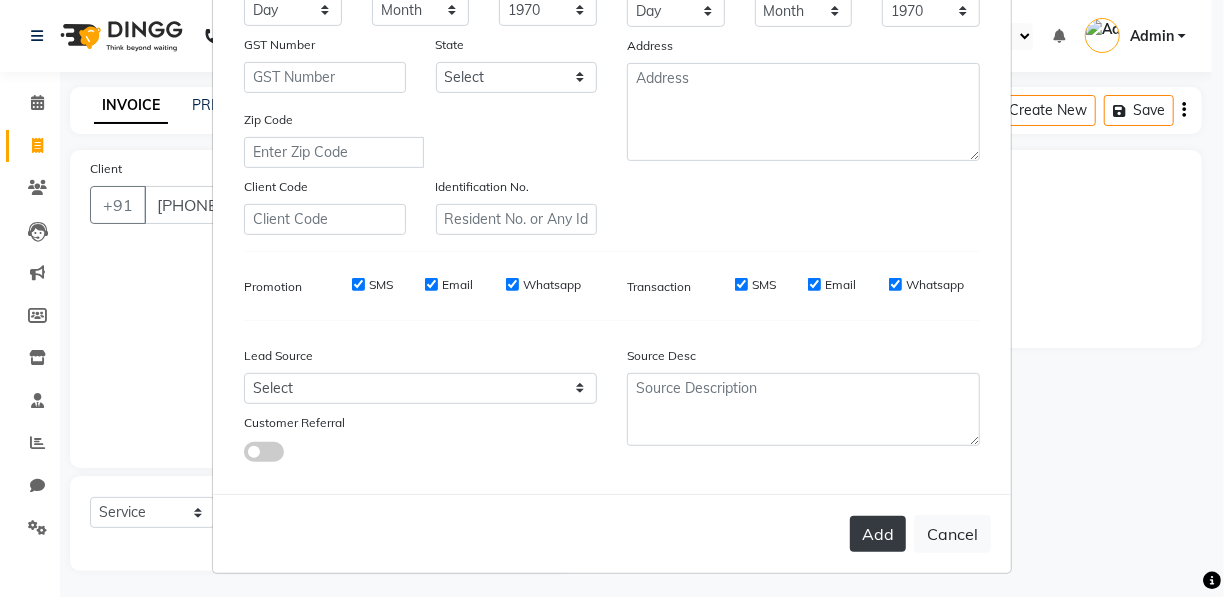 click on "Add" at bounding box center (878, 534) 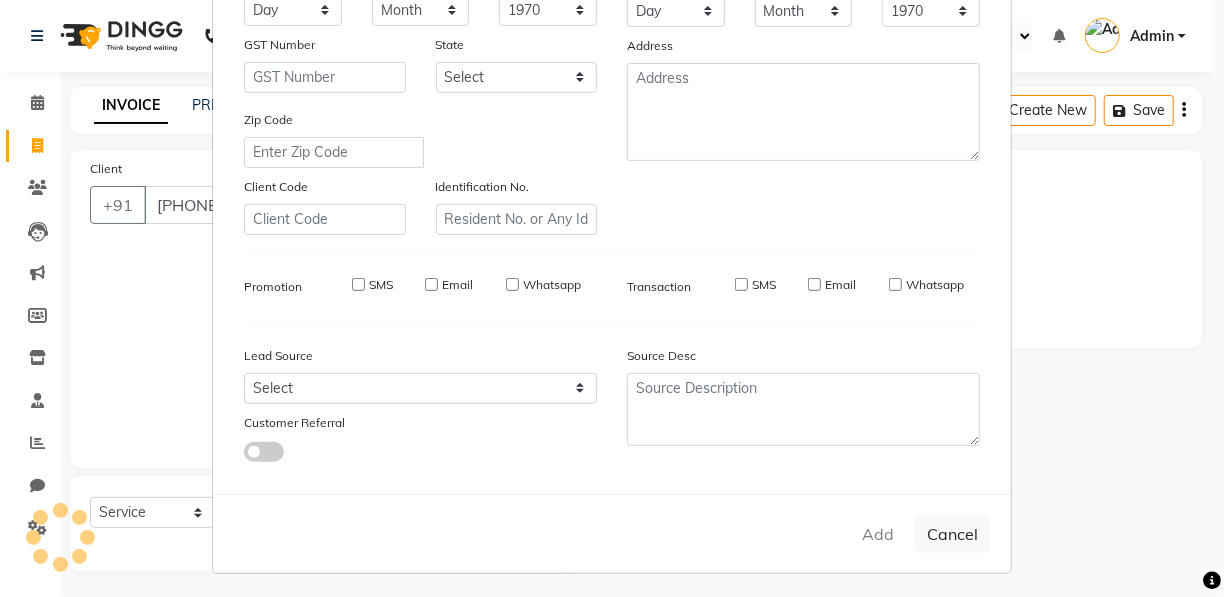 type 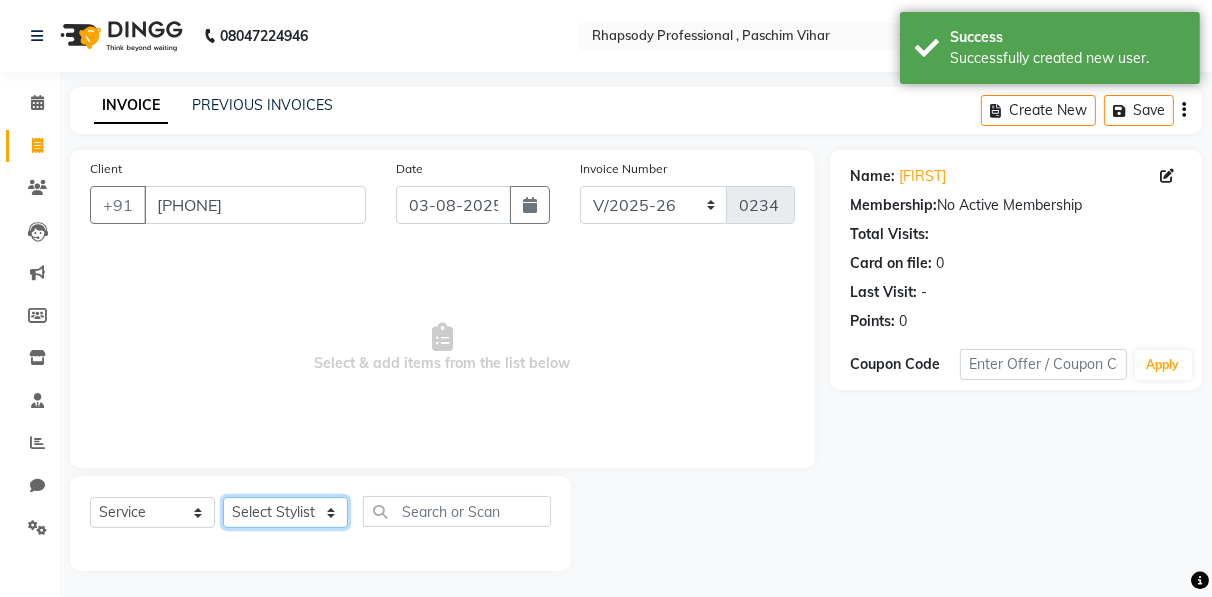 click on "[FIRST] [LAST] [FIRST] [LAST] [FIRST] [LAST] [FIRST] [LAST] [FIRST] [LAST] [FIRST] [LAST] [FIRST] [LAST] [FIRST] [LAST] [FIRST] [LAST] [FIRST] [LAST] [FIRST] [LAST] [FIRST] [LAST]" 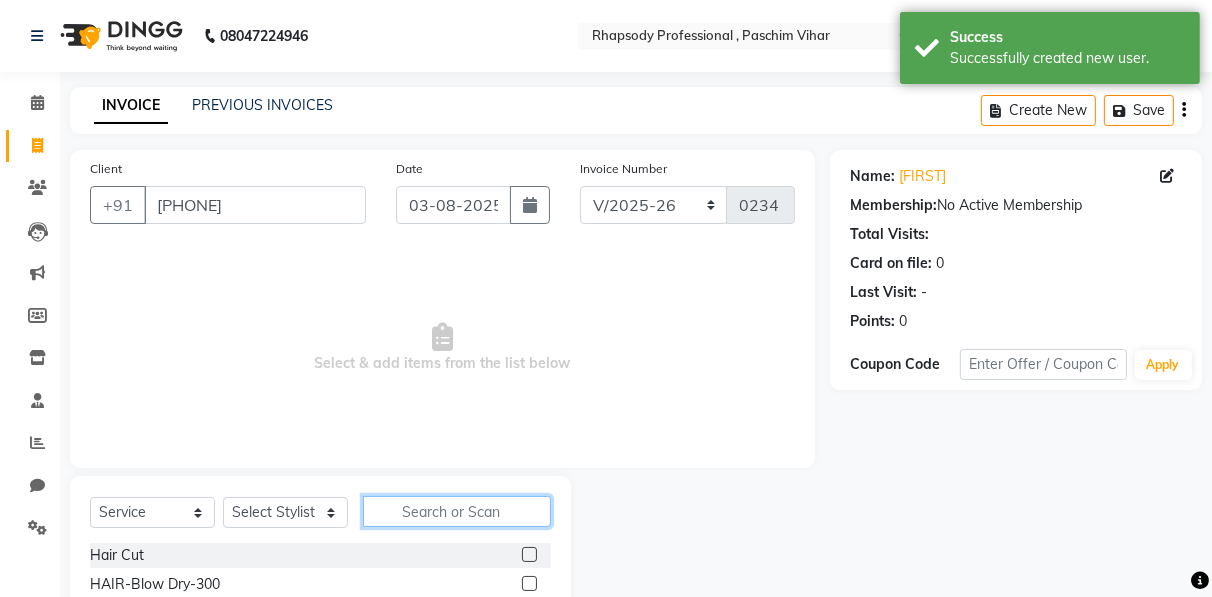 click 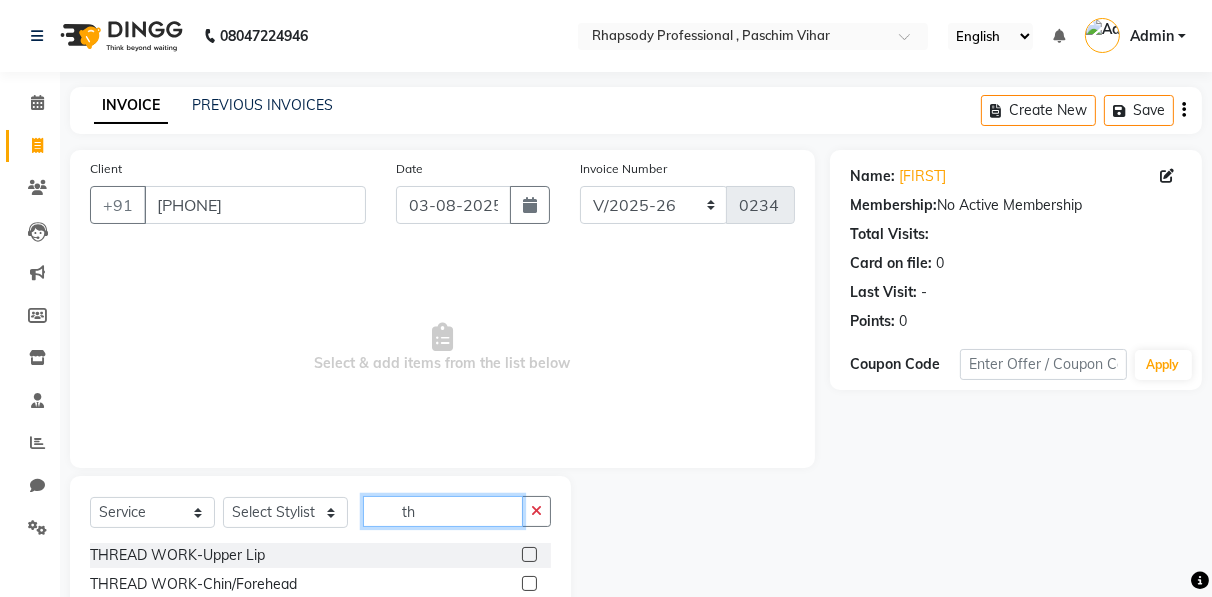 scroll, scrollTop: 202, scrollLeft: 0, axis: vertical 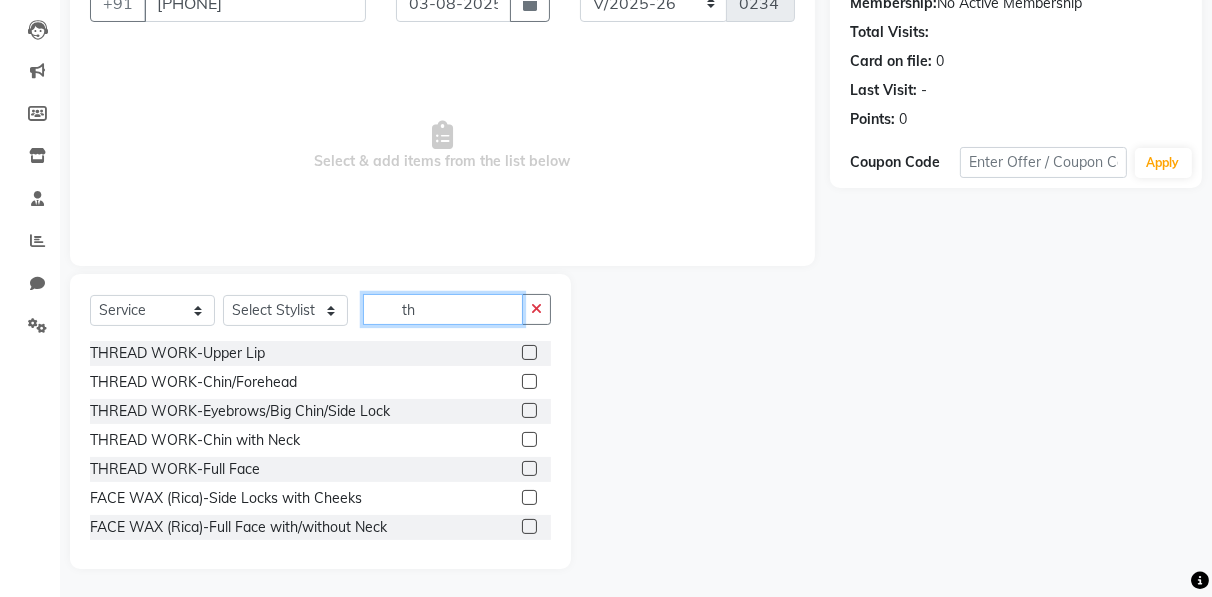 type on "th" 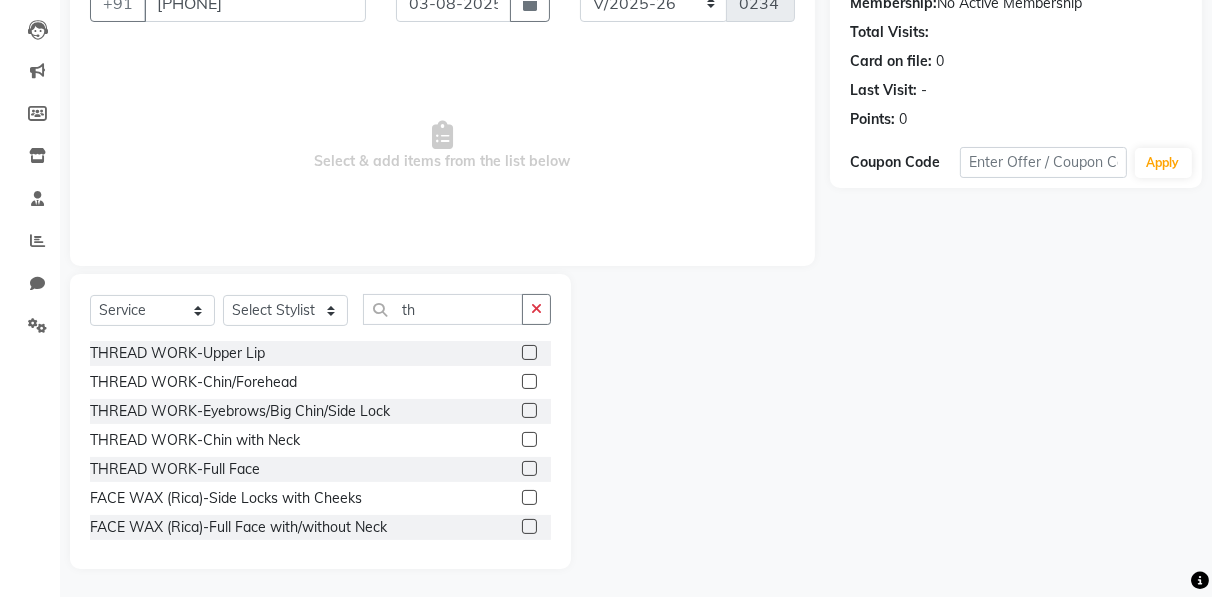 click 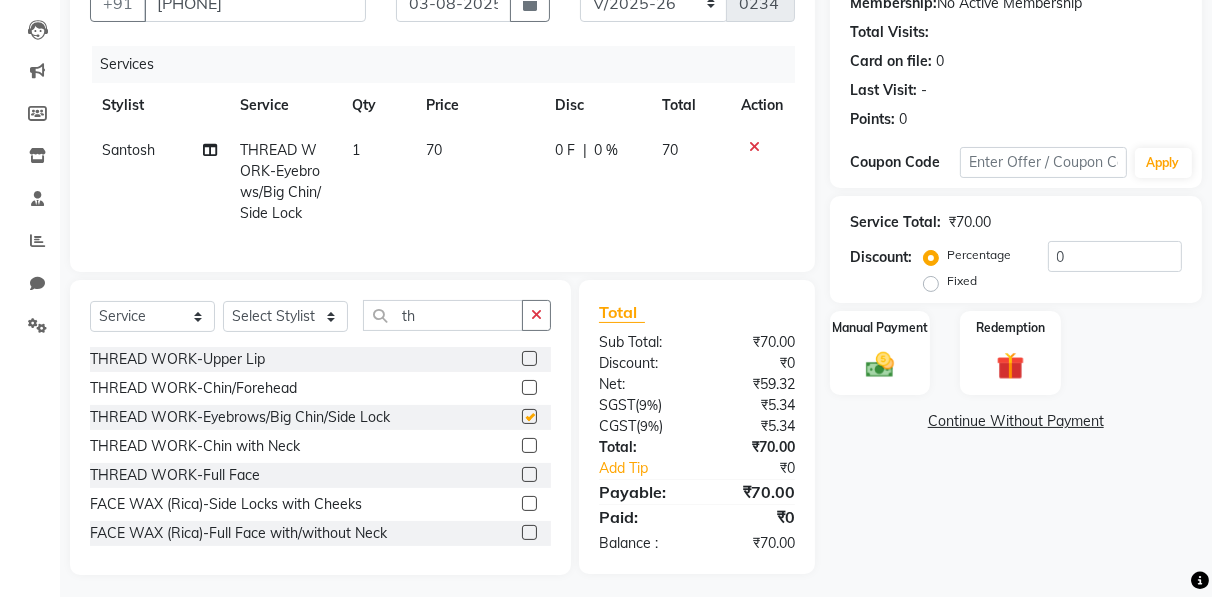 checkbox on "false" 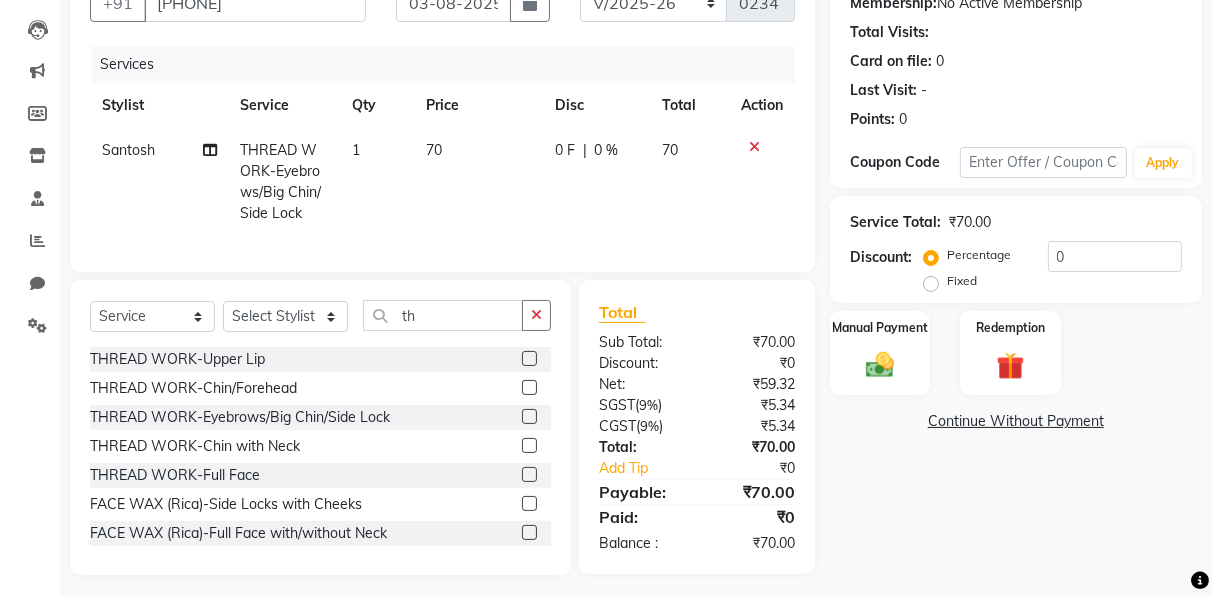 scroll, scrollTop: 60, scrollLeft: 0, axis: vertical 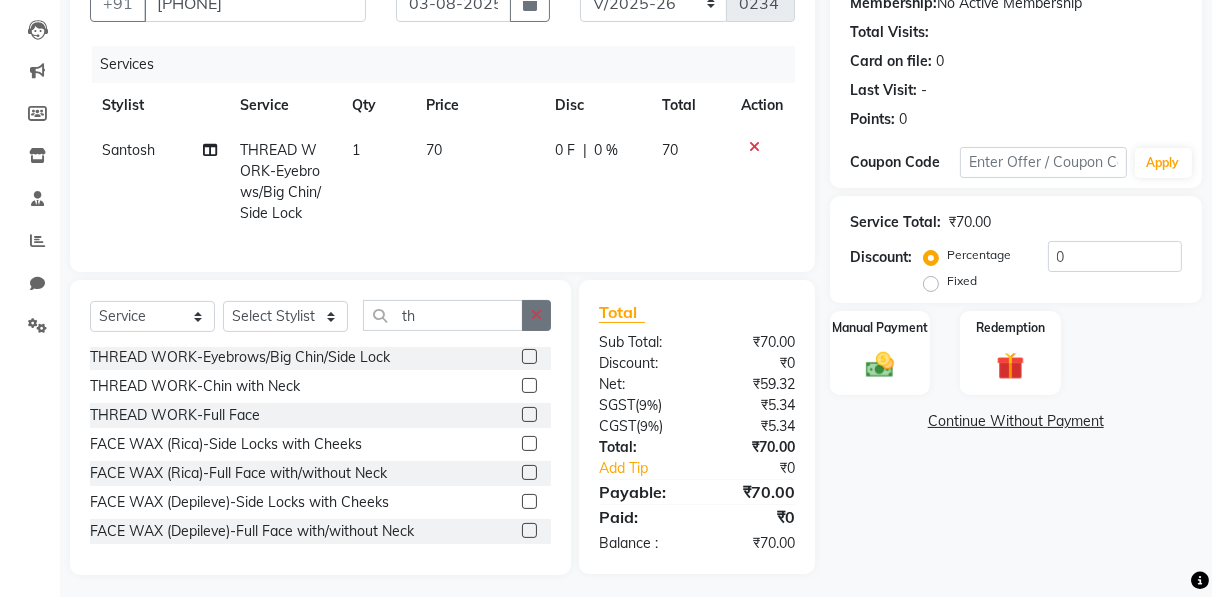 click 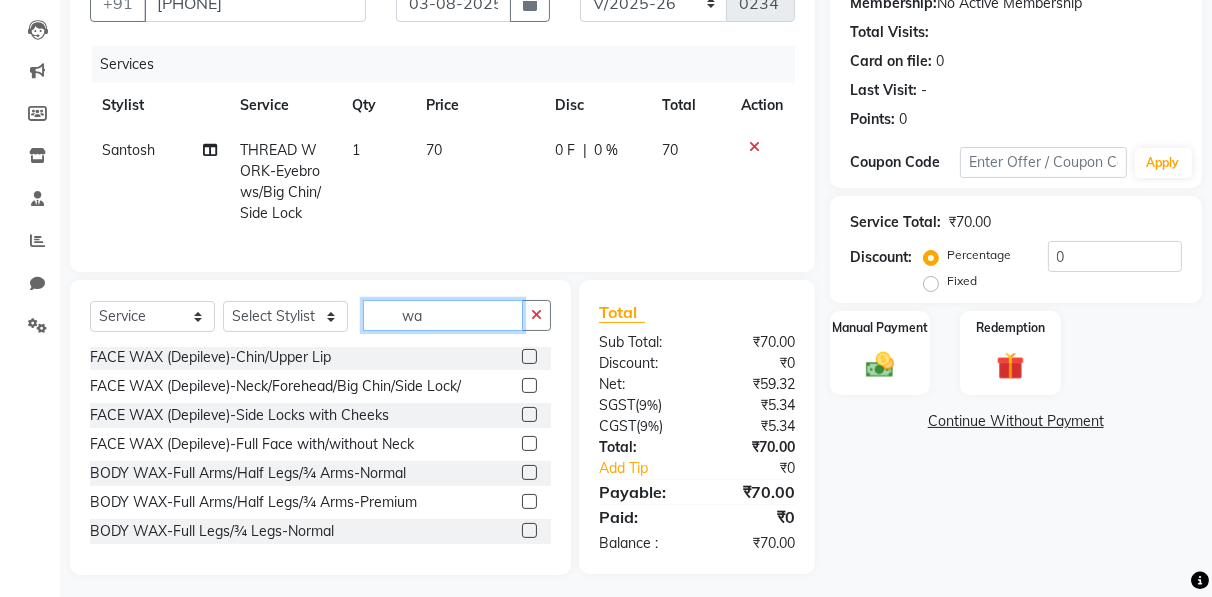 scroll, scrollTop: 0, scrollLeft: 0, axis: both 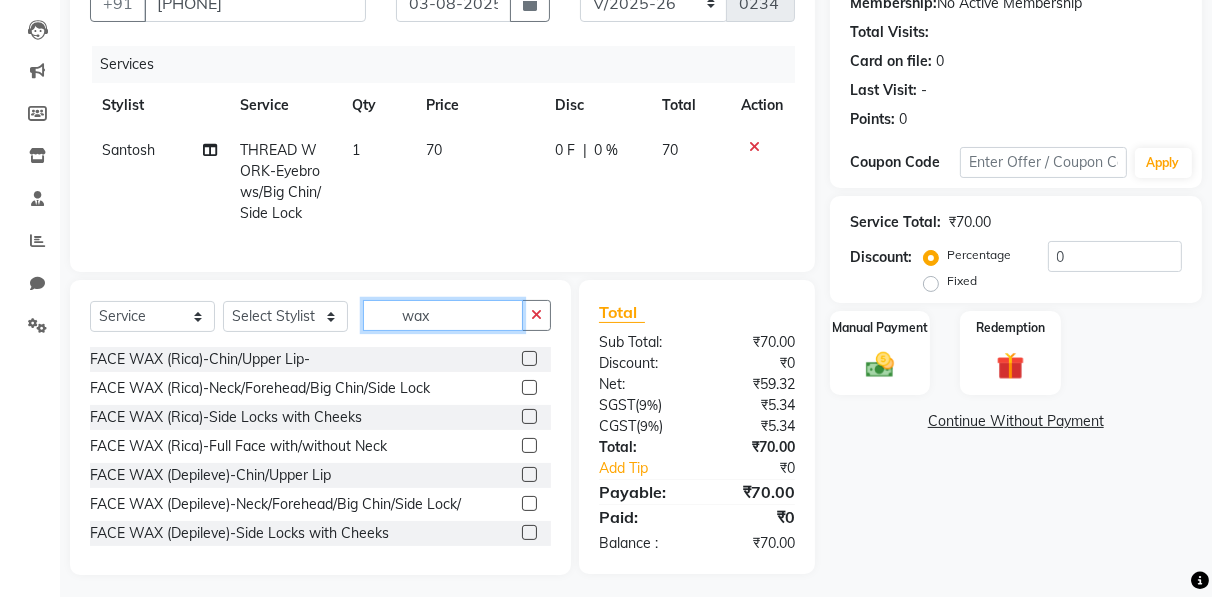 type on "wax" 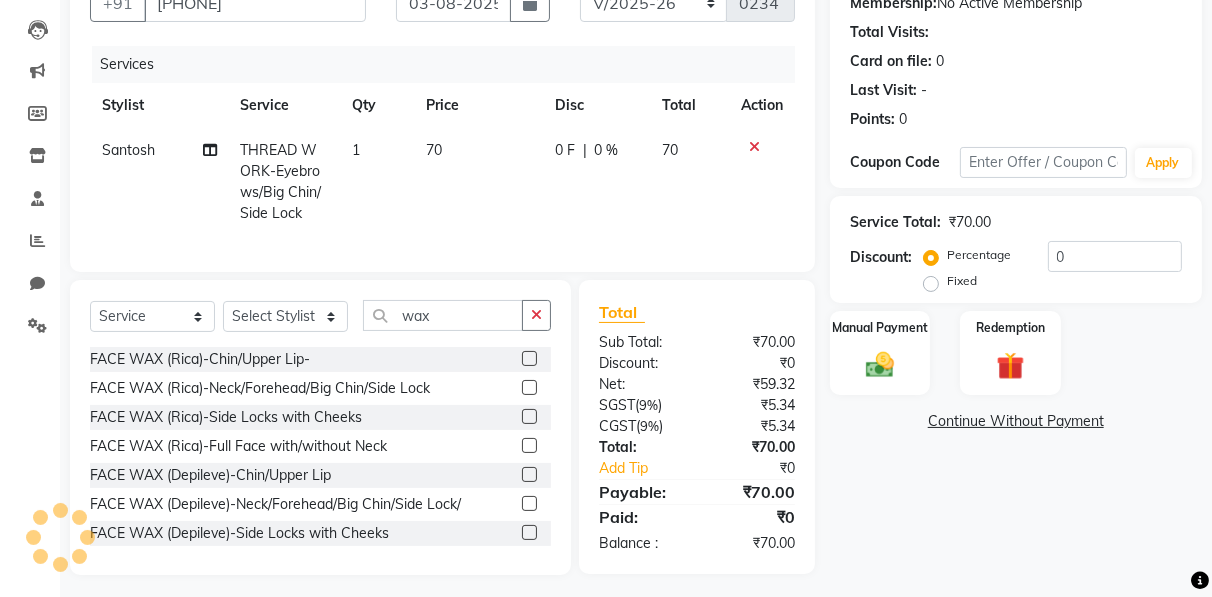 click 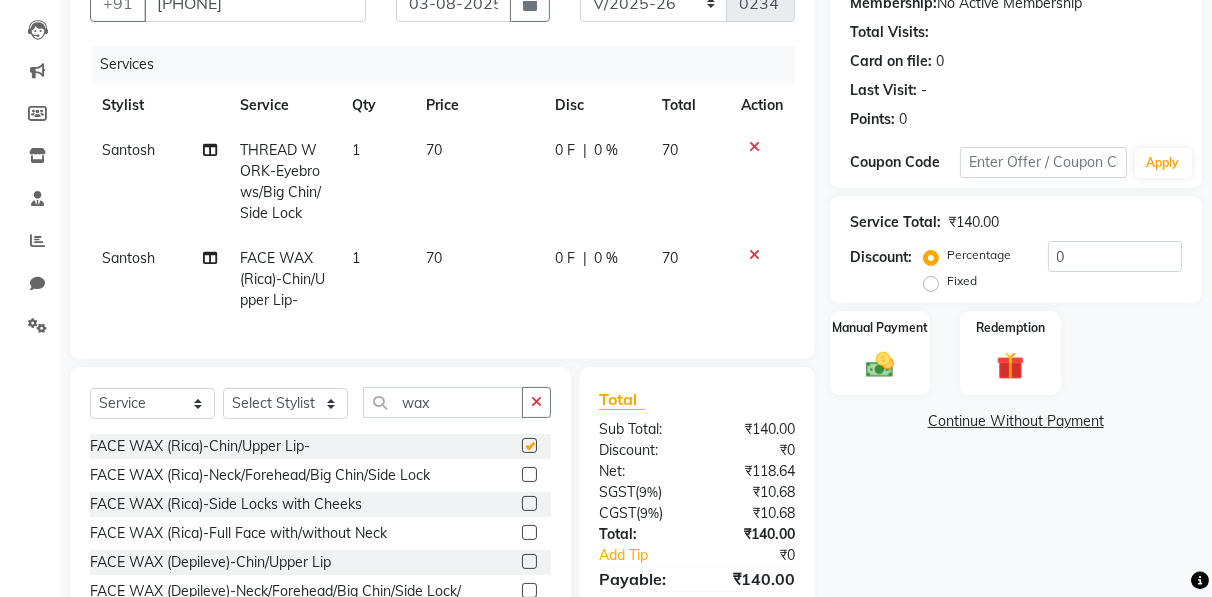 checkbox on "false" 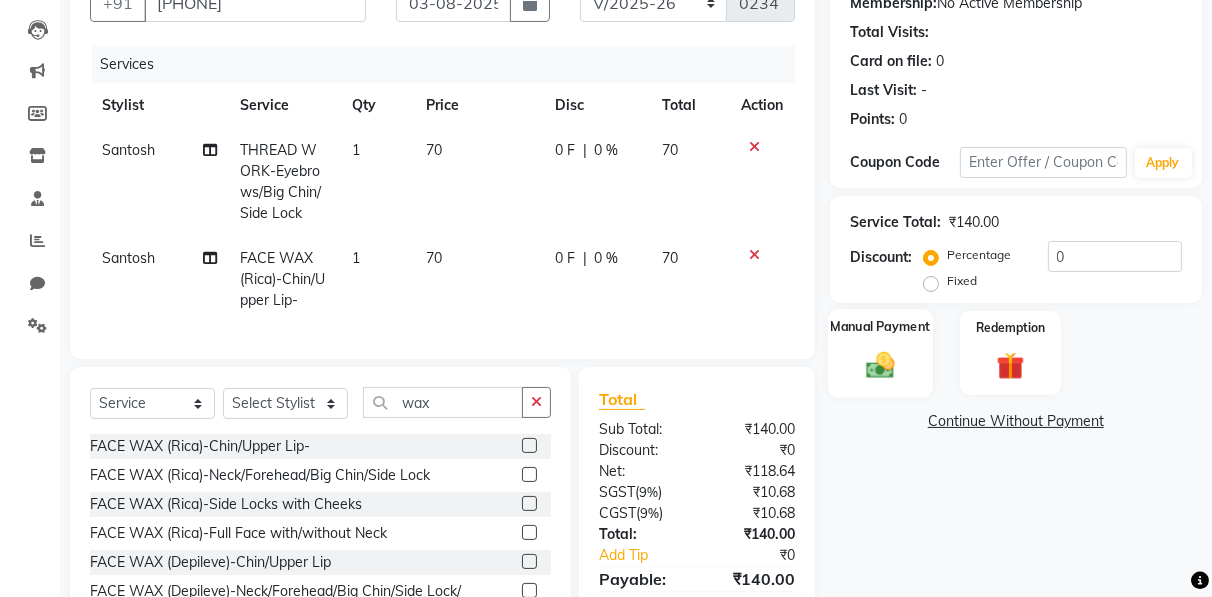 click 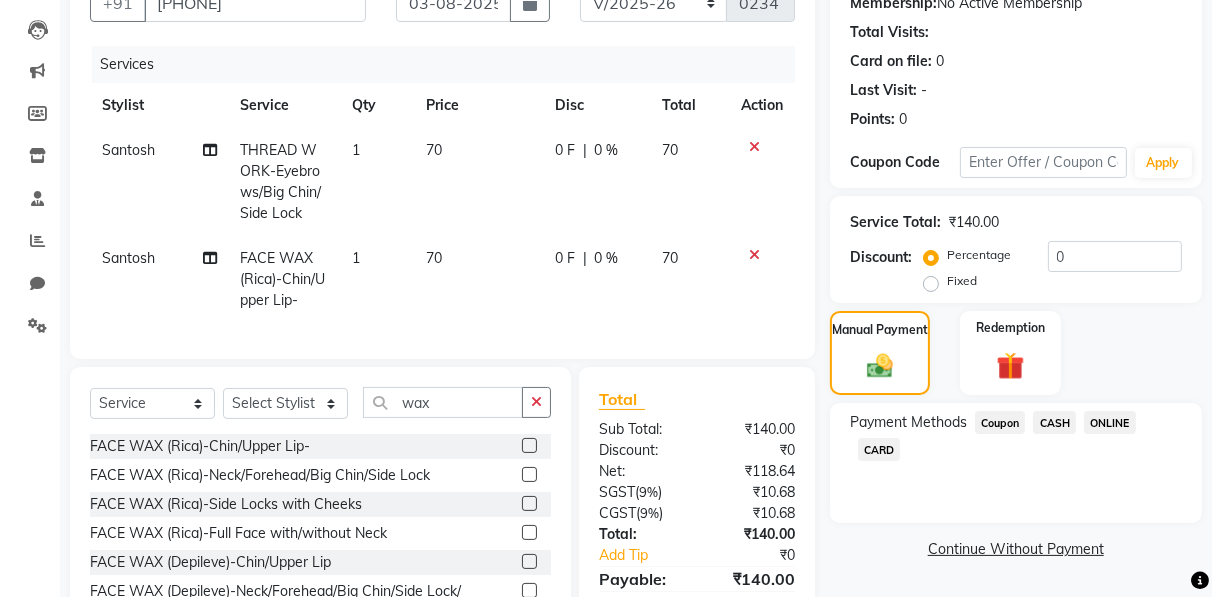 click on "CASH" 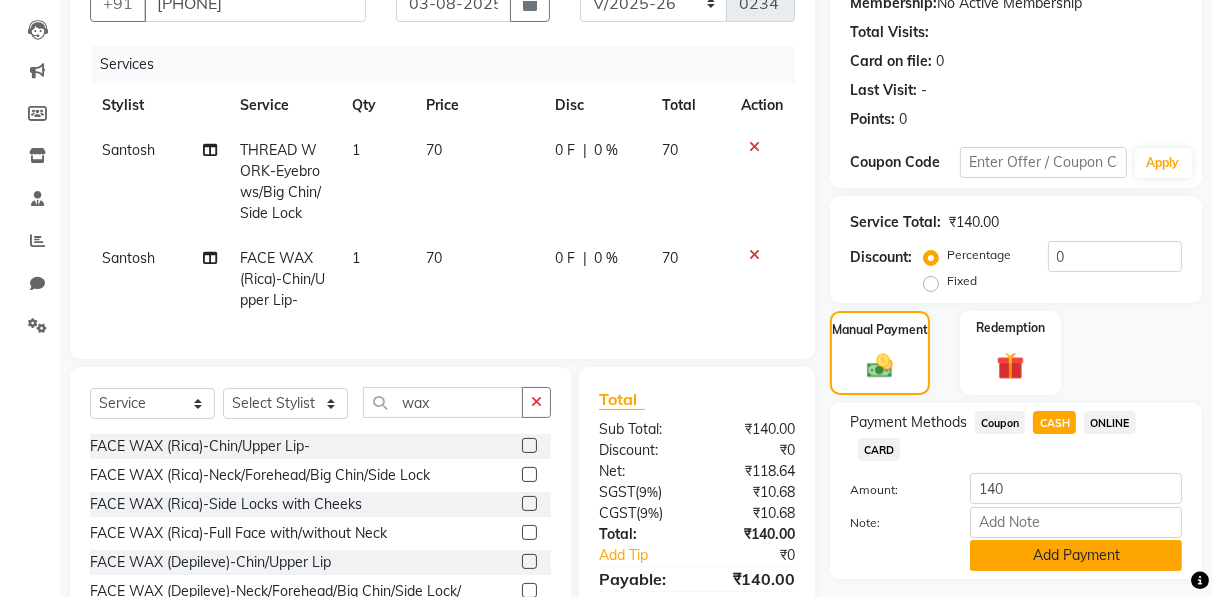 click on "Add Payment" 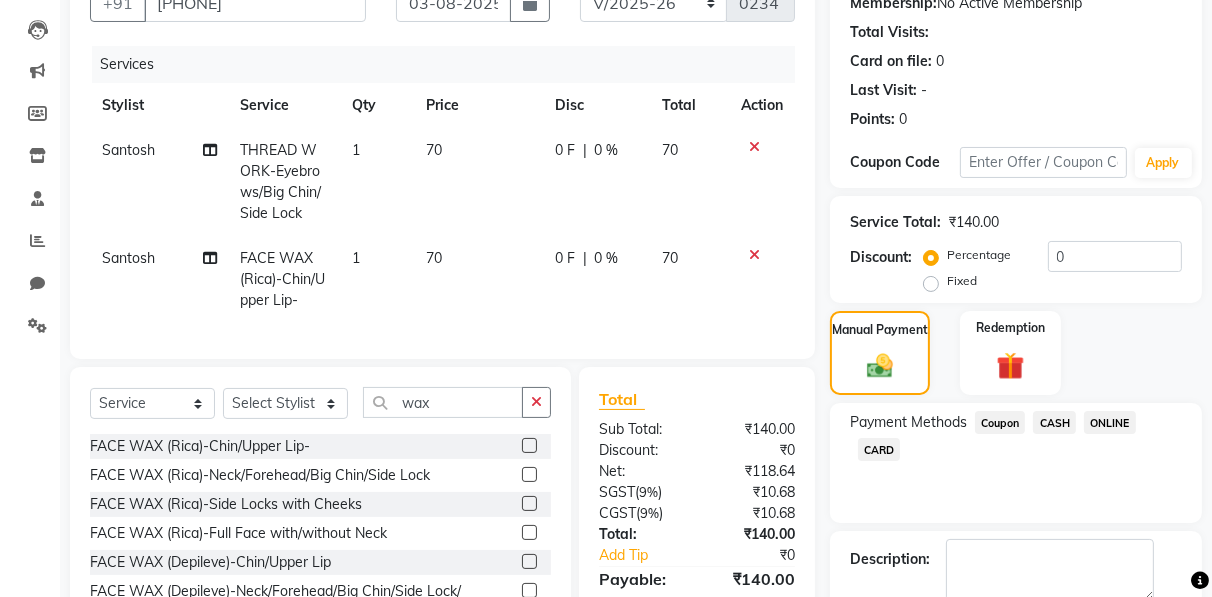click on "Name: [FIRST]  Membership:  No Active Membership  Total Visits:   Card on file:  0 Last Visit:   - Points:   0  Coupon Code Apply Service Total:  ₹140.00  Discount:  Percentage   Fixed  0 Manual Payment Redemption Payment Methods  Coupon   CASH   ONLINE   CARD  Description:                  Send Details On SMS Email  Checkout" 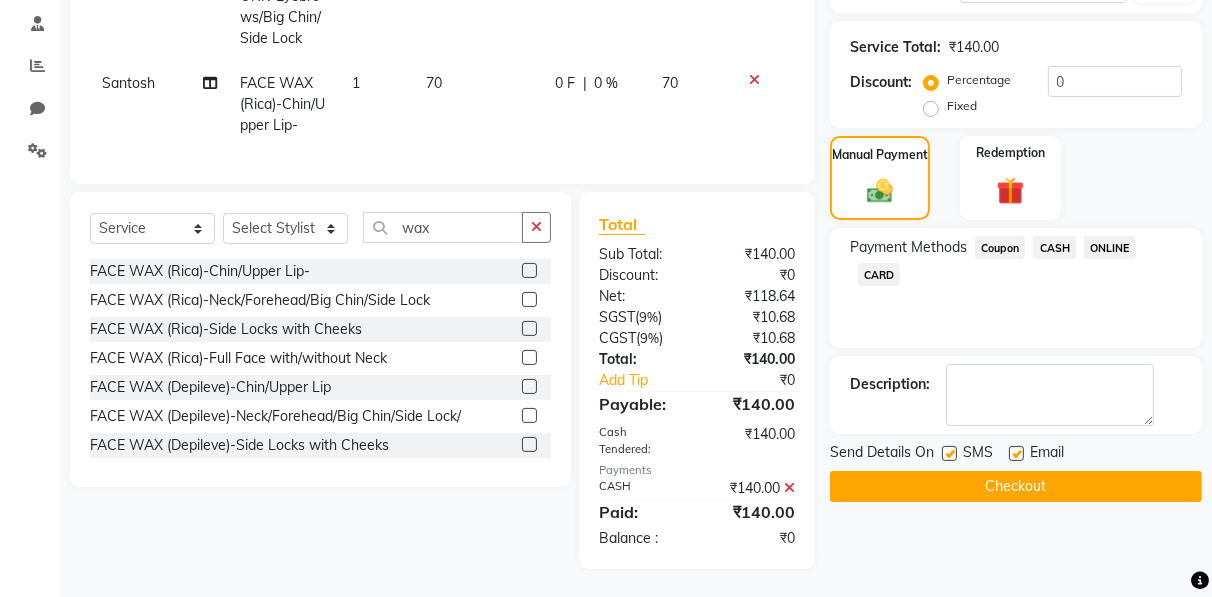 click on "Checkout" 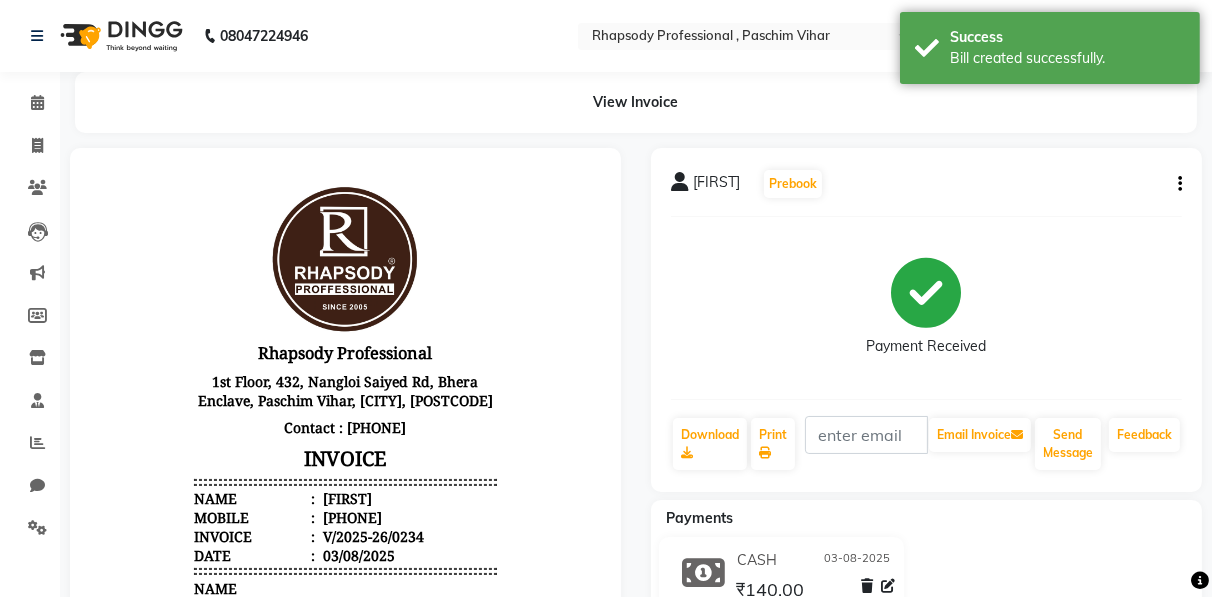 scroll, scrollTop: 0, scrollLeft: 0, axis: both 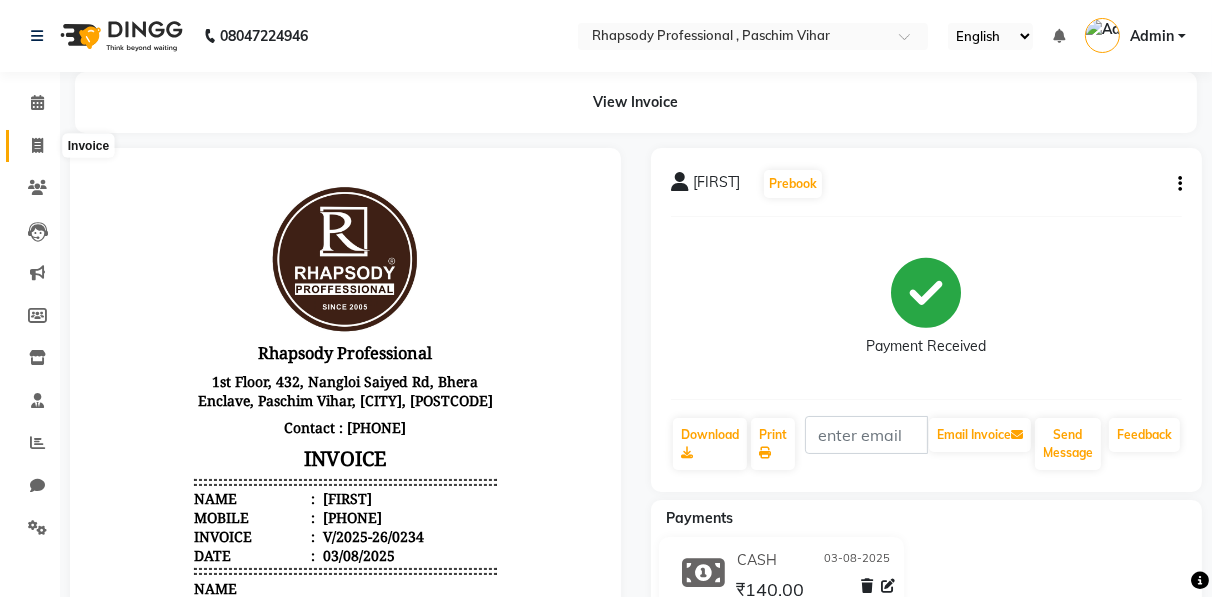 click 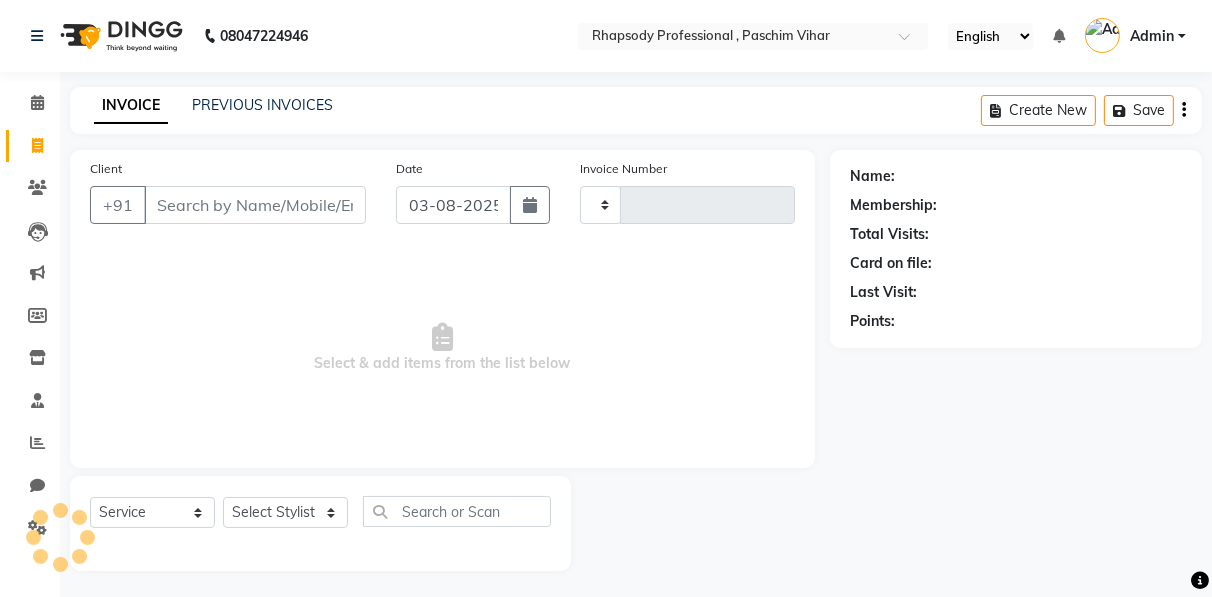 scroll, scrollTop: 3, scrollLeft: 0, axis: vertical 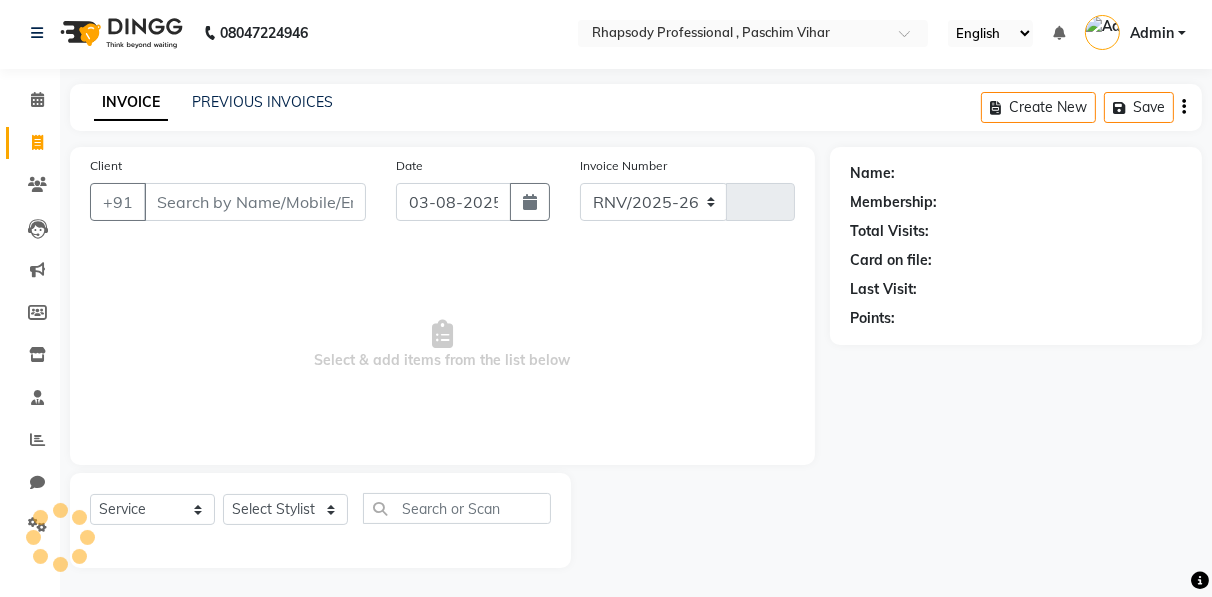select on "8581" 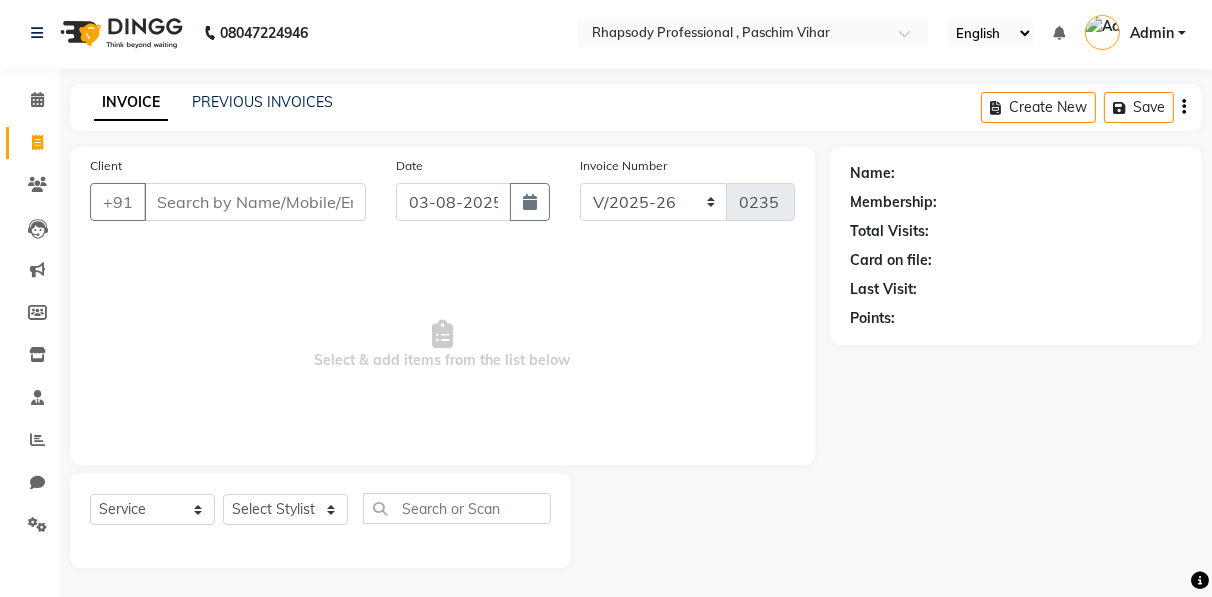 click on "Client" at bounding box center (255, 202) 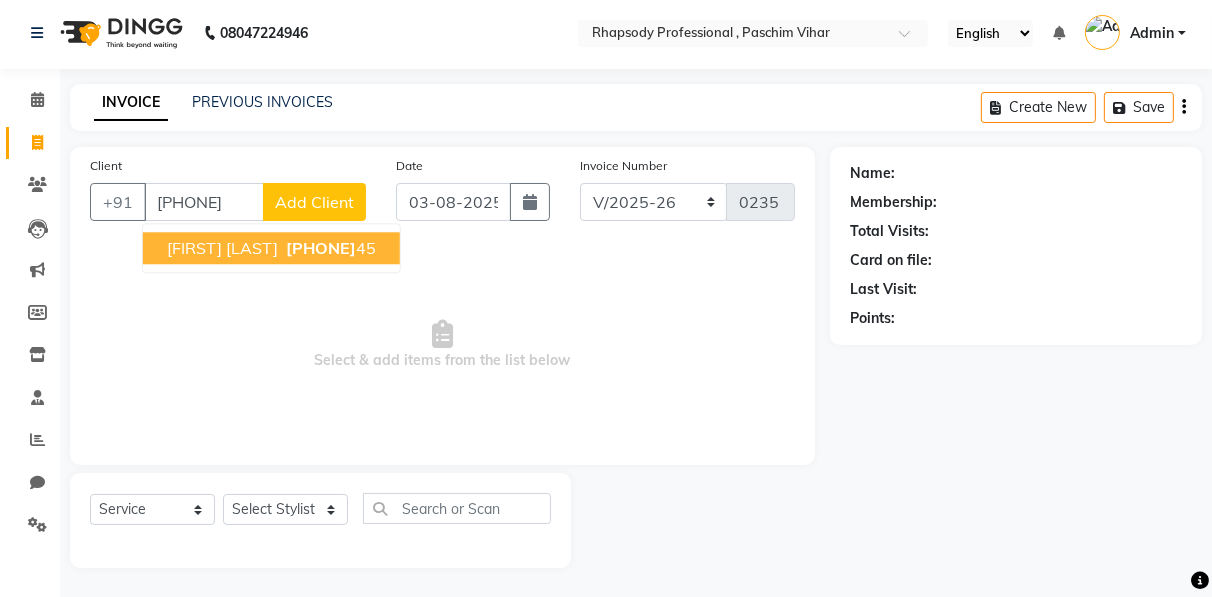 click on "[PHONE]" at bounding box center (321, 248) 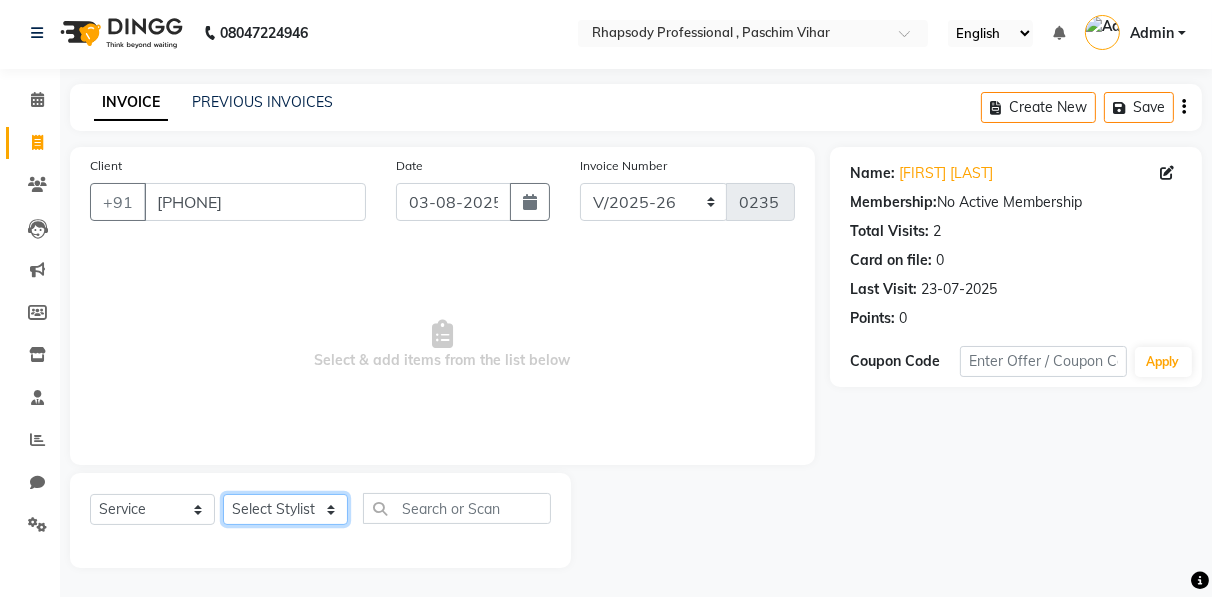 click on "[FIRST] [LAST] [FIRST] [LAST] [FIRST] [LAST] [FIRST] [LAST] [FIRST] [LAST] [FIRST] [LAST] [FIRST] [LAST] [FIRST] [LAST] [FIRST] [LAST] [FIRST] [LAST] [FIRST] [LAST] [FIRST] [LAST]" 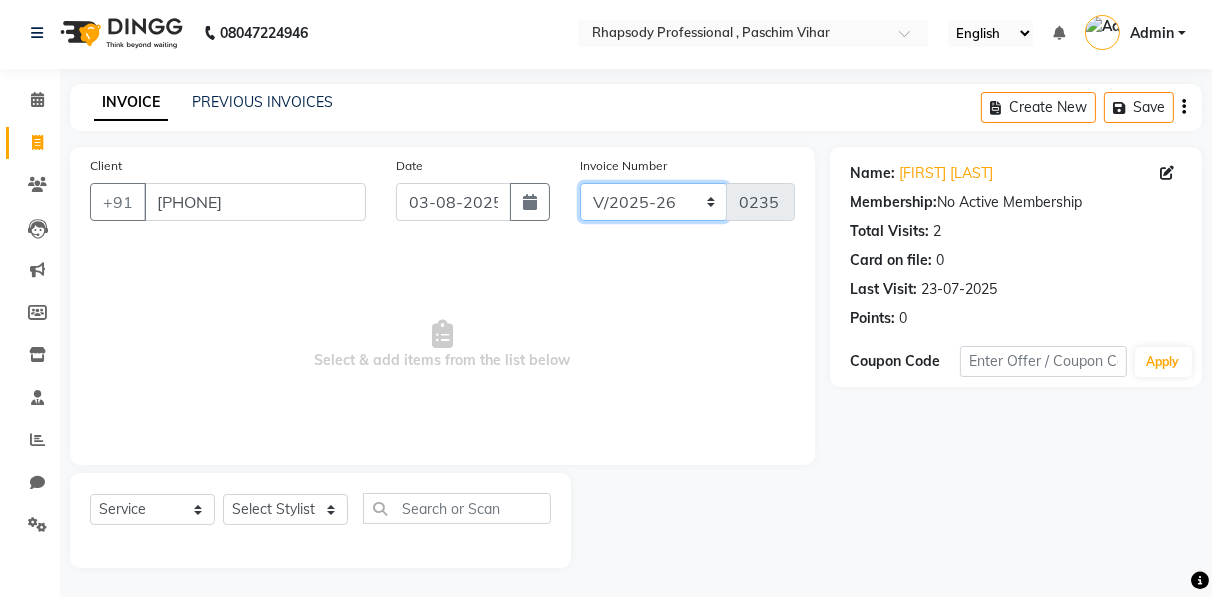 click on "RNV/2025-26 V/2025 V/2025-26" 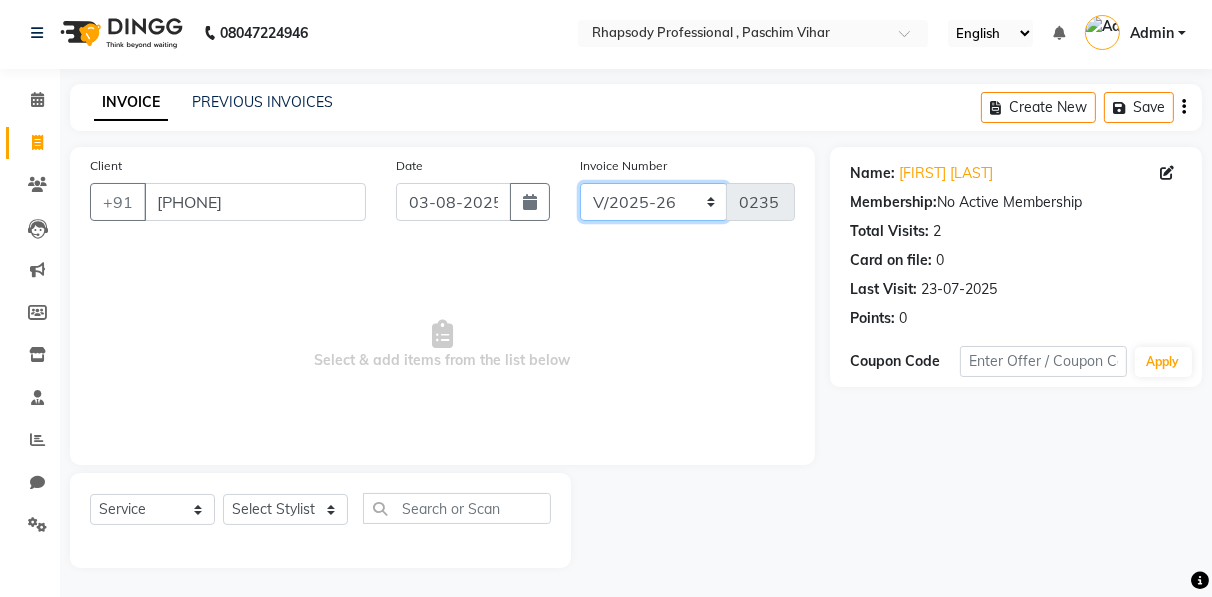 select on "8650" 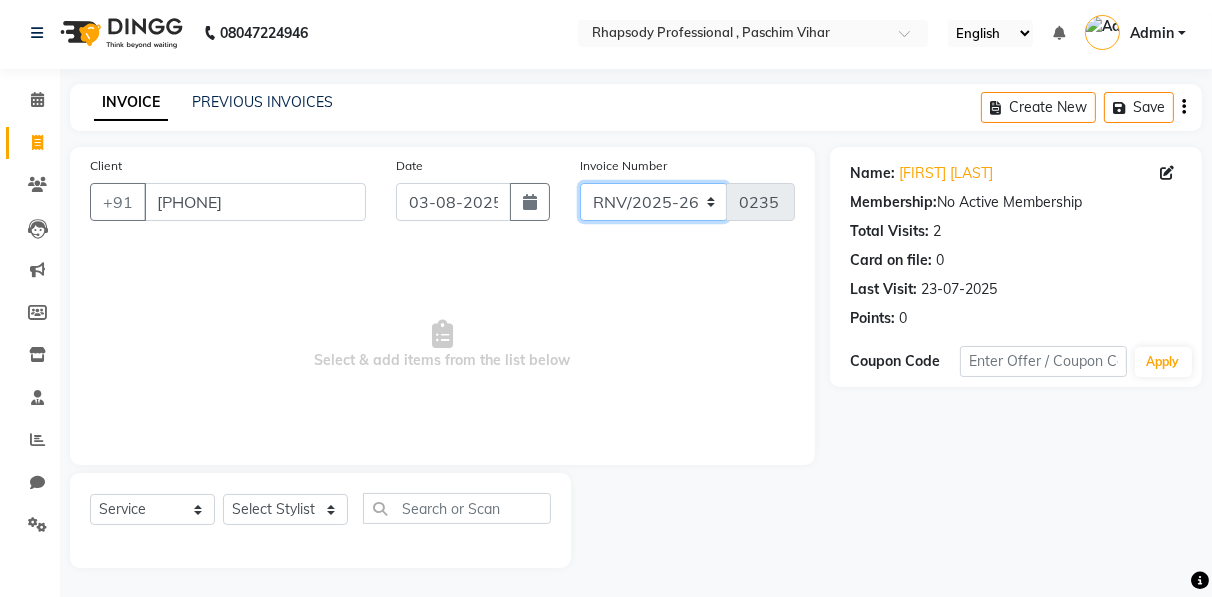 click on "RNV/2025-26 V/2025 V/2025-26" 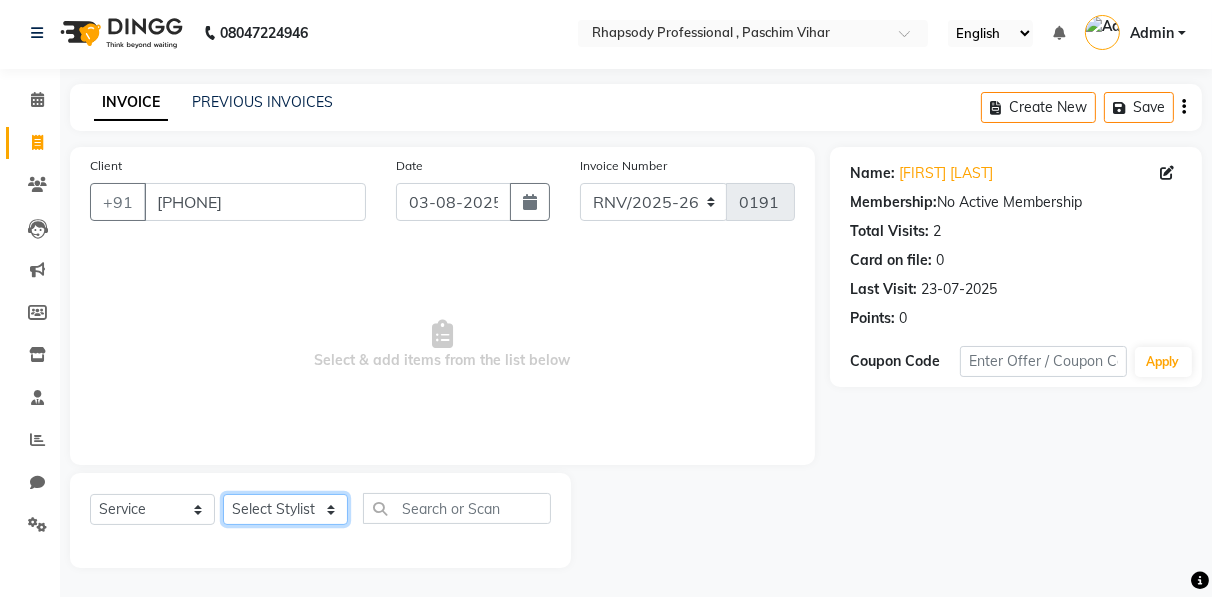 click on "[FIRST] [LAST] [FIRST] [LAST] [FIRST] [LAST] [FIRST] [LAST] [FIRST] [LAST] [FIRST] [LAST] [FIRST] [LAST] [FIRST] [LAST] [FIRST] [LAST] [FIRST] [LAST] [FIRST] [LAST] [FIRST] [LAST]" 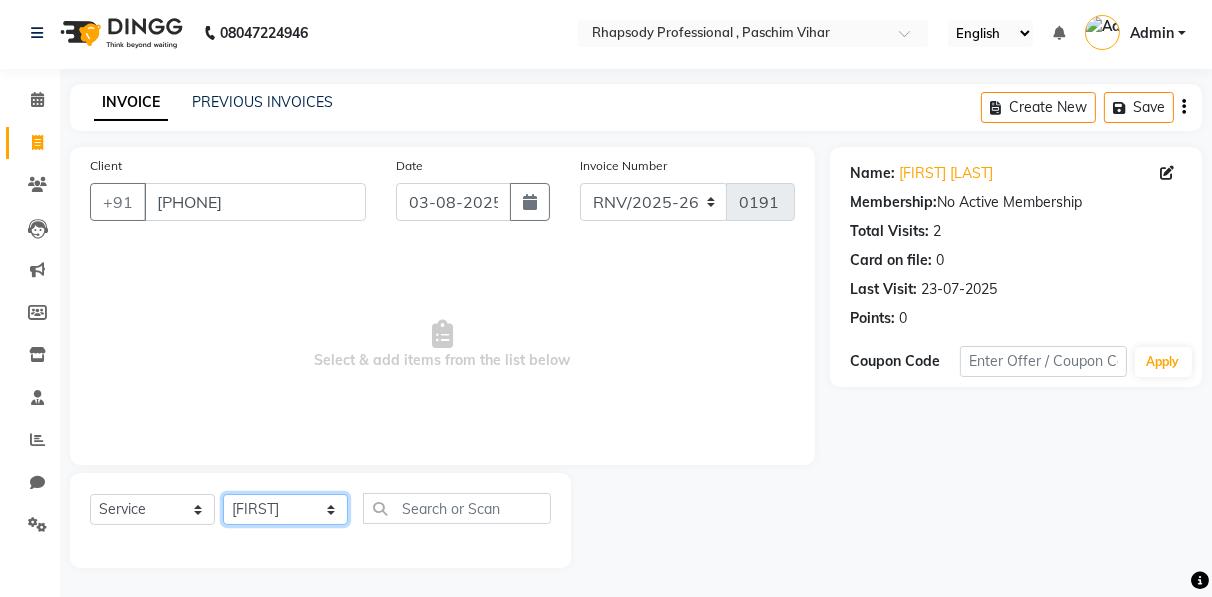 click on "[FIRST] [LAST] [FIRST] [LAST] [FIRST] [LAST] [FIRST] [LAST] [FIRST] [LAST] [FIRST] [LAST] [FIRST] [LAST] [FIRST] [LAST] [FIRST] [LAST] [FIRST] [LAST] [FIRST] [LAST] [FIRST] [LAST]" 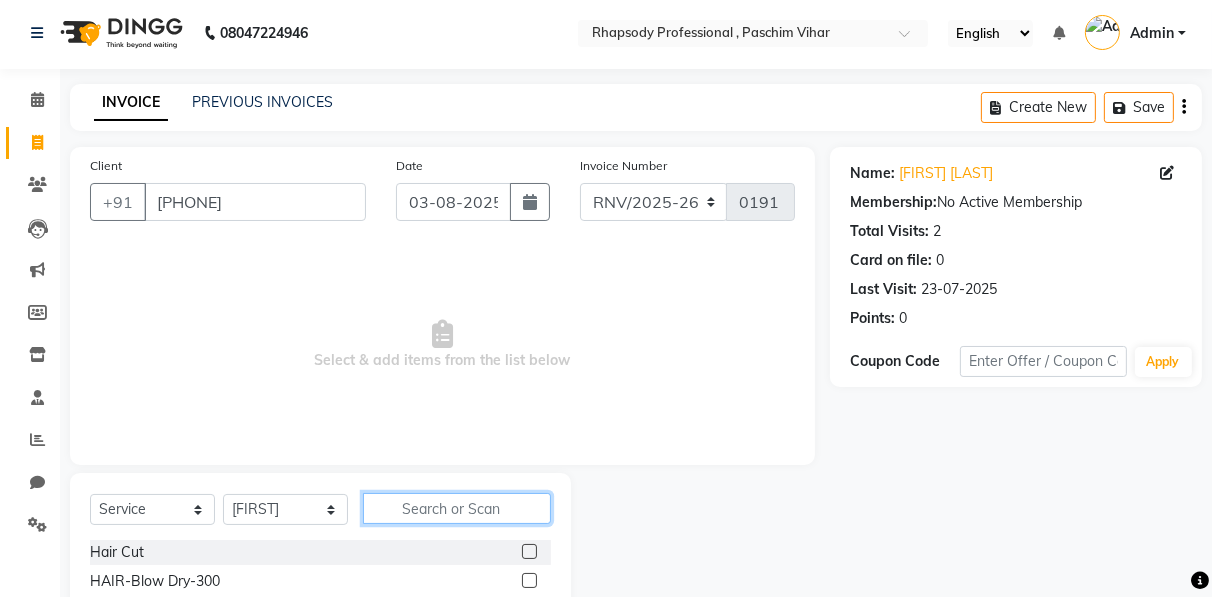 click 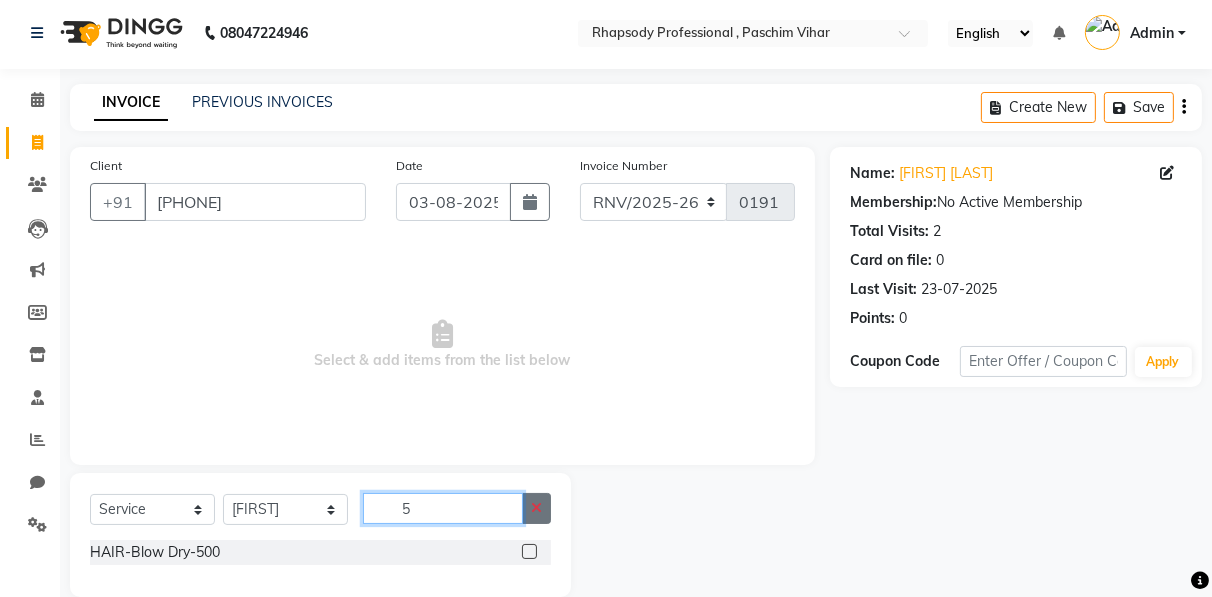 type on "5" 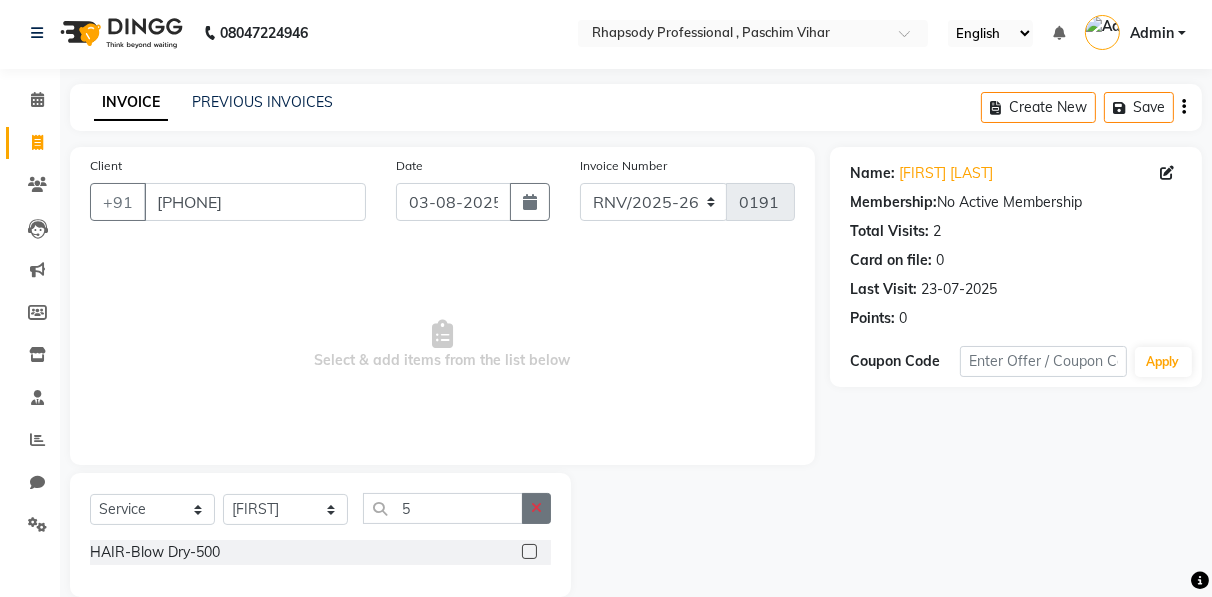 click 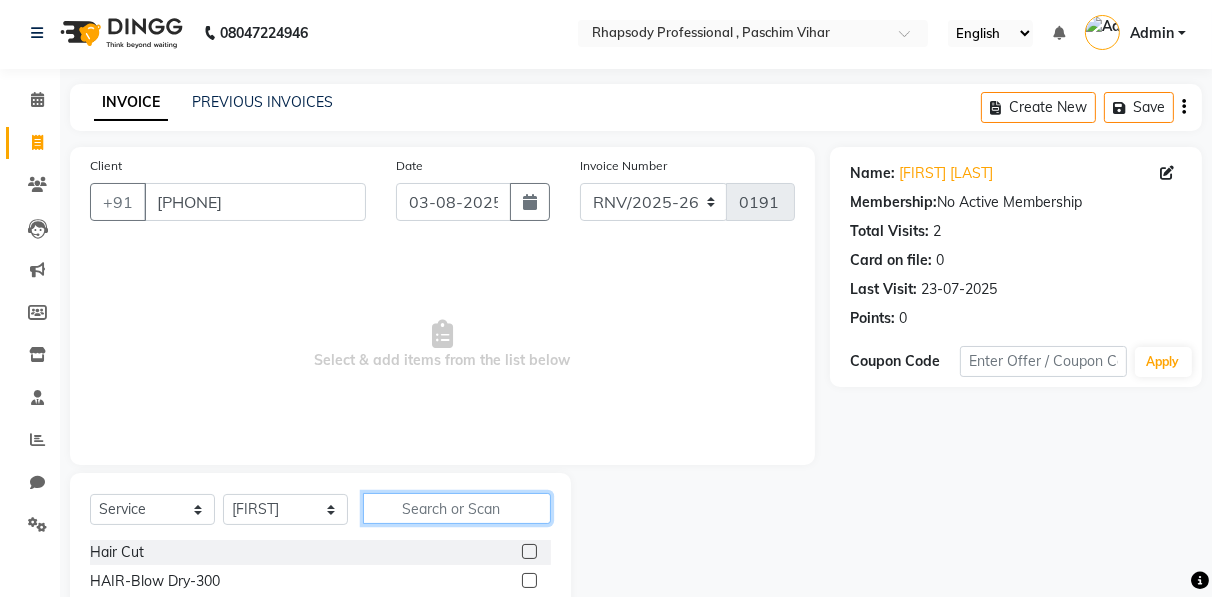 click 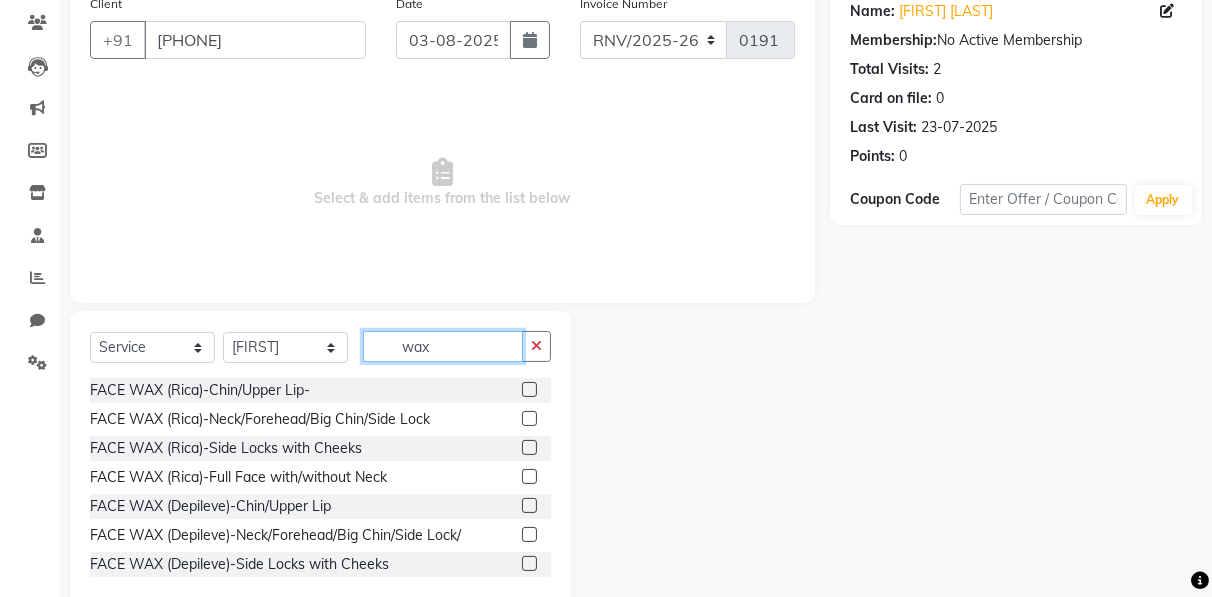 scroll, scrollTop: 202, scrollLeft: 0, axis: vertical 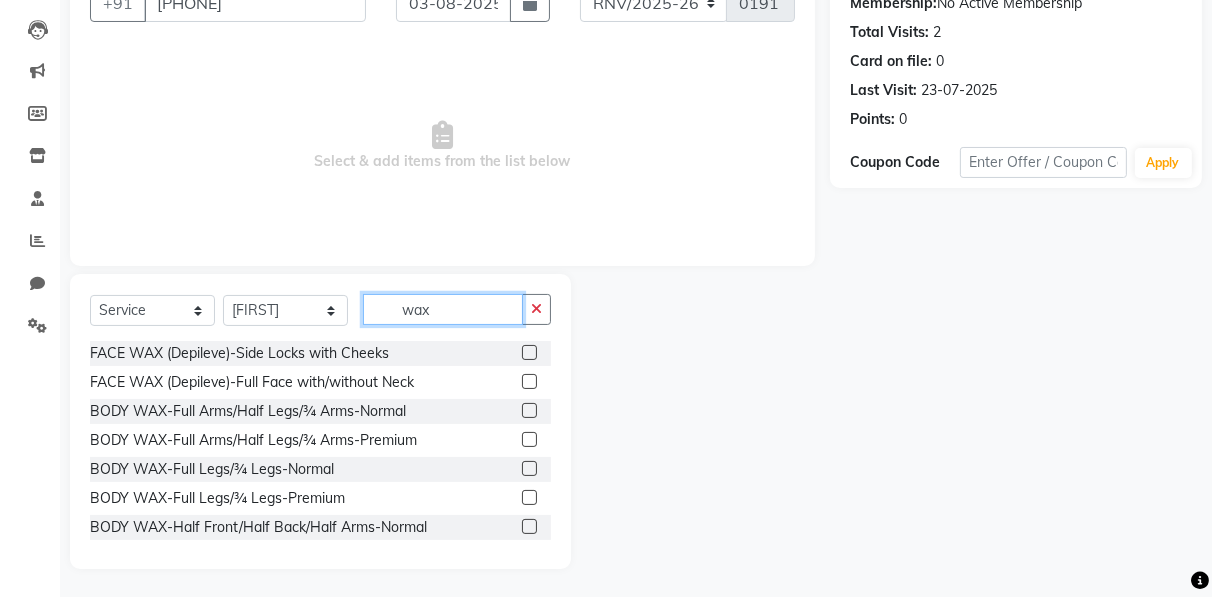 type on "wax" 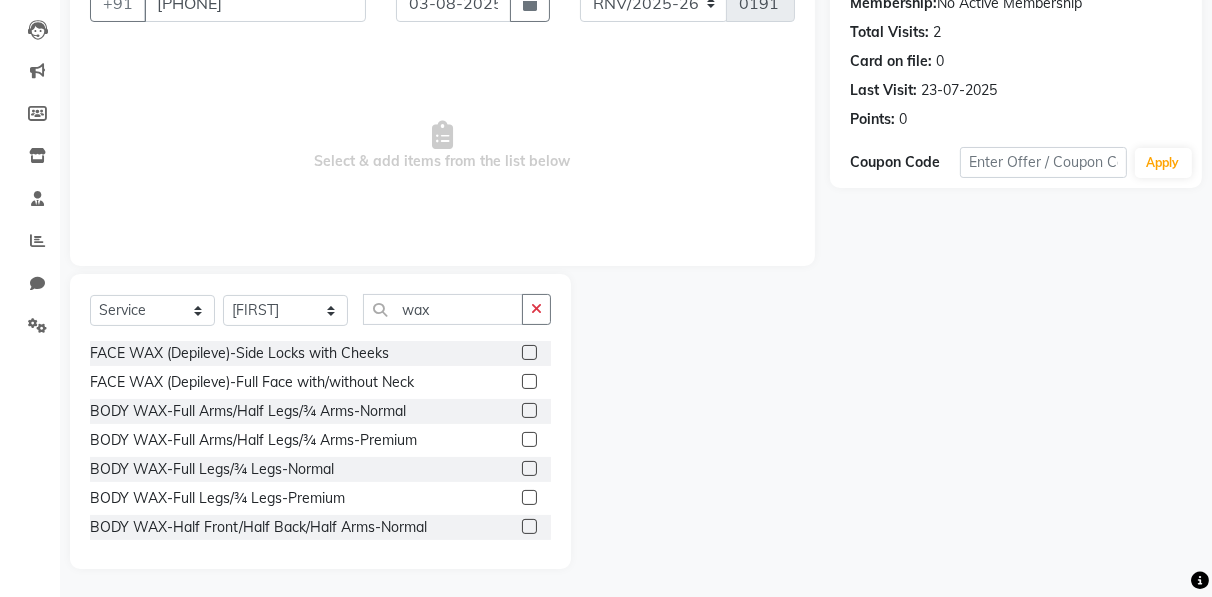 click 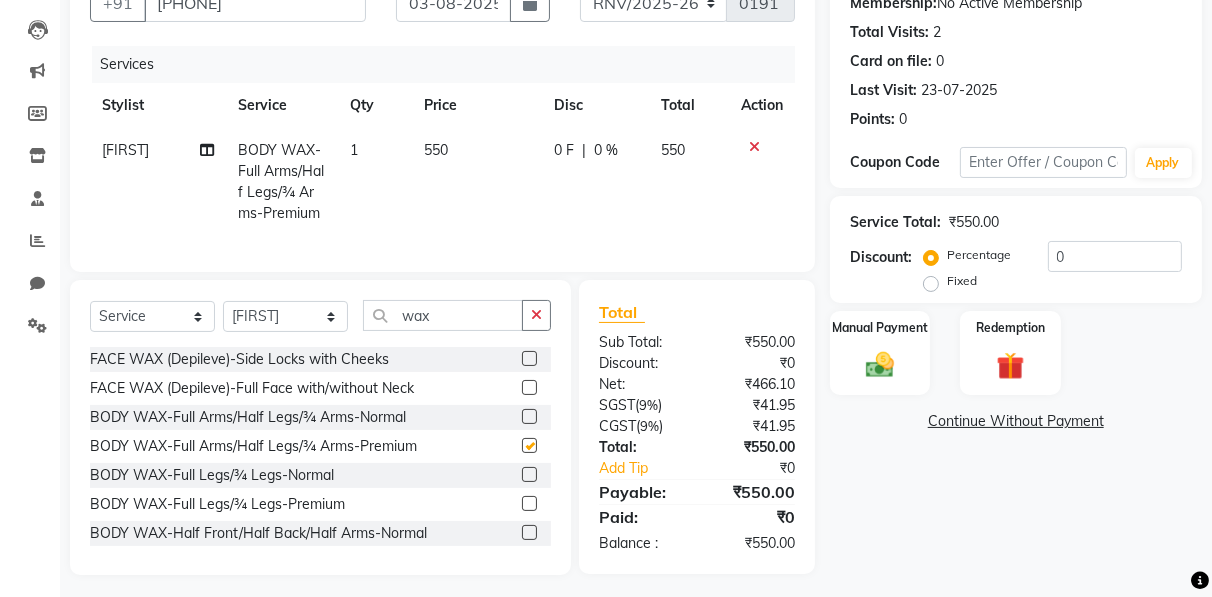 checkbox on "false" 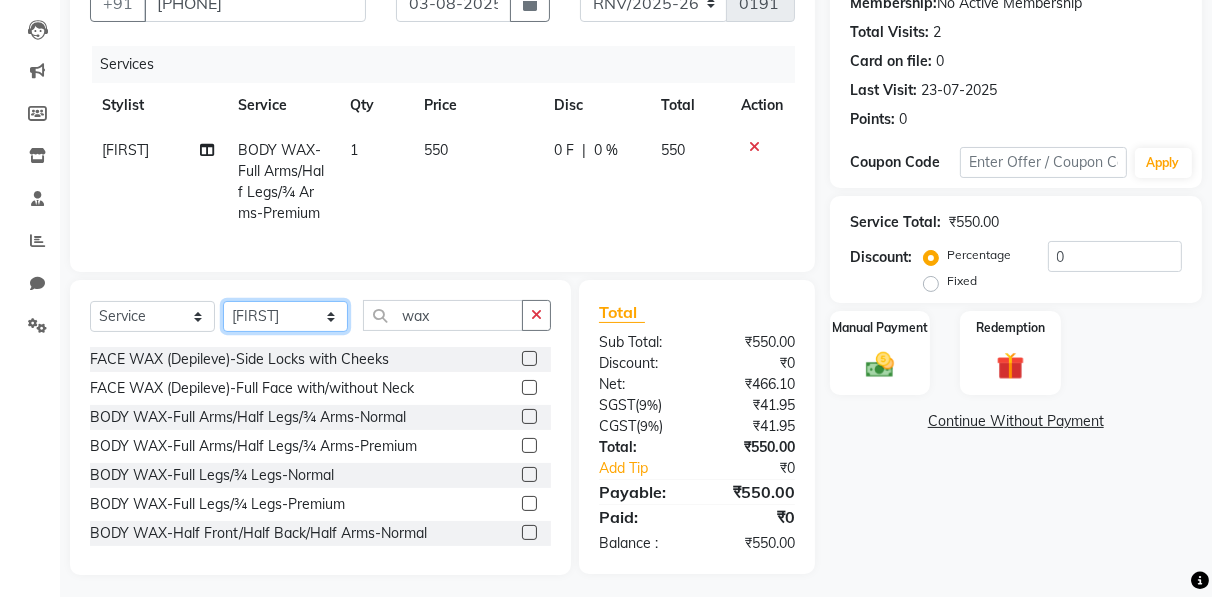 click on "[FIRST] [LAST] [FIRST] [LAST] [FIRST] [LAST] [FIRST] [LAST] [FIRST] [LAST] [FIRST] [LAST] [FIRST] [LAST] [FIRST] [LAST] [FIRST] [LAST] [FIRST] [LAST] [FIRST] [LAST] [FIRST] [LAST]" 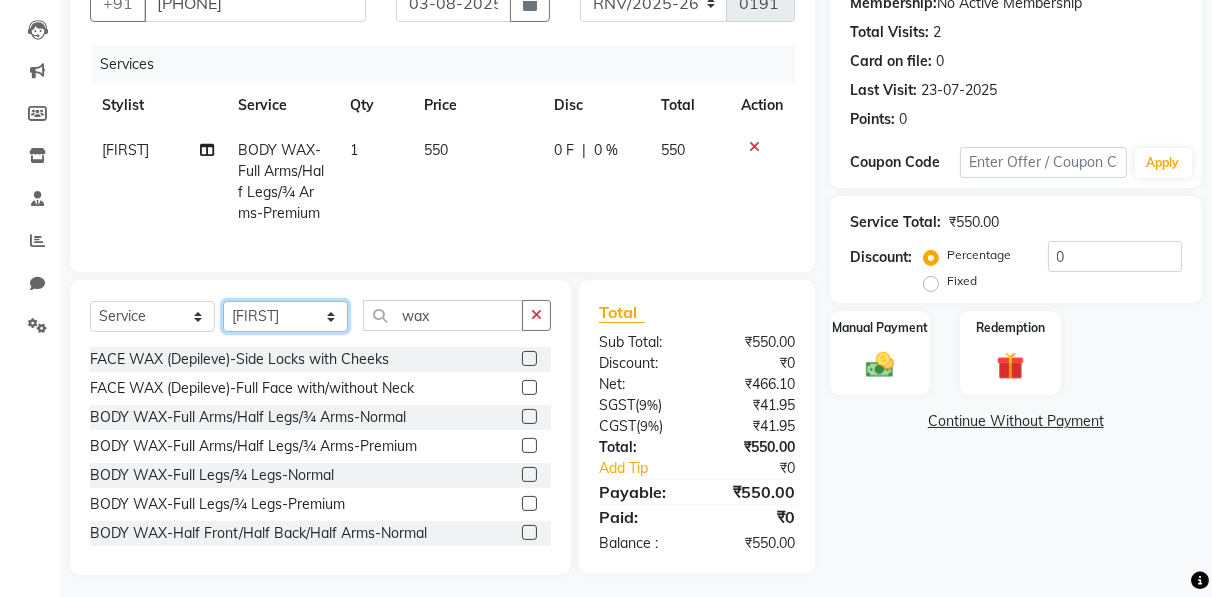 select on "85675" 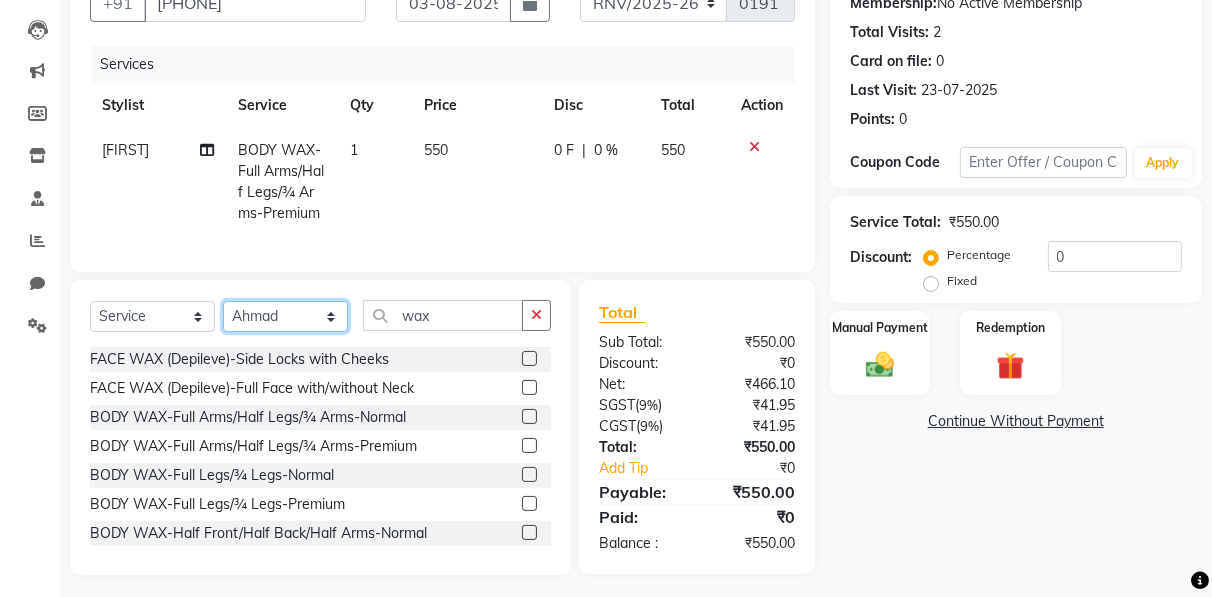click on "[FIRST] [LAST] [FIRST] [LAST] [FIRST] [LAST] [FIRST] [LAST] [FIRST] [LAST] [FIRST] [LAST] [FIRST] [LAST] [FIRST] [LAST] [FIRST] [LAST] [FIRST] [LAST] [FIRST] [LAST] [FIRST] [LAST]" 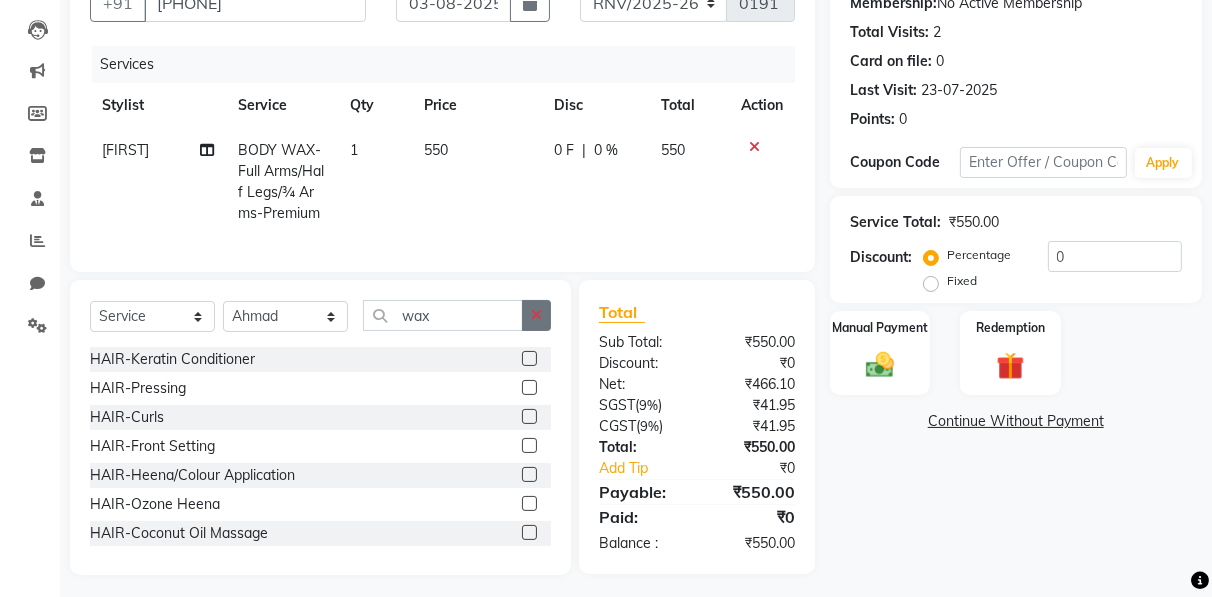 click 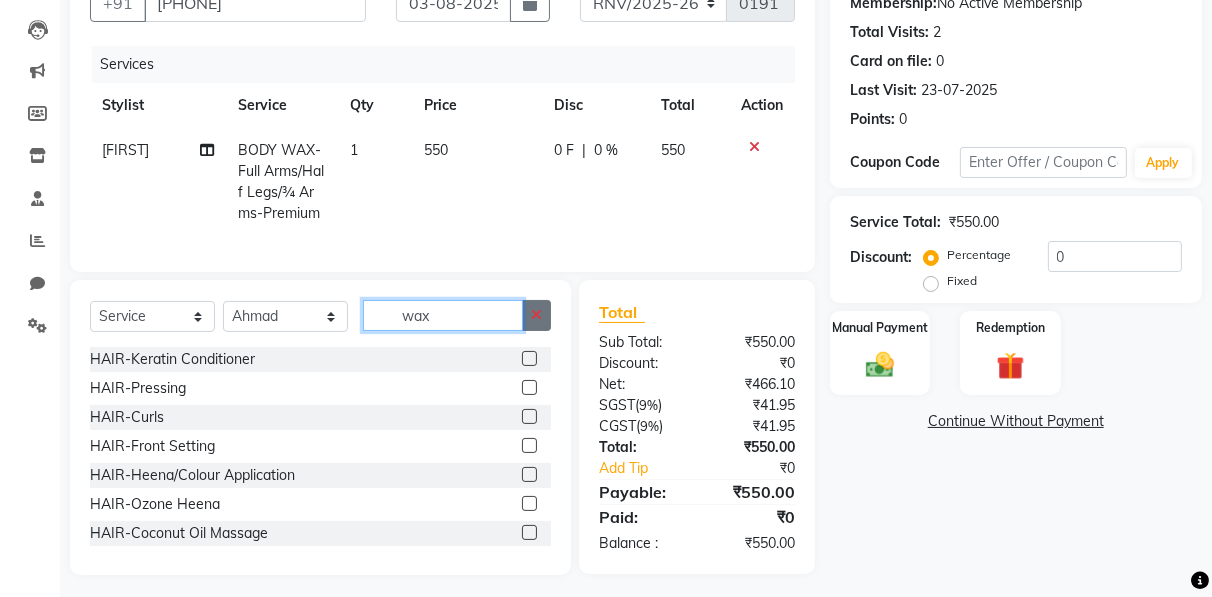 type 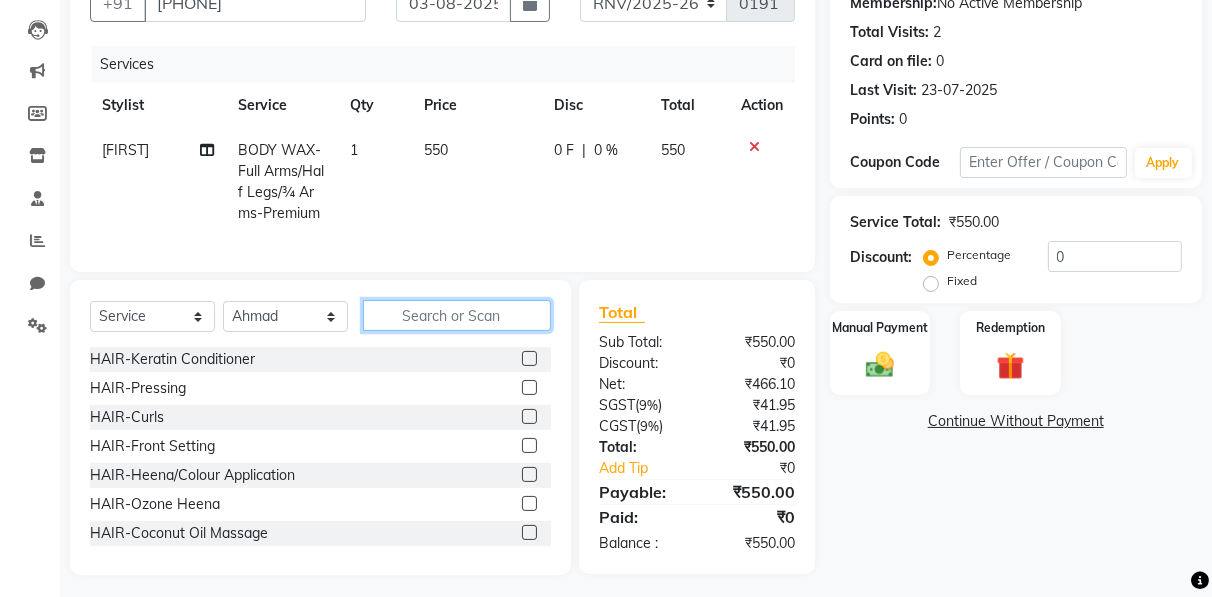 scroll, scrollTop: 0, scrollLeft: 0, axis: both 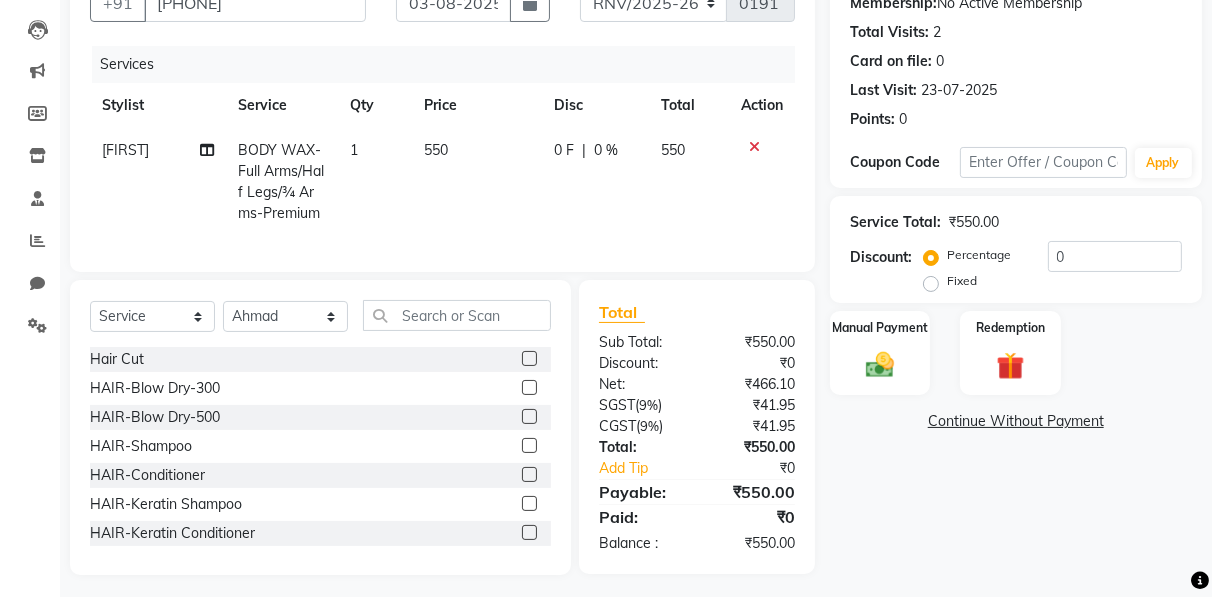 click 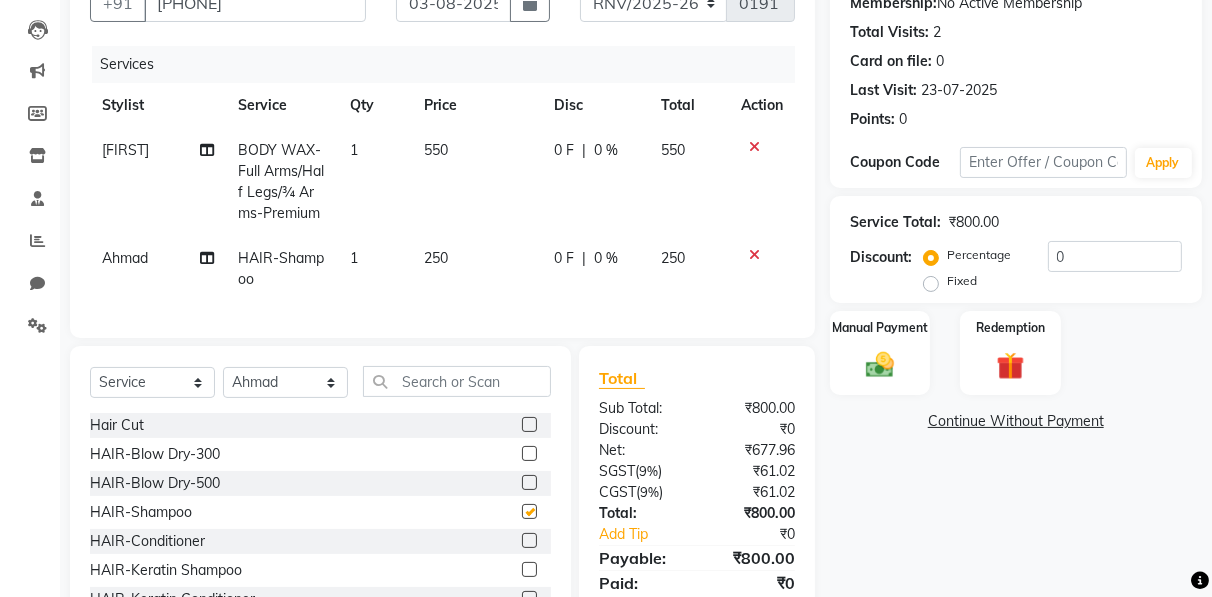 checkbox on "false" 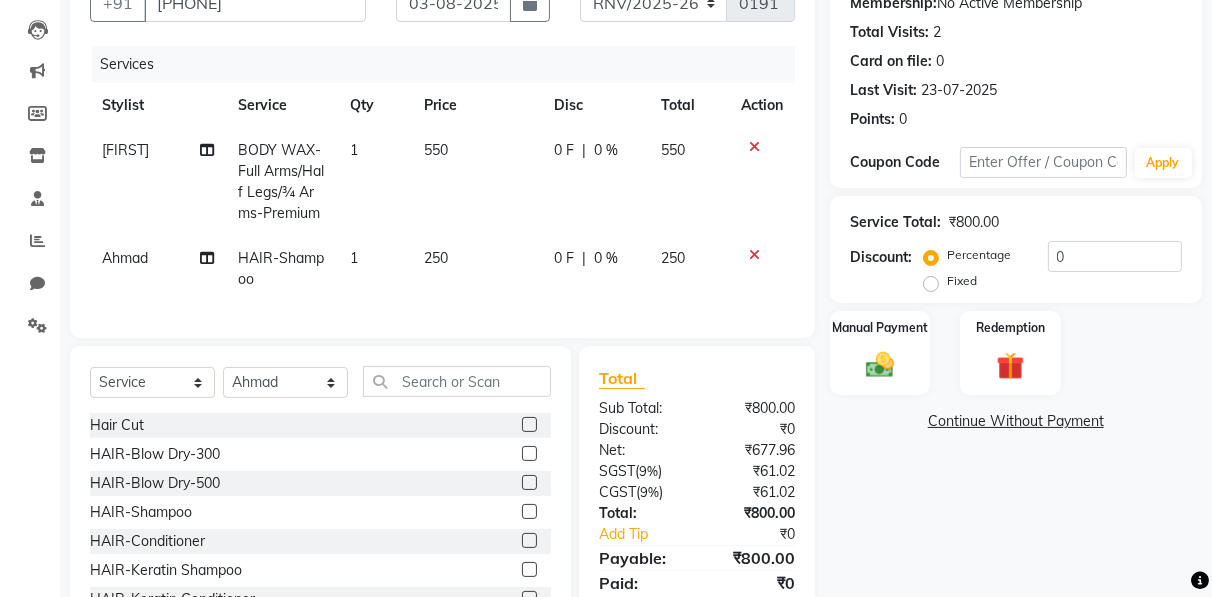 click 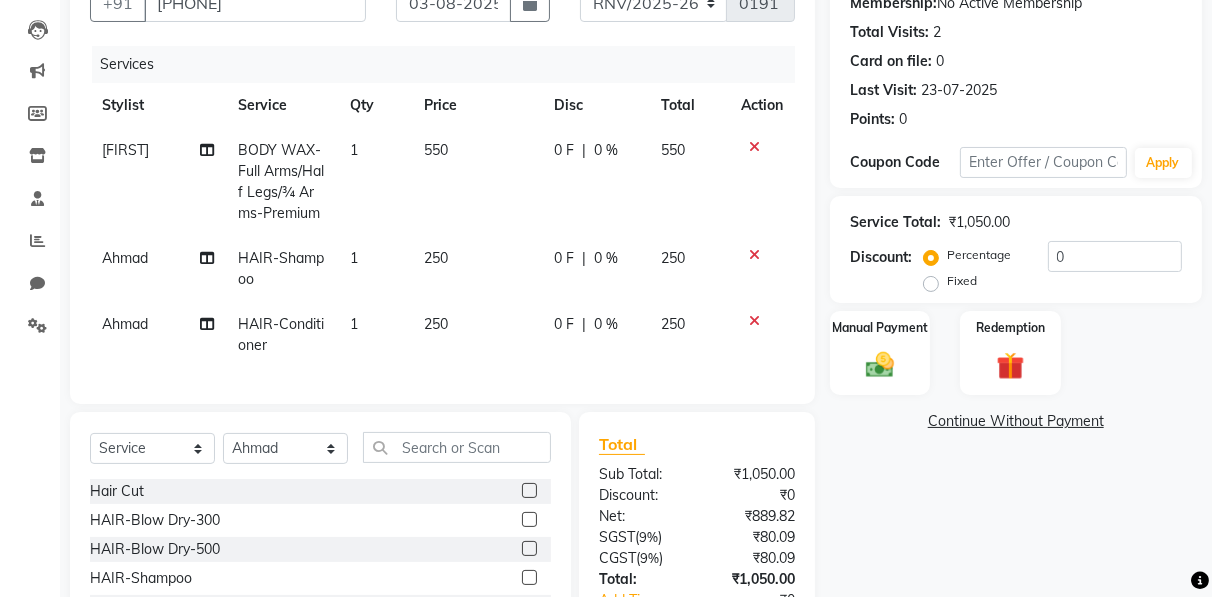 checkbox on "false" 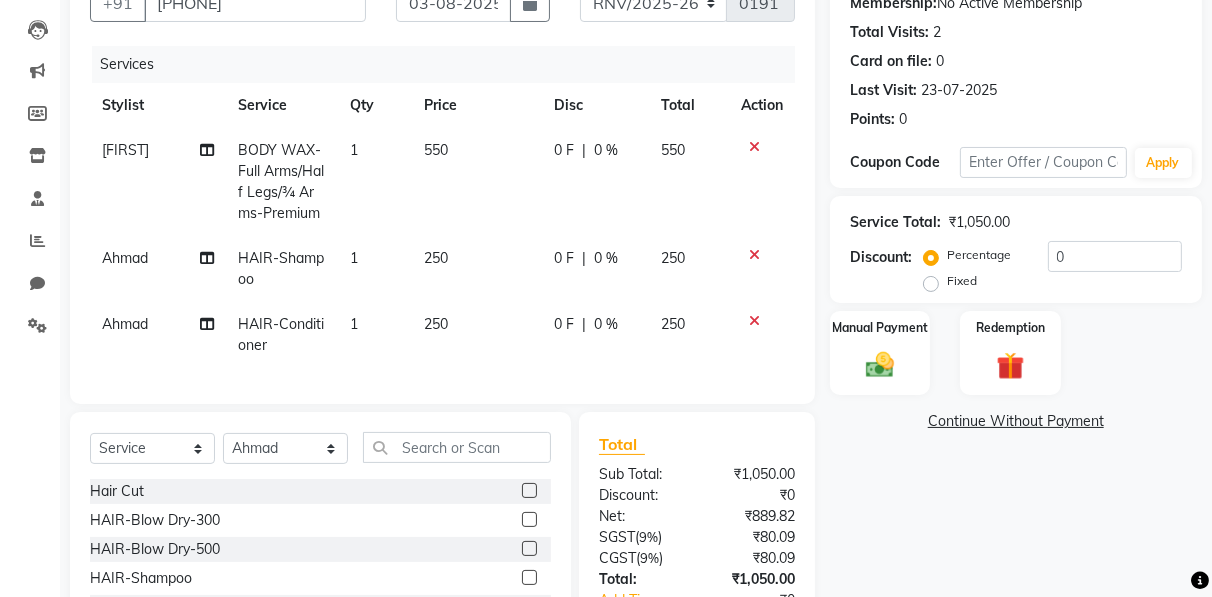scroll, scrollTop: 0, scrollLeft: 0, axis: both 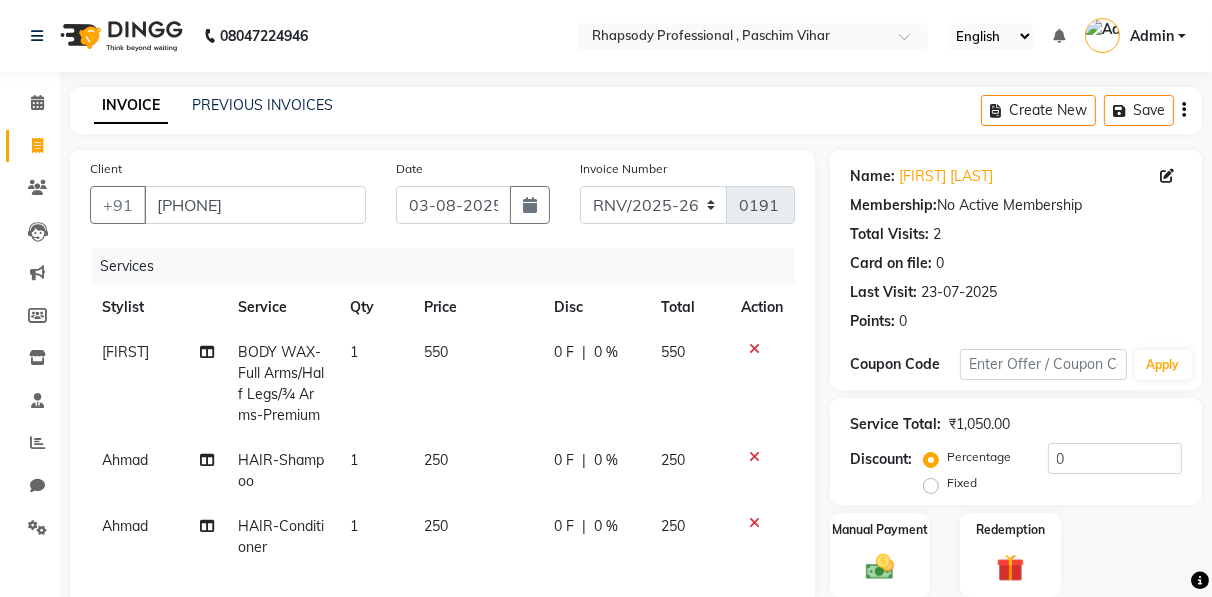 click 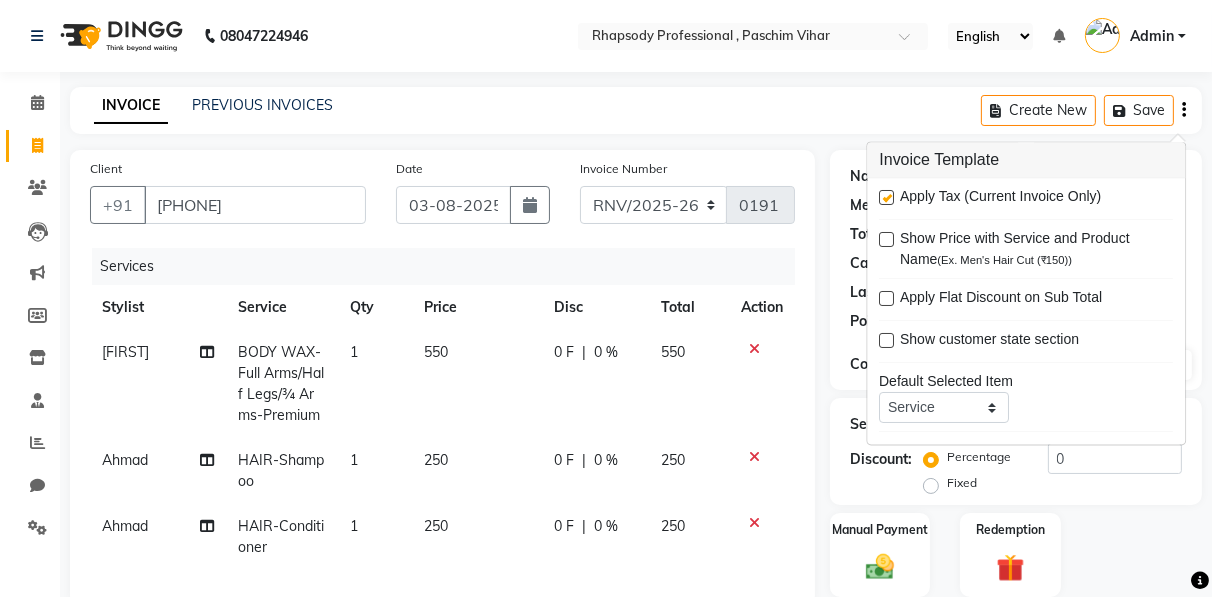 click at bounding box center [886, 198] 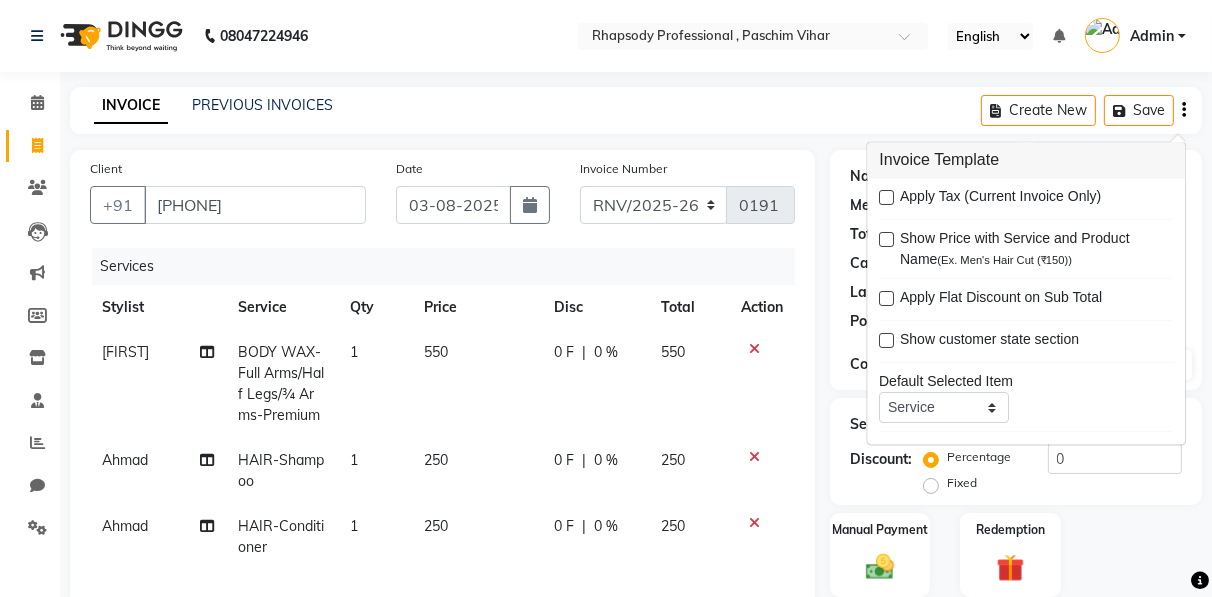scroll, scrollTop: 353, scrollLeft: 0, axis: vertical 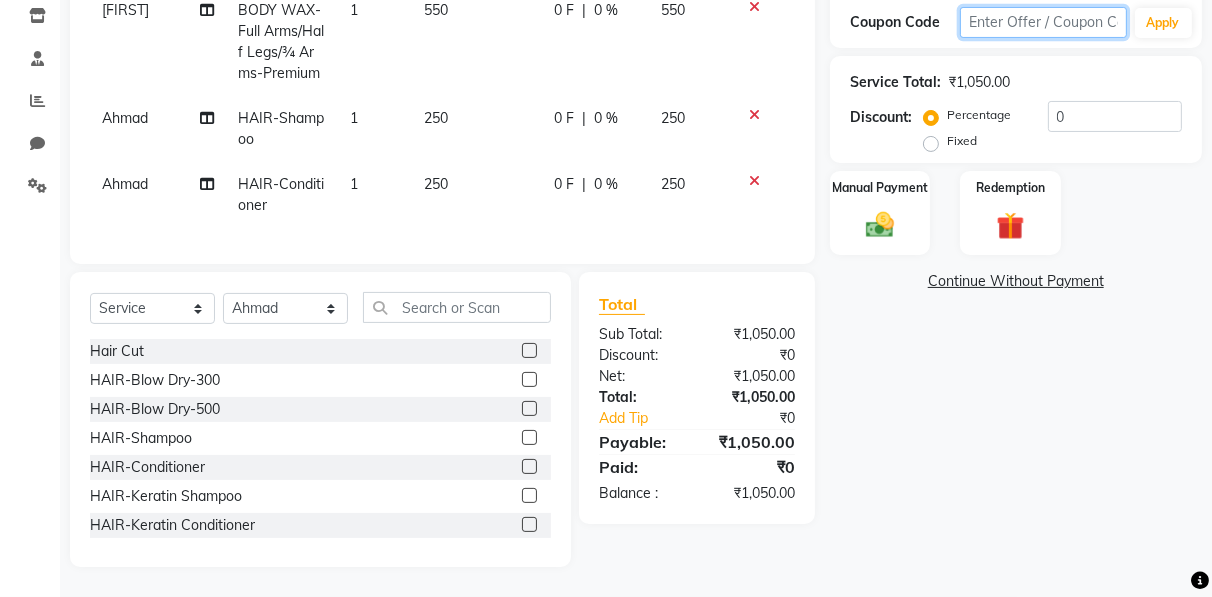 click 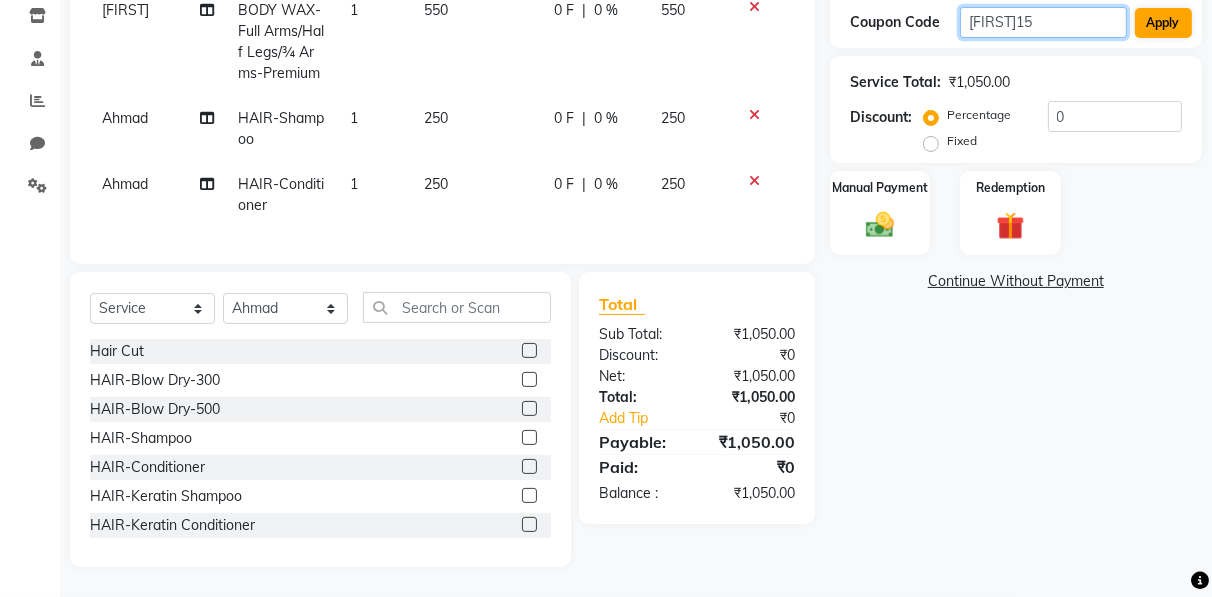 type on "[FIRST]15" 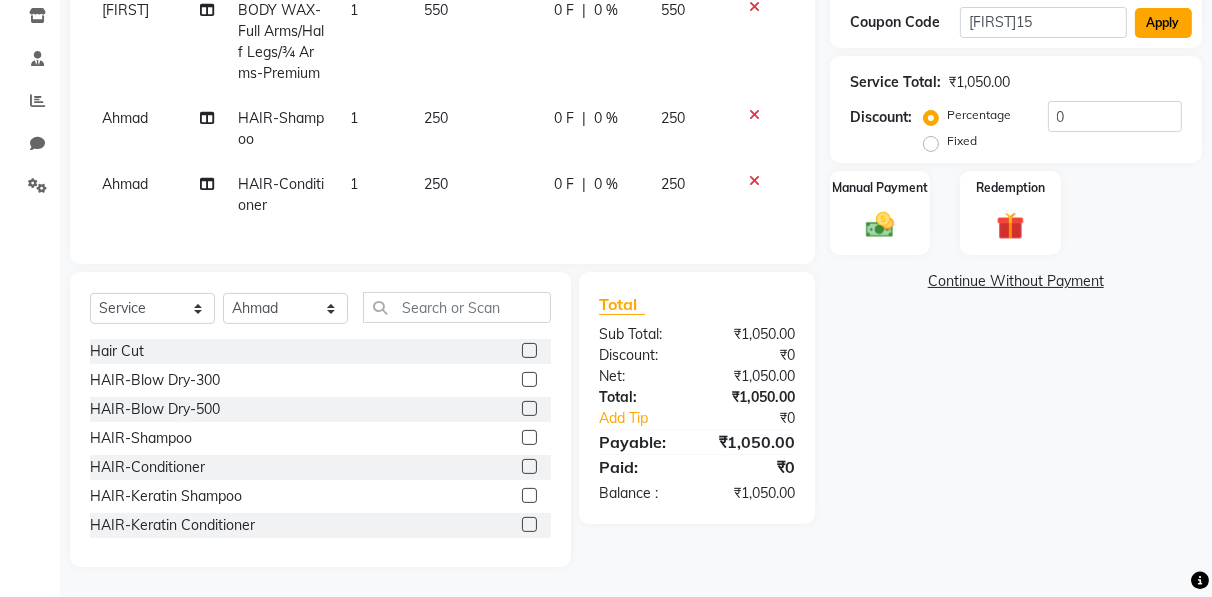 click on "Apply" 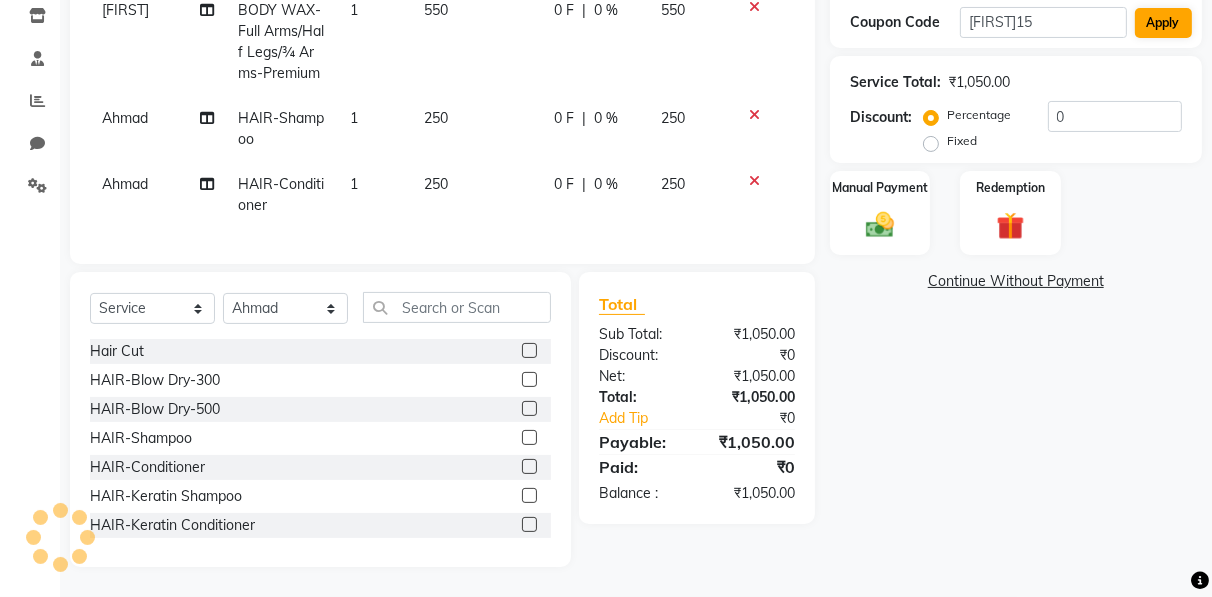 type on "15" 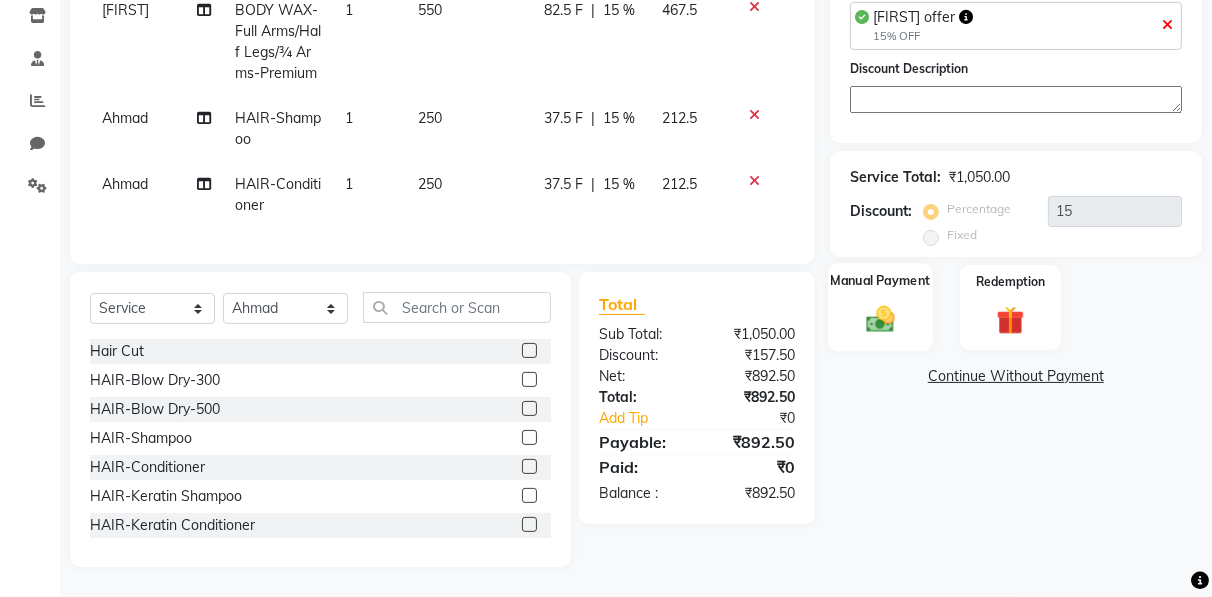 click on "Manual Payment" 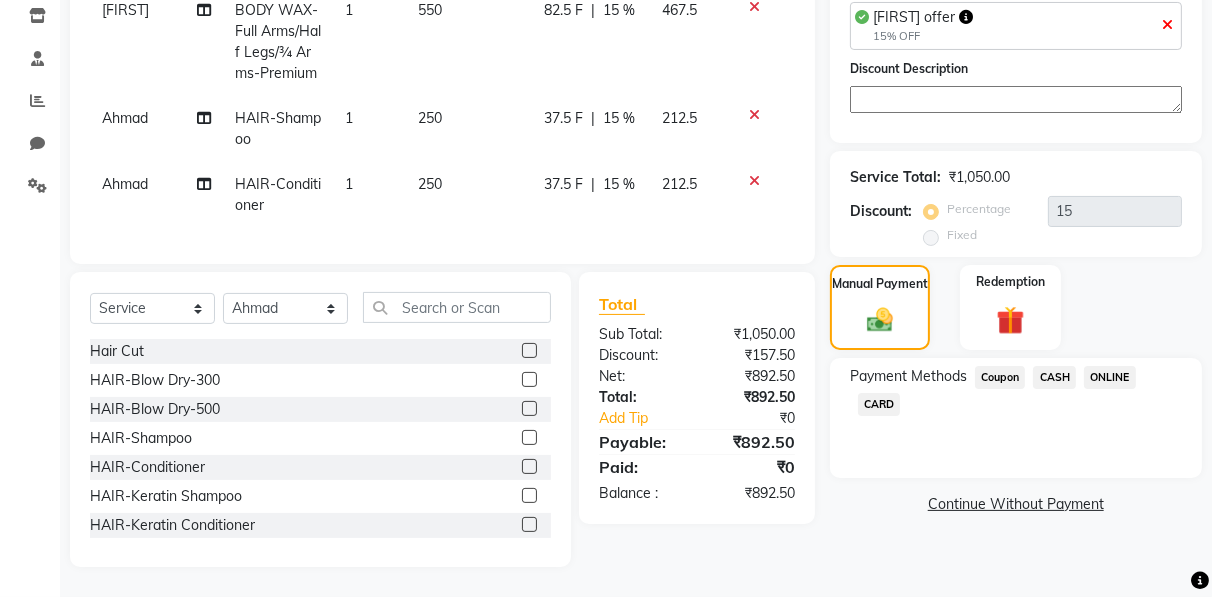 click on "ONLINE" 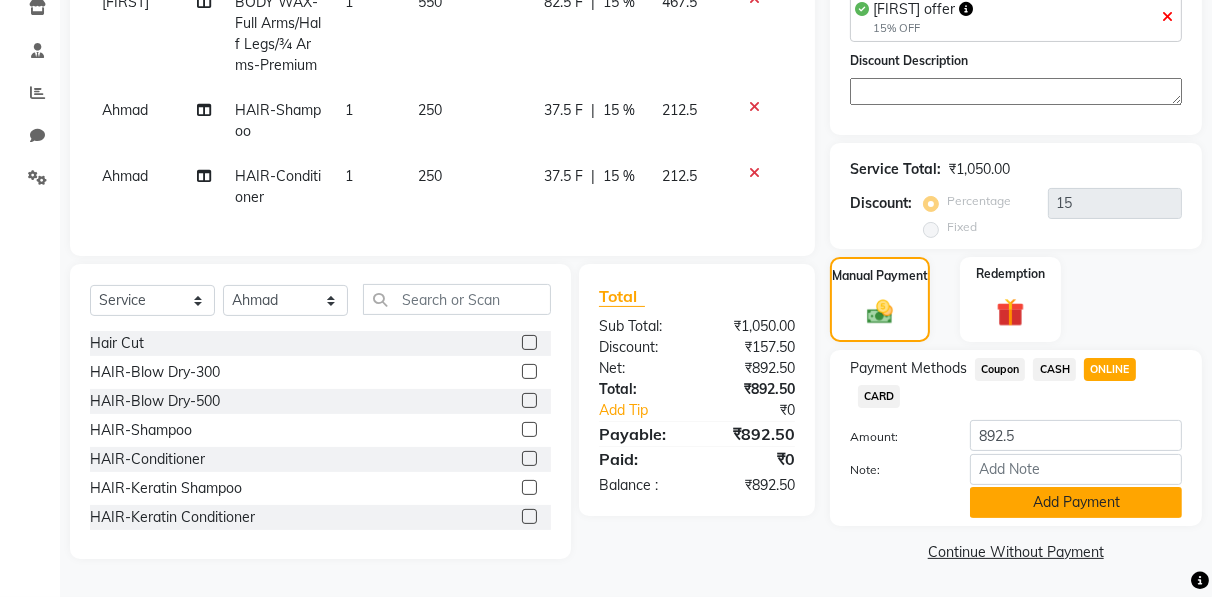 click on "Add Payment" 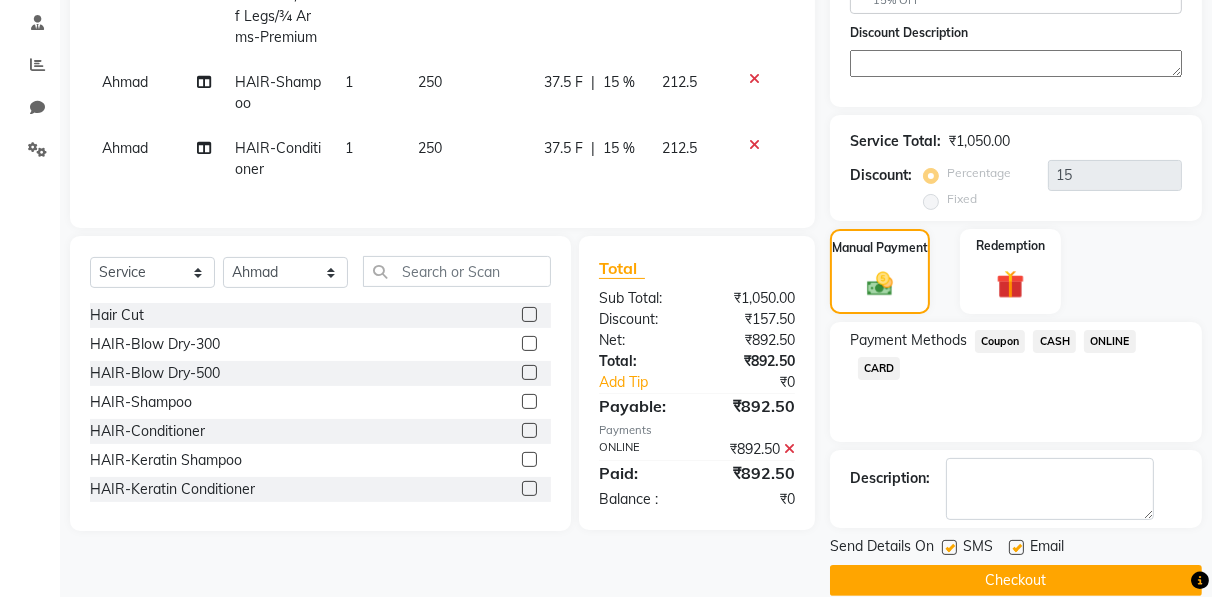 scroll, scrollTop: 403, scrollLeft: 0, axis: vertical 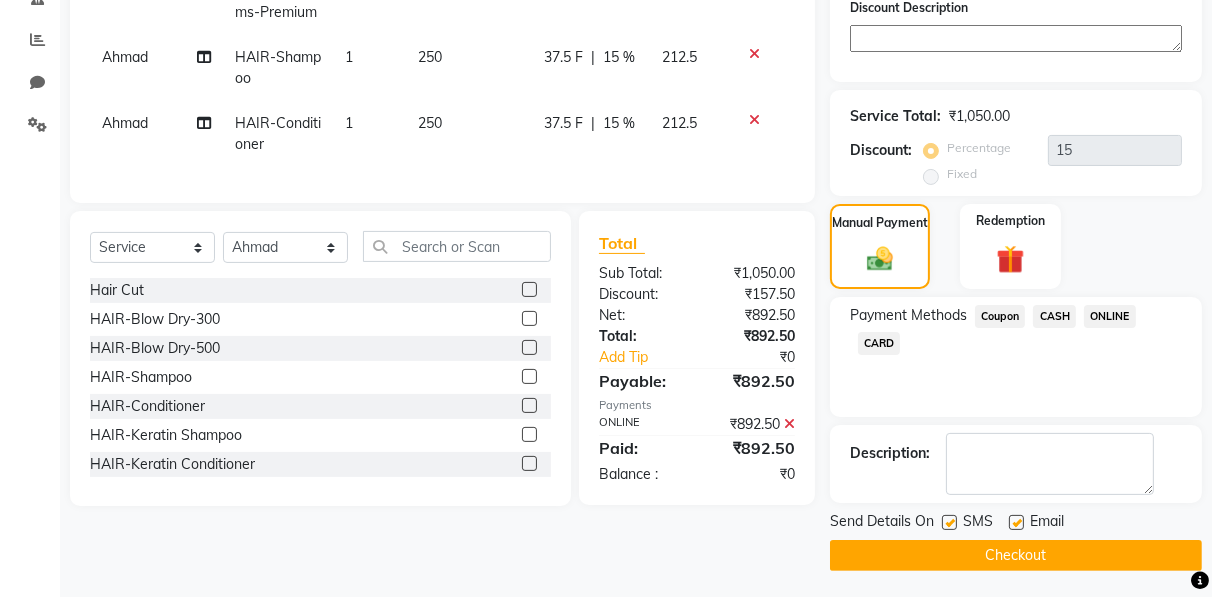 click on "Checkout" 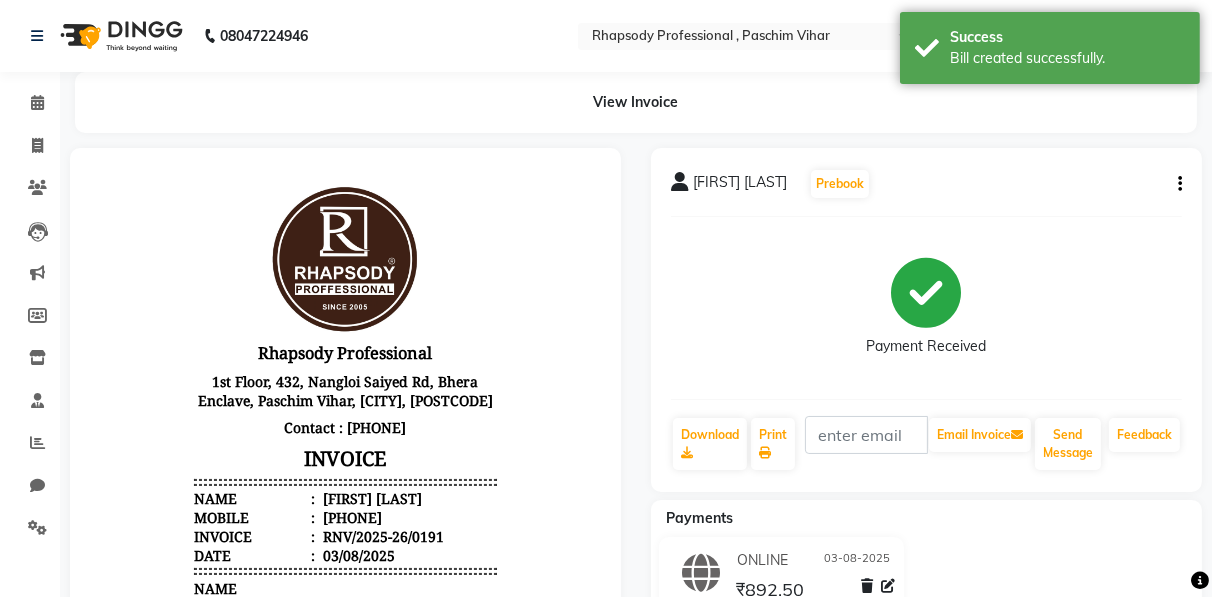 scroll, scrollTop: 0, scrollLeft: 0, axis: both 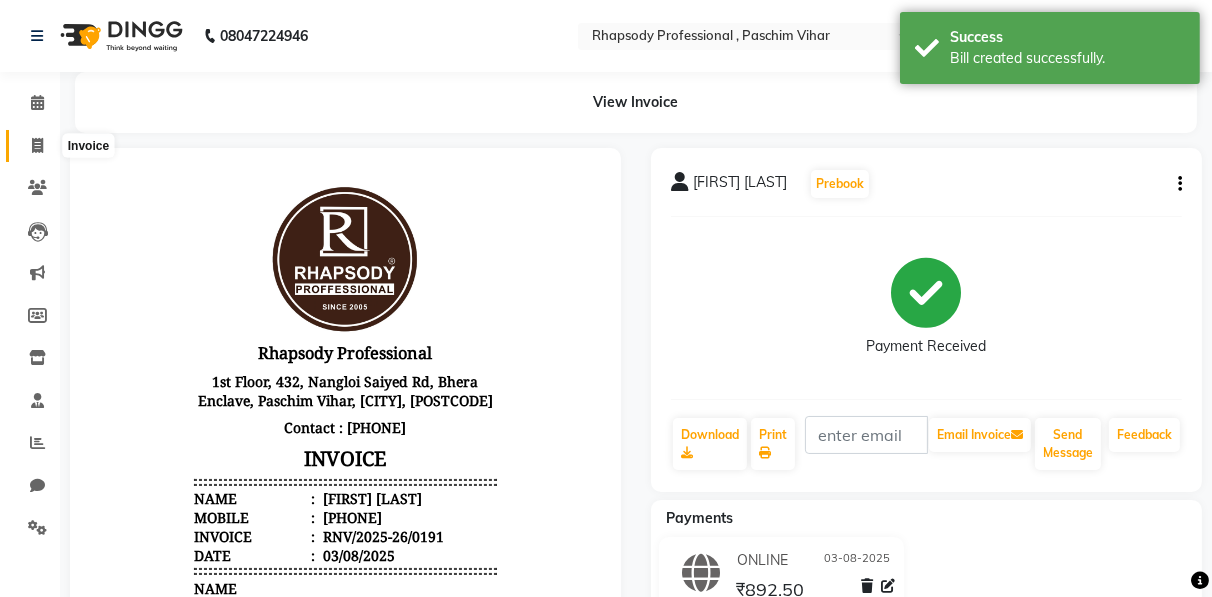 click 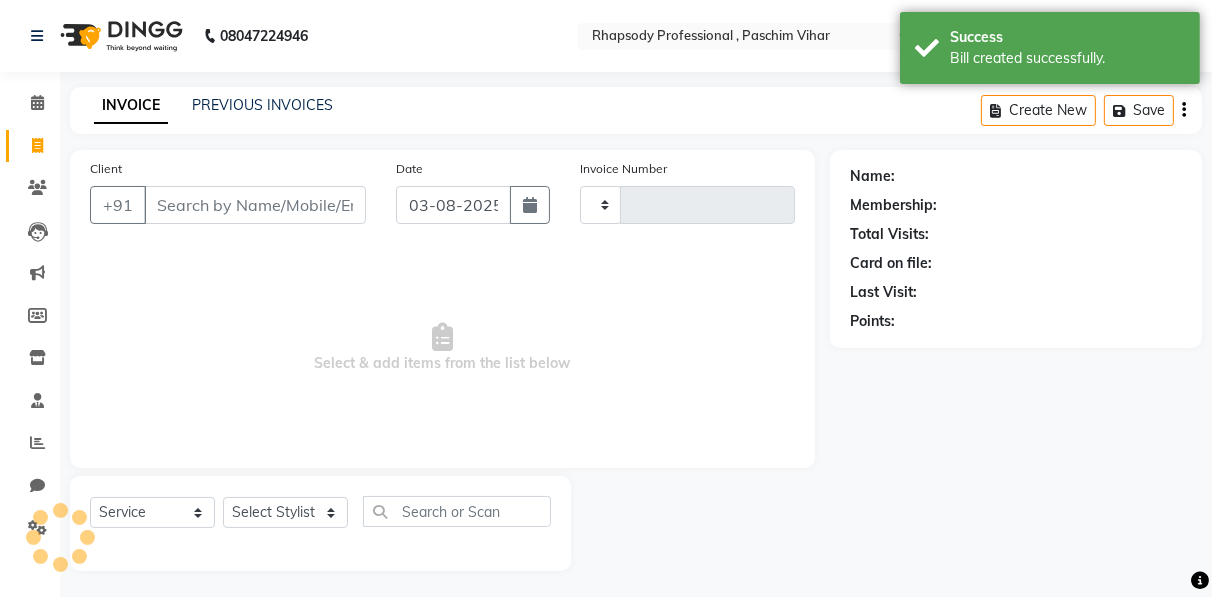 type on "0235" 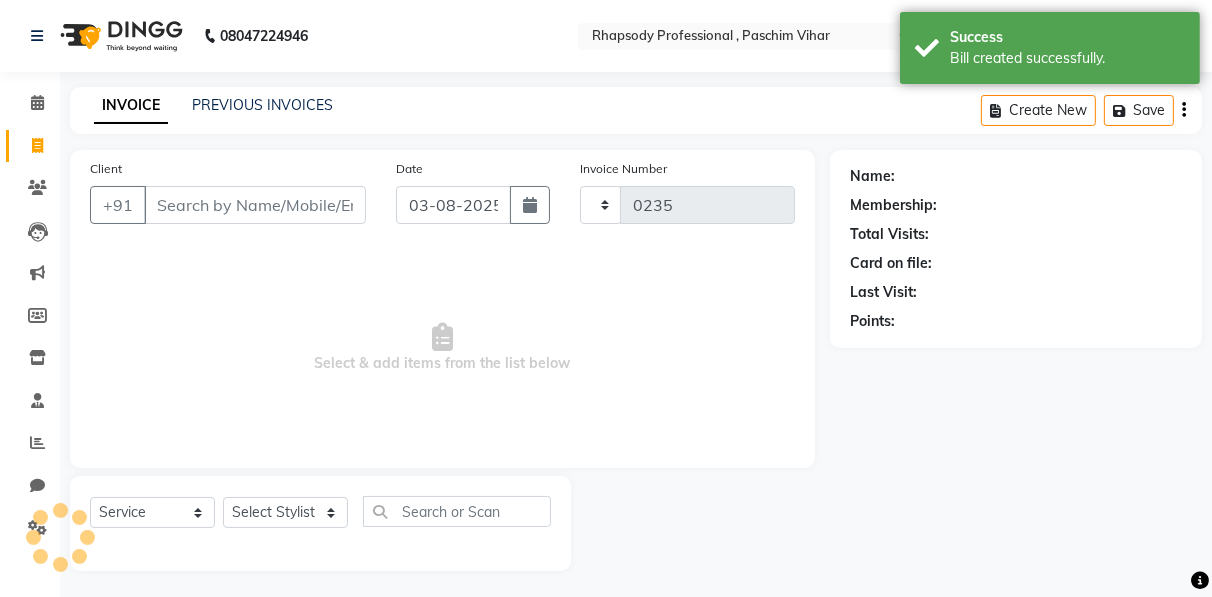 select on "8581" 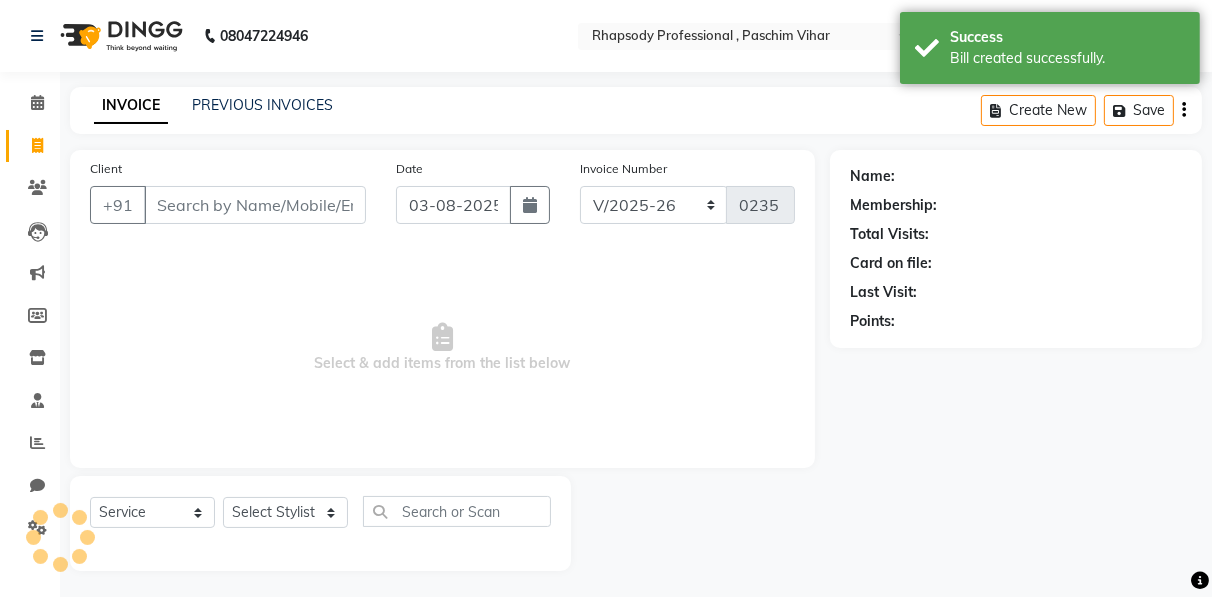 scroll, scrollTop: 3, scrollLeft: 0, axis: vertical 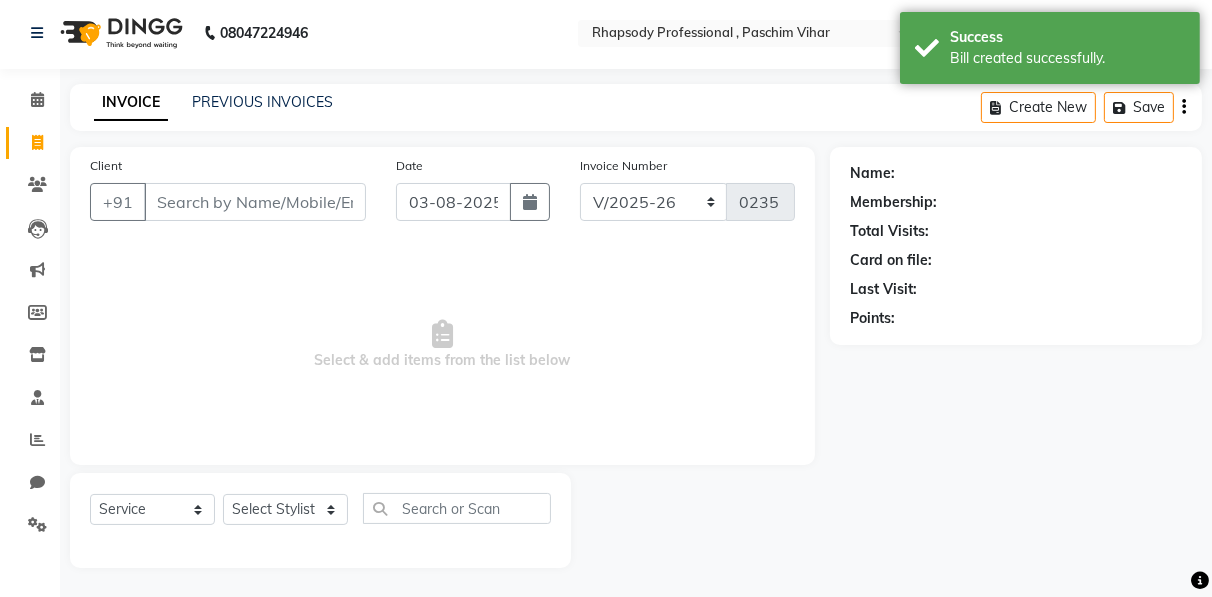 click on "Client" at bounding box center [255, 202] 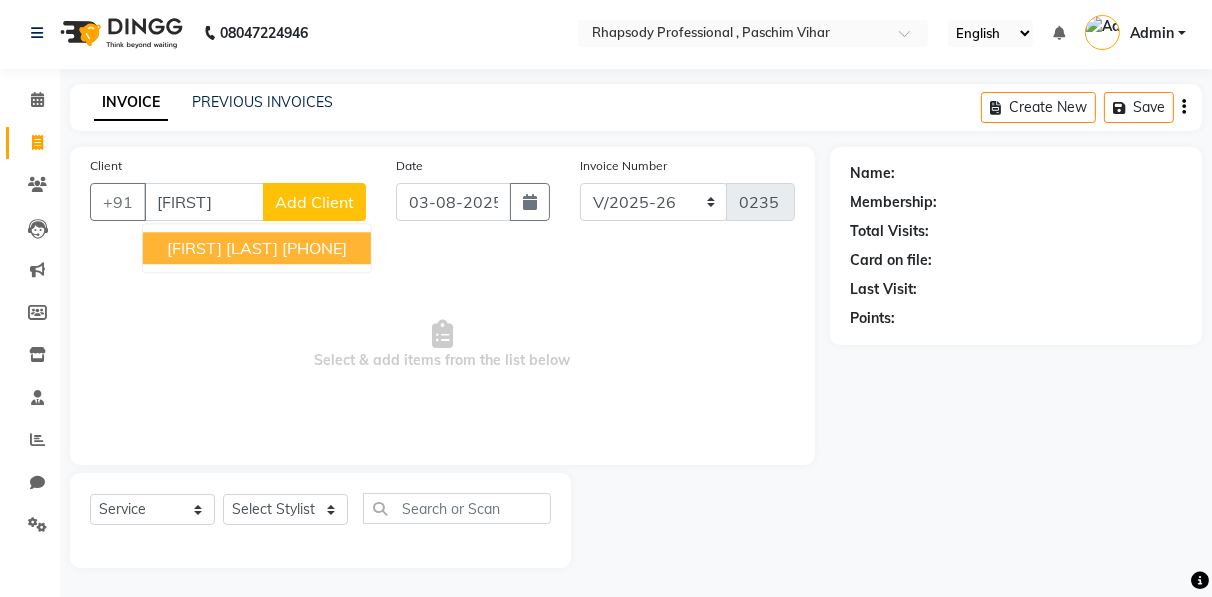 click on "[FIRST] [LAST] [PHONE]" at bounding box center [257, 248] 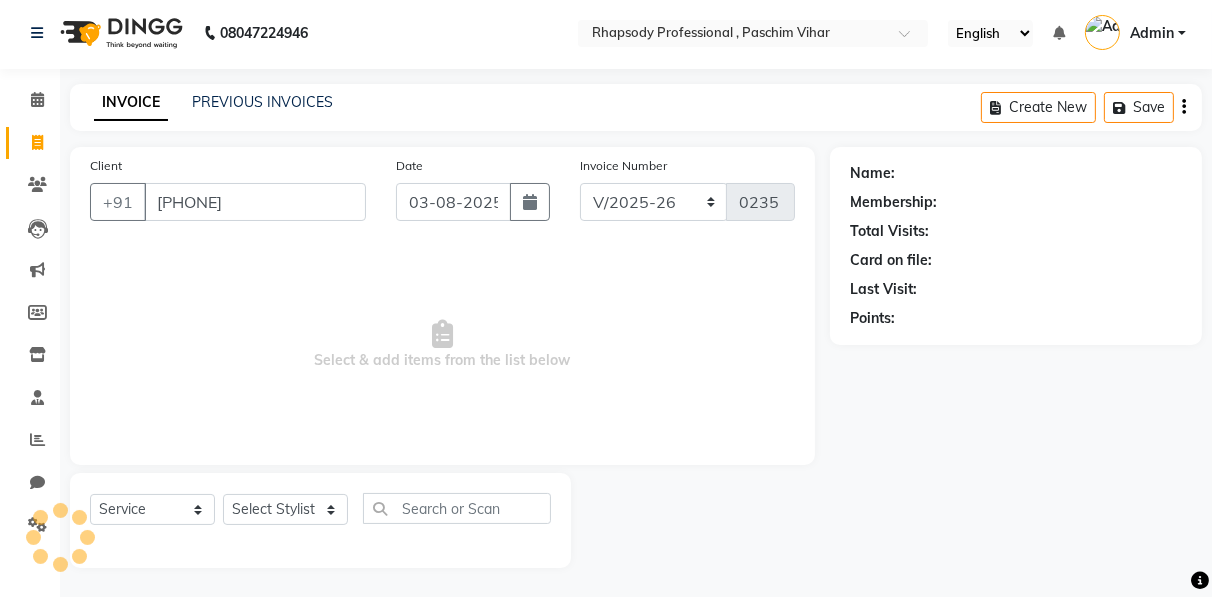 type on "[PHONE]" 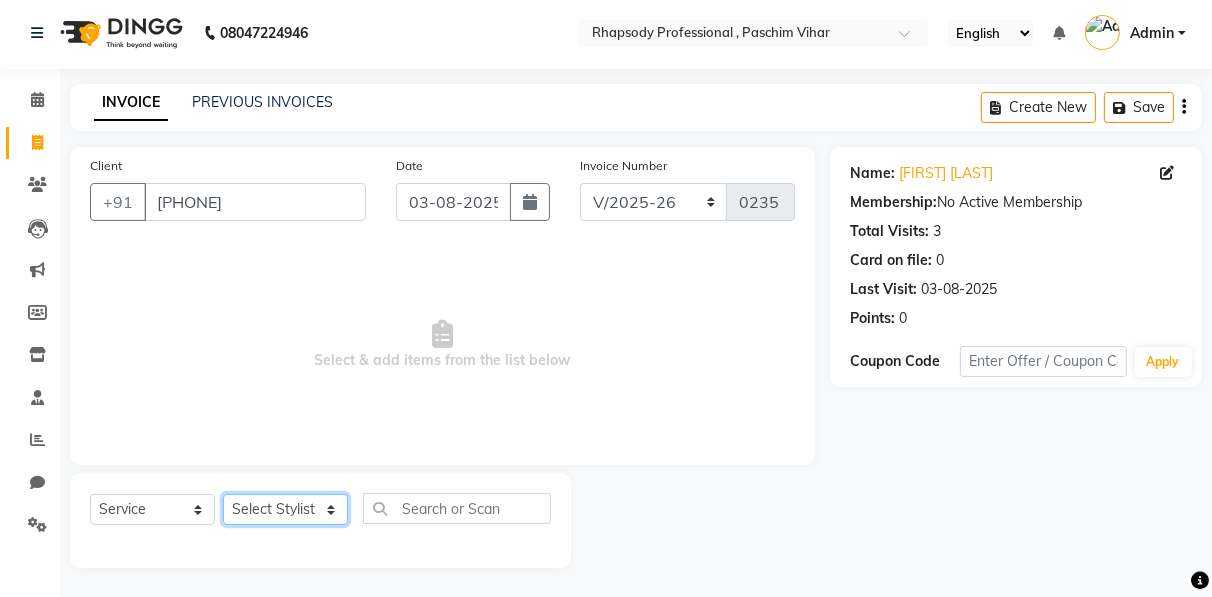 click on "[FIRST] [LAST] [FIRST] [LAST] [FIRST] [LAST] [FIRST] [LAST] [FIRST] [LAST] [FIRST] [LAST] [FIRST] [LAST] [FIRST] [LAST] [FIRST] [LAST] [FIRST] [LAST] [FIRST] [LAST] [FIRST] [LAST]" 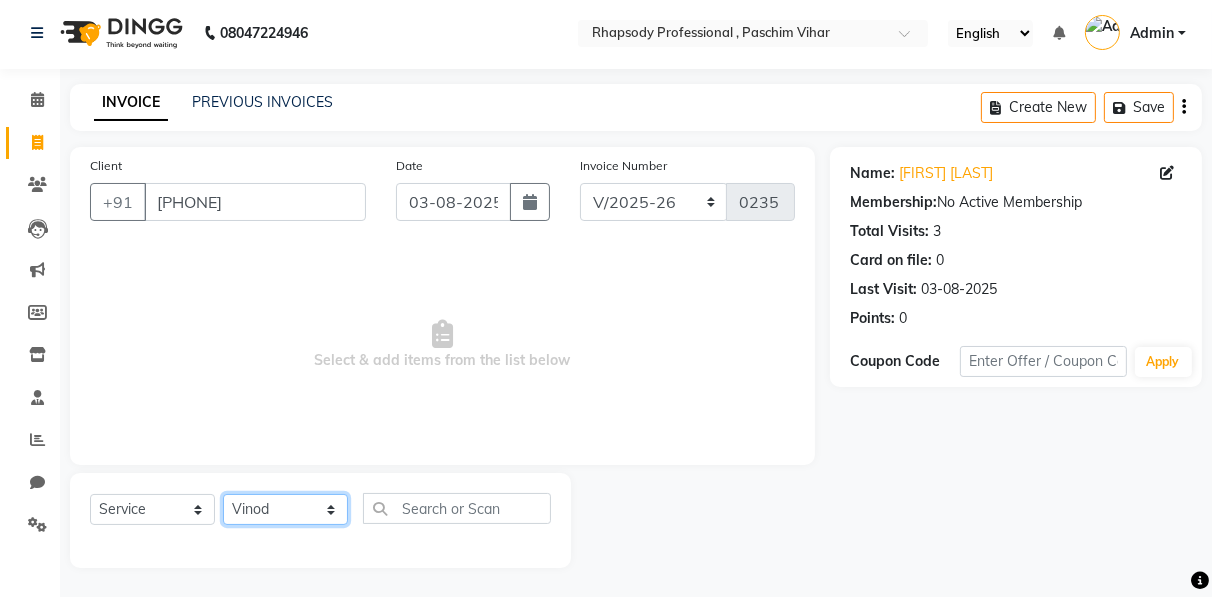 click on "[FIRST] [LAST] [FIRST] [LAST] [FIRST] [LAST] [FIRST] [LAST] [FIRST] [LAST] [FIRST] [LAST] [FIRST] [LAST] [FIRST] [LAST] [FIRST] [LAST] [FIRST] [LAST] [FIRST] [LAST] [FIRST] [LAST]" 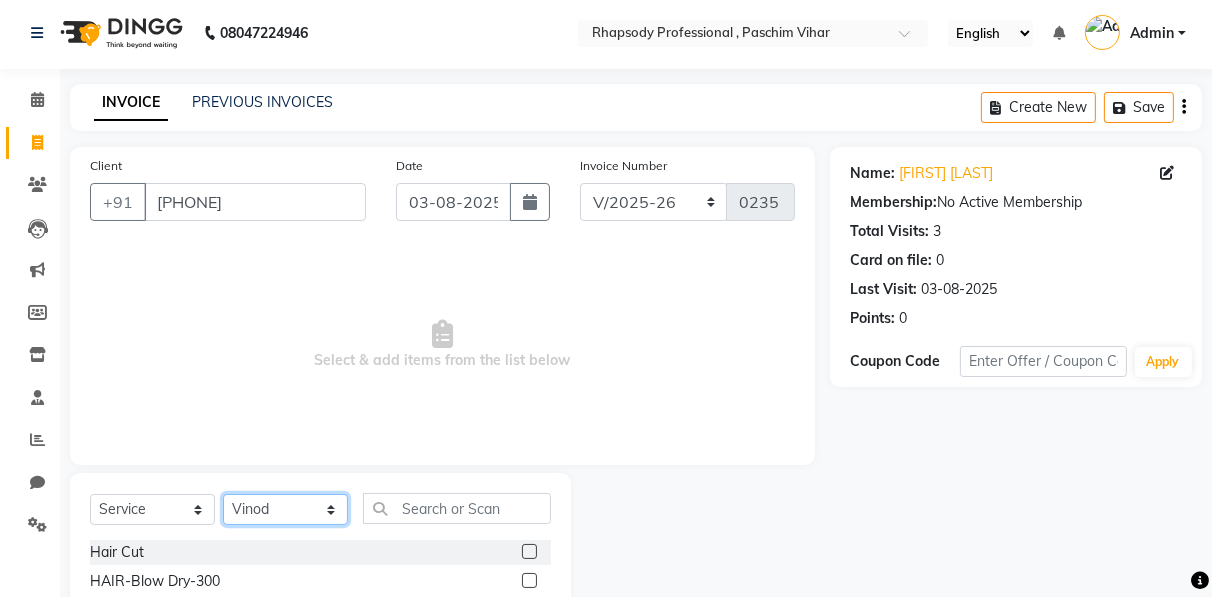 select on "85669" 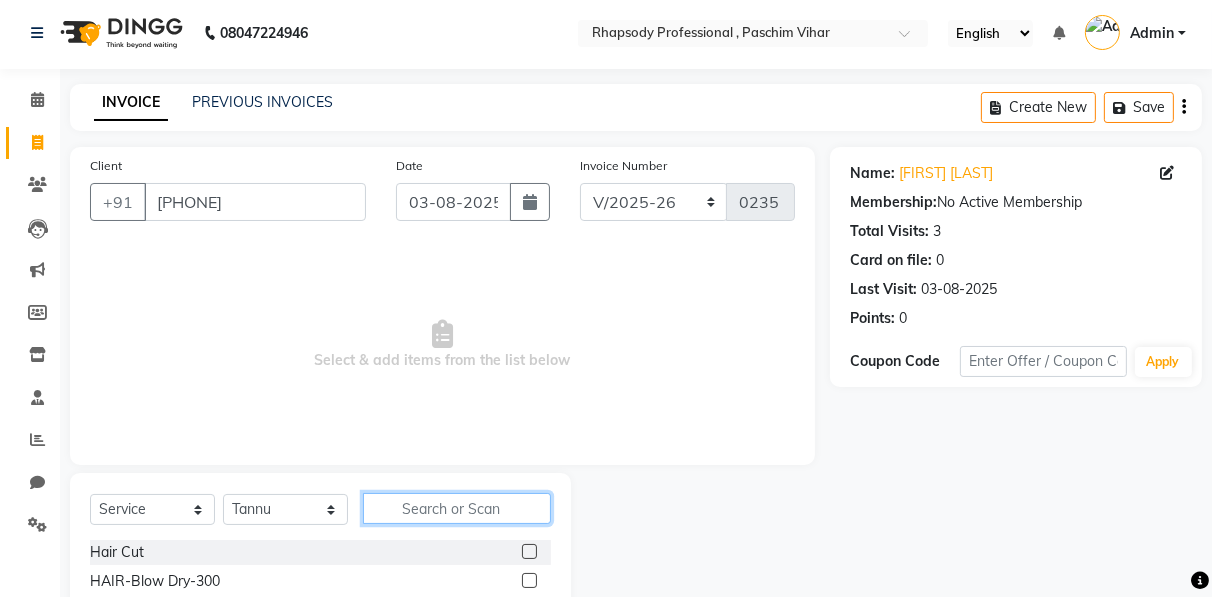 click 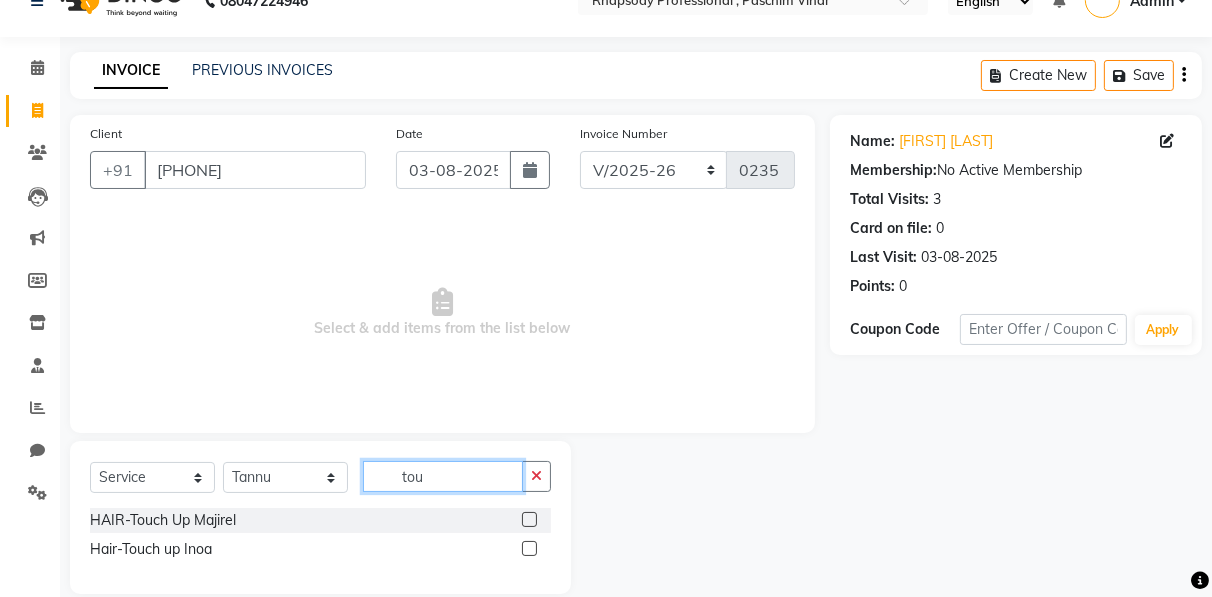 scroll, scrollTop: 60, scrollLeft: 0, axis: vertical 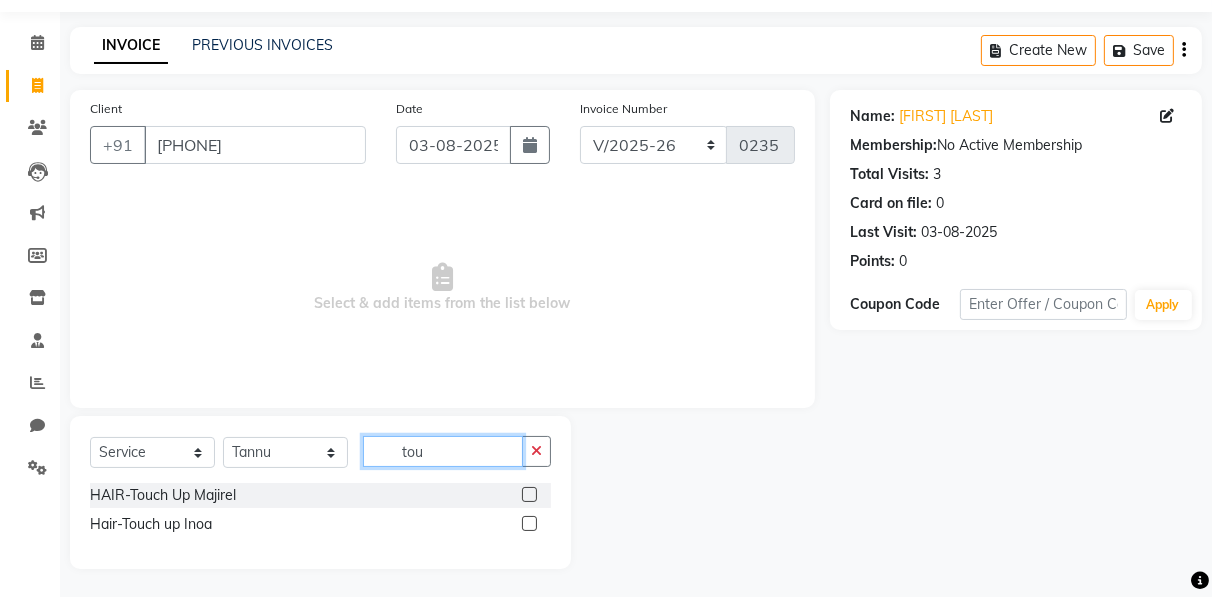 type on "tou" 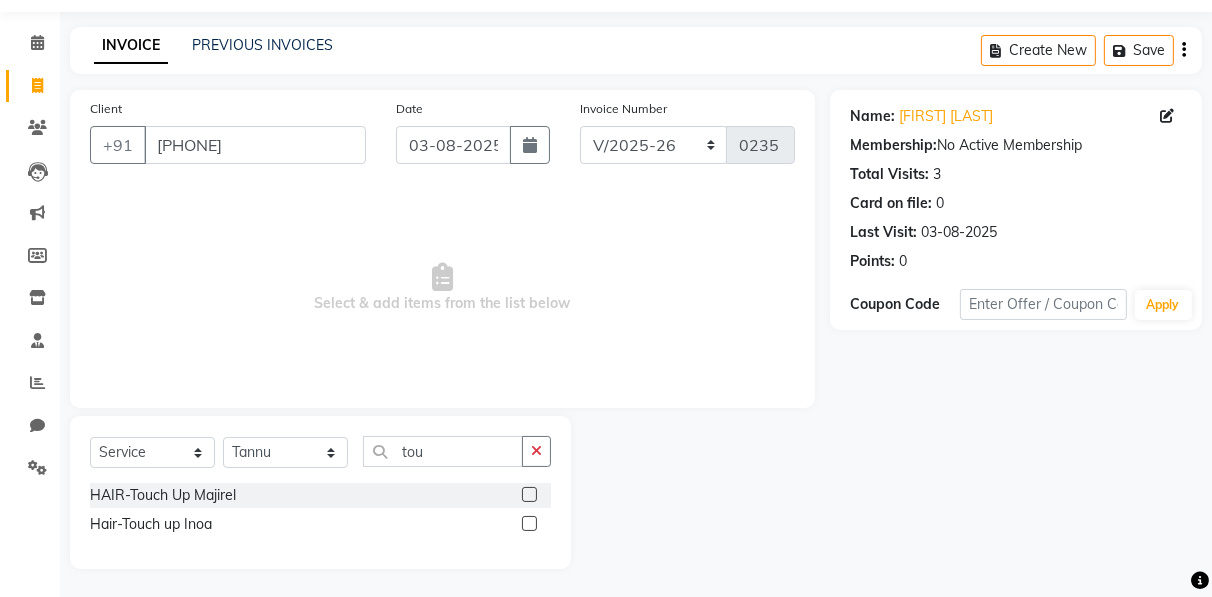 click 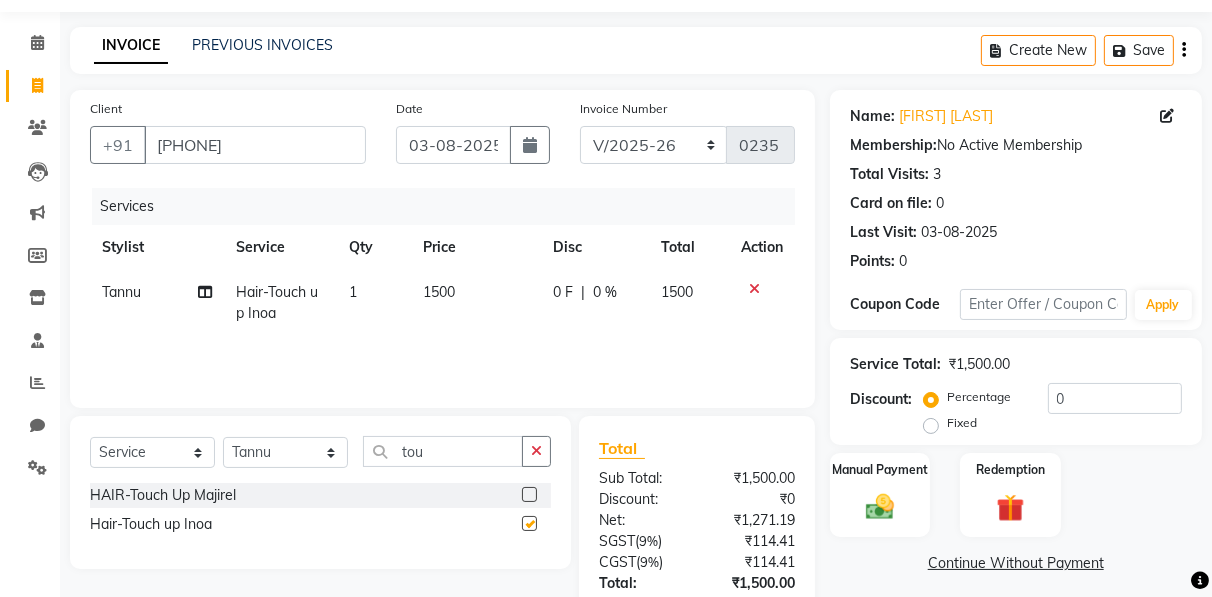 checkbox on "false" 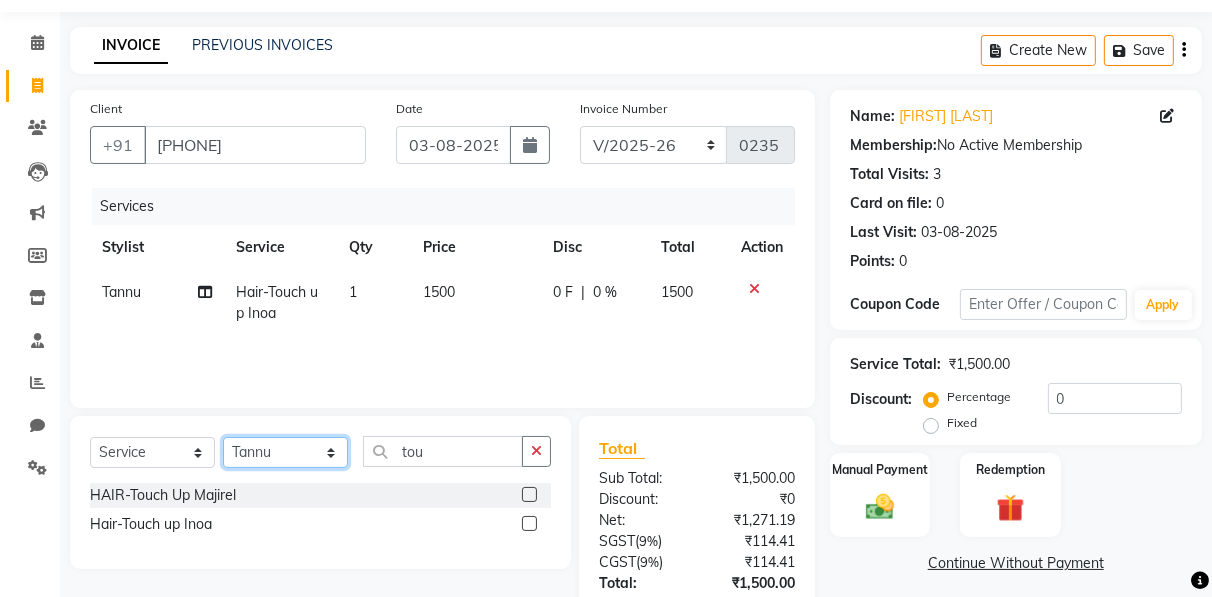 click on "[FIRST] [LAST] [FIRST] [LAST] [FIRST] [LAST] [FIRST] [LAST] [FIRST] [LAST] [FIRST] [LAST] [FIRST] [LAST] [FIRST] [LAST] [FIRST] [LAST] [FIRST] [LAST] [FIRST] [LAST] [FIRST] [LAST]" 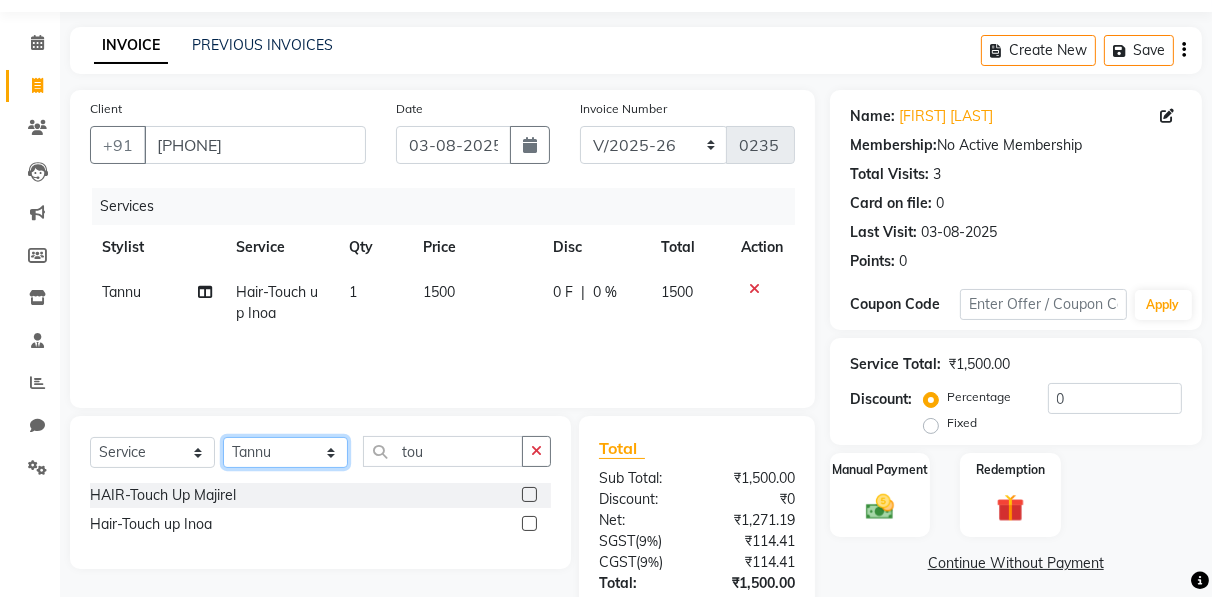 select on "85672" 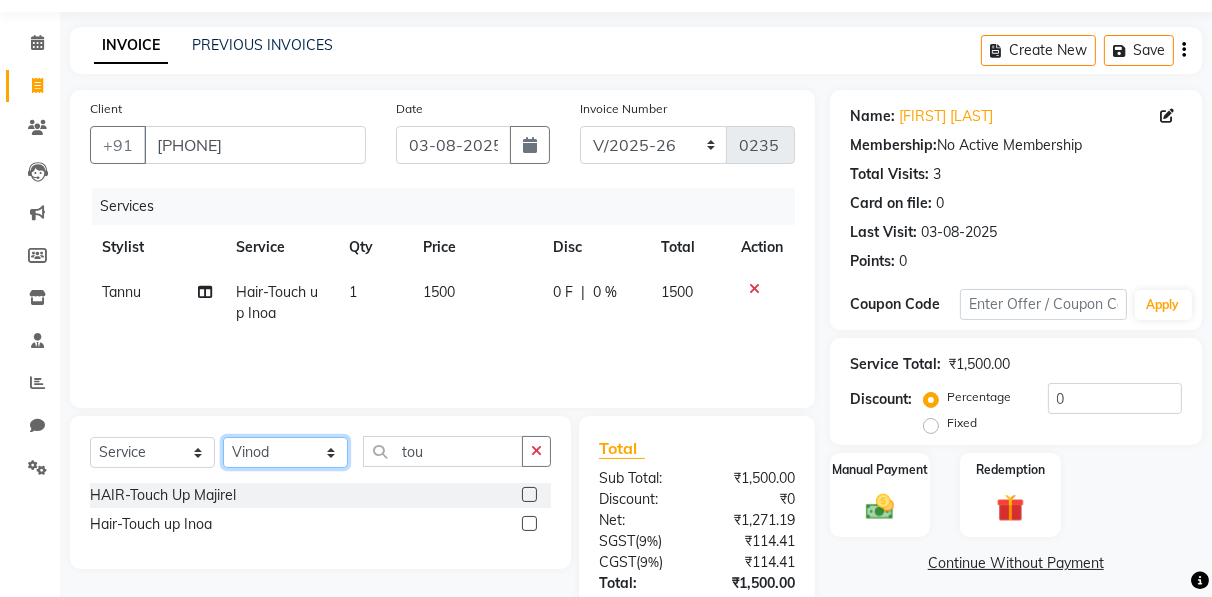 click on "[FIRST] [LAST] [FIRST] [LAST] [FIRST] [LAST] [FIRST] [LAST] [FIRST] [LAST] [FIRST] [LAST] [FIRST] [LAST] [FIRST] [LAST] [FIRST] [LAST] [FIRST] [LAST] [FIRST] [LAST] [FIRST] [LAST]" 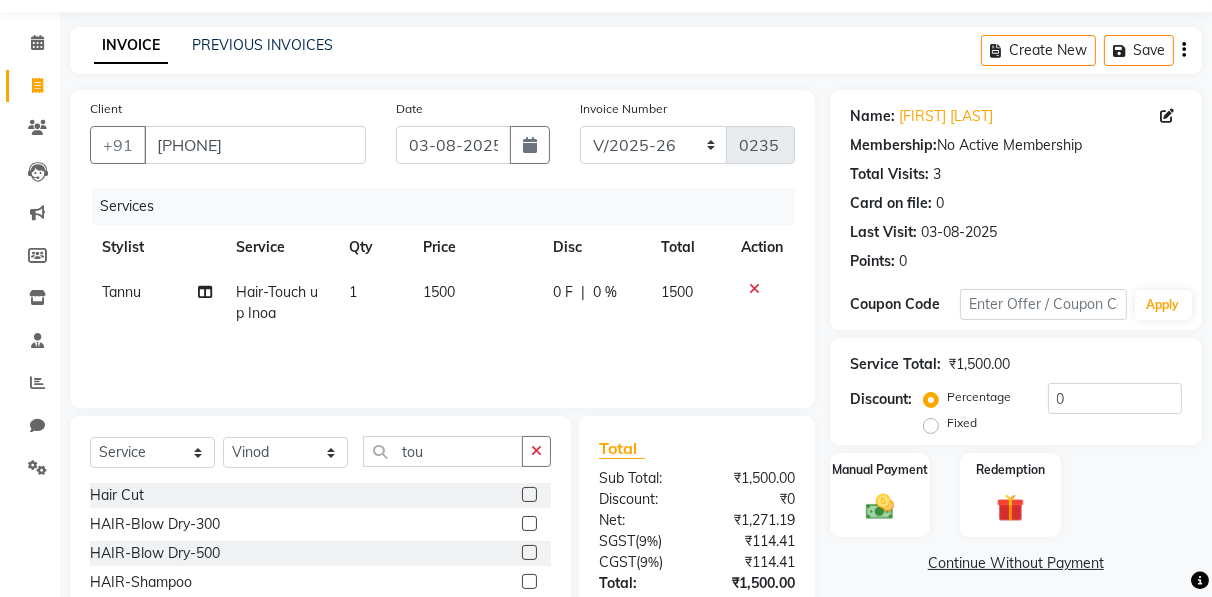 click on "Tannu" 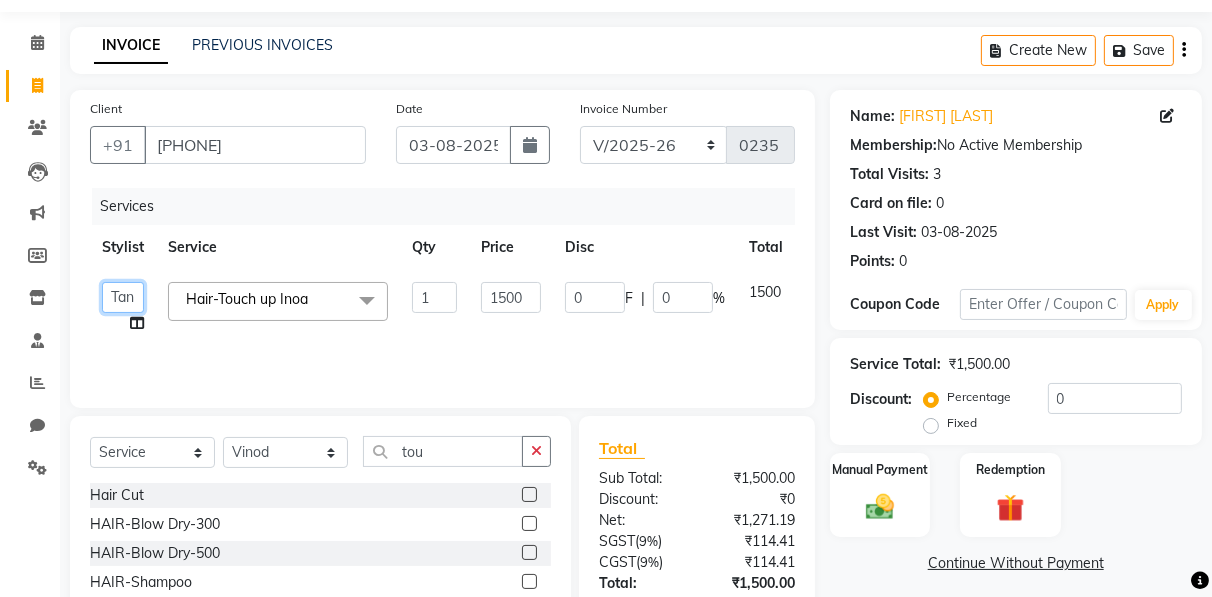 click on "[FIRST] [LAST] [FIRST] [LAST] [FIRST] [LAST] [FIRST] [LAST] [FIRST] [LAST] [FIRST] [LAST] [FIRST] [LAST] [FIRST] [LAST] [FIRST] [LAST] [FIRST] [LAST] [FIRST] [LAST]" 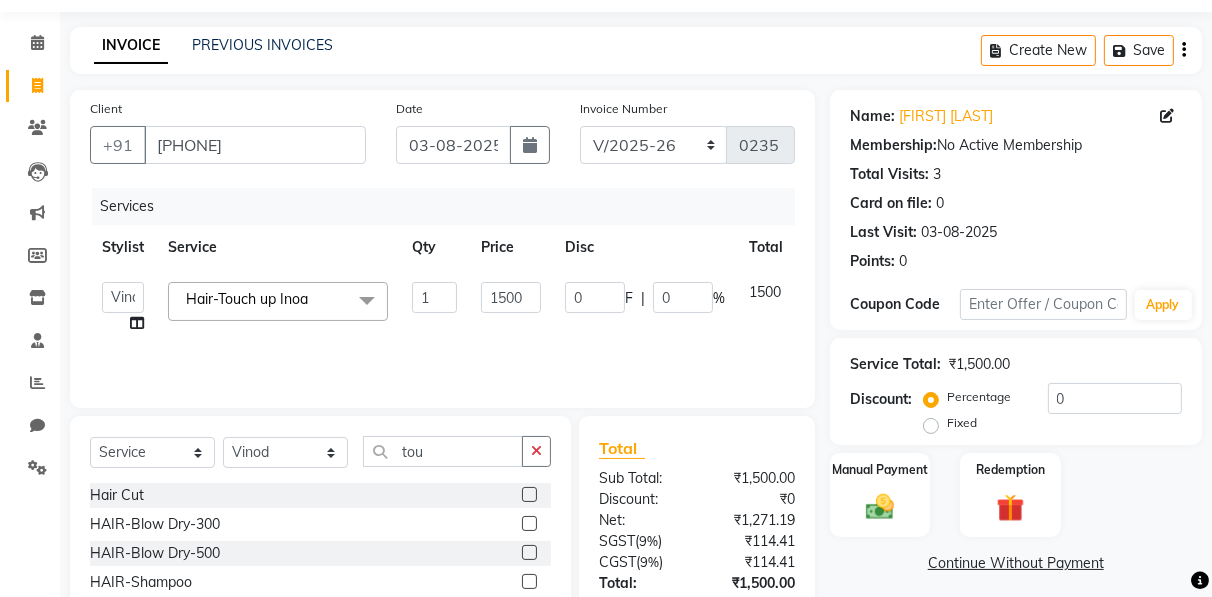select on "85672" 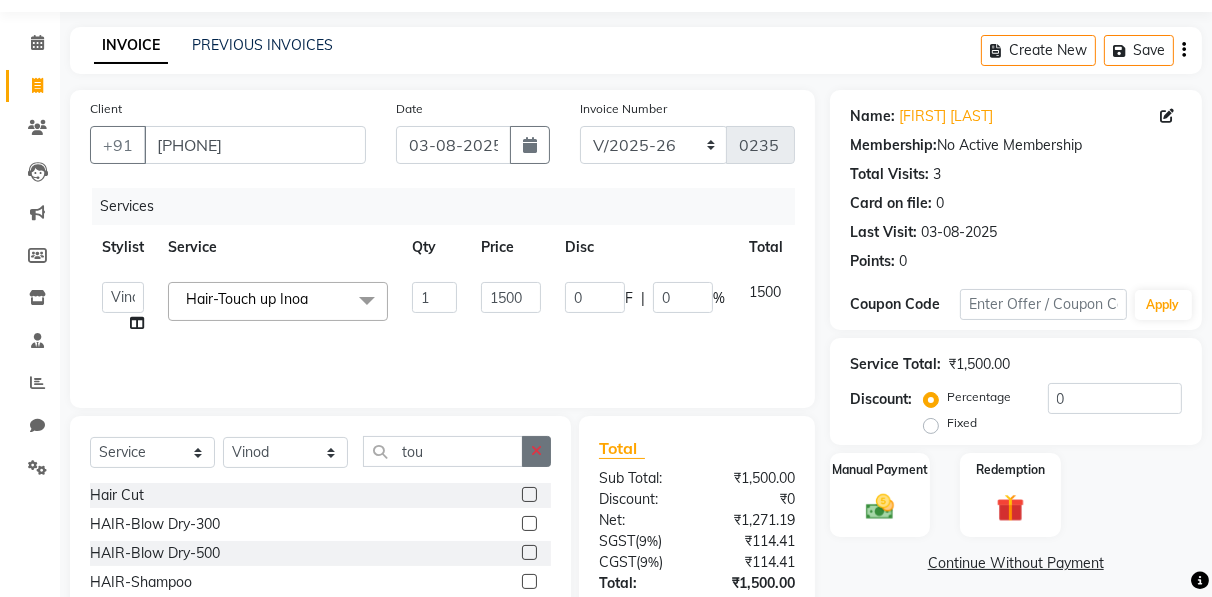 click 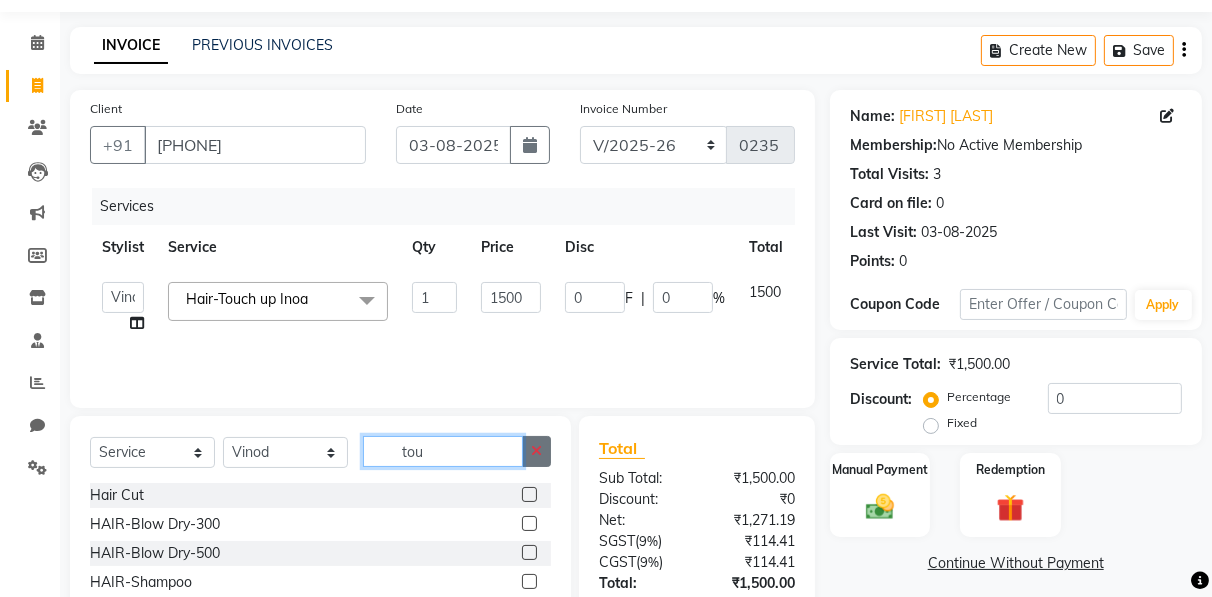 type 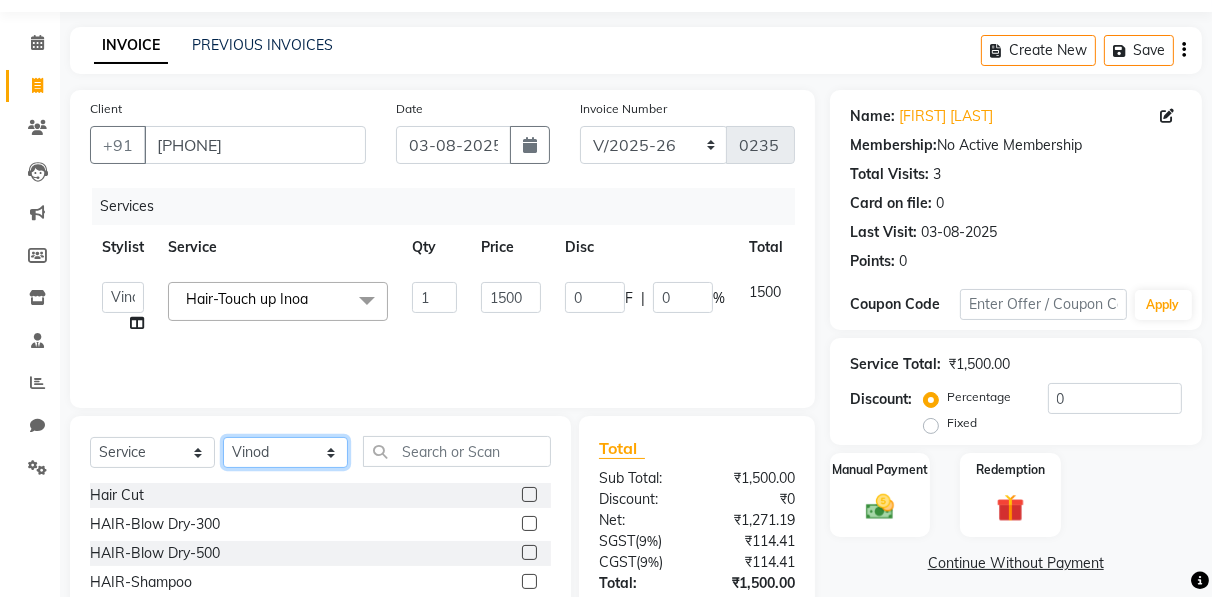 click on "[FIRST] [LAST] [FIRST] [LAST] [FIRST] [LAST] [FIRST] [LAST] [FIRST] [LAST] [FIRST] [LAST] [FIRST] [LAST] [FIRST] [LAST] [FIRST] [LAST] [FIRST] [LAST] [FIRST] [LAST] [FIRST] [LAST]" 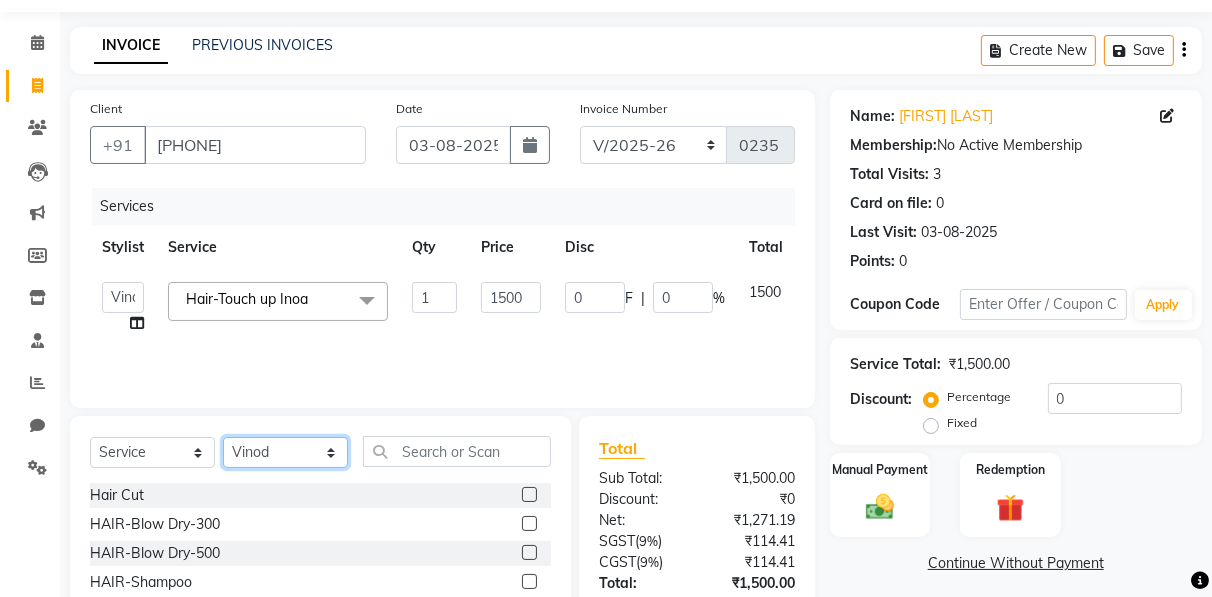 select on "85670" 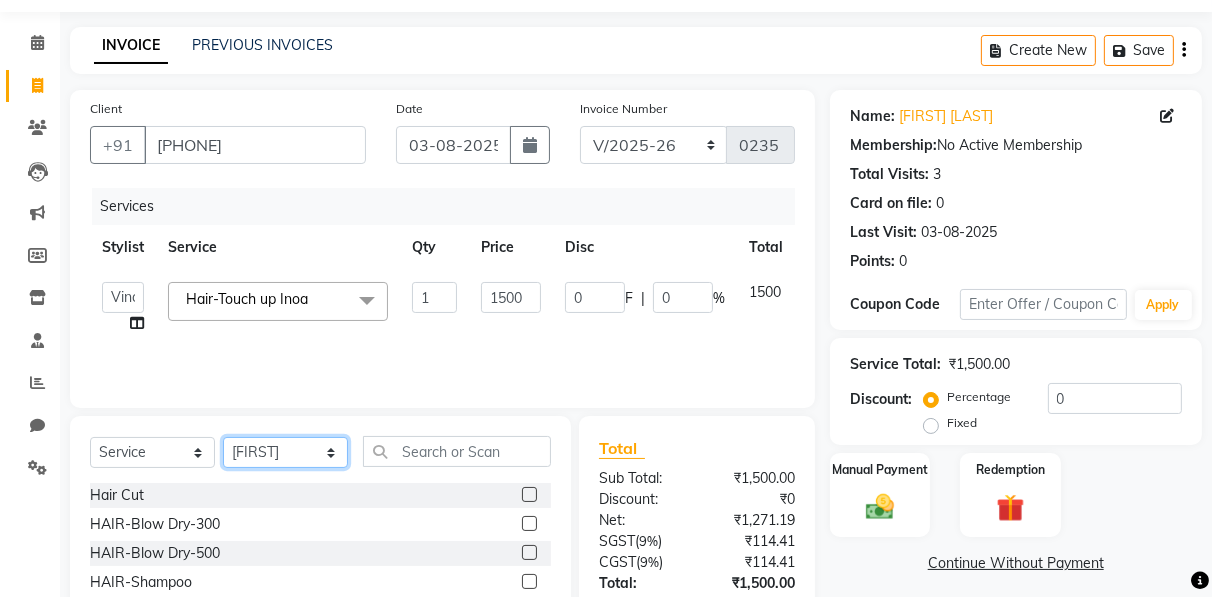 click on "[FIRST] [LAST] [FIRST] [LAST] [FIRST] [LAST] [FIRST] [LAST] [FIRST] [LAST] [FIRST] [LAST] [FIRST] [LAST] [FIRST] [LAST] [FIRST] [LAST] [FIRST] [LAST] [FIRST] [LAST] [FIRST] [LAST]" 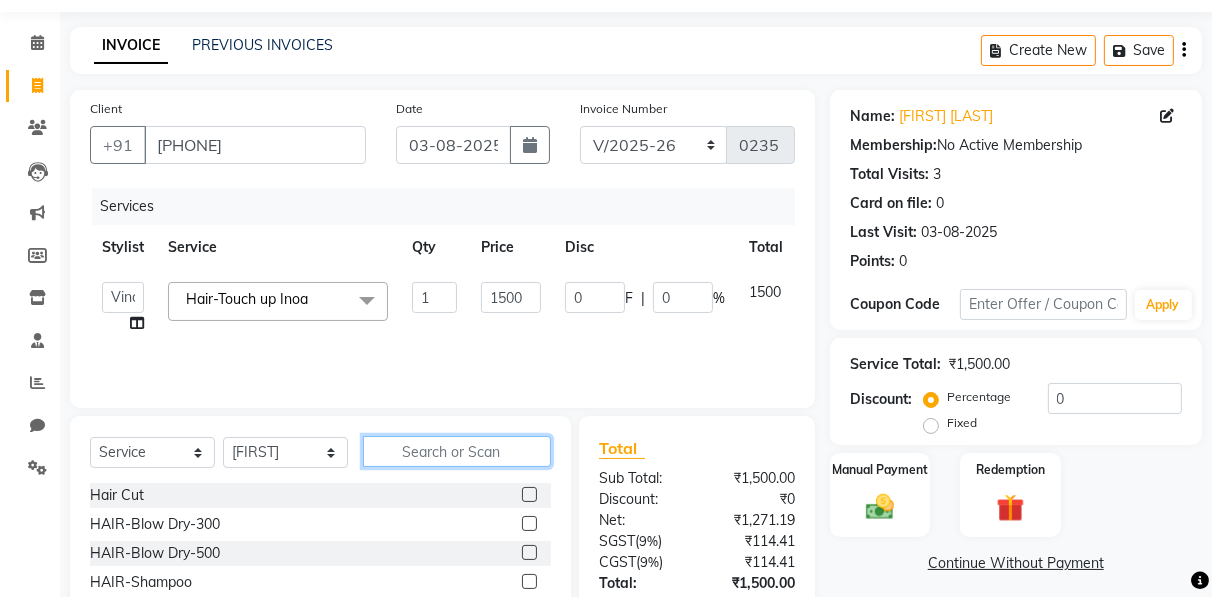 click 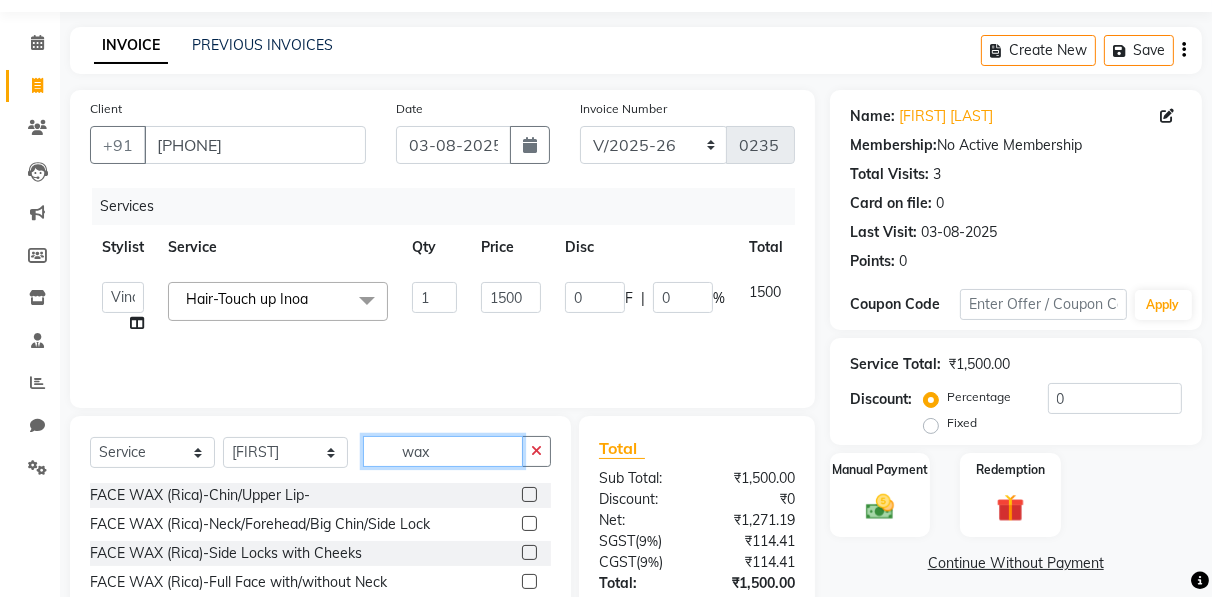 scroll, scrollTop: 174, scrollLeft: 0, axis: vertical 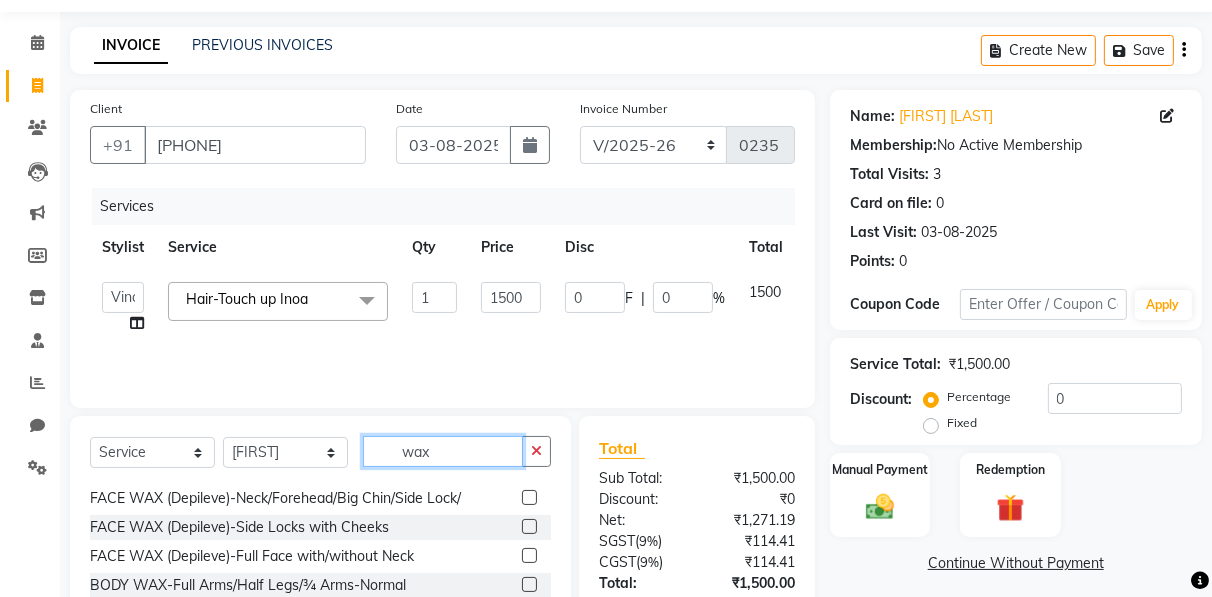 type on "wax" 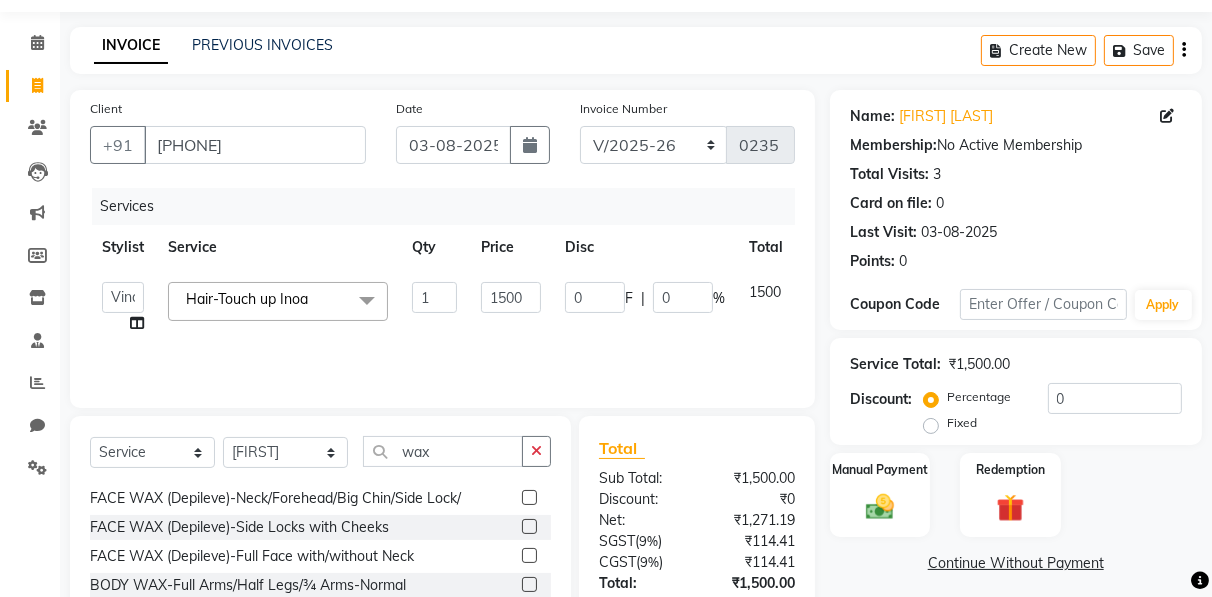 click 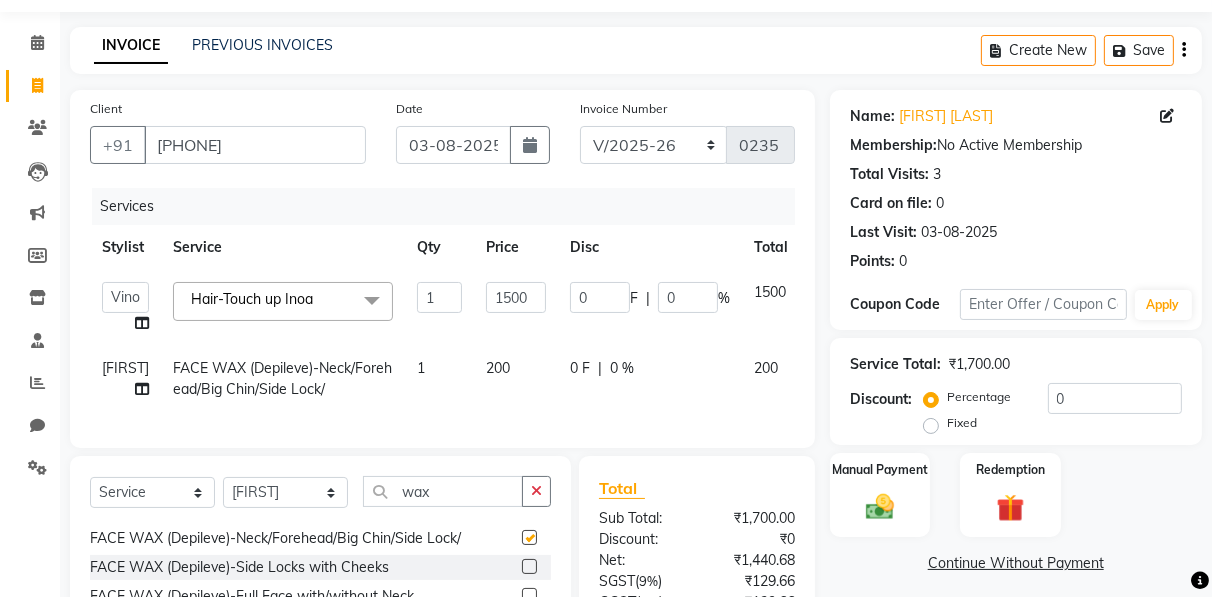 checkbox on "false" 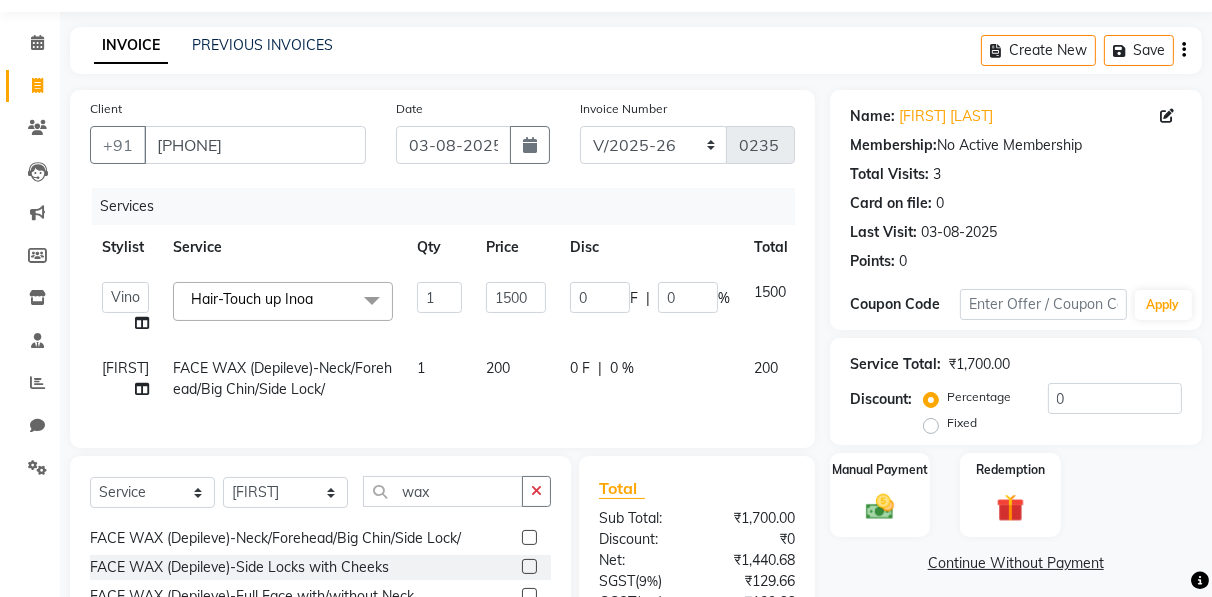 scroll, scrollTop: 35, scrollLeft: 0, axis: vertical 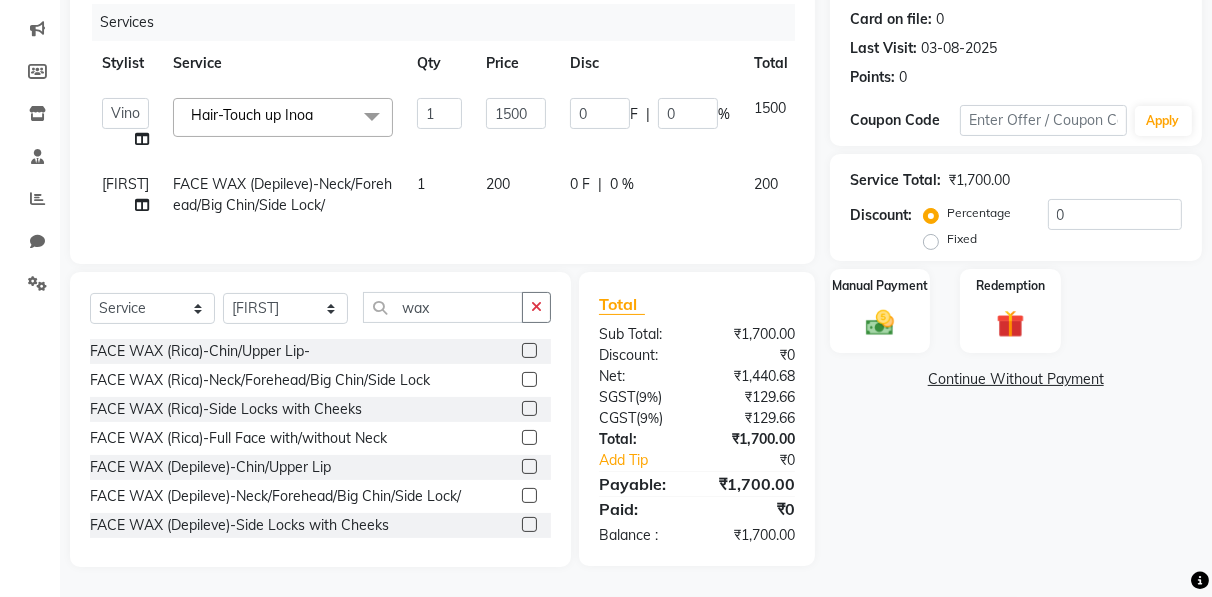 click 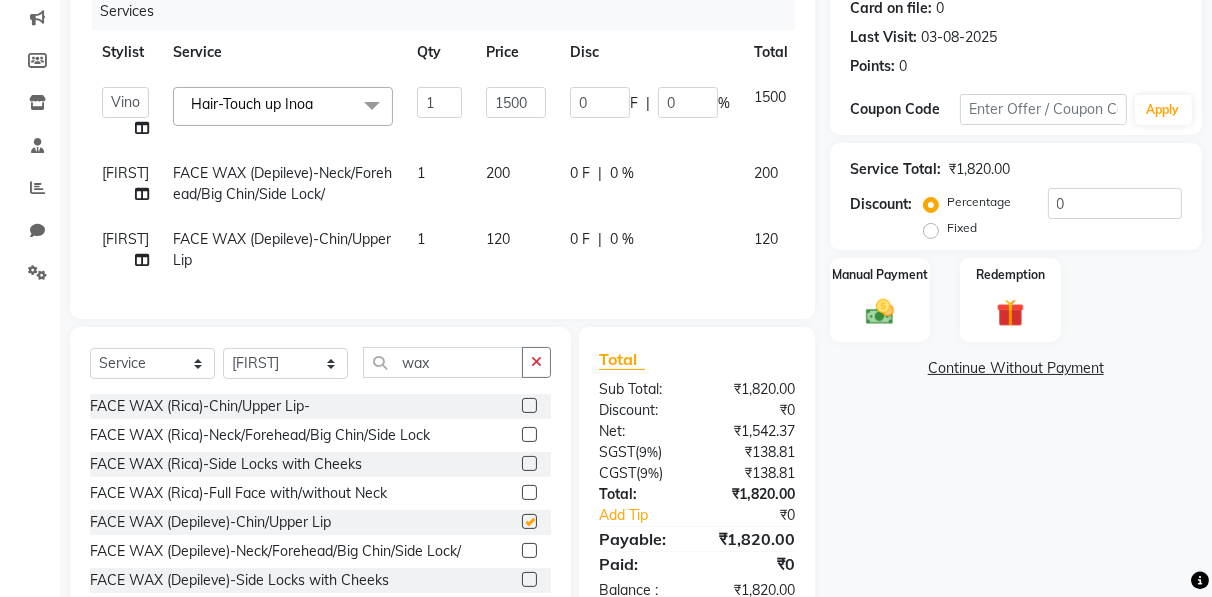 checkbox on "false" 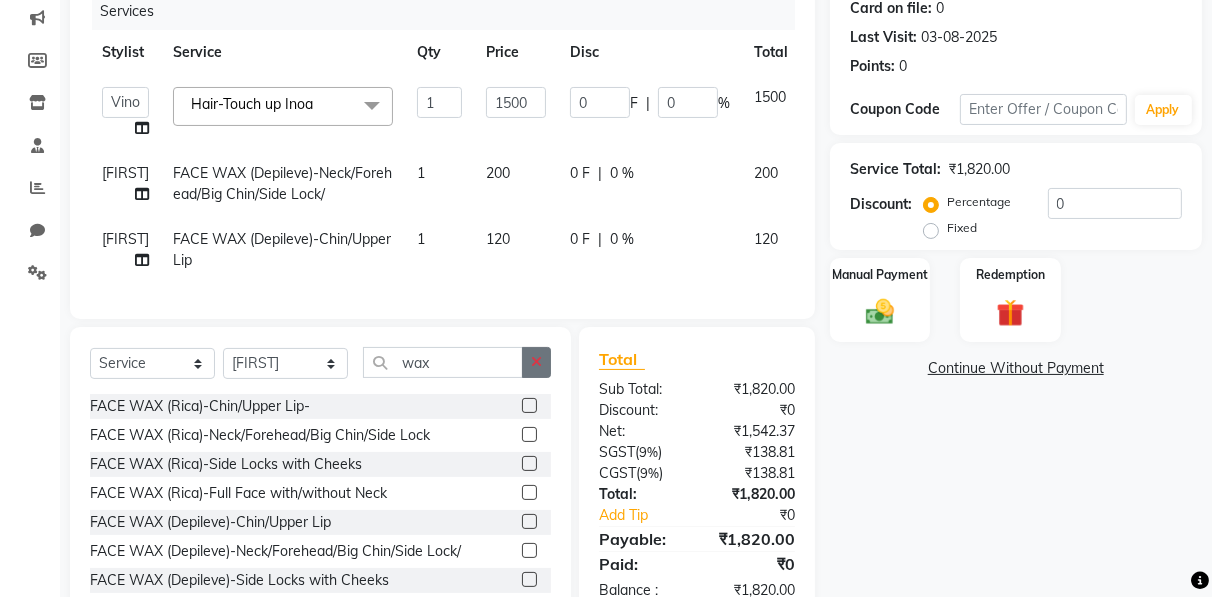 click 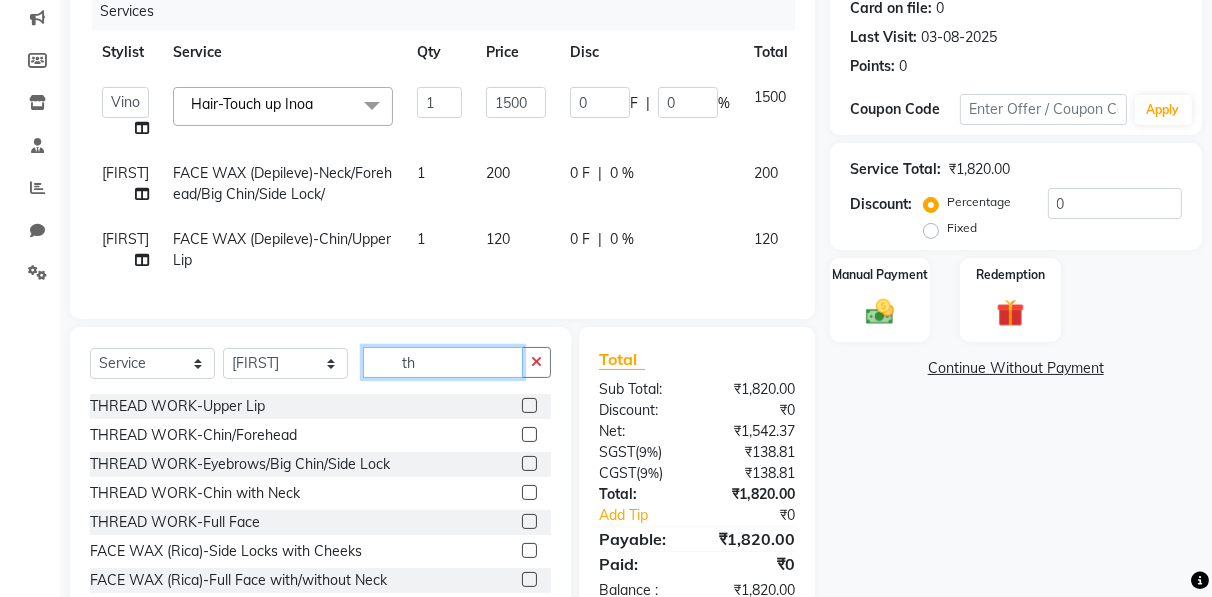 type on "th" 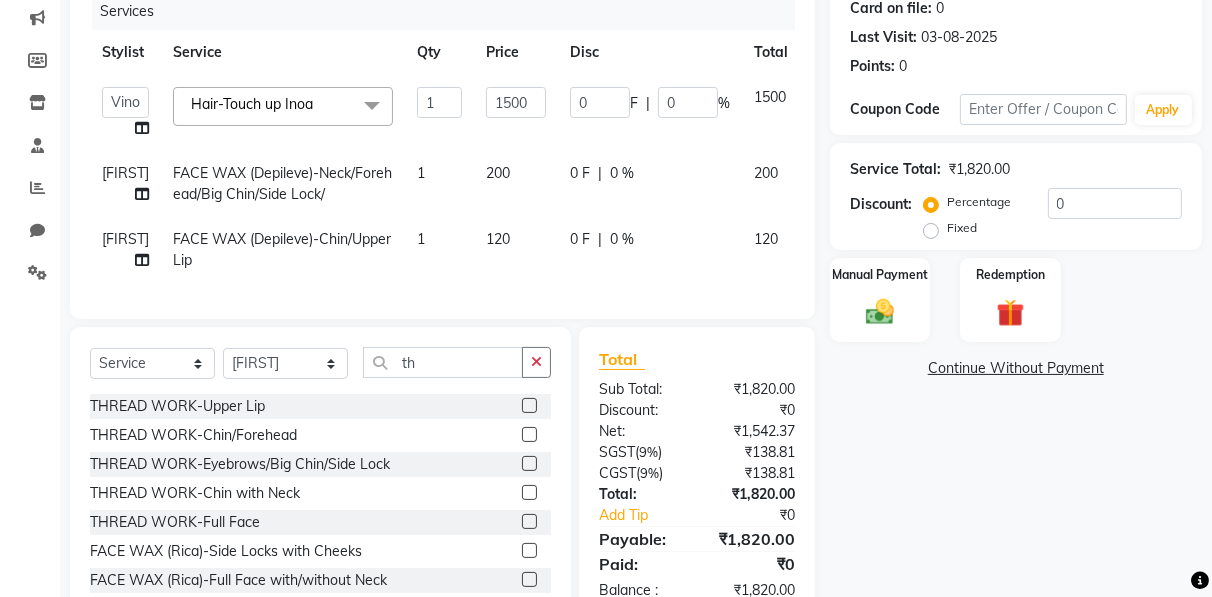 click 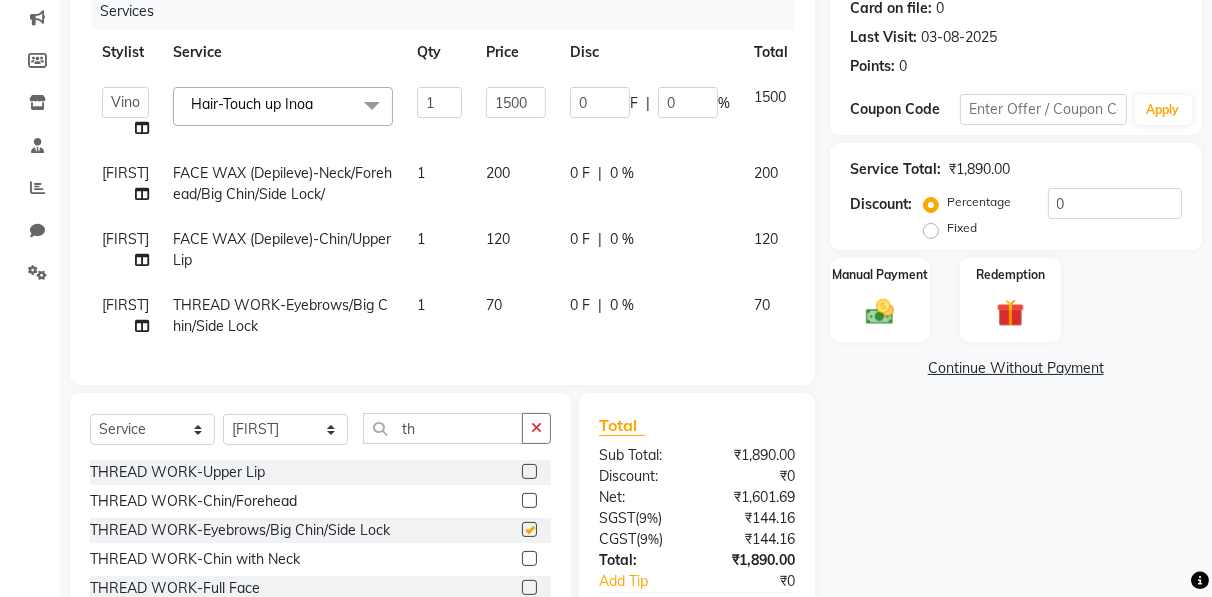 checkbox on "false" 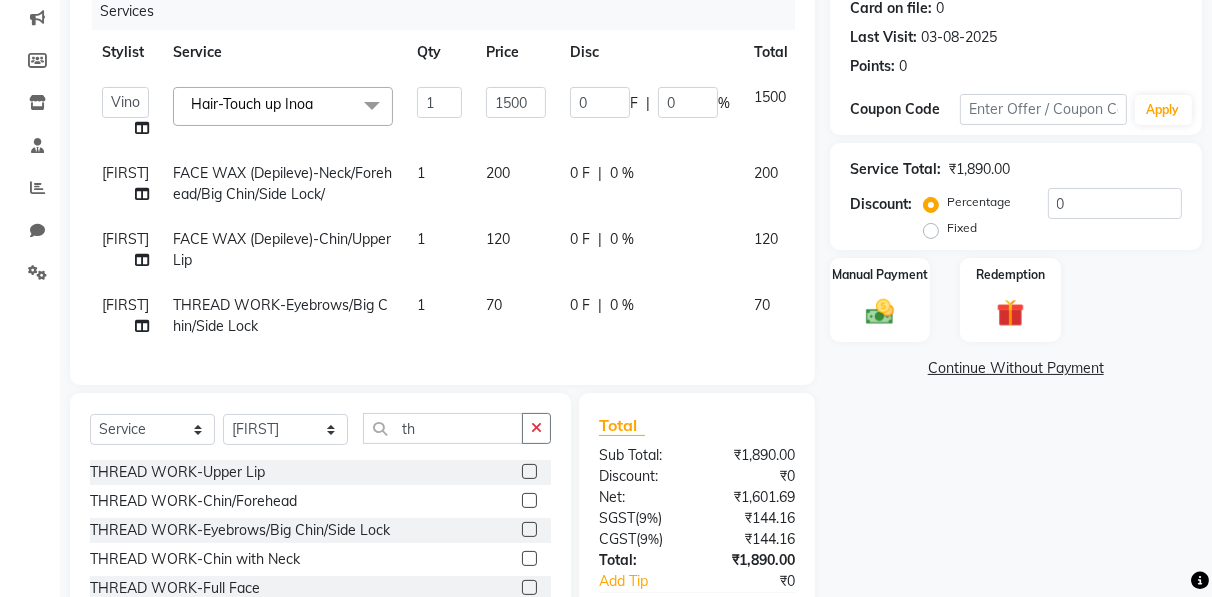 scroll, scrollTop: 0, scrollLeft: 0, axis: both 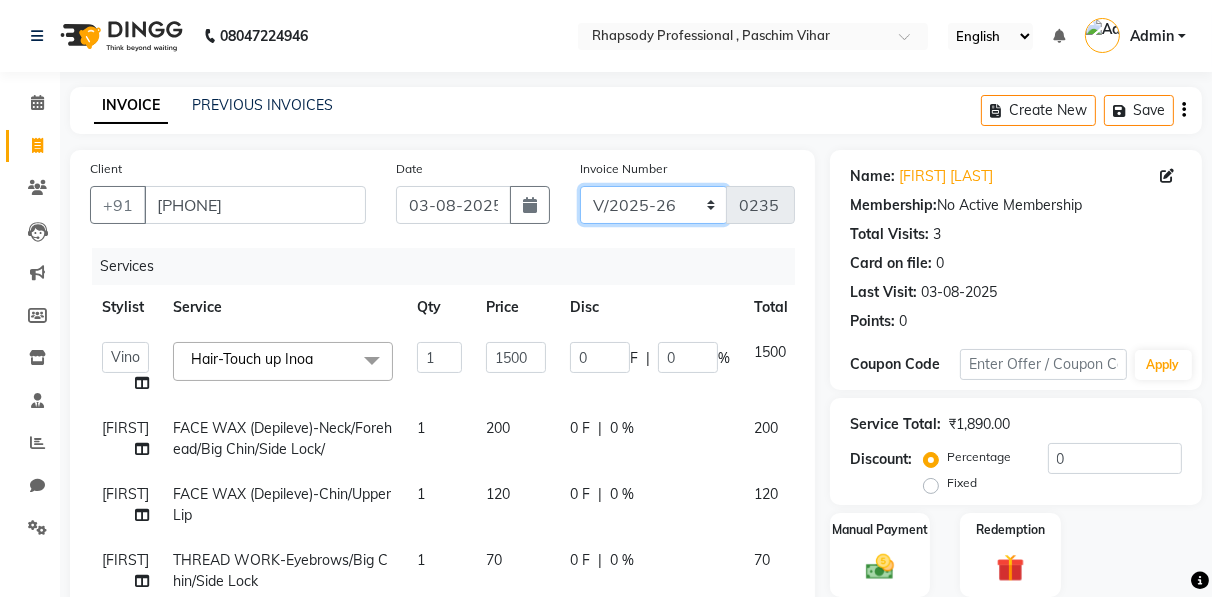 click on "RNV/2025-26 V/2025 V/2025-26" 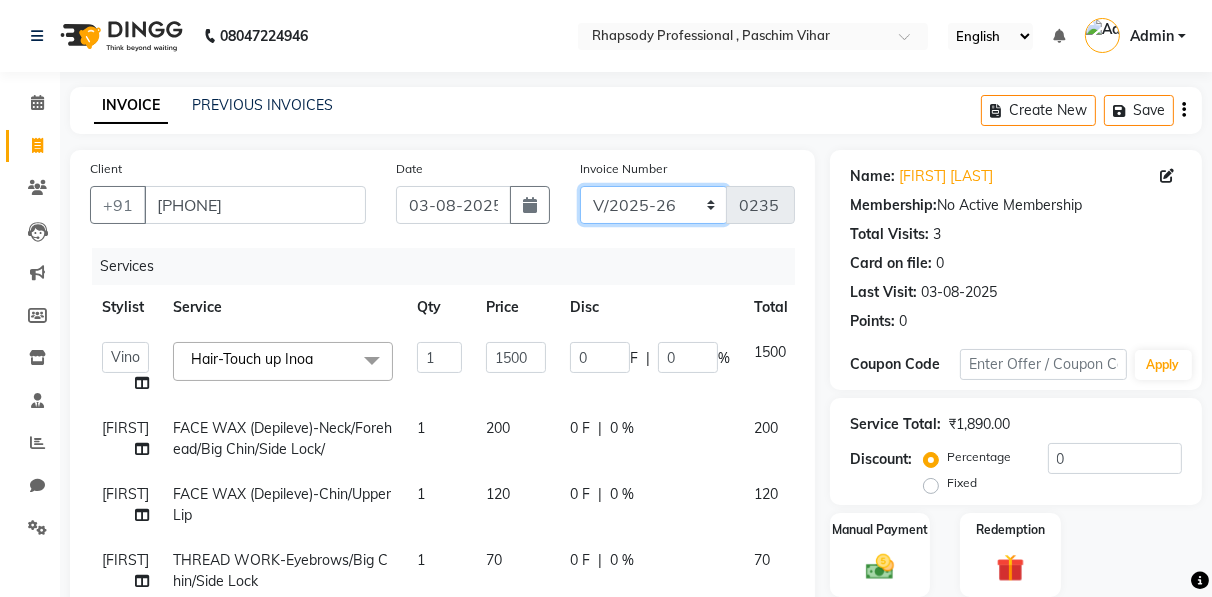 select on "8650" 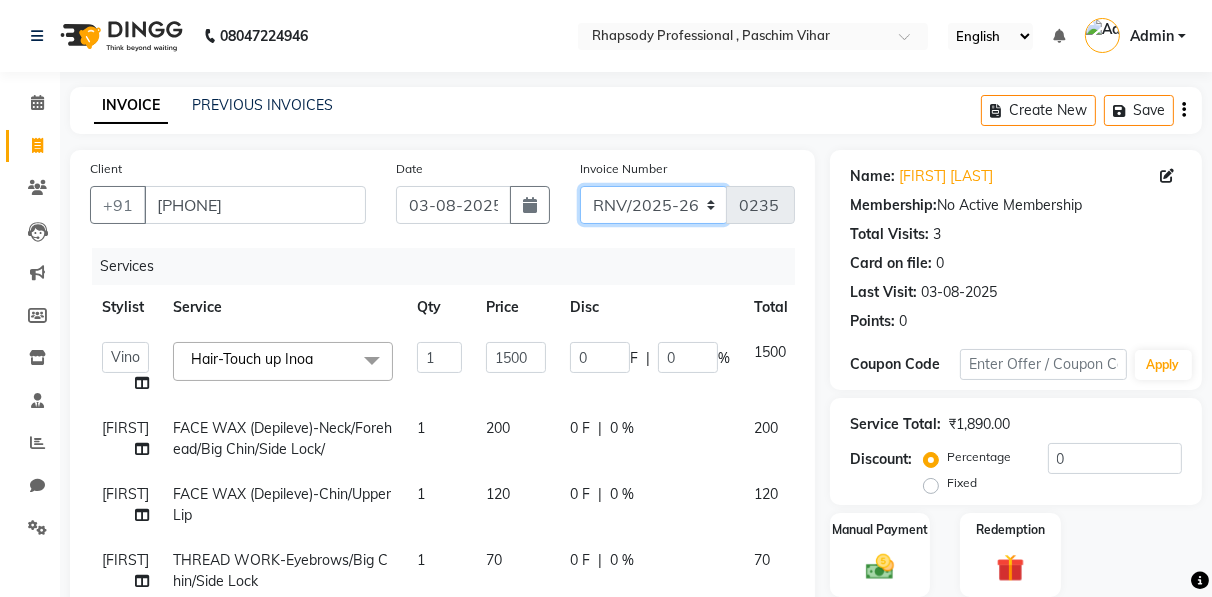 click on "RNV/2025-26 V/2025 V/2025-26" 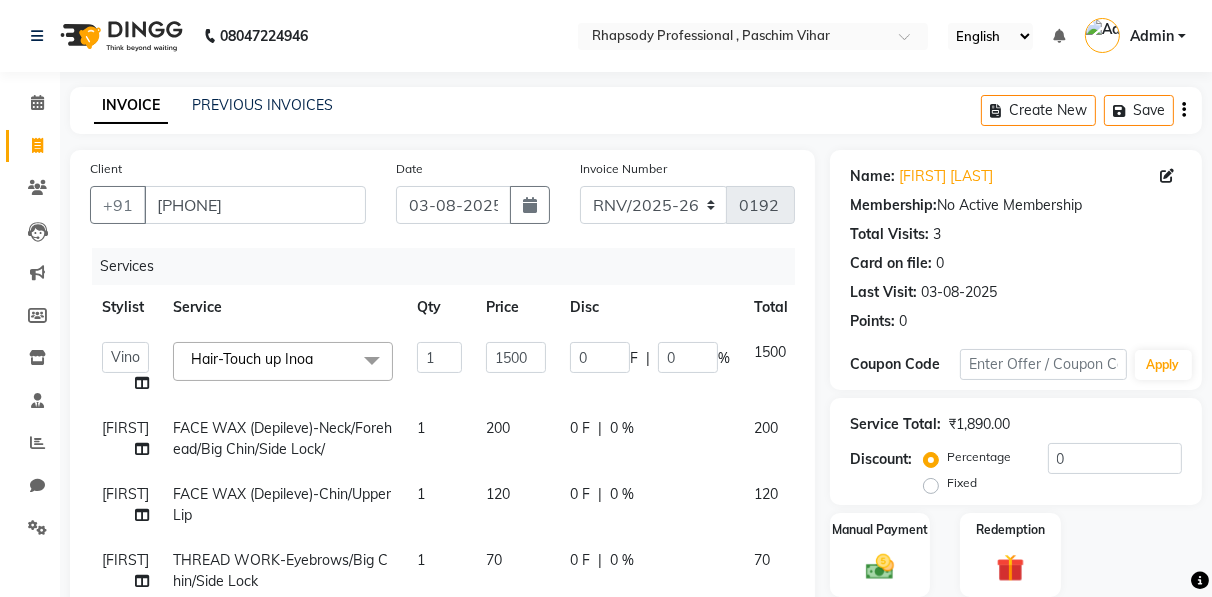 click 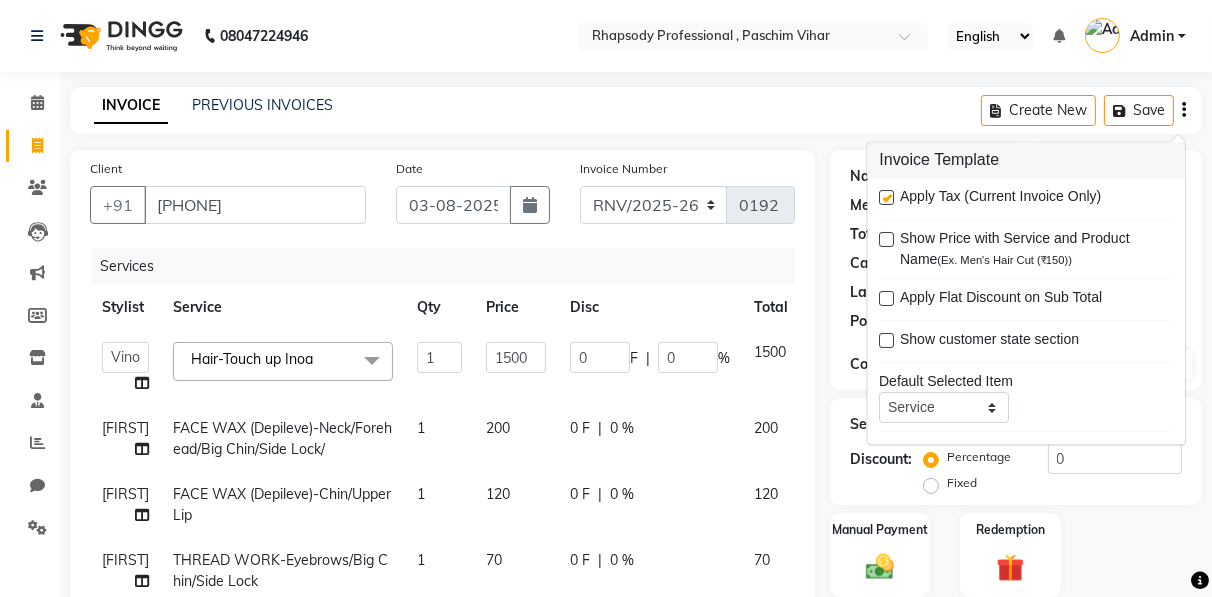 click at bounding box center (886, 198) 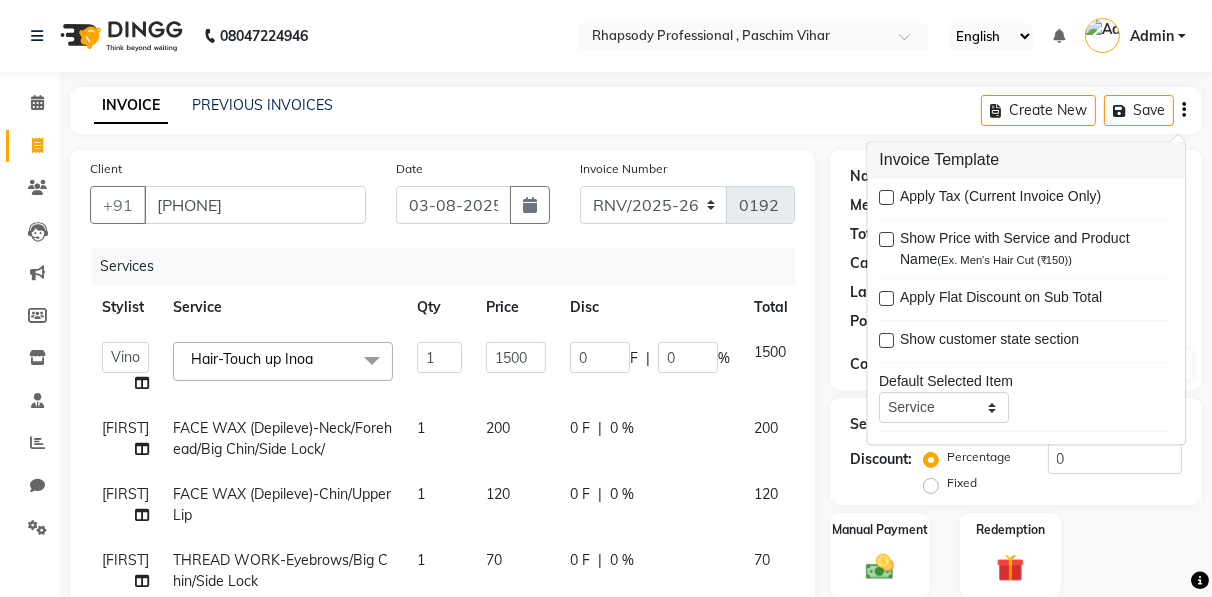 scroll, scrollTop: 387, scrollLeft: 0, axis: vertical 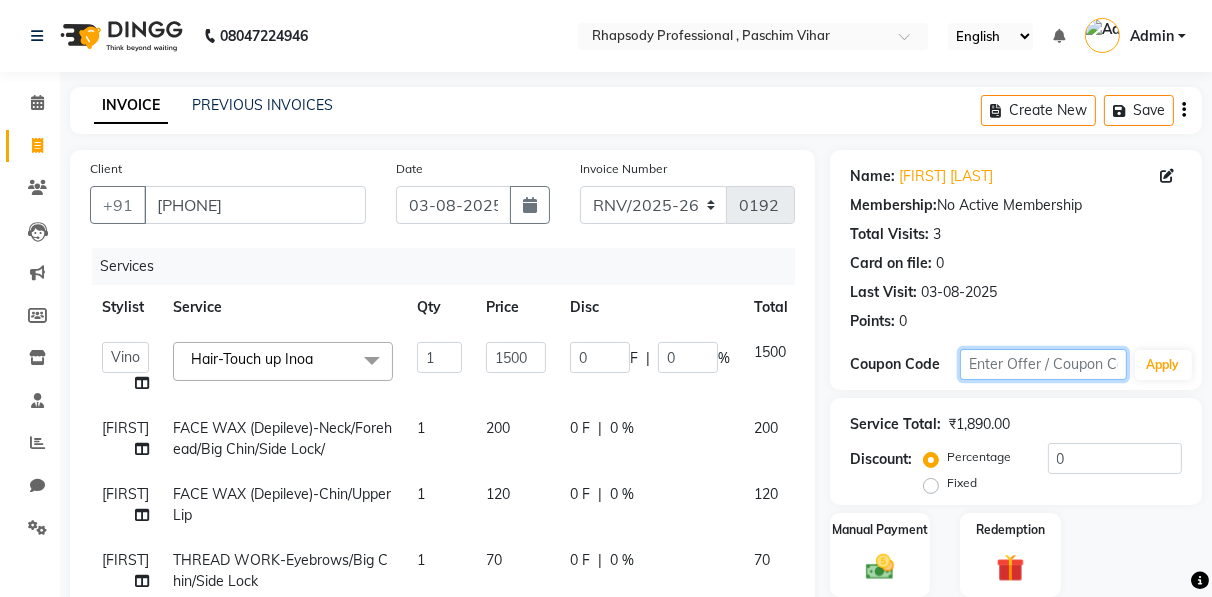 click 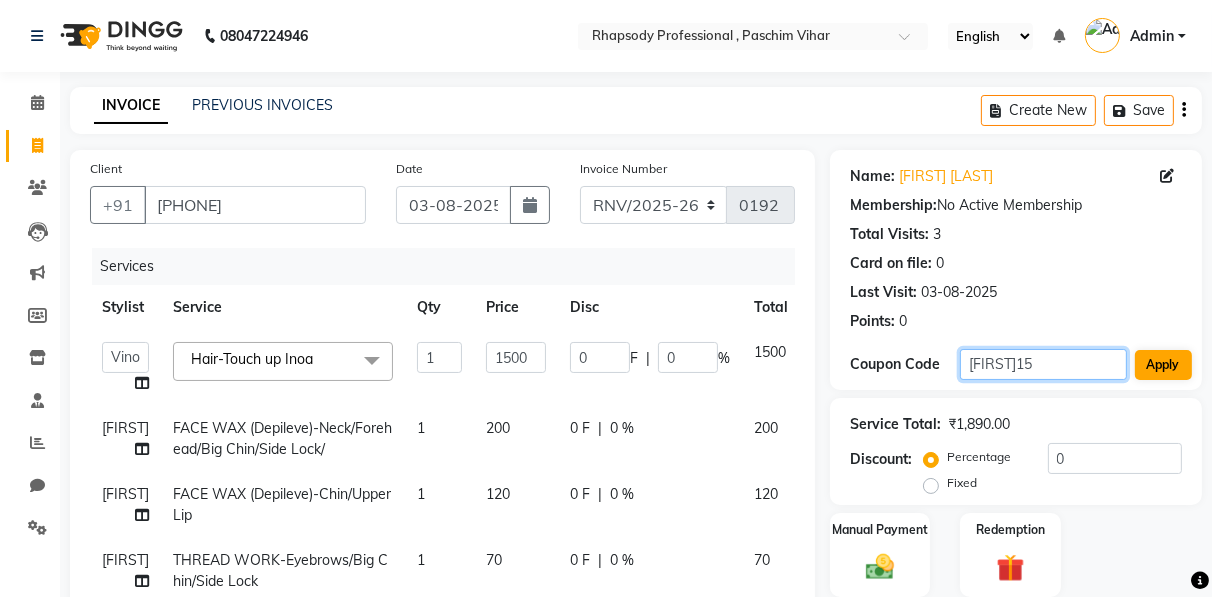 type on "[FIRST]15" 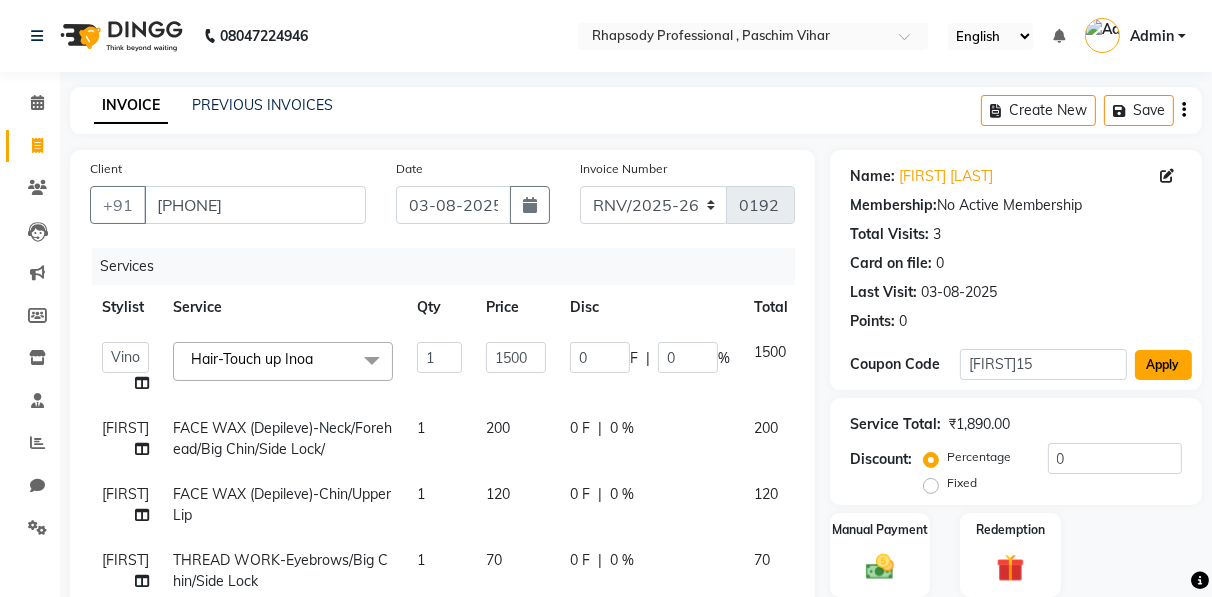 click on "Apply" 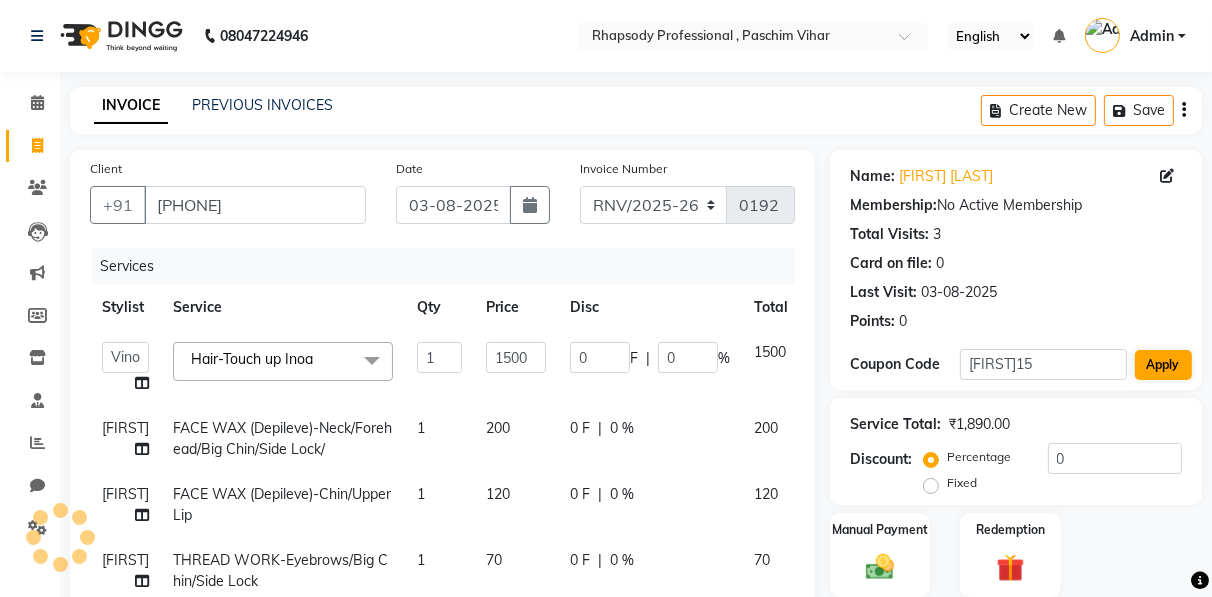 type on "15" 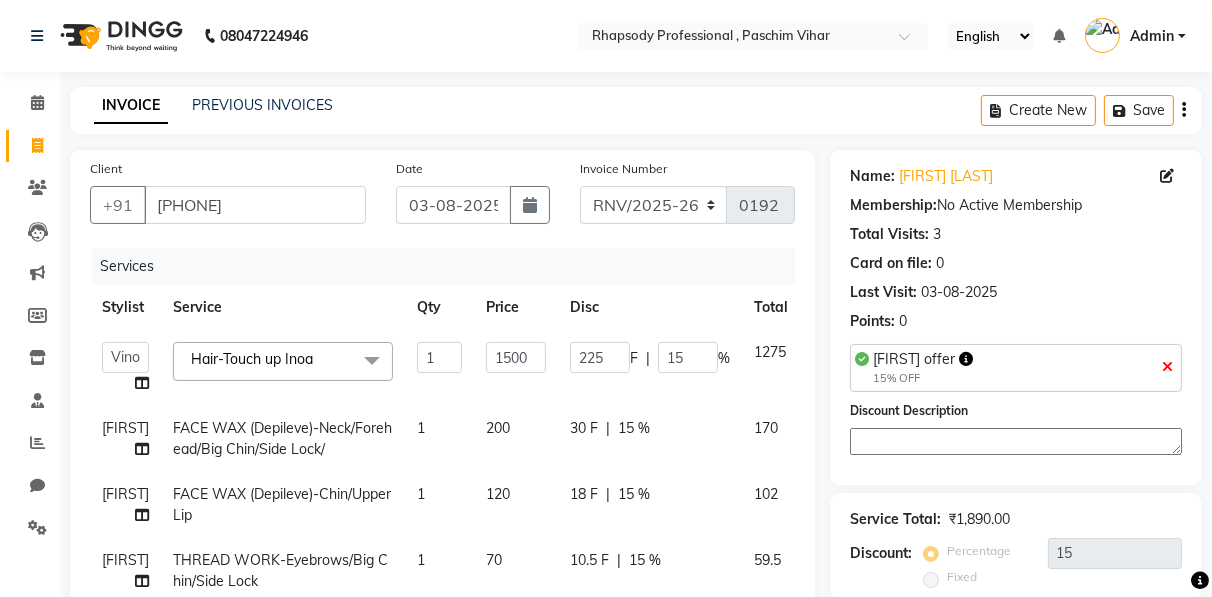 scroll, scrollTop: 387, scrollLeft: 0, axis: vertical 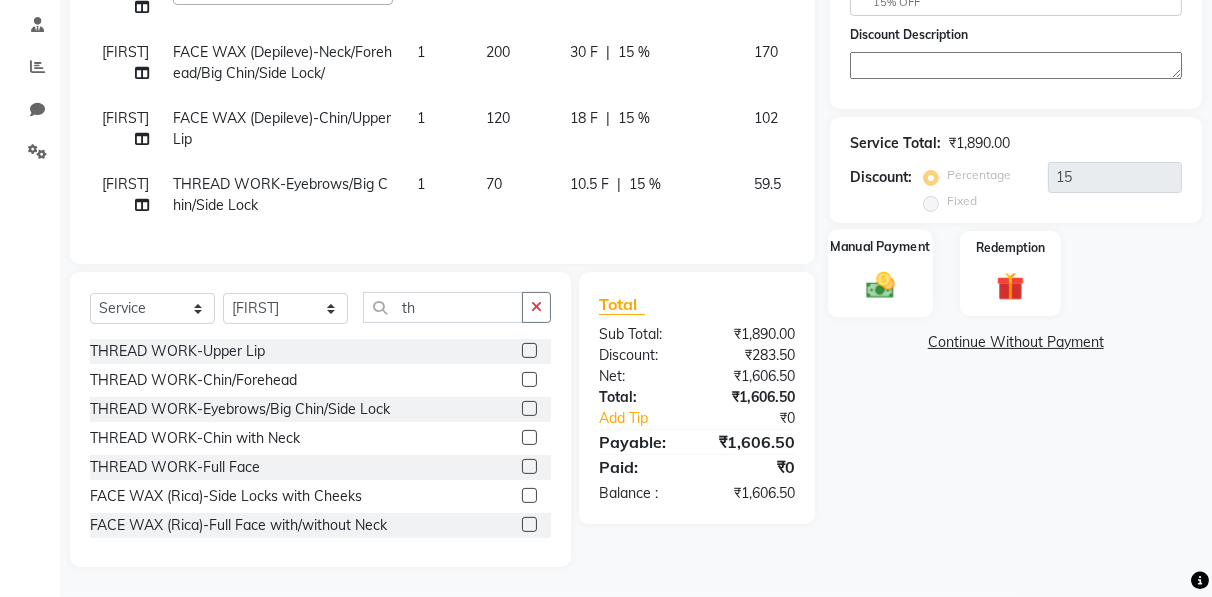 click 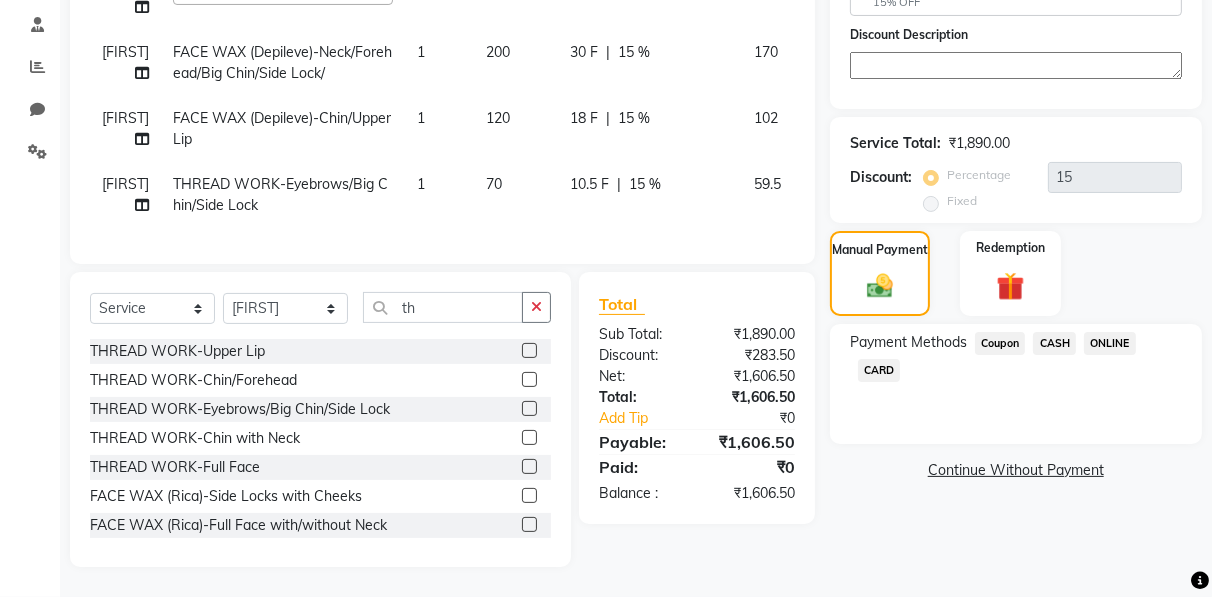 click on "ONLINE" 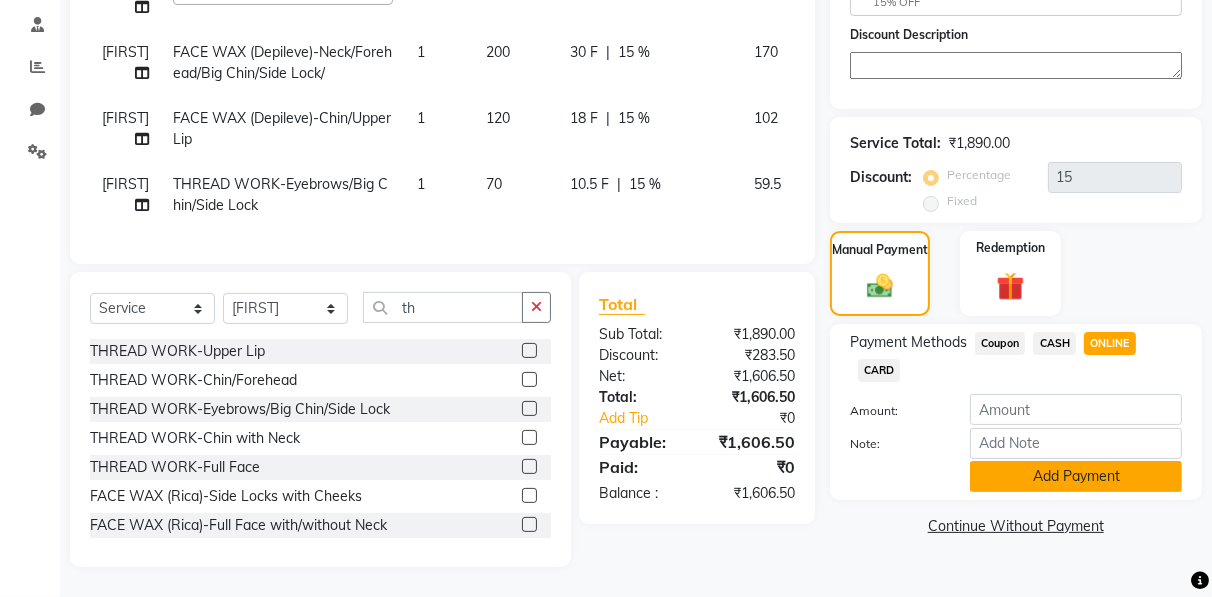 click on "Add Payment" 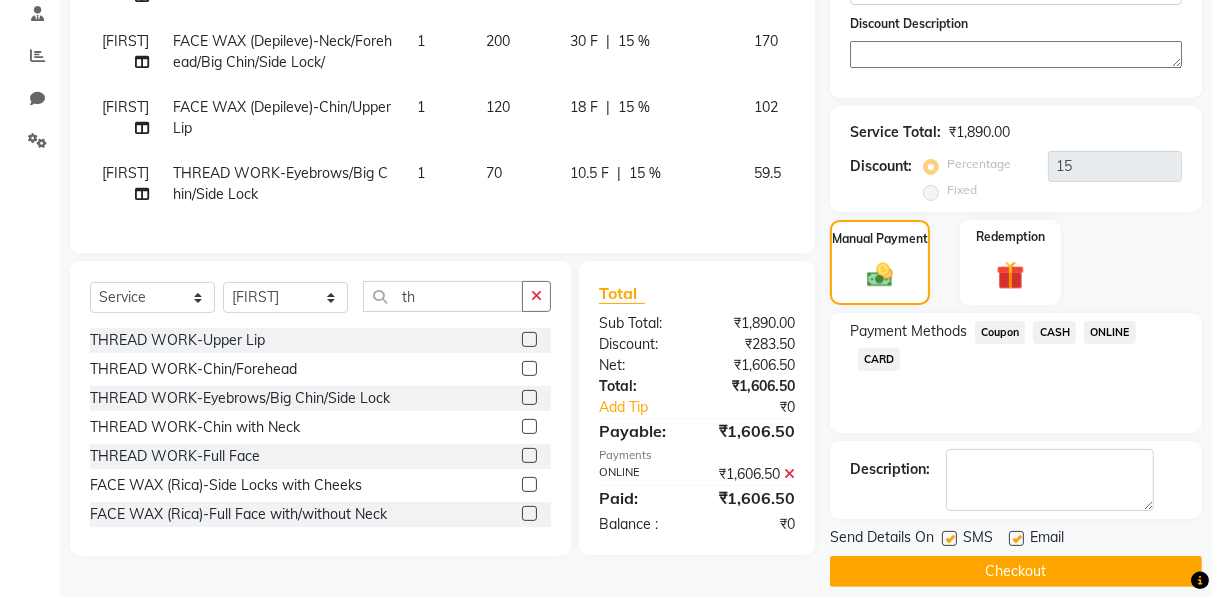 scroll, scrollTop: 0, scrollLeft: 0, axis: both 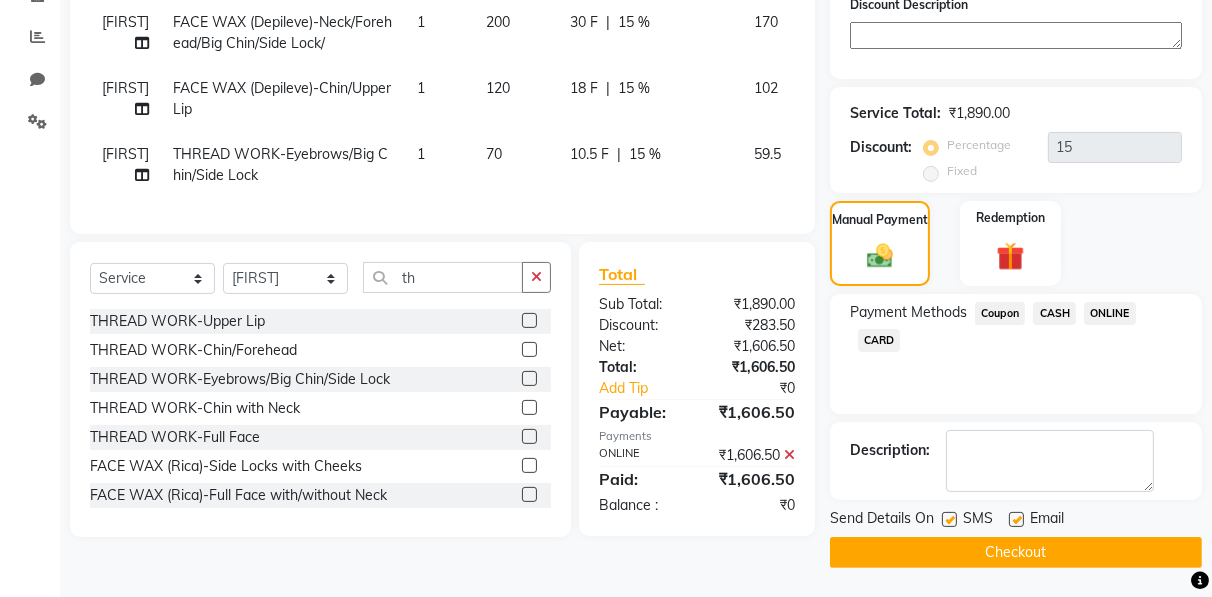 click on "Checkout" 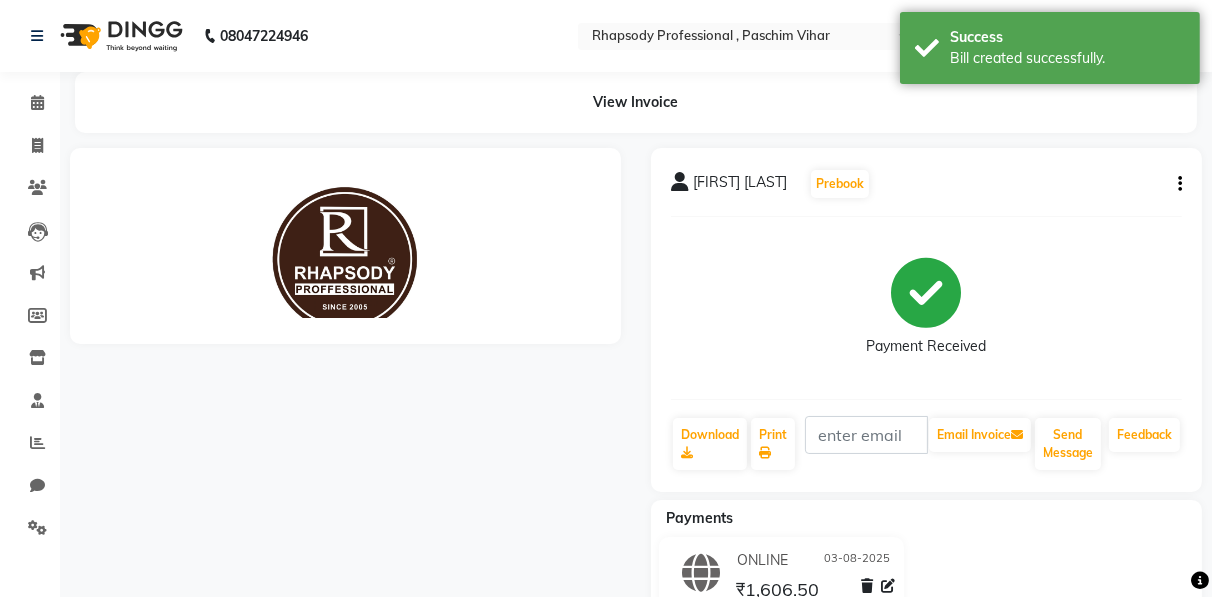 scroll, scrollTop: 0, scrollLeft: 0, axis: both 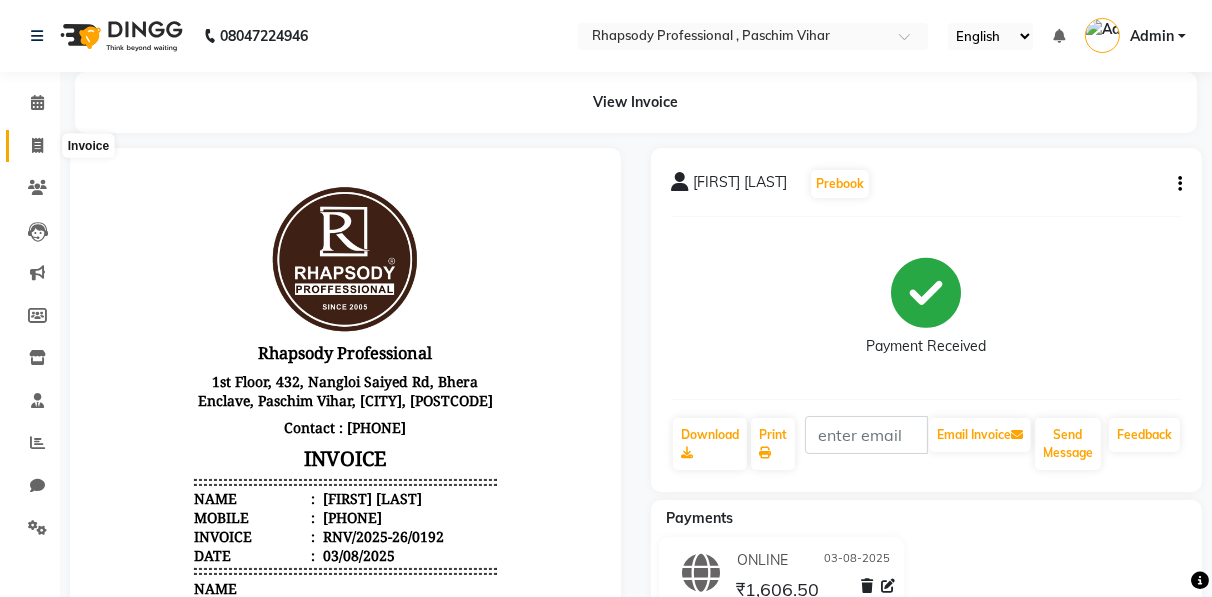 click 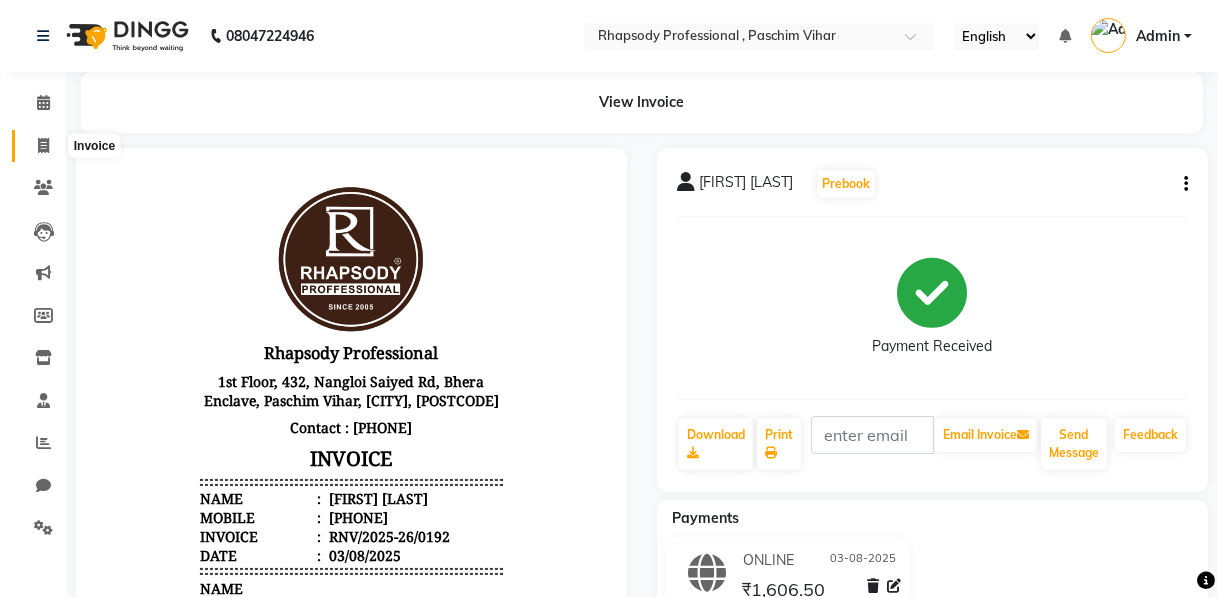 scroll, scrollTop: 3, scrollLeft: 0, axis: vertical 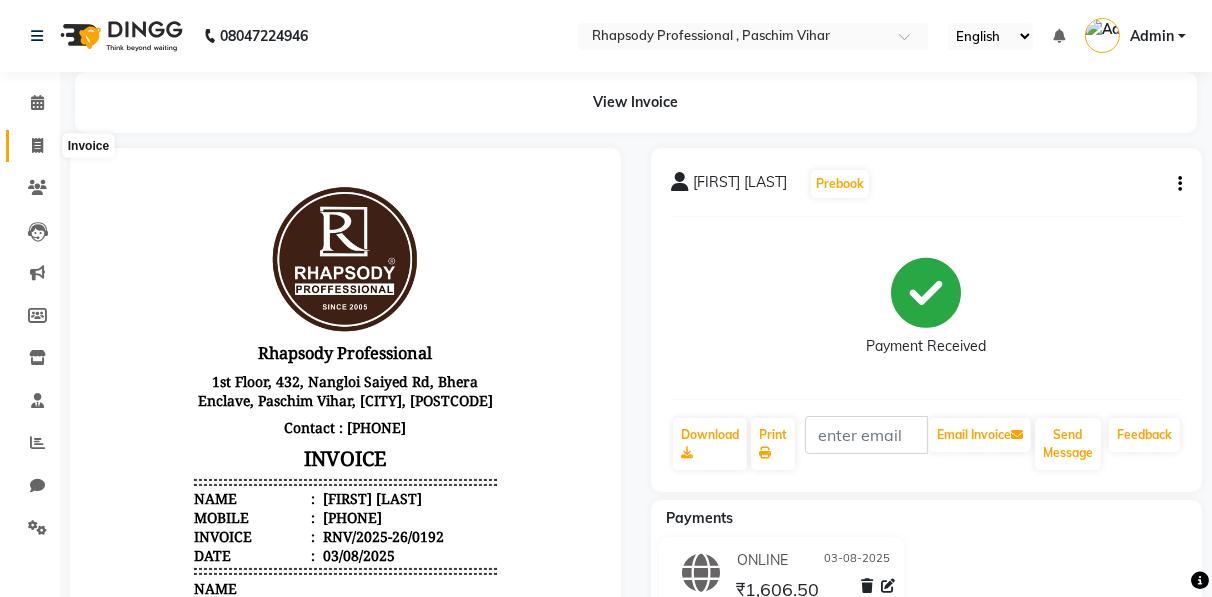 select on "service" 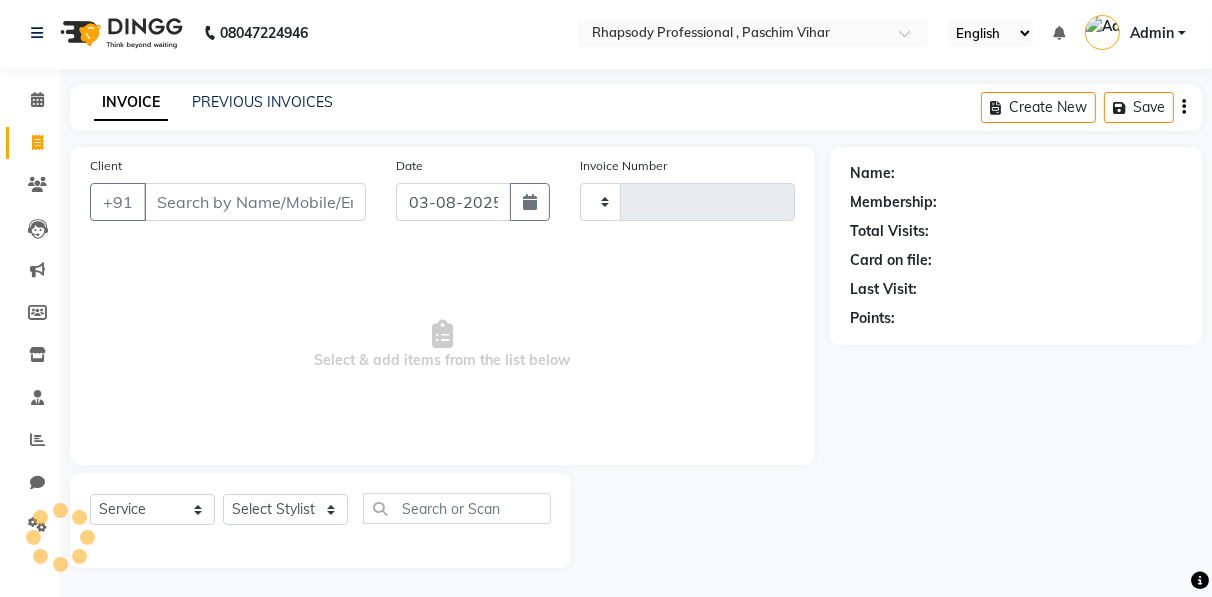type on "0235" 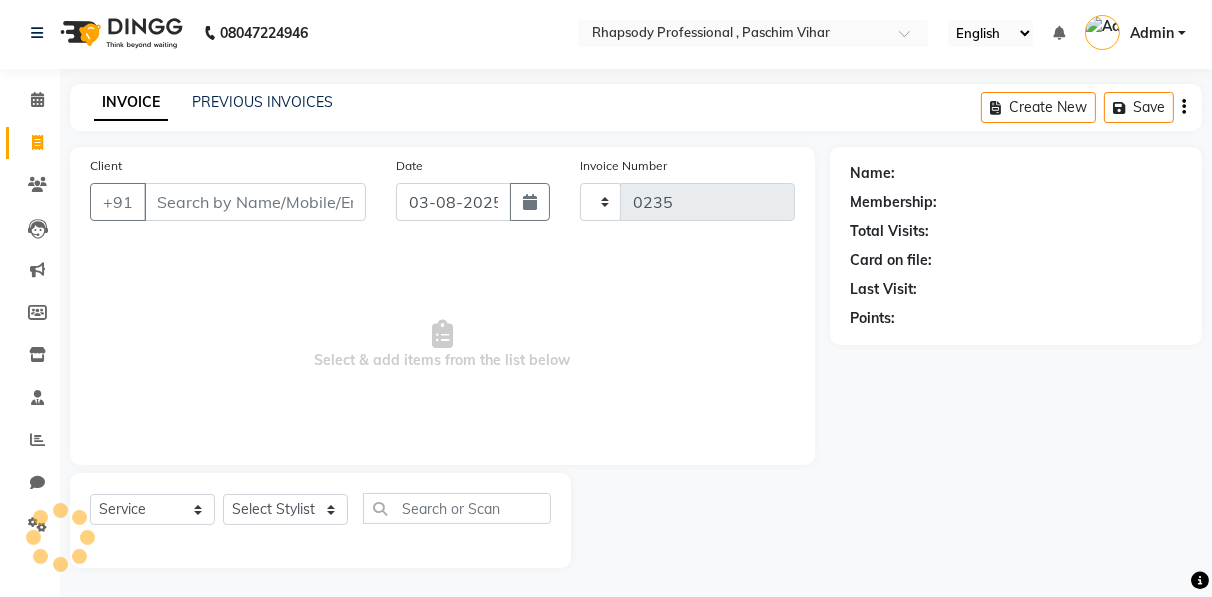 select on "8581" 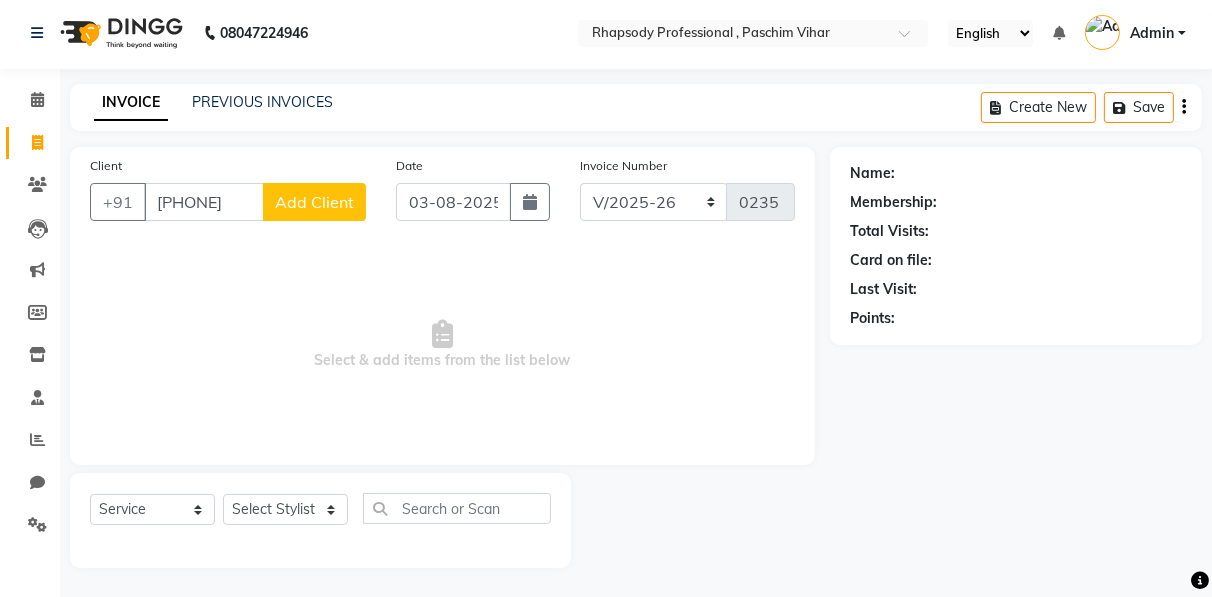 type on "[PHONE]" 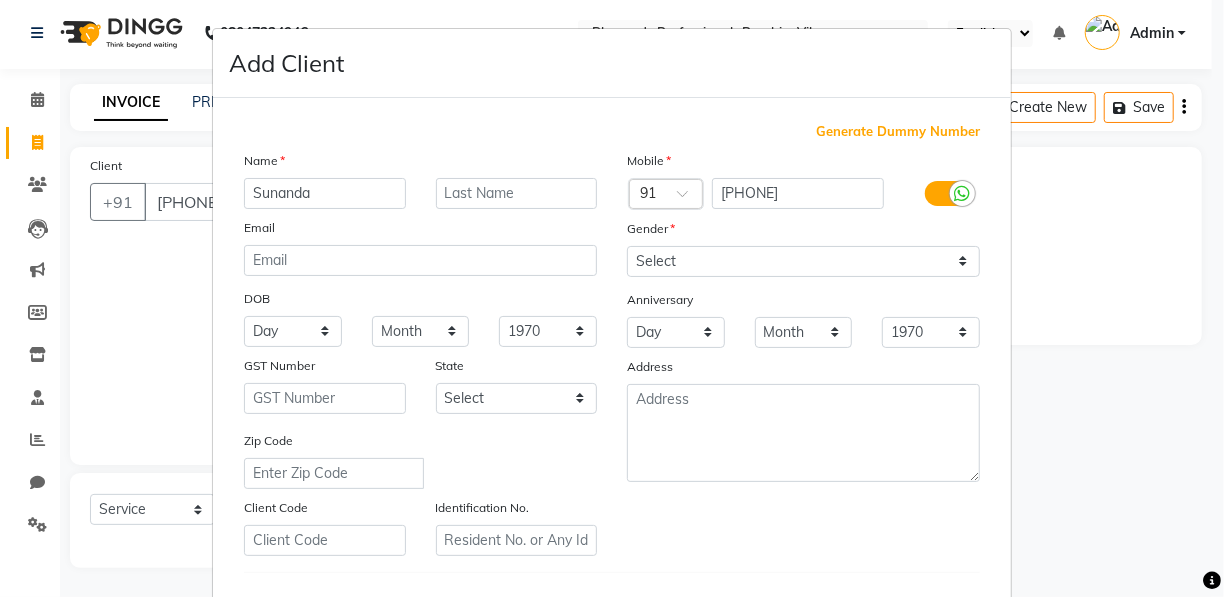 type on "Sunanda" 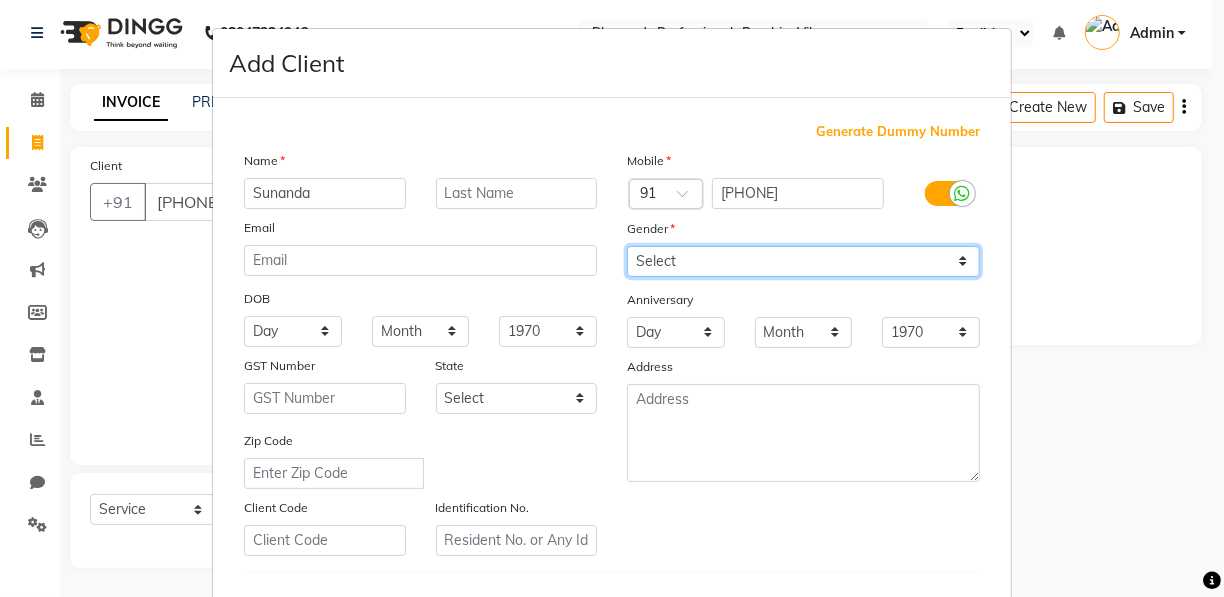 click on "Select Male Female Other Prefer Not To Say" at bounding box center [803, 261] 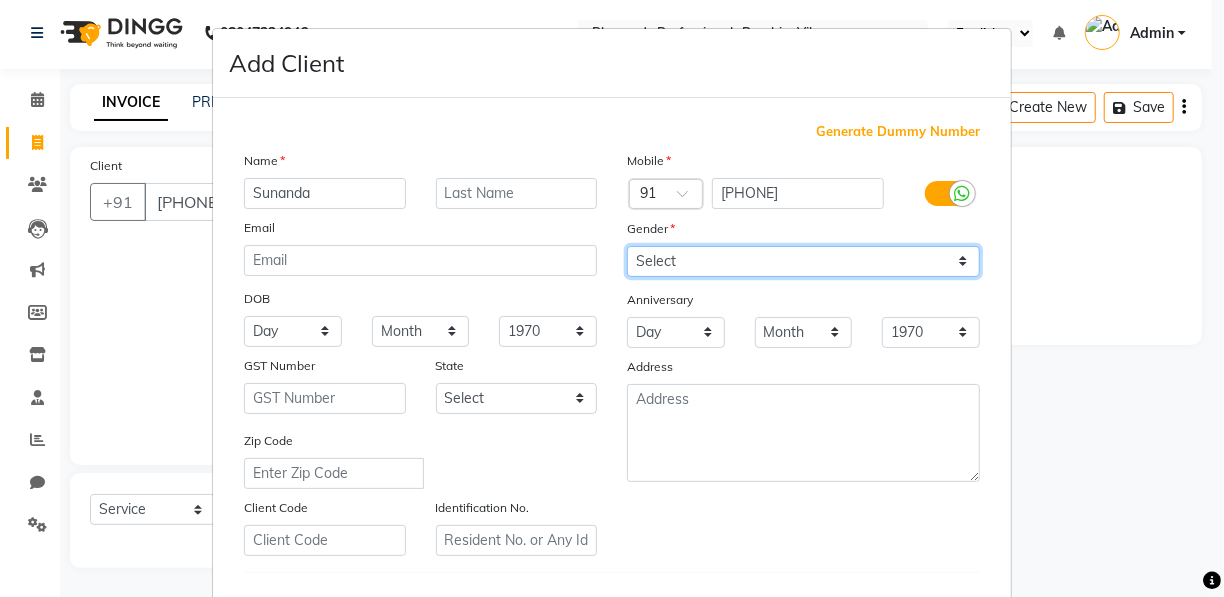 select on "female" 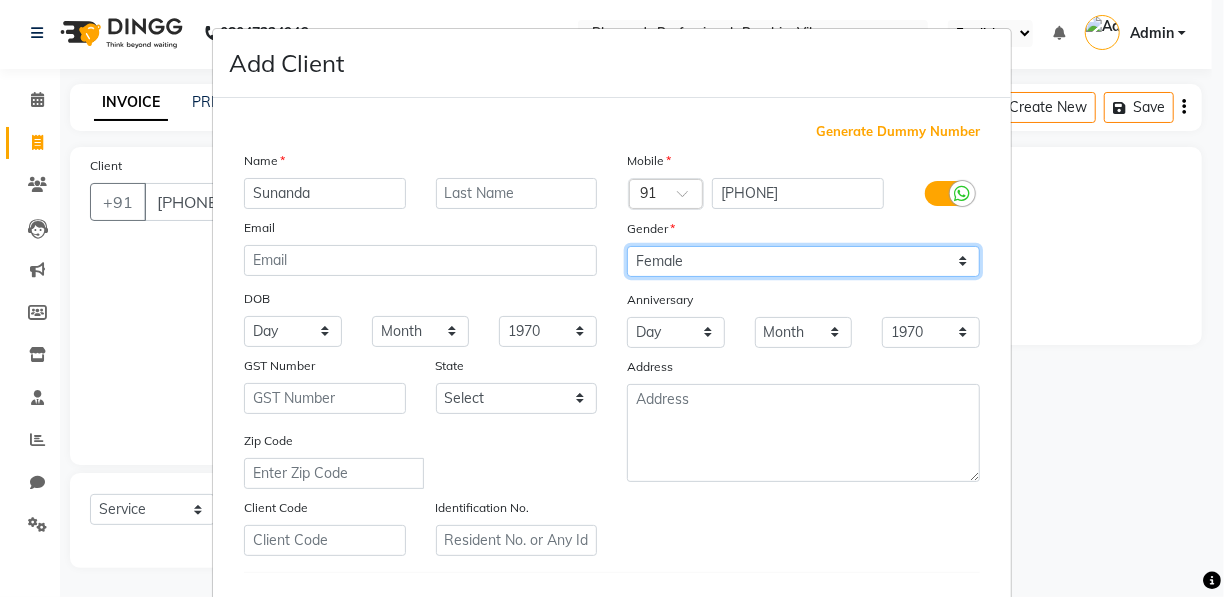 click on "Select Male Female Other Prefer Not To Say" at bounding box center [803, 261] 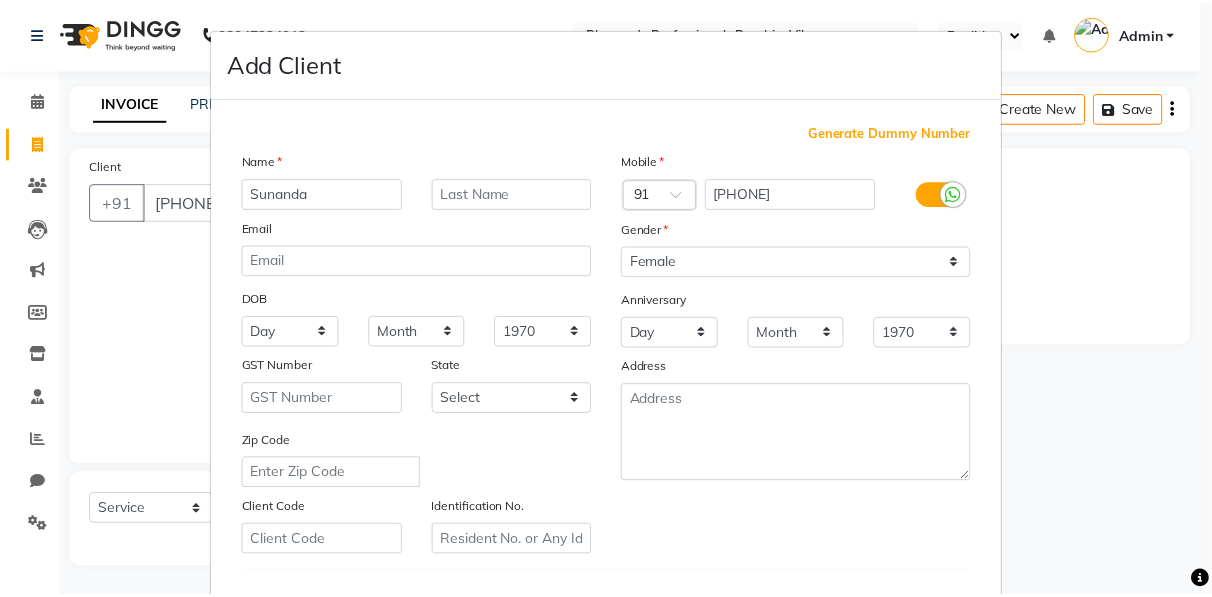 scroll, scrollTop: 321, scrollLeft: 0, axis: vertical 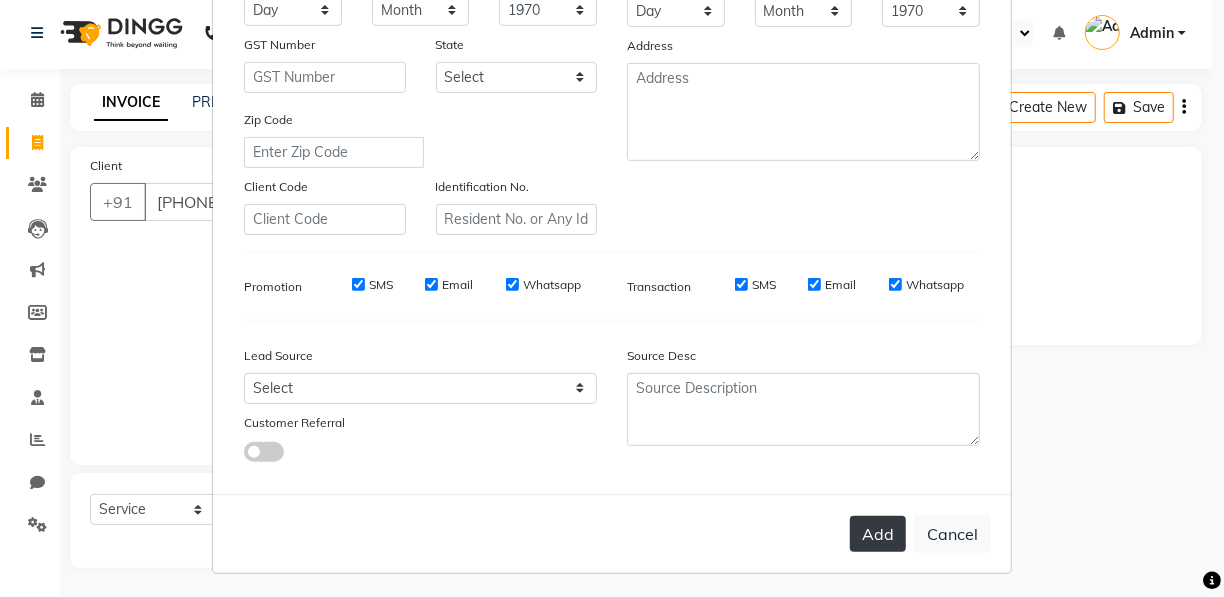 click on "Add" at bounding box center (878, 534) 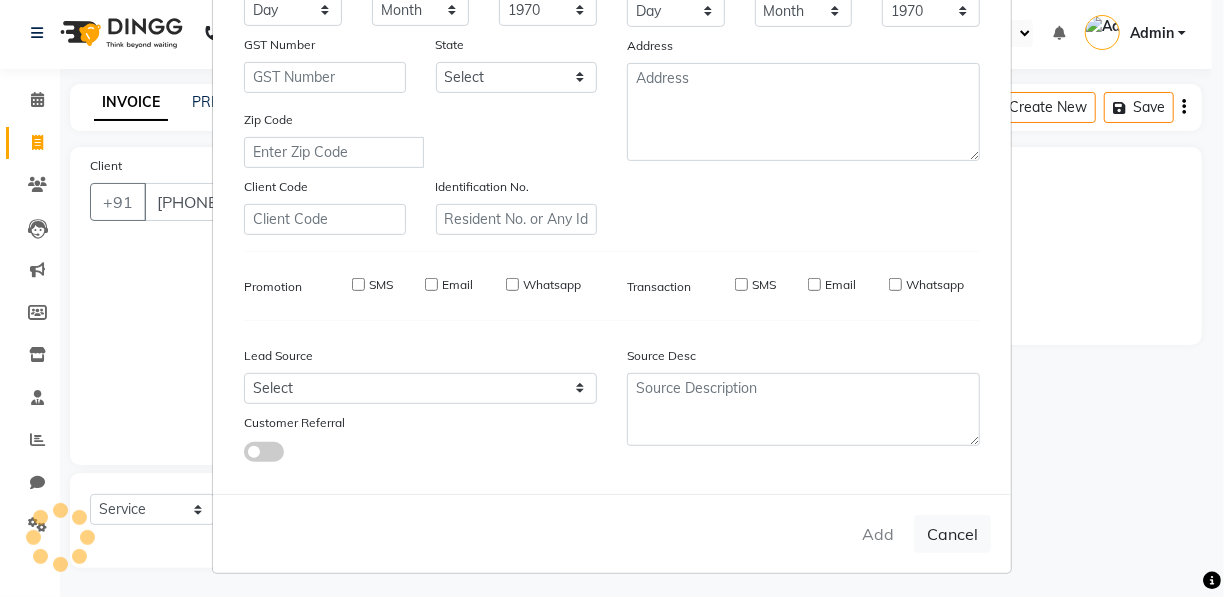 type 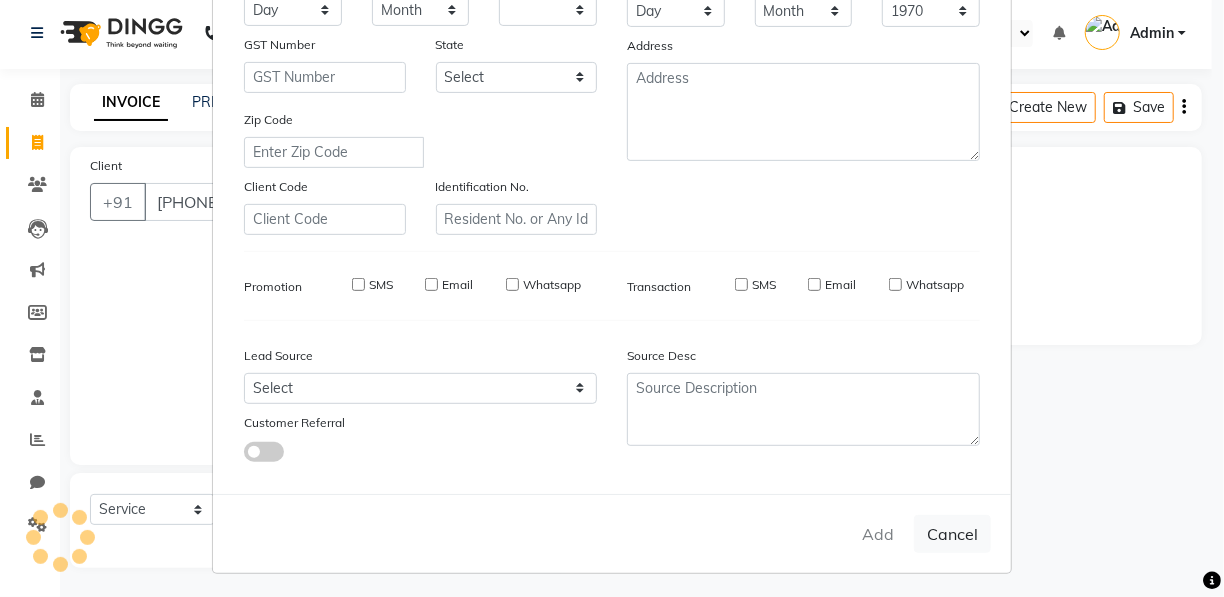select 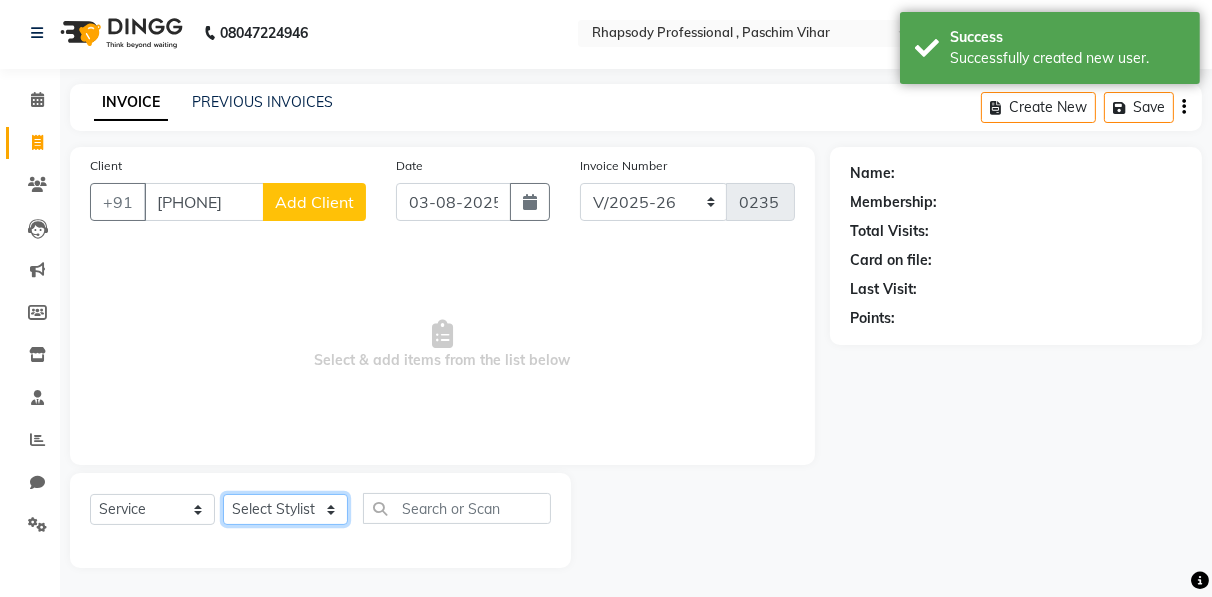 click on "[FIRST] [LAST] [FIRST] [LAST] [FIRST] [LAST] [FIRST] [LAST] [FIRST] [LAST] [FIRST] [LAST] [FIRST] [LAST] [FIRST] [LAST] [FIRST] [LAST] [FIRST] [LAST] [FIRST] [LAST] [FIRST] [LAST]" 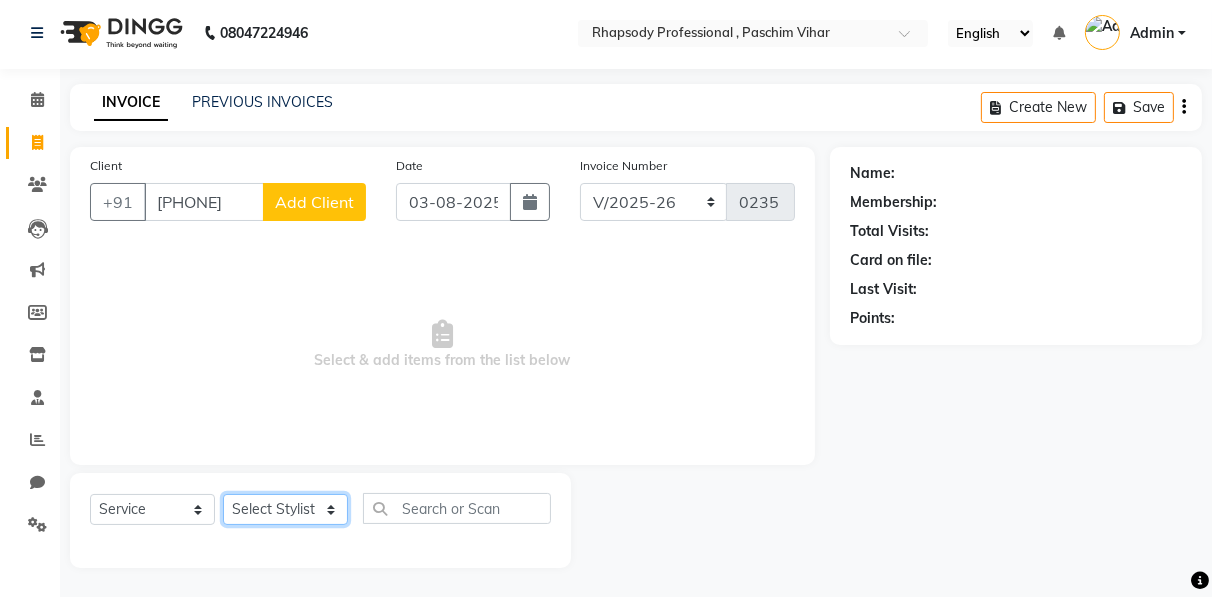select on "85672" 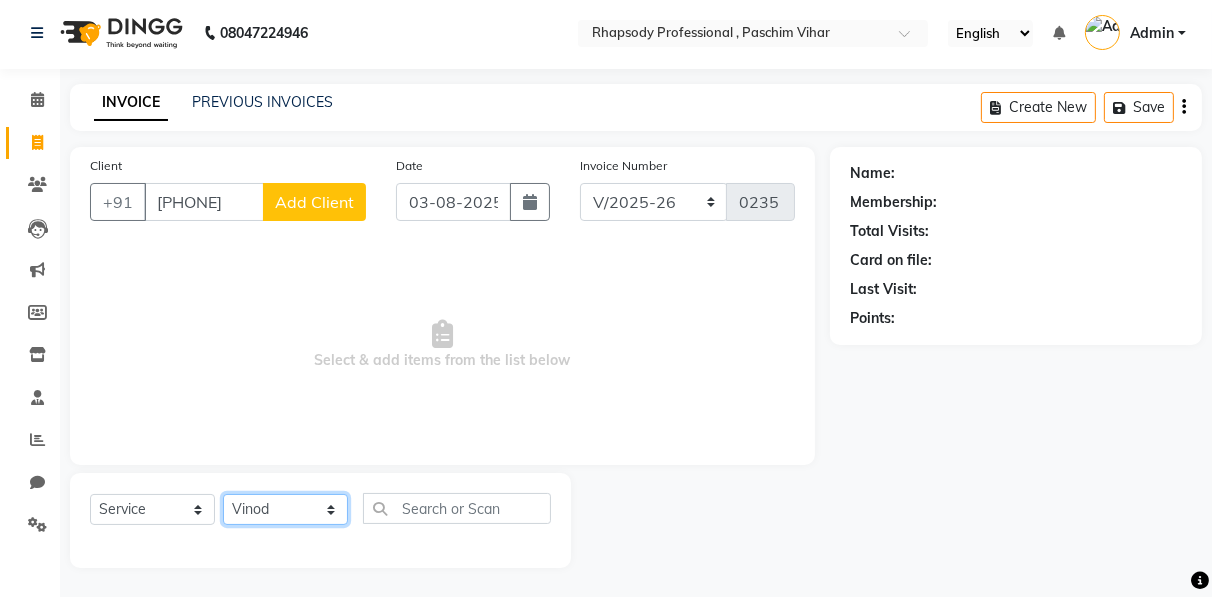 click on "[FIRST] [LAST] [FIRST] [LAST] [FIRST] [LAST] [FIRST] [LAST] [FIRST] [LAST] [FIRST] [LAST] [FIRST] [LAST] [FIRST] [LAST] [FIRST] [LAST] [FIRST] [LAST] [FIRST] [LAST] [FIRST] [LAST]" 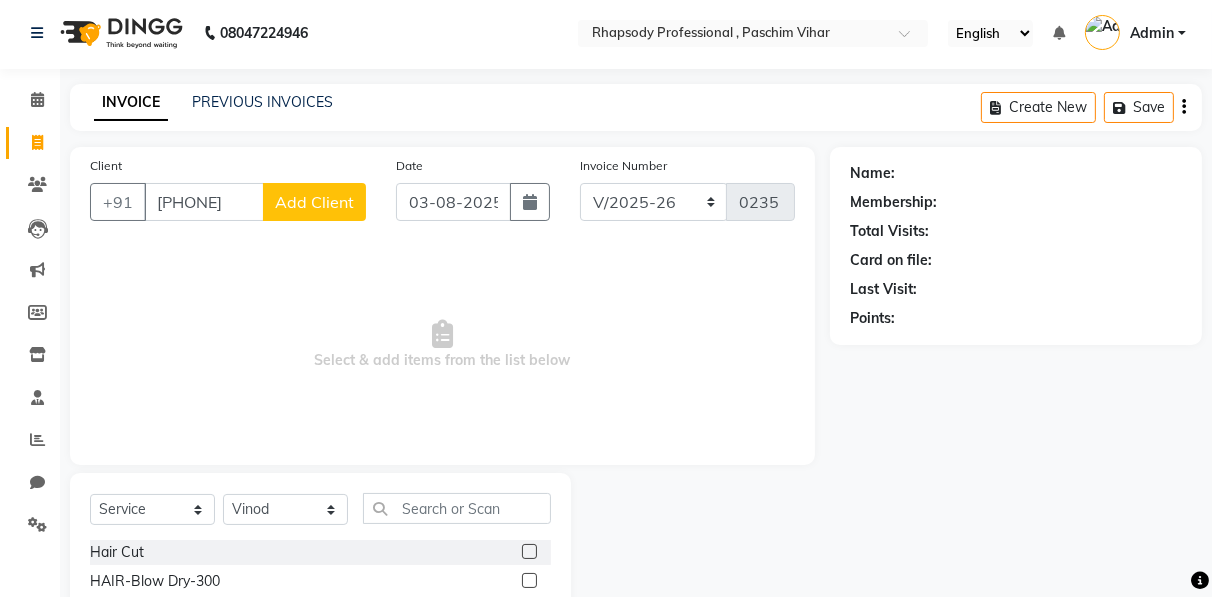 click 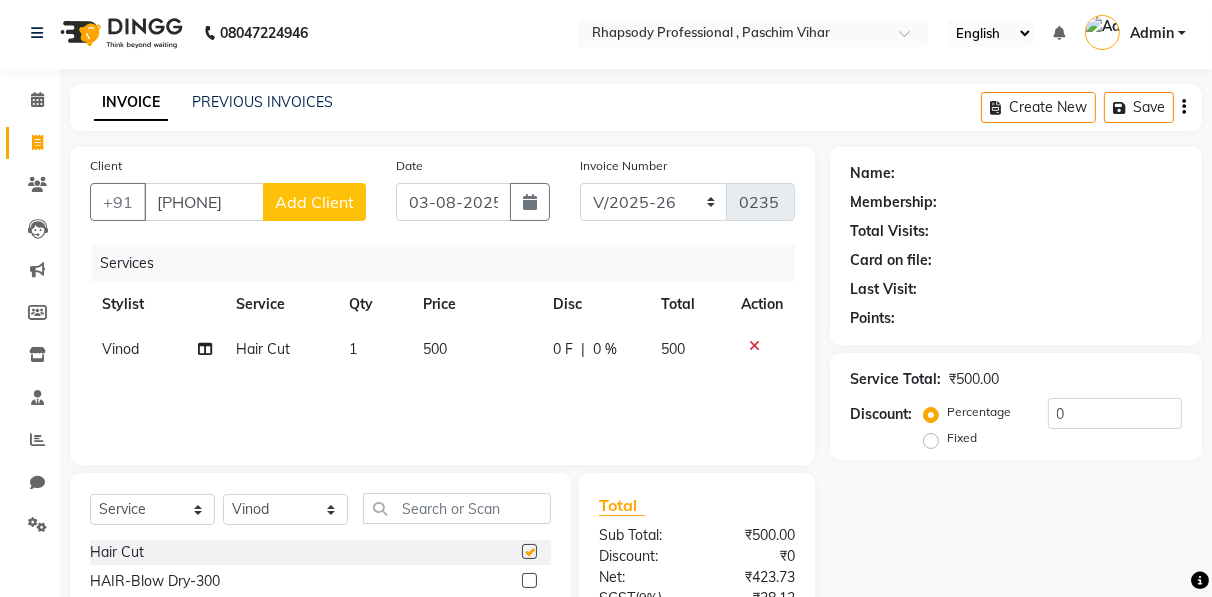 checkbox on "false" 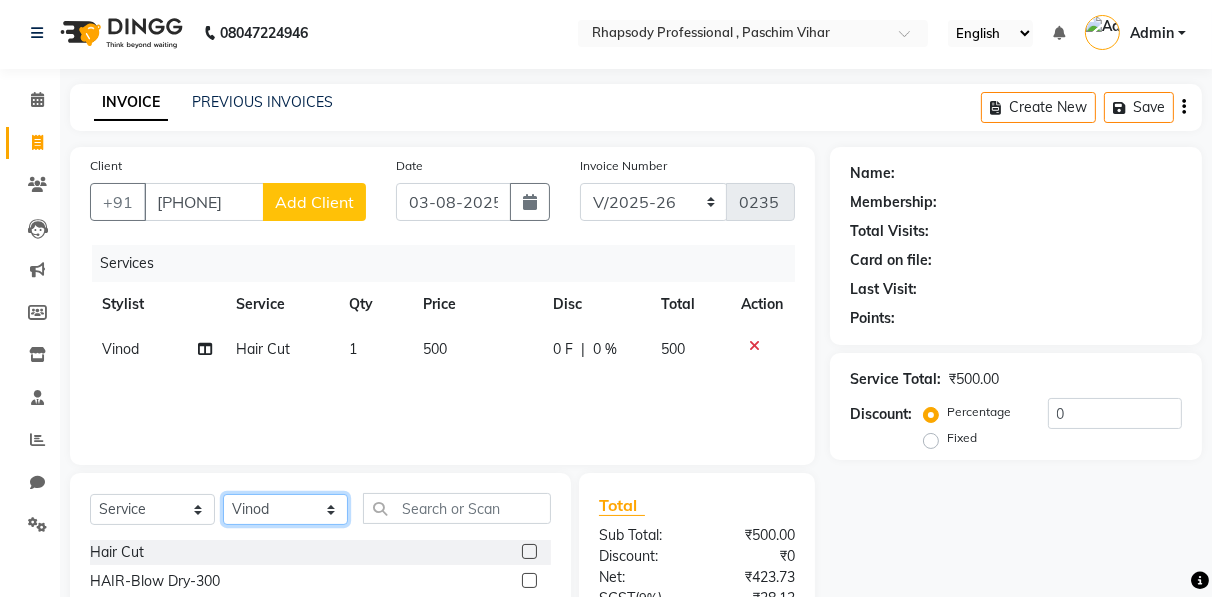 click on "[FIRST] [LAST] [FIRST] [LAST] [FIRST] [LAST] [FIRST] [LAST] [FIRST] [LAST] [FIRST] [LAST] [FIRST] [LAST] [FIRST] [LAST] [FIRST] [LAST] [FIRST] [LAST] [FIRST] [LAST] [FIRST] [LAST]" 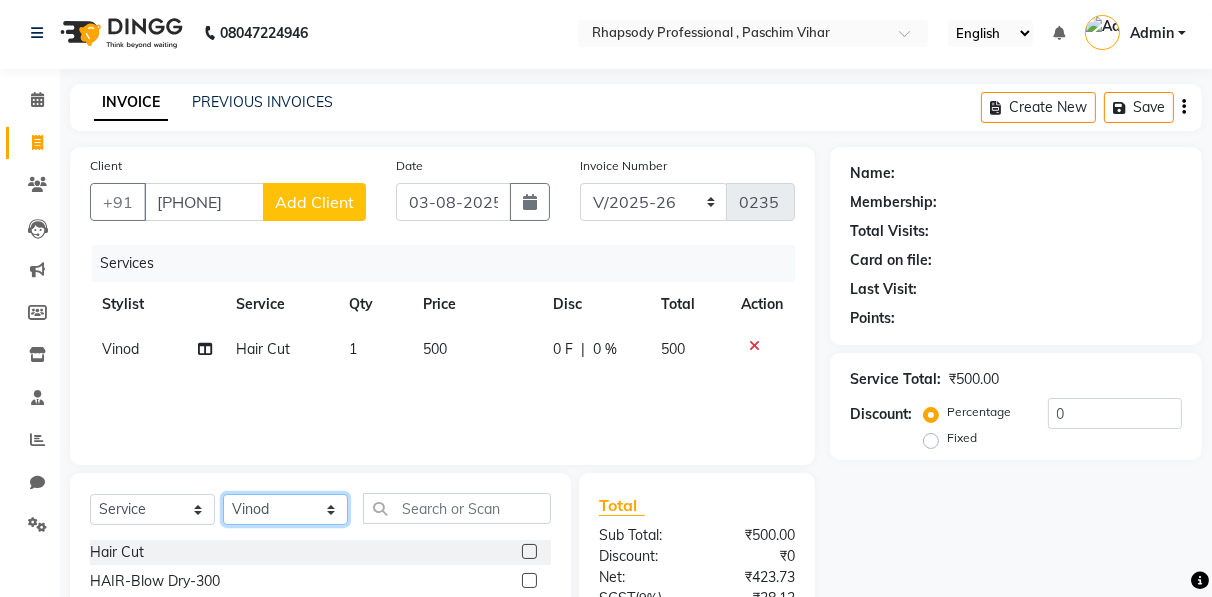 select on "85669" 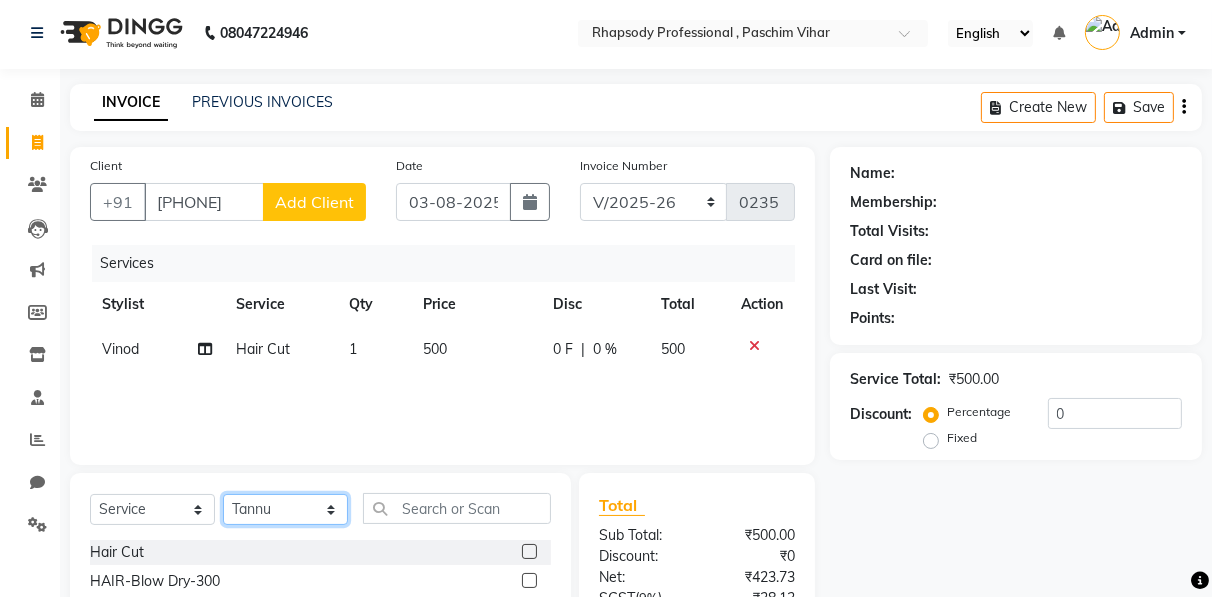 click on "[FIRST] [LAST] [FIRST] [LAST] [FIRST] [LAST] [FIRST] [LAST] [FIRST] [LAST] [FIRST] [LAST] [FIRST] [LAST] [FIRST] [LAST] [FIRST] [LAST] [FIRST] [LAST] [FIRST] [LAST] [FIRST] [LAST]" 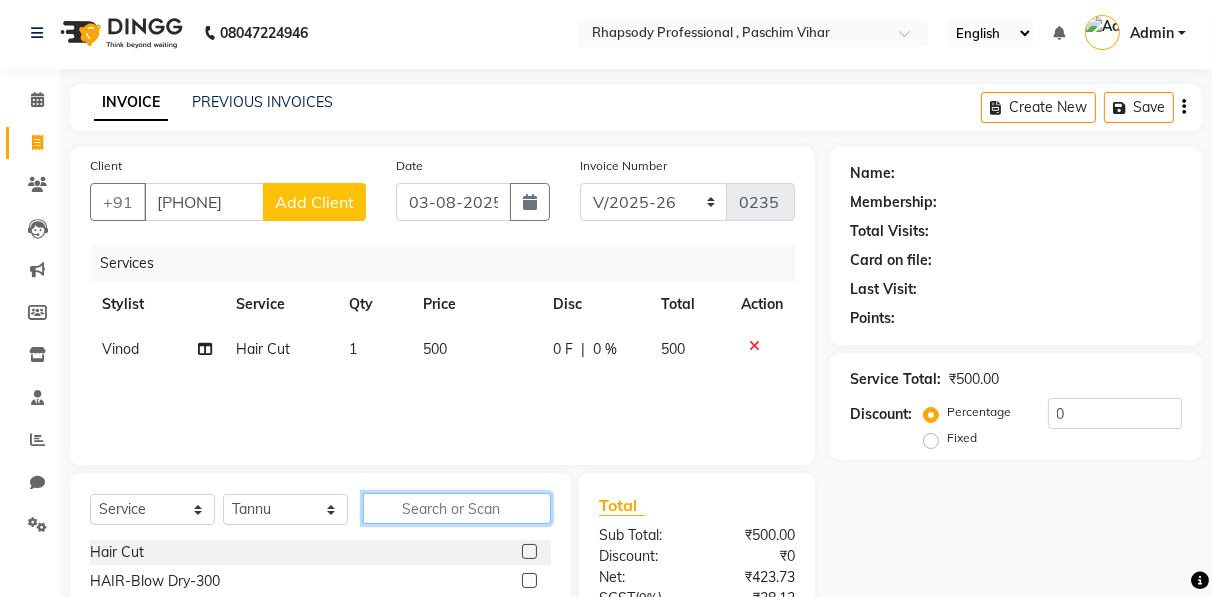 click 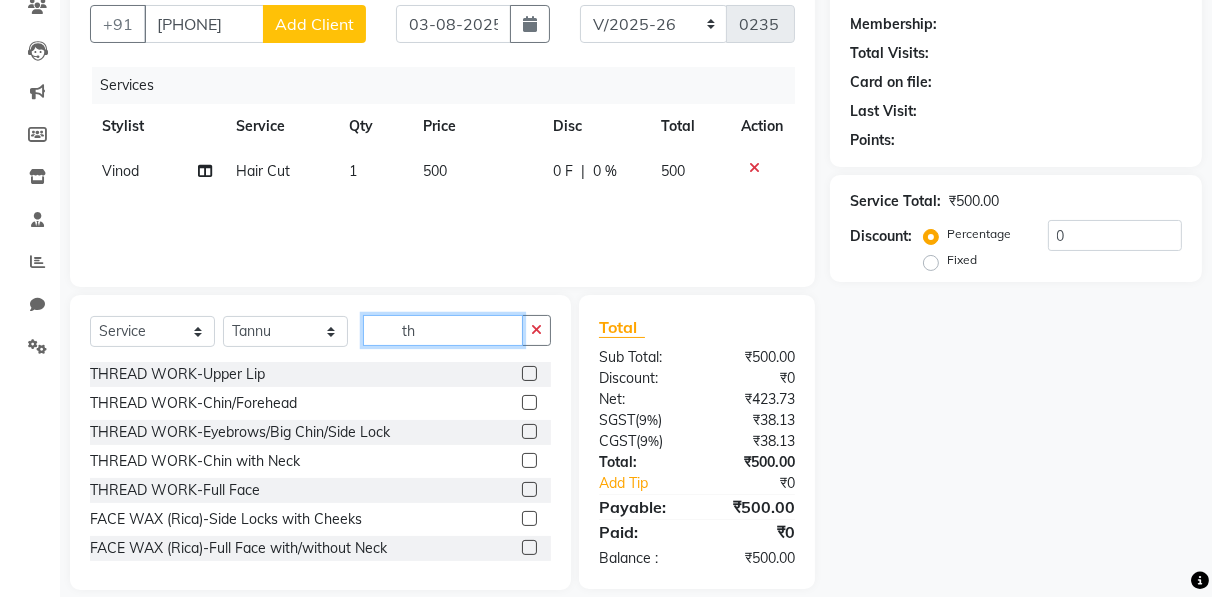 scroll, scrollTop: 202, scrollLeft: 0, axis: vertical 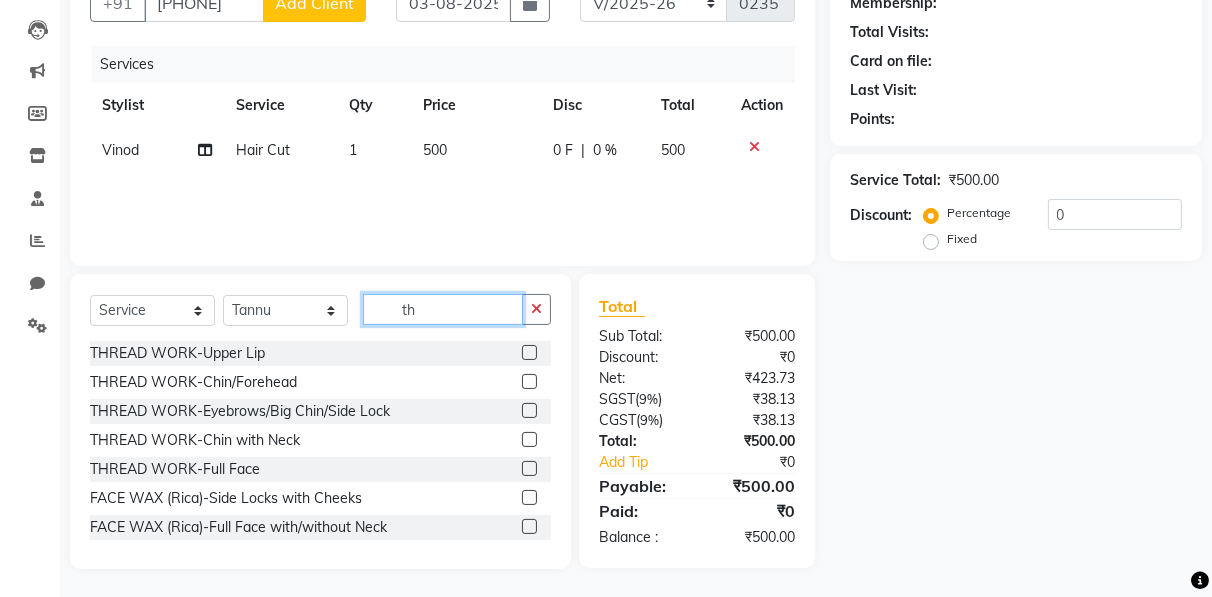 type on "th" 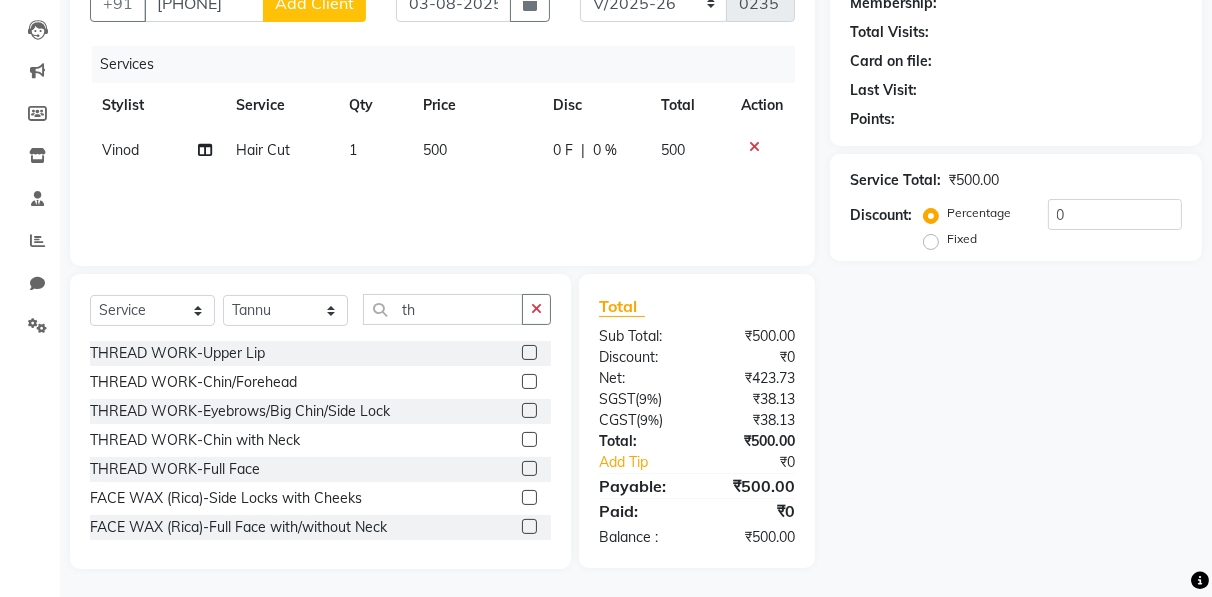 click 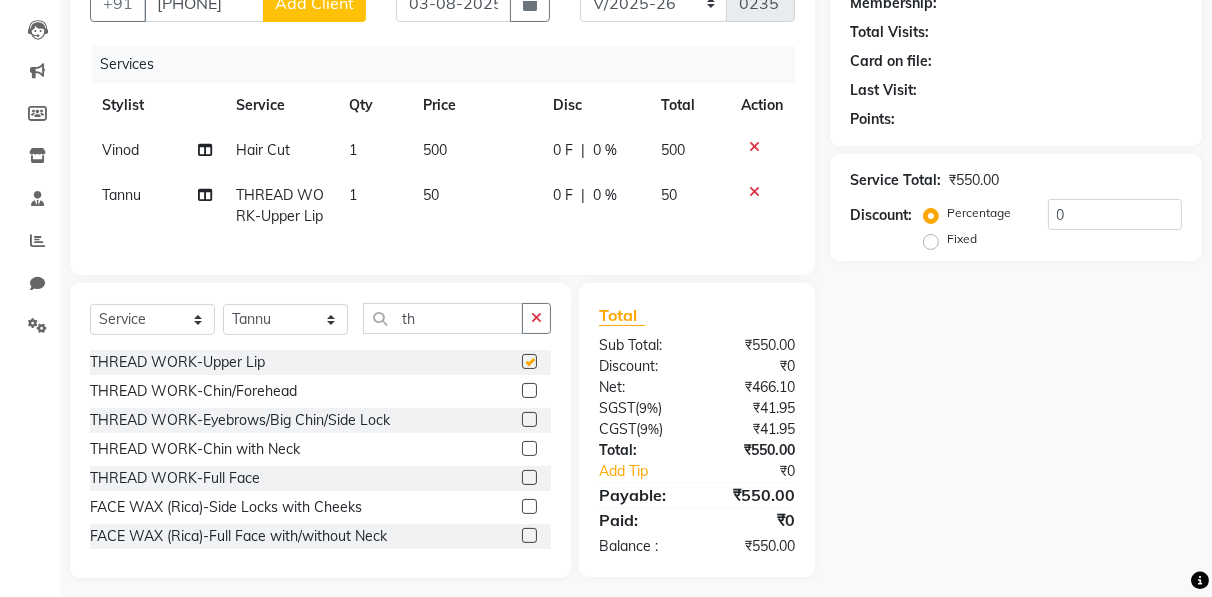 checkbox on "false" 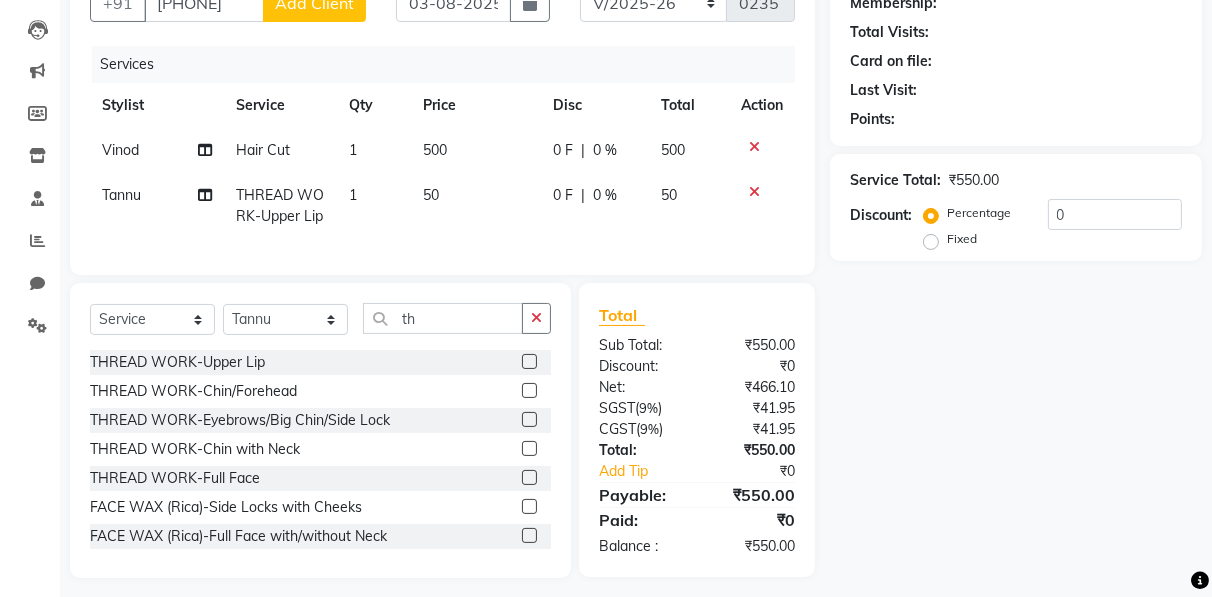 click 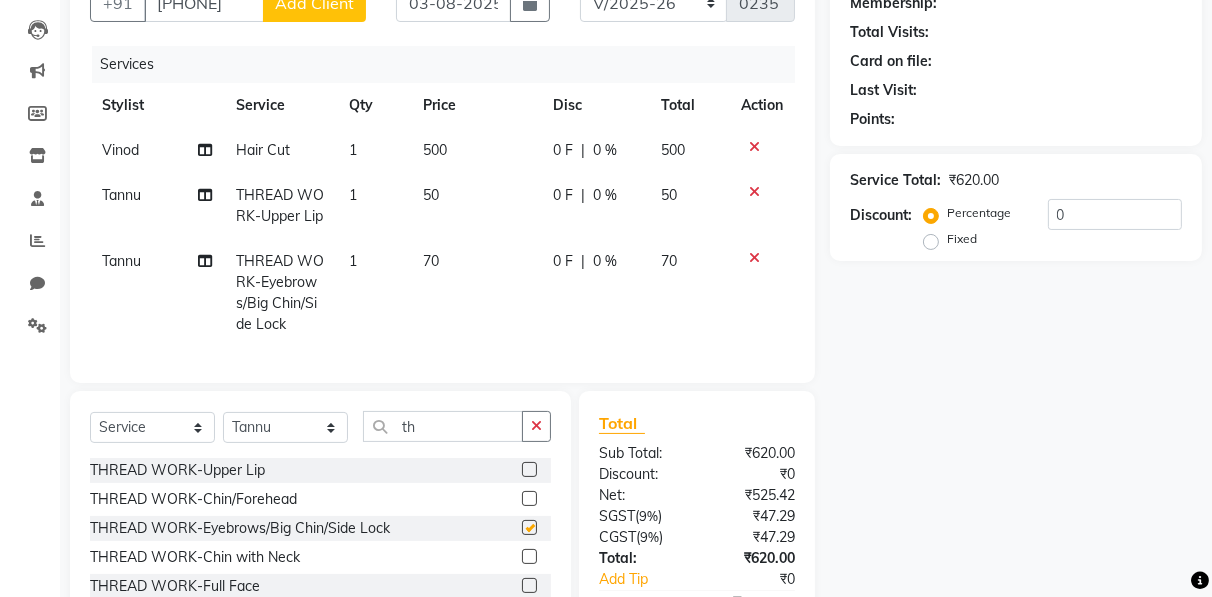checkbox on "false" 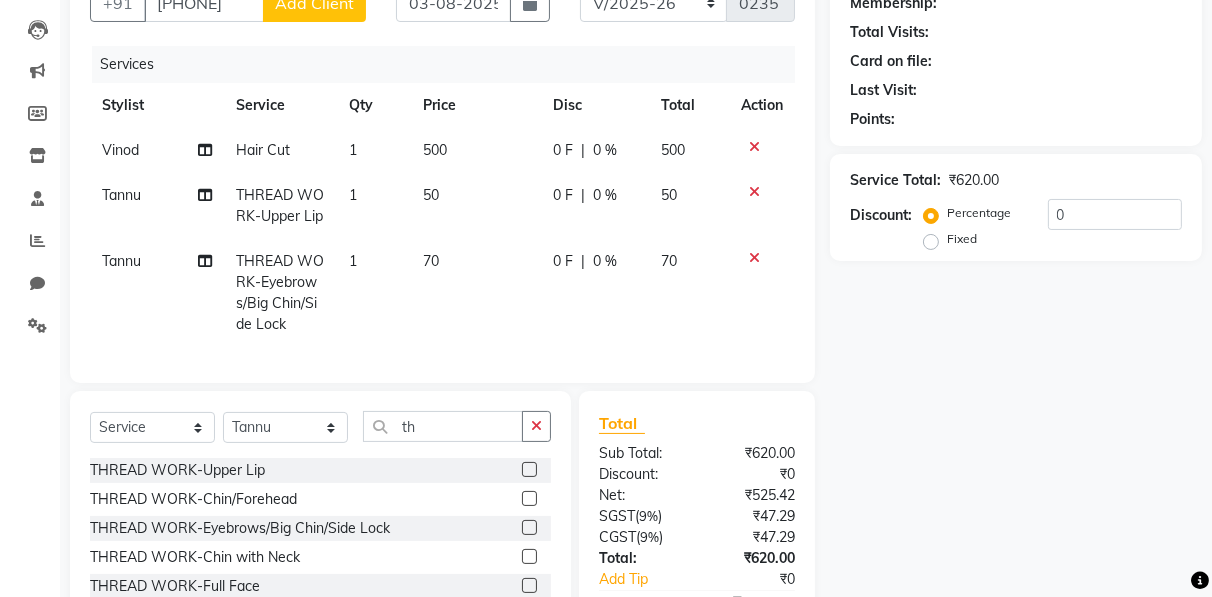 click on "500" 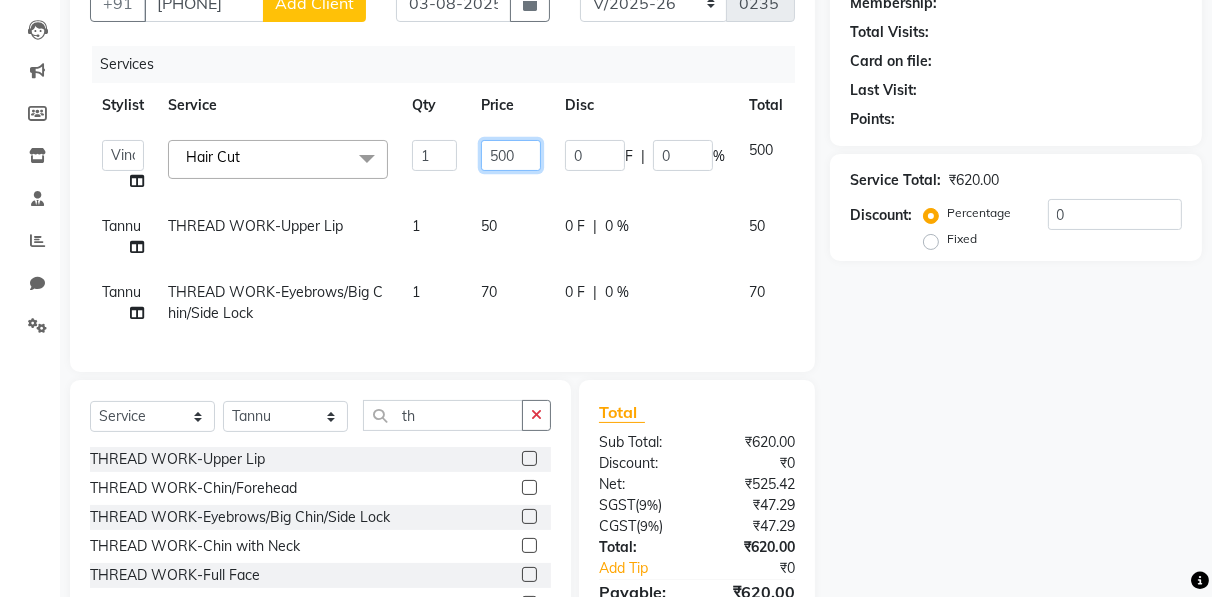 click on "500" 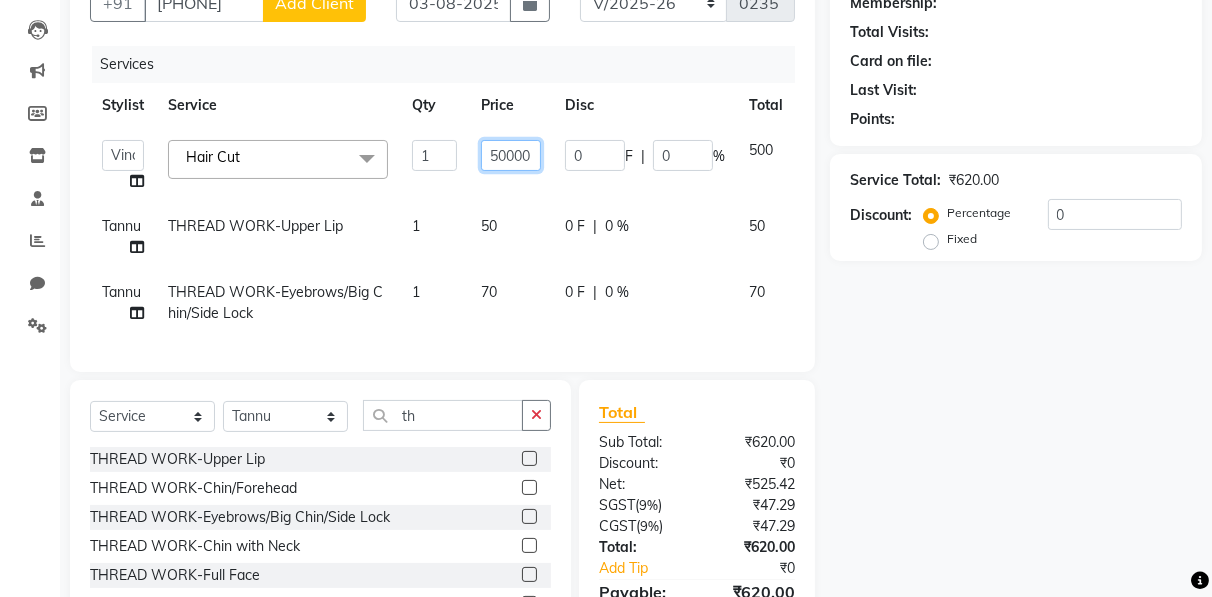 scroll, scrollTop: 0, scrollLeft: 0, axis: both 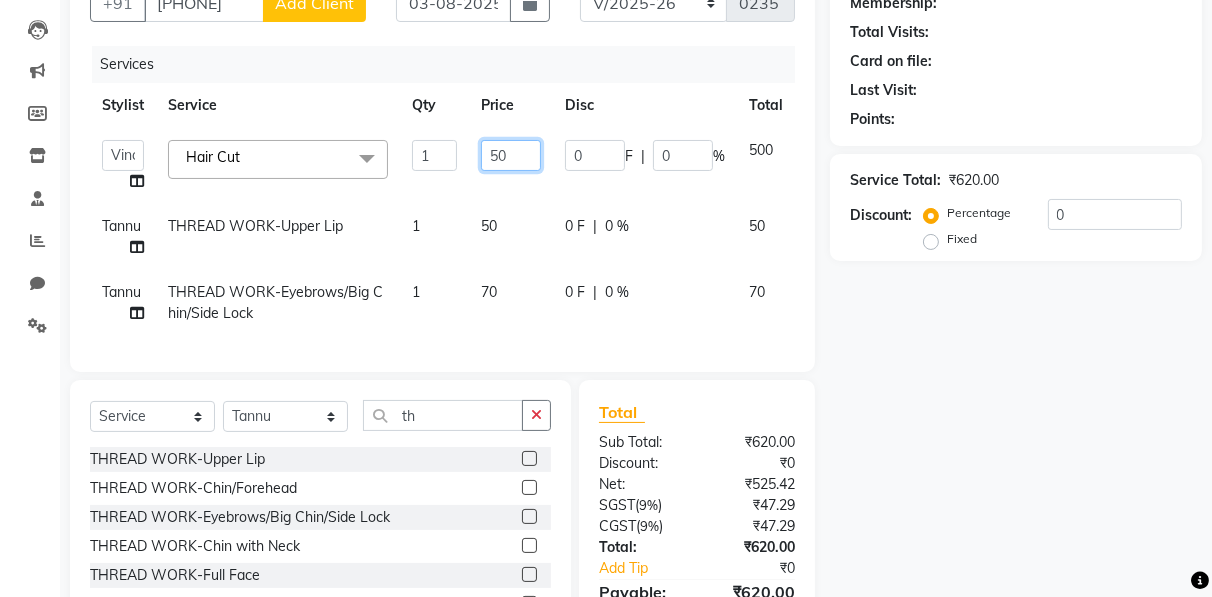 type on "5" 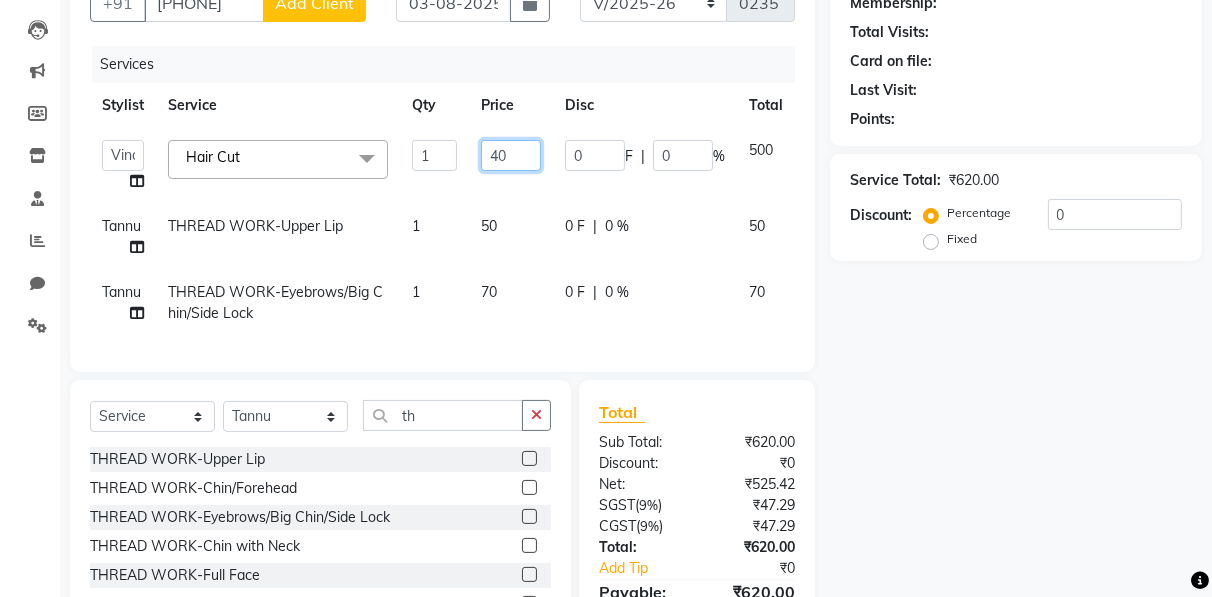 type on "400" 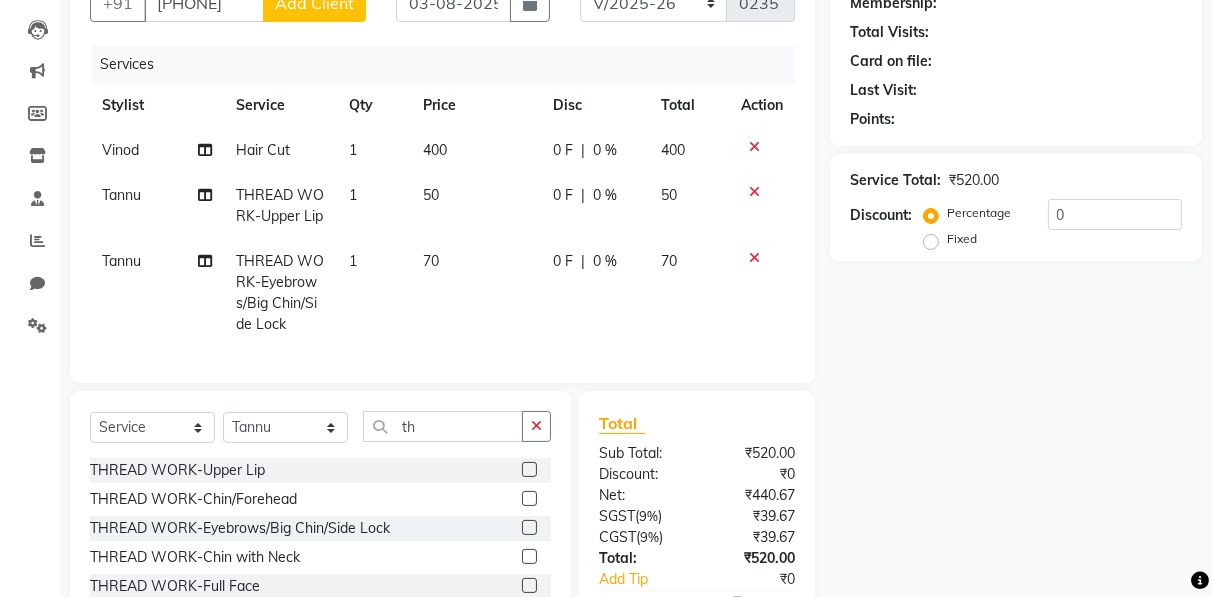 click on "[FIRST] Hair Cut 1 400 0 F | 0 % 400" 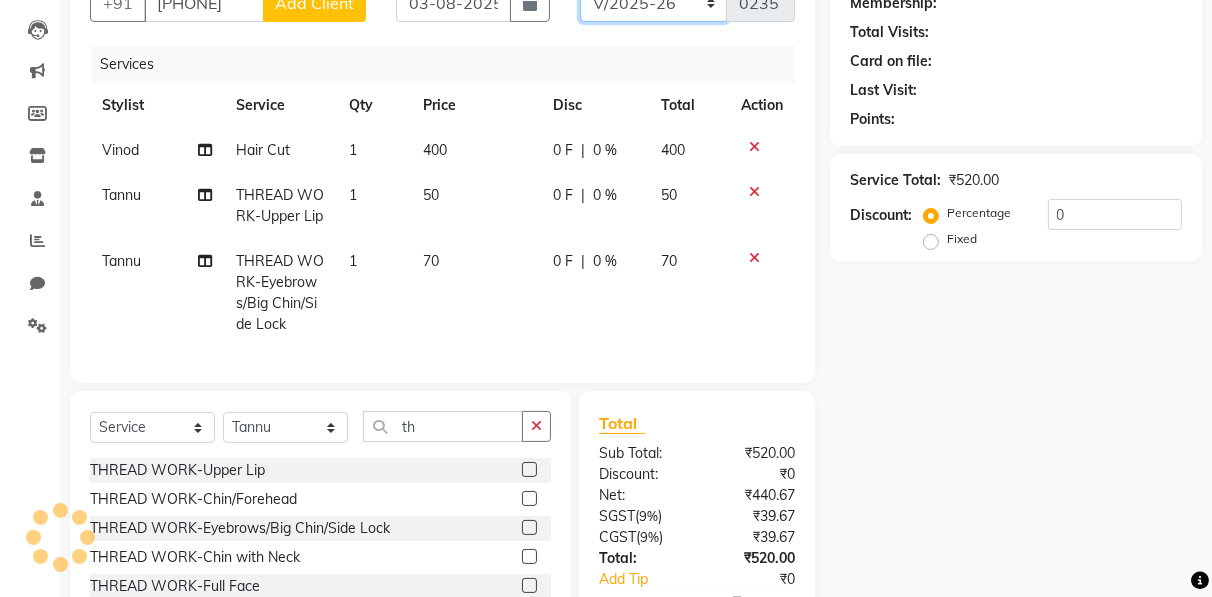 click on "RNV/2025-26 V/2025 V/2025-26" 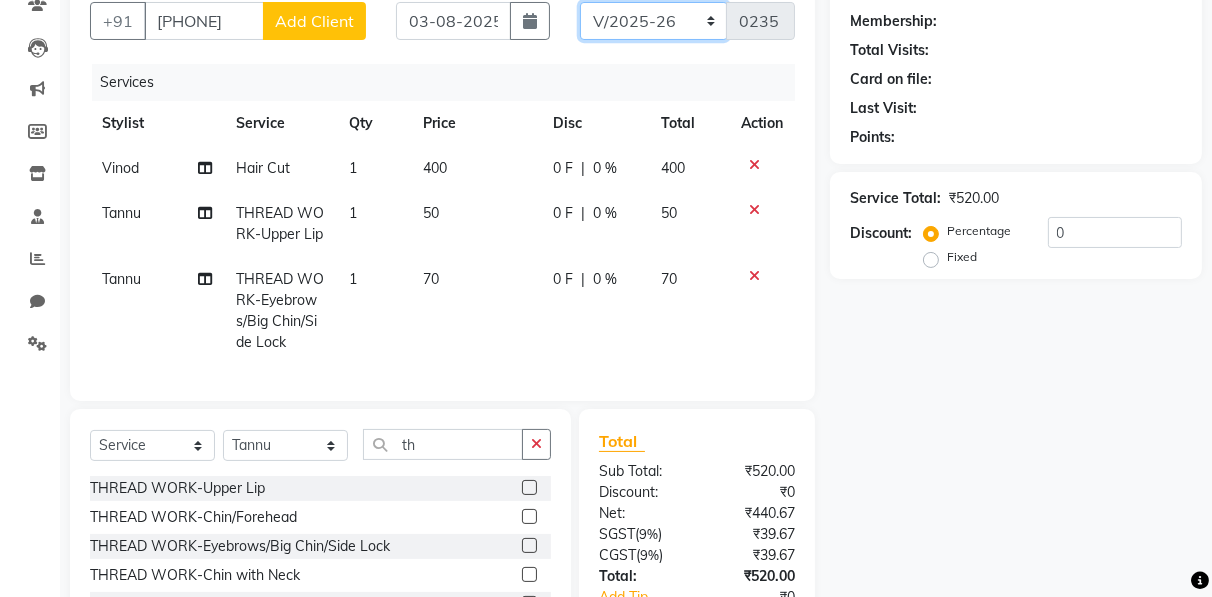 select on "8650" 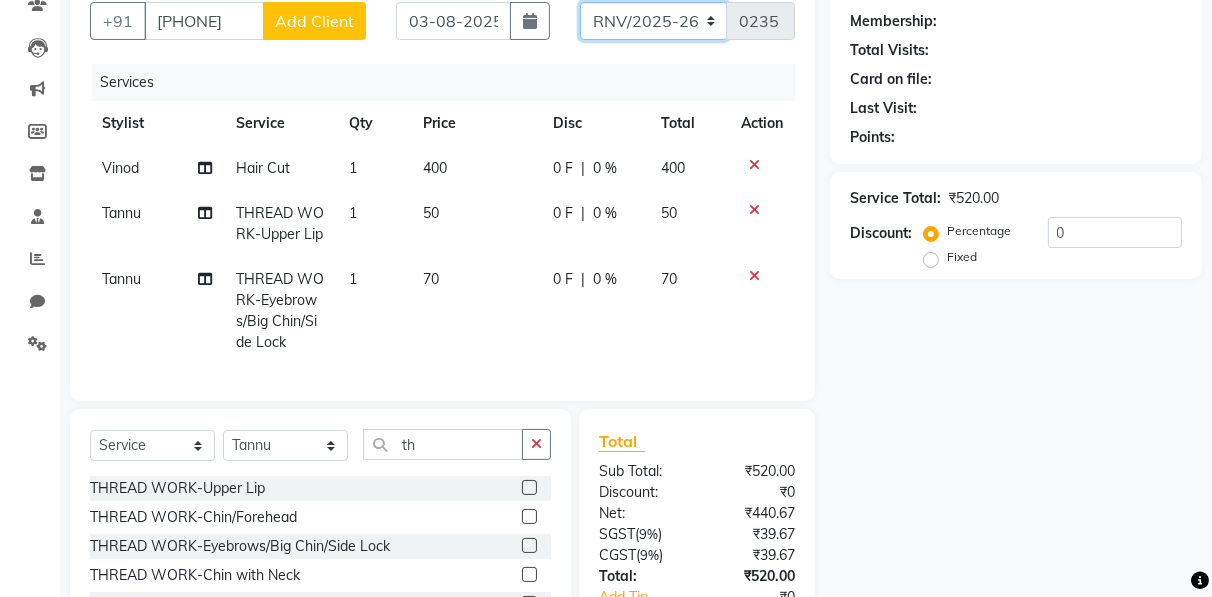 click on "RNV/2025-26 V/2025 V/2025-26" 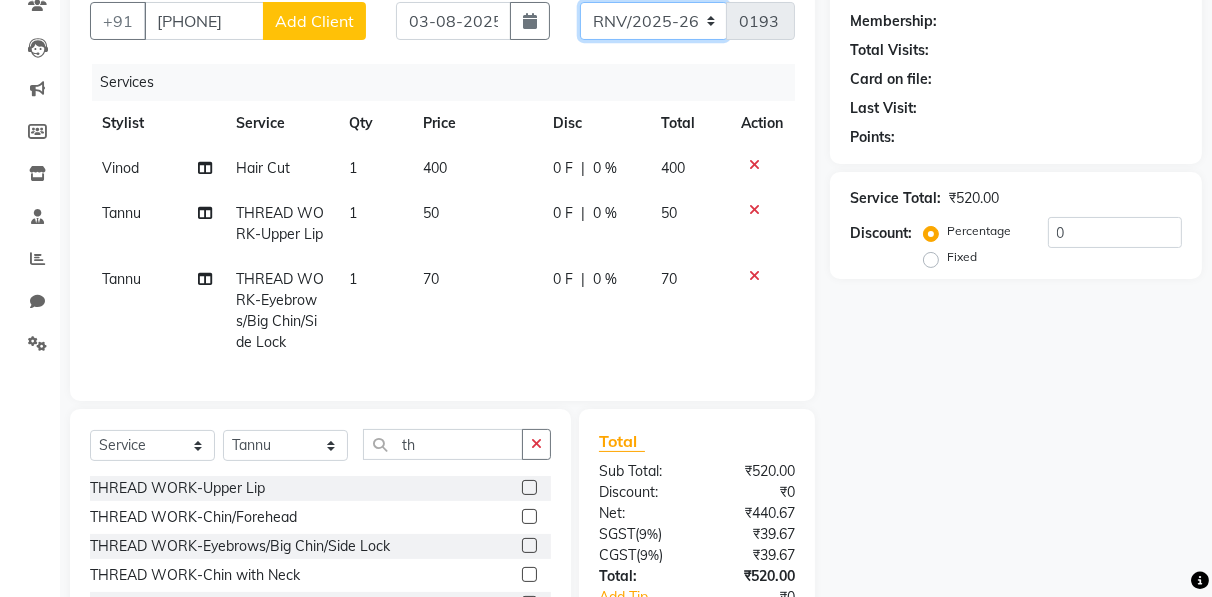 scroll, scrollTop: 26, scrollLeft: 0, axis: vertical 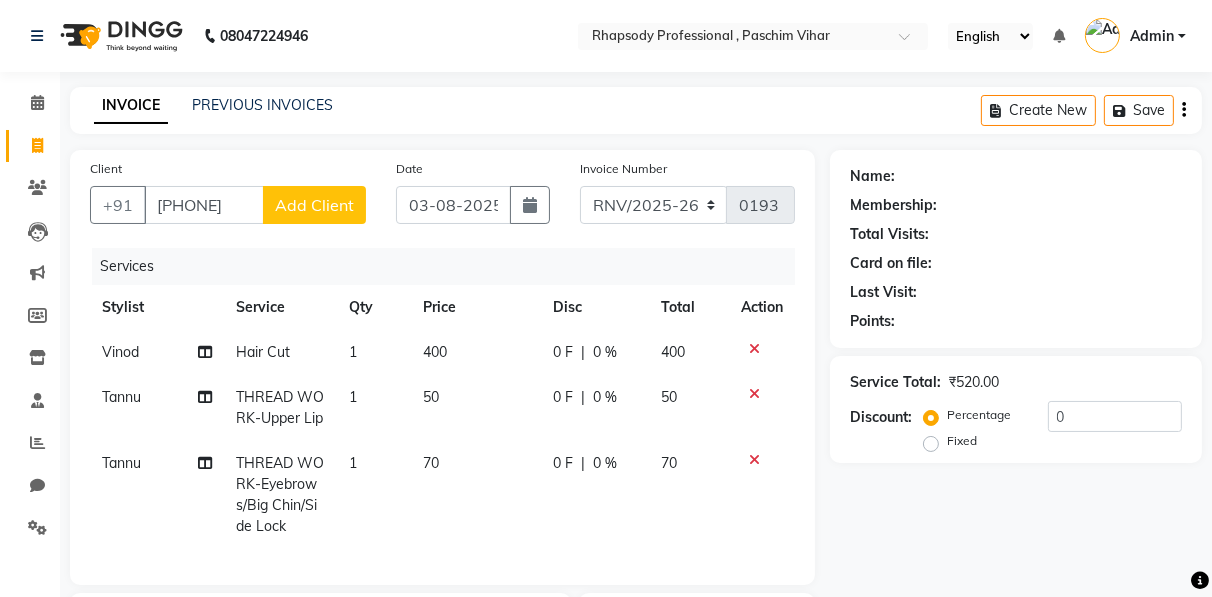 click on "Create New   Save" 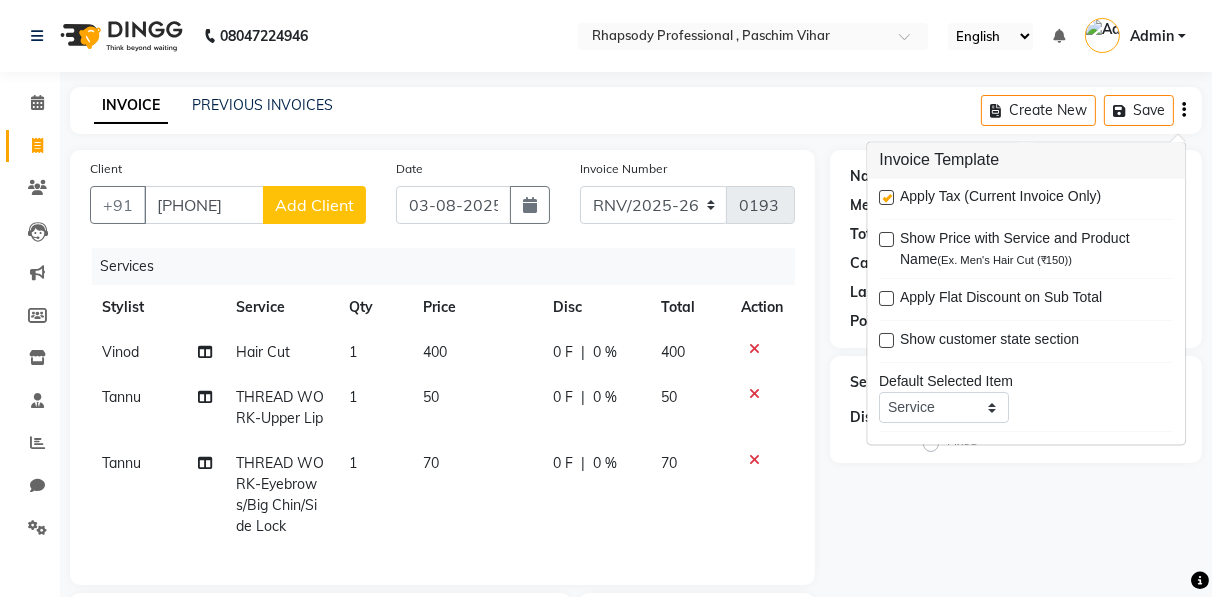 click at bounding box center (886, 198) 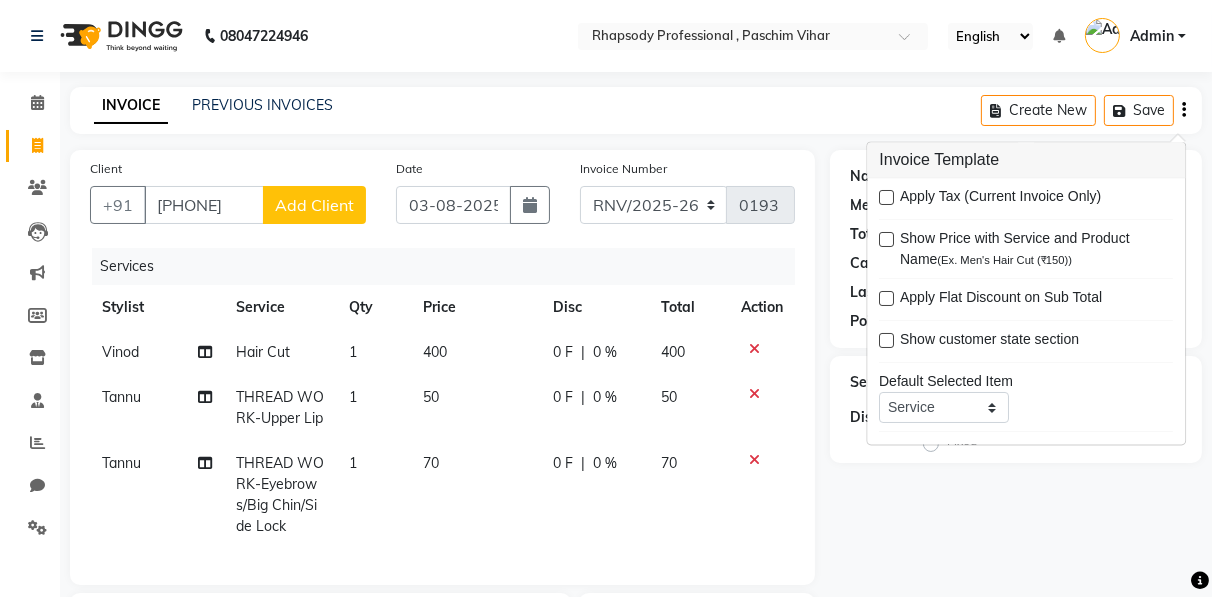 scroll, scrollTop: 332, scrollLeft: 0, axis: vertical 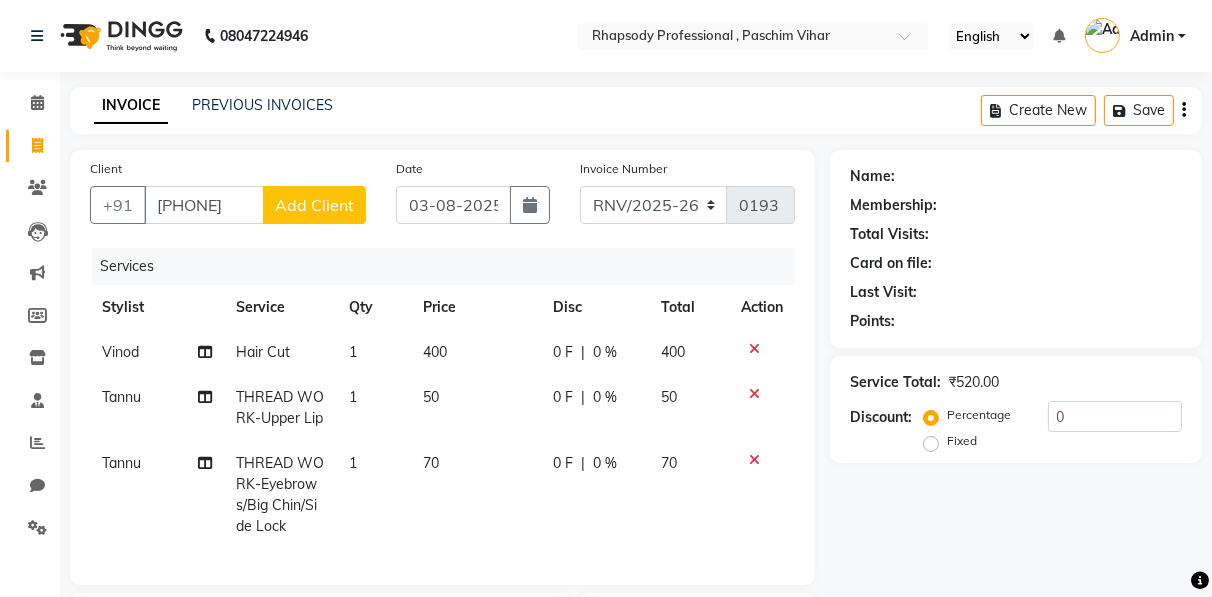 click on "Add Client" 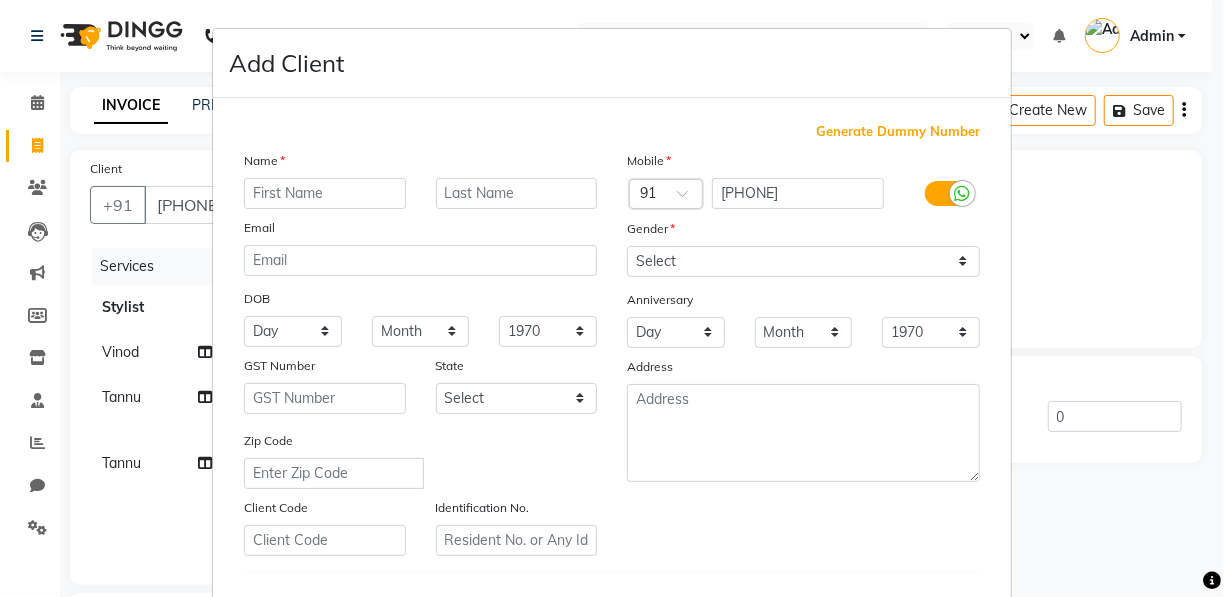 scroll, scrollTop: 321, scrollLeft: 0, axis: vertical 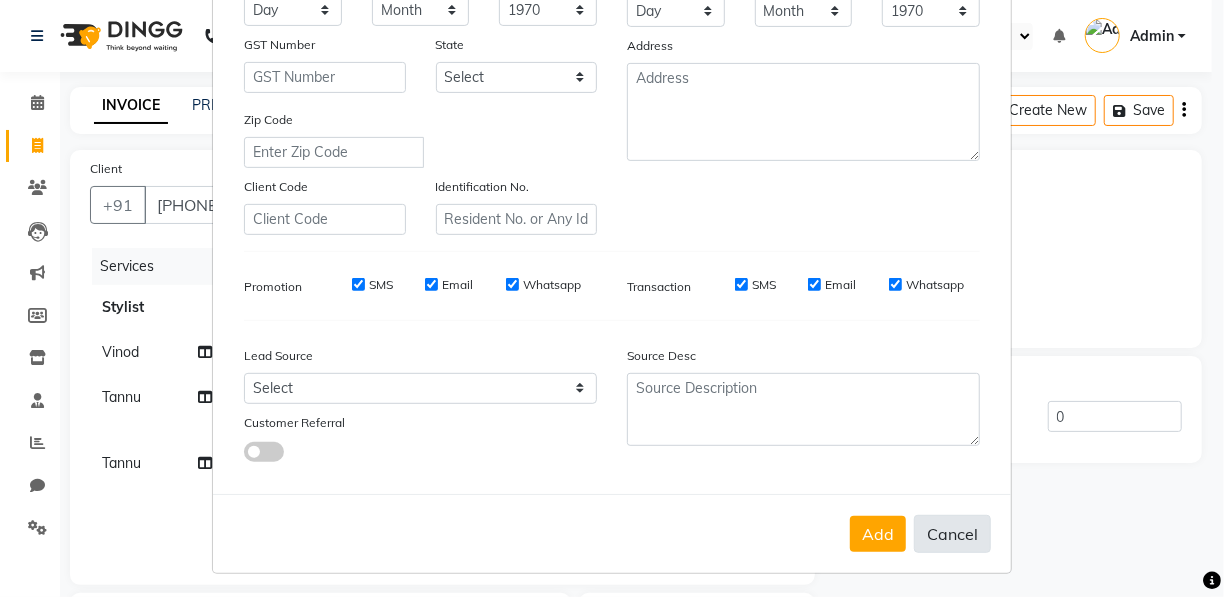 click on "Cancel" at bounding box center (952, 534) 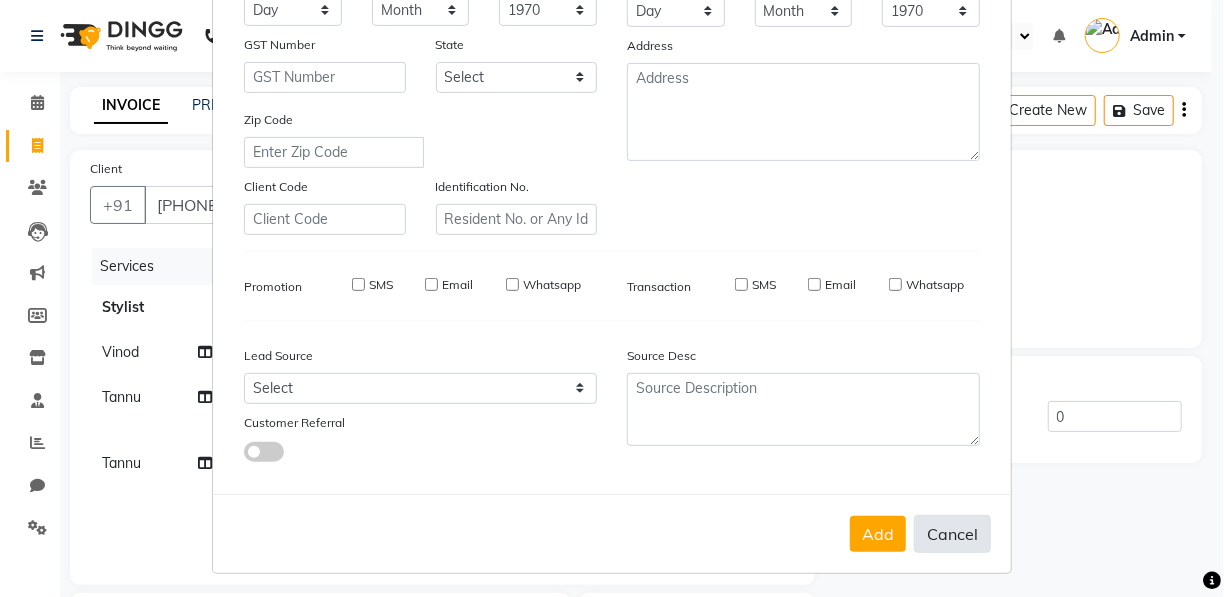 select 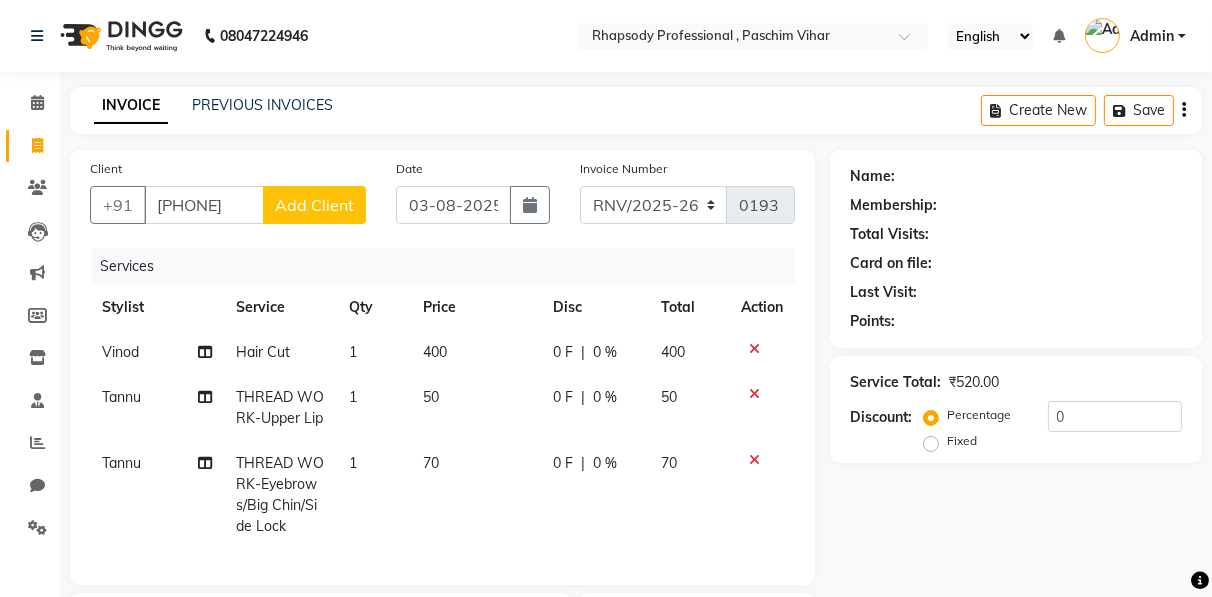 click on "Add Client" 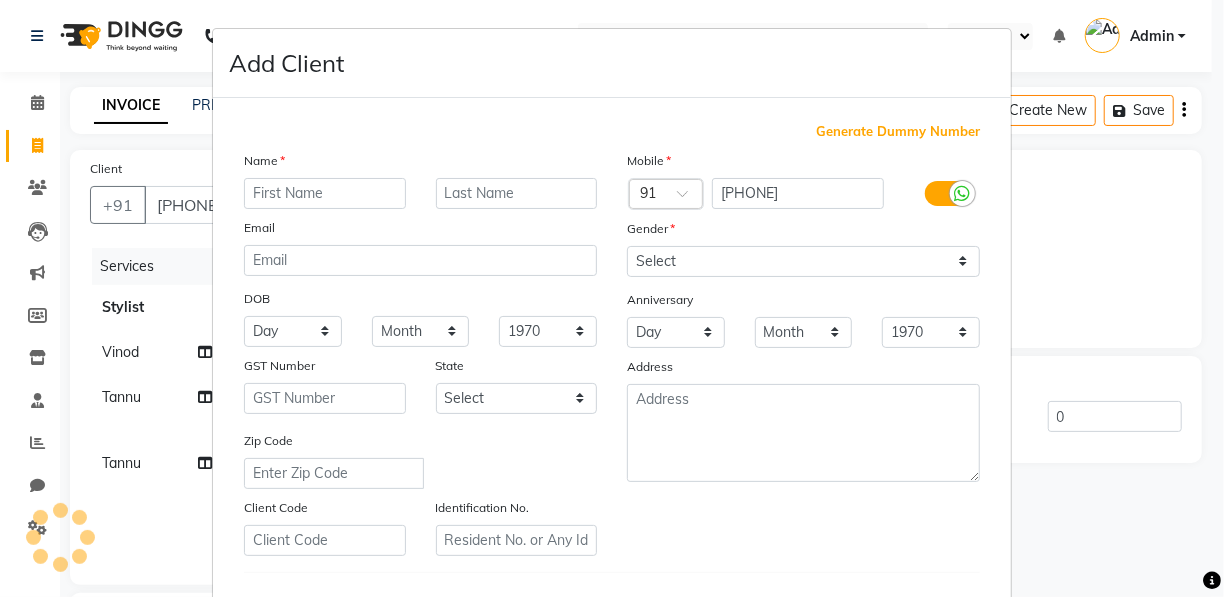 click at bounding box center [325, 193] 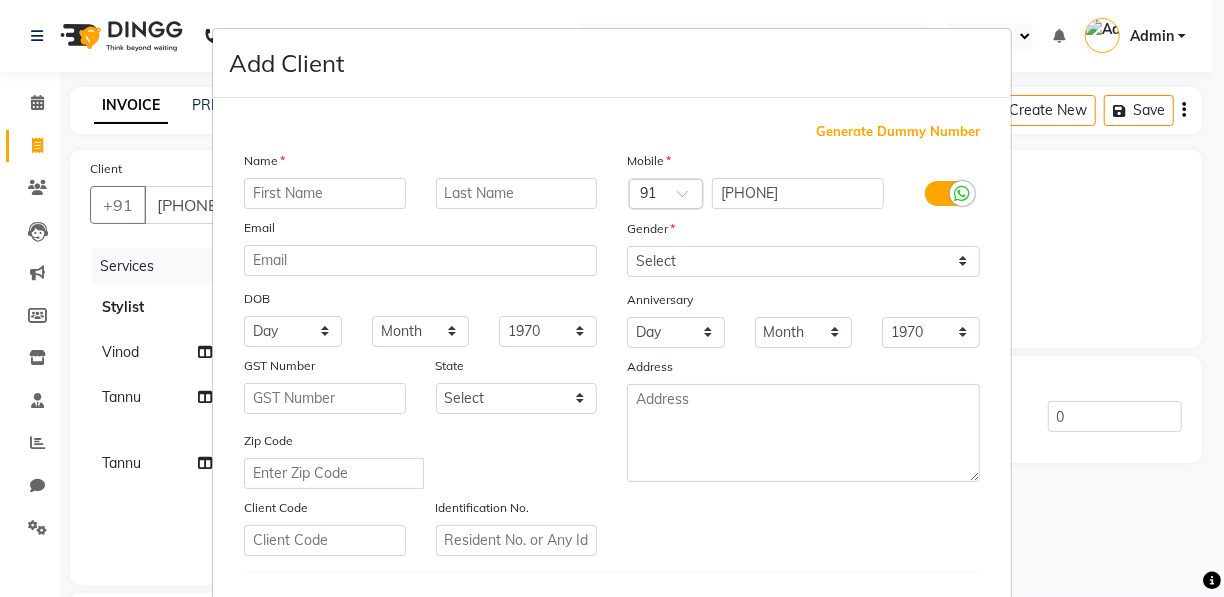 type on "s" 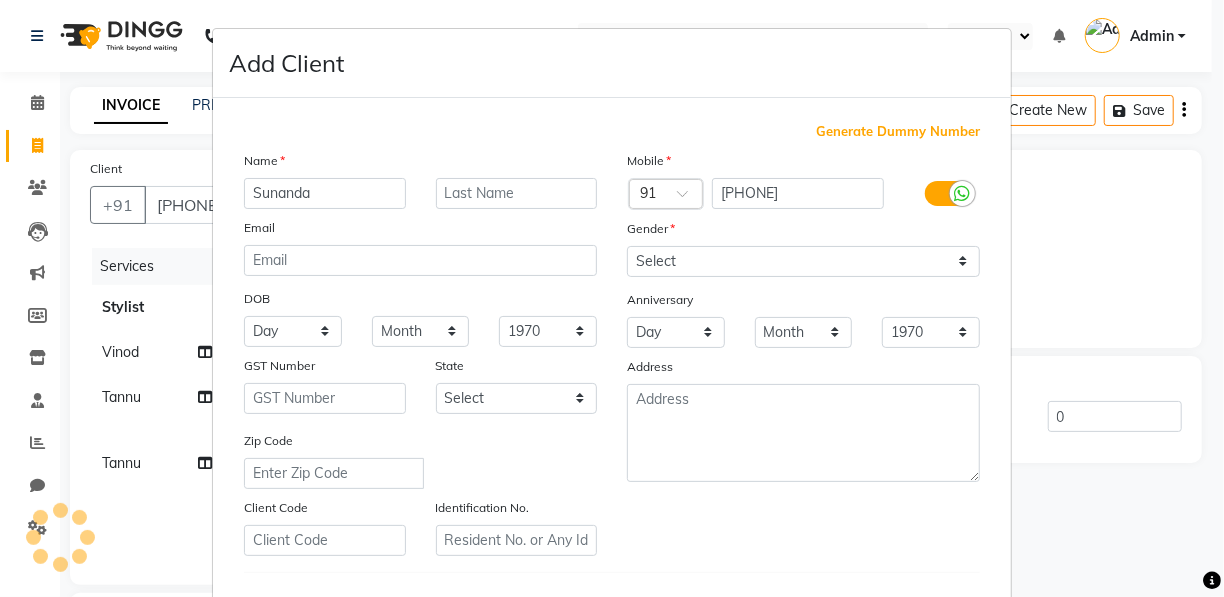 type on "Sunanda" 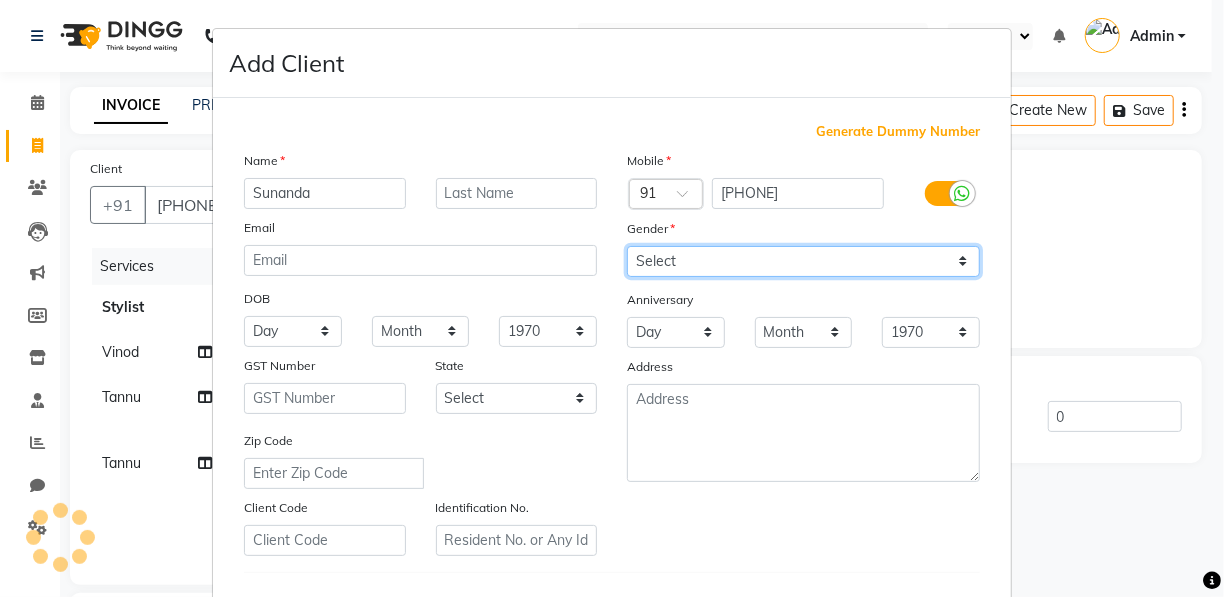 click on "Select Male Female Other Prefer Not To Say" at bounding box center (803, 261) 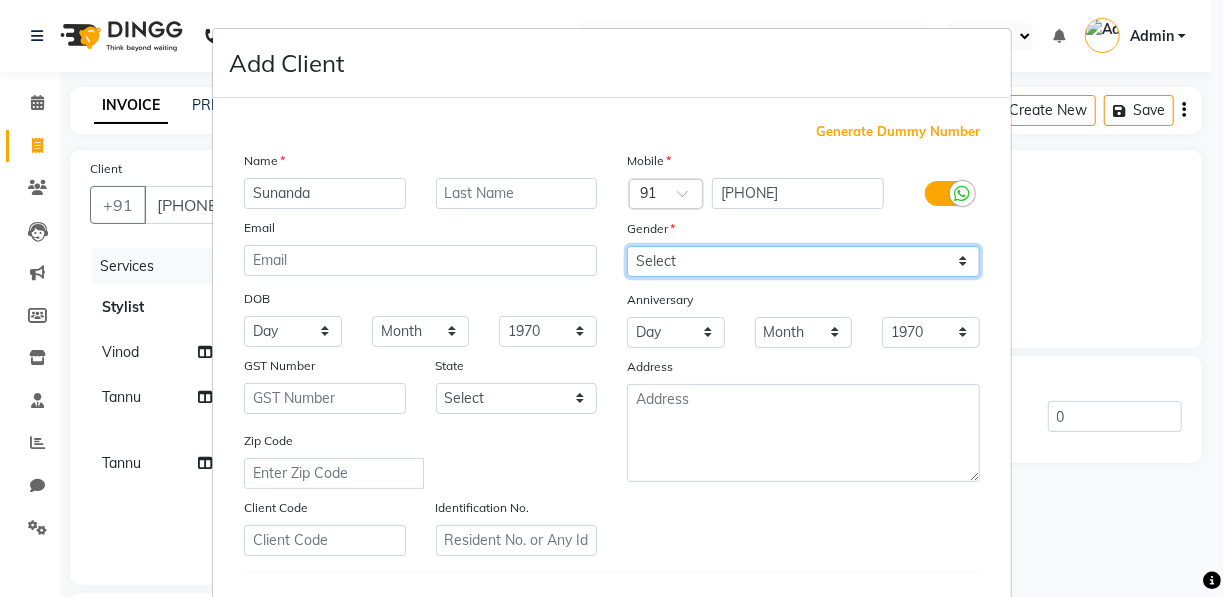 click on "Select Male Female Other Prefer Not To Say" at bounding box center (803, 261) 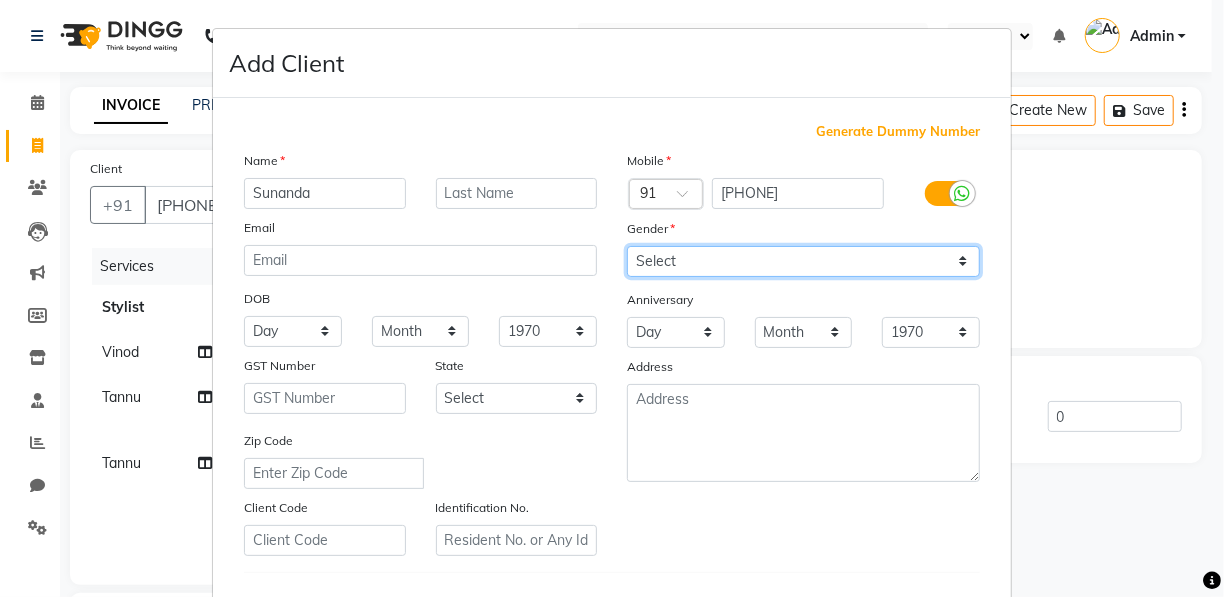 click on "Select Male Female Other Prefer Not To Say" at bounding box center [803, 261] 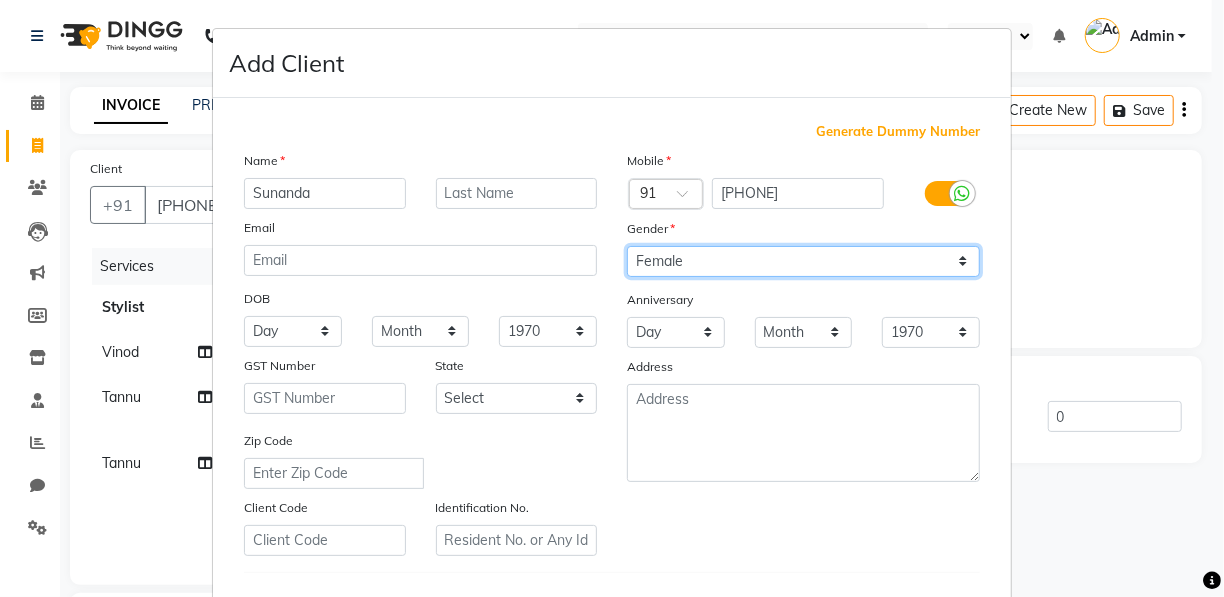 click on "Select Male Female Other Prefer Not To Say" at bounding box center (803, 261) 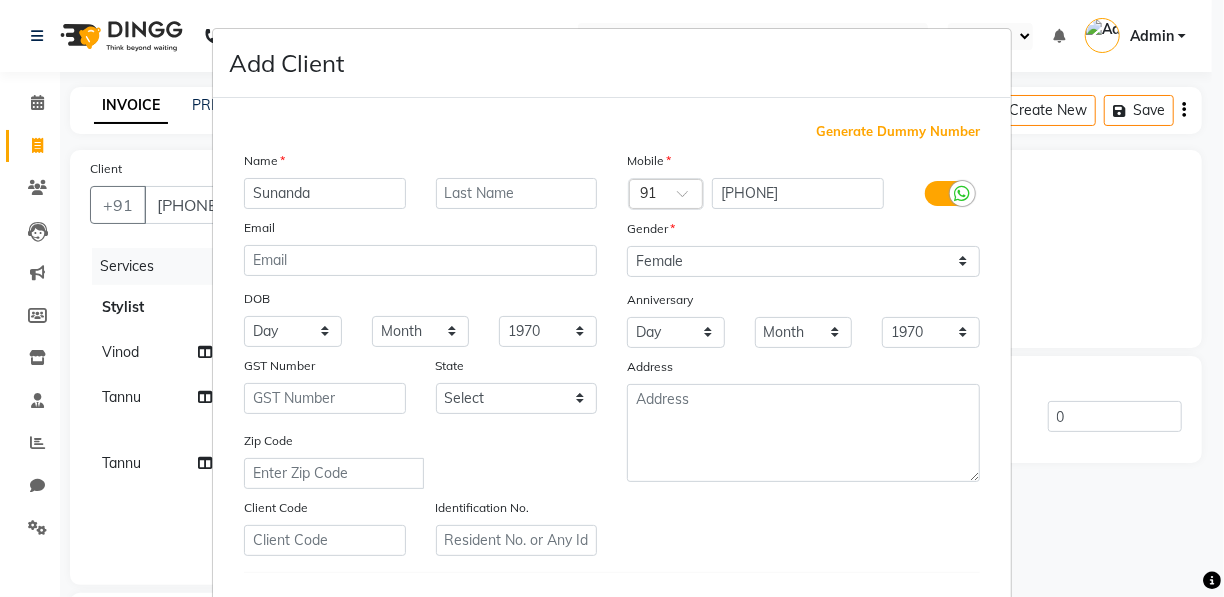 scroll, scrollTop: 321, scrollLeft: 0, axis: vertical 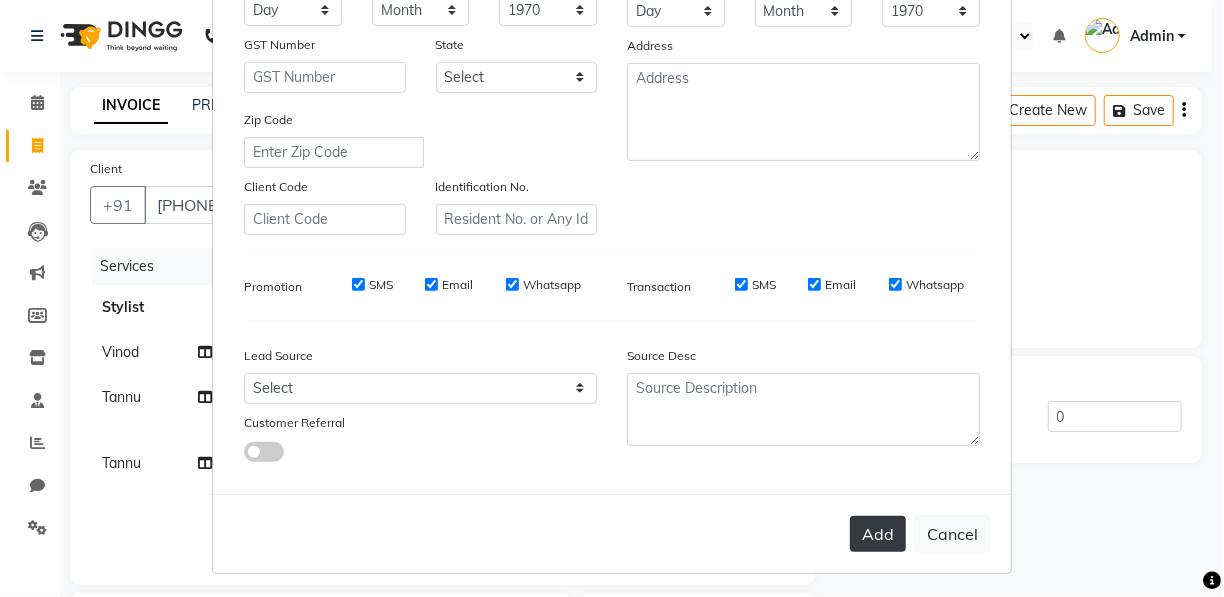 click on "Add" at bounding box center [878, 534] 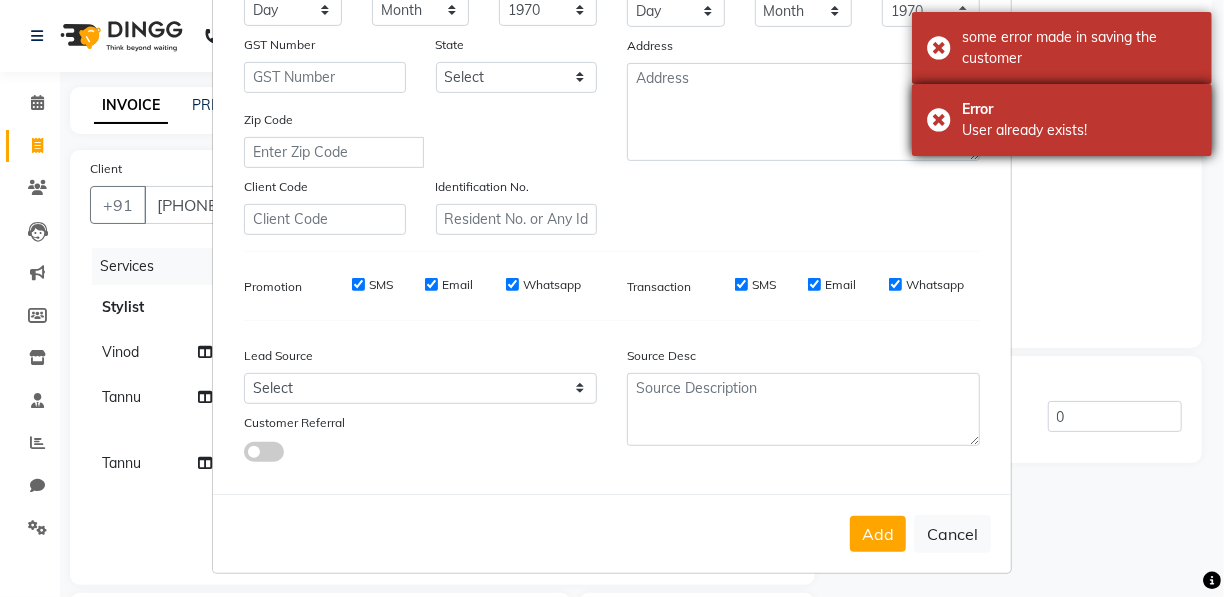 click on "Error   User already exists!" at bounding box center [1062, 120] 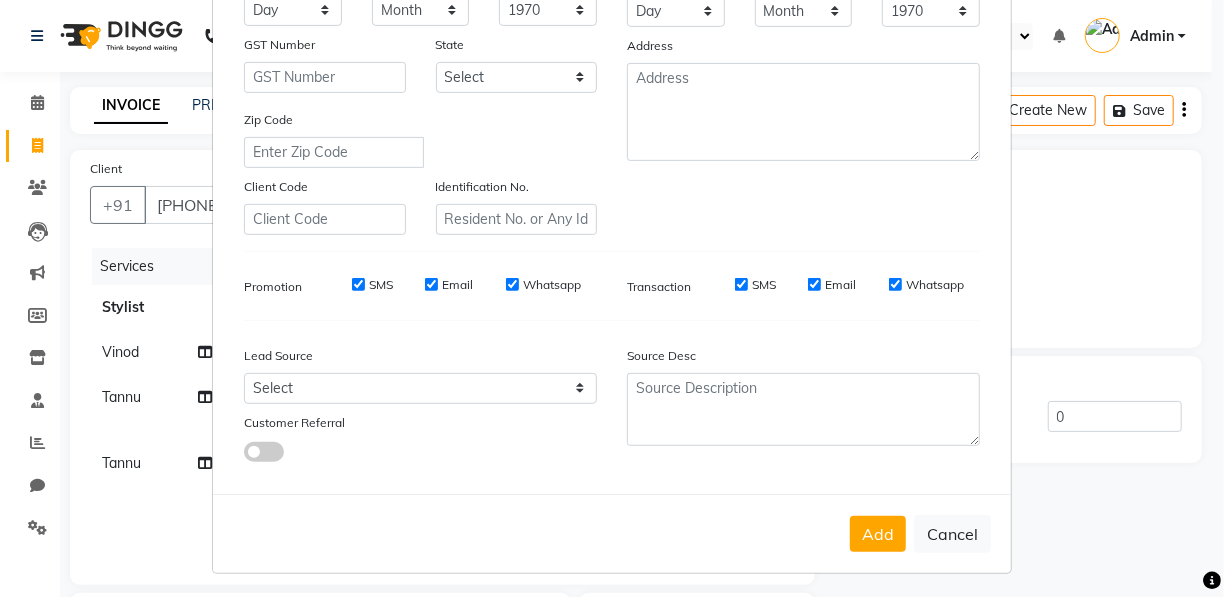 scroll, scrollTop: 0, scrollLeft: 0, axis: both 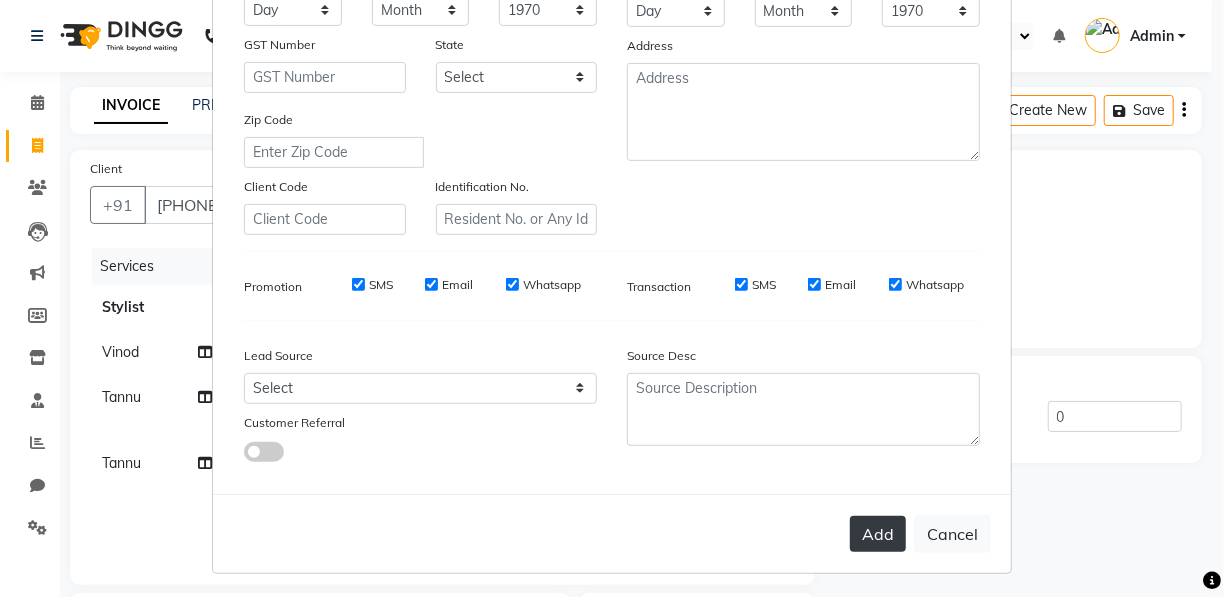 click on "Add" at bounding box center [878, 534] 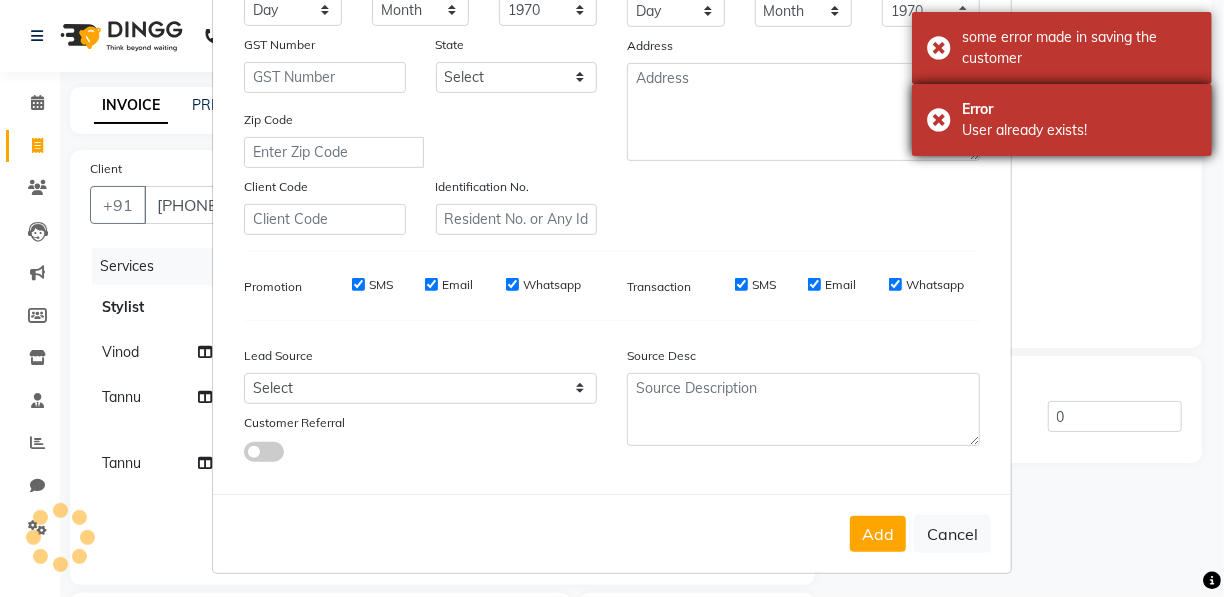 click on "Error   User already exists!" at bounding box center [1062, 120] 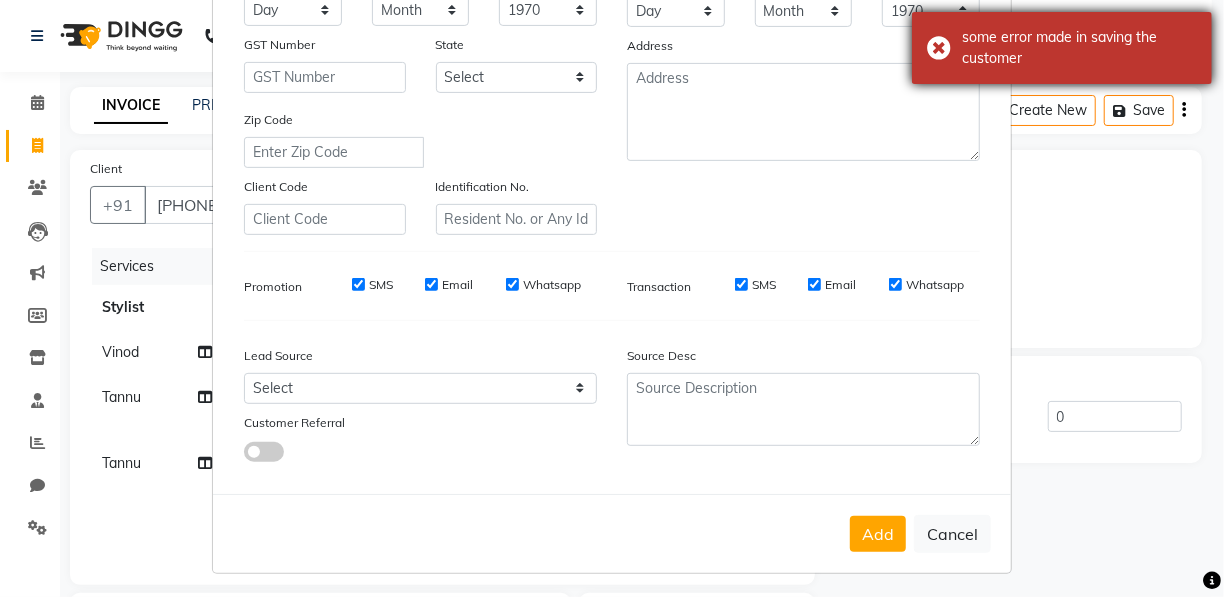 click on "some error made in saving the customer" at bounding box center (1062, 48) 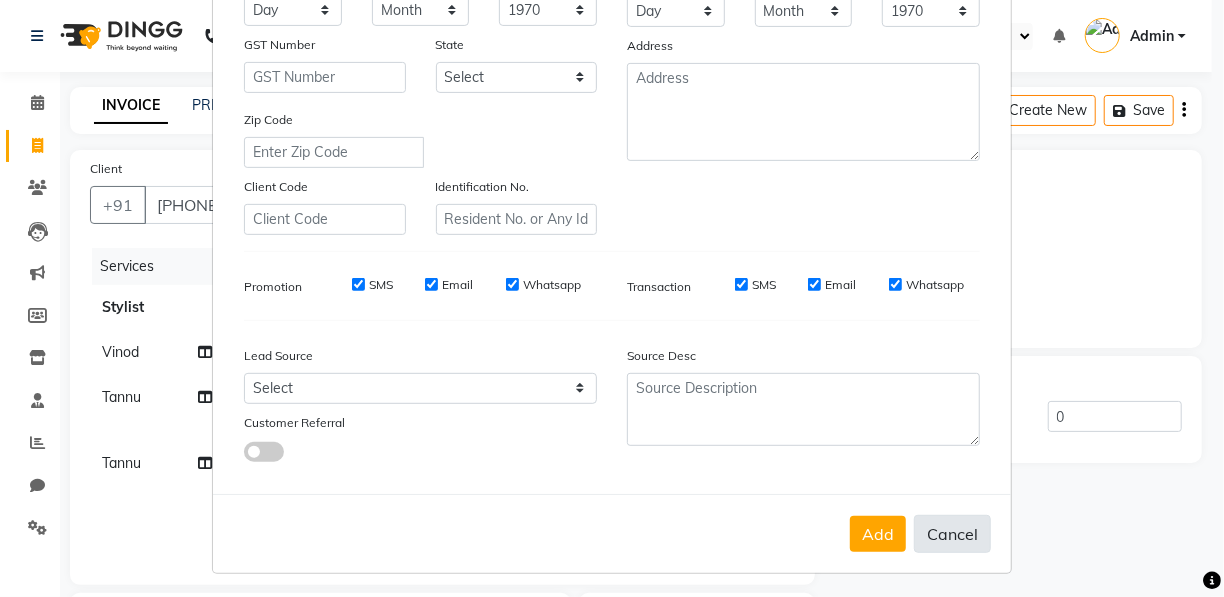 click on "Cancel" at bounding box center [952, 534] 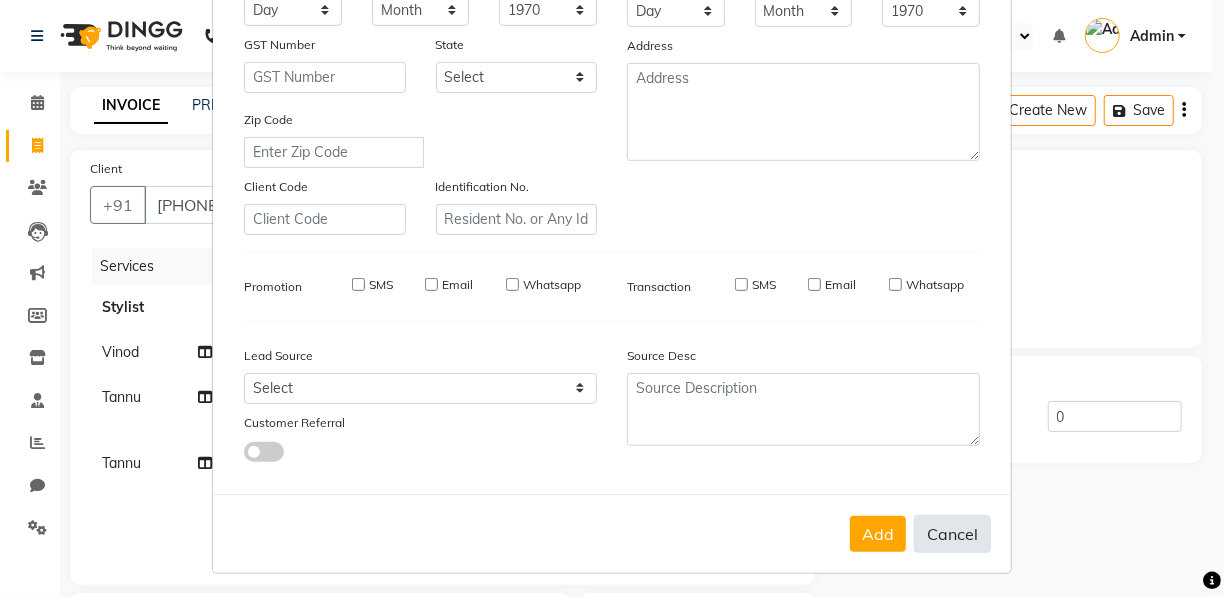 type 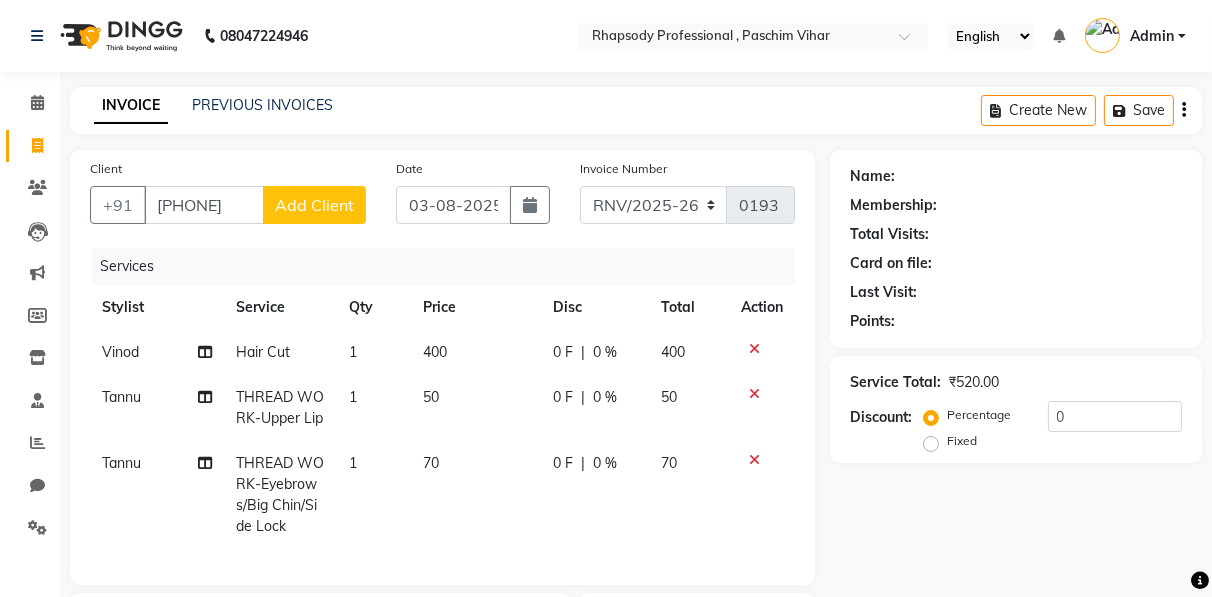 scroll, scrollTop: 332, scrollLeft: 0, axis: vertical 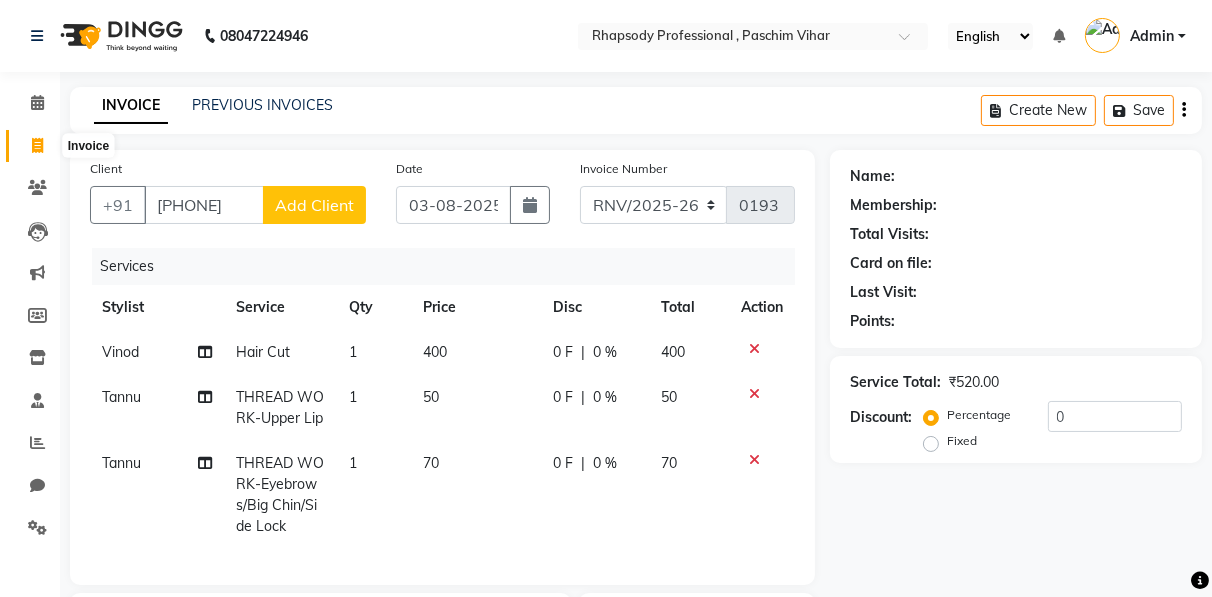 click 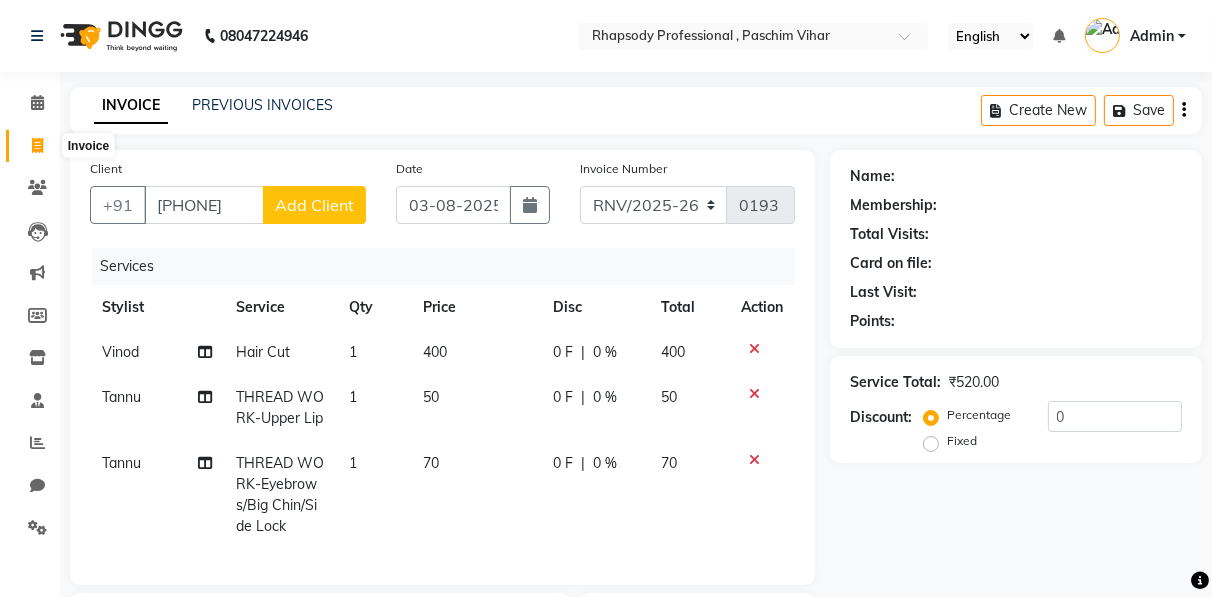 select on "service" 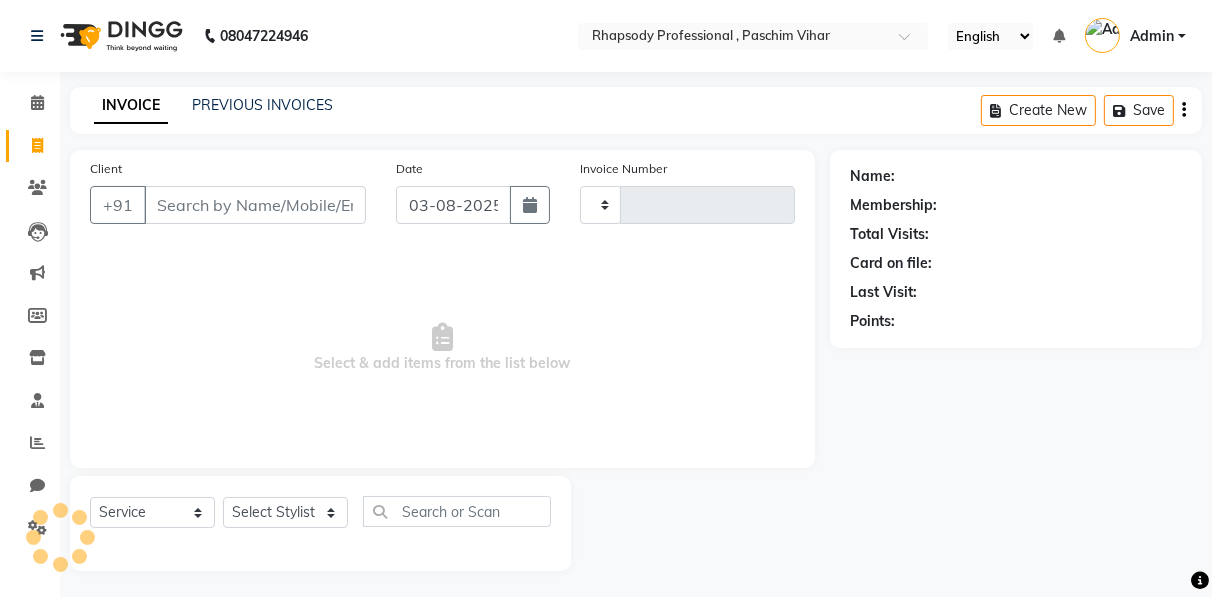 scroll, scrollTop: 3, scrollLeft: 0, axis: vertical 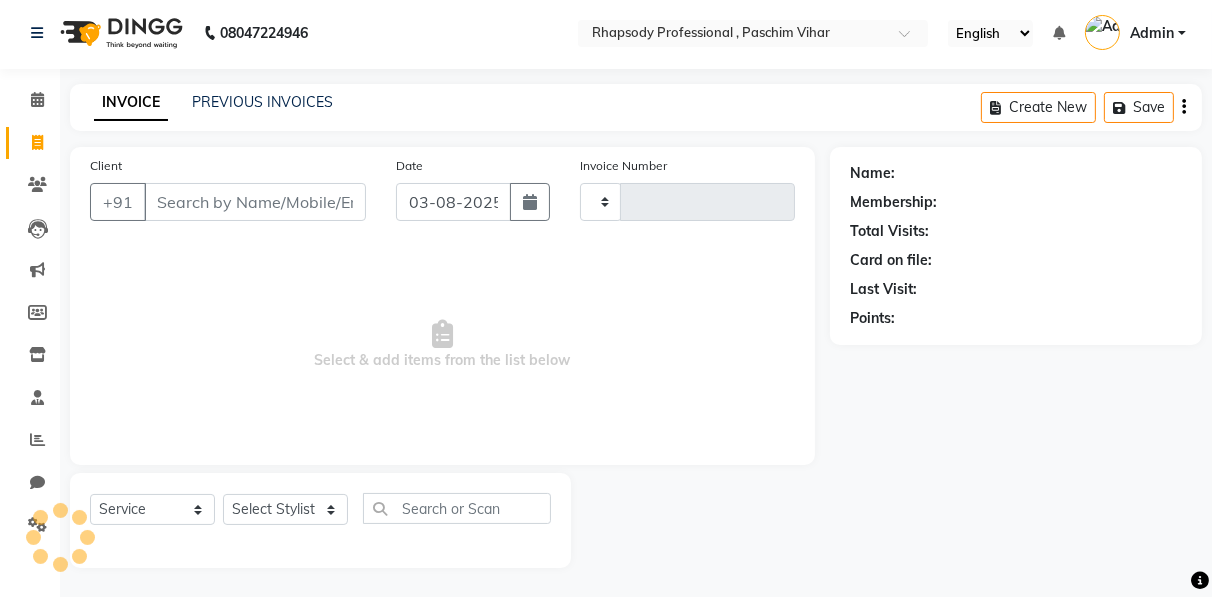 type on "0235" 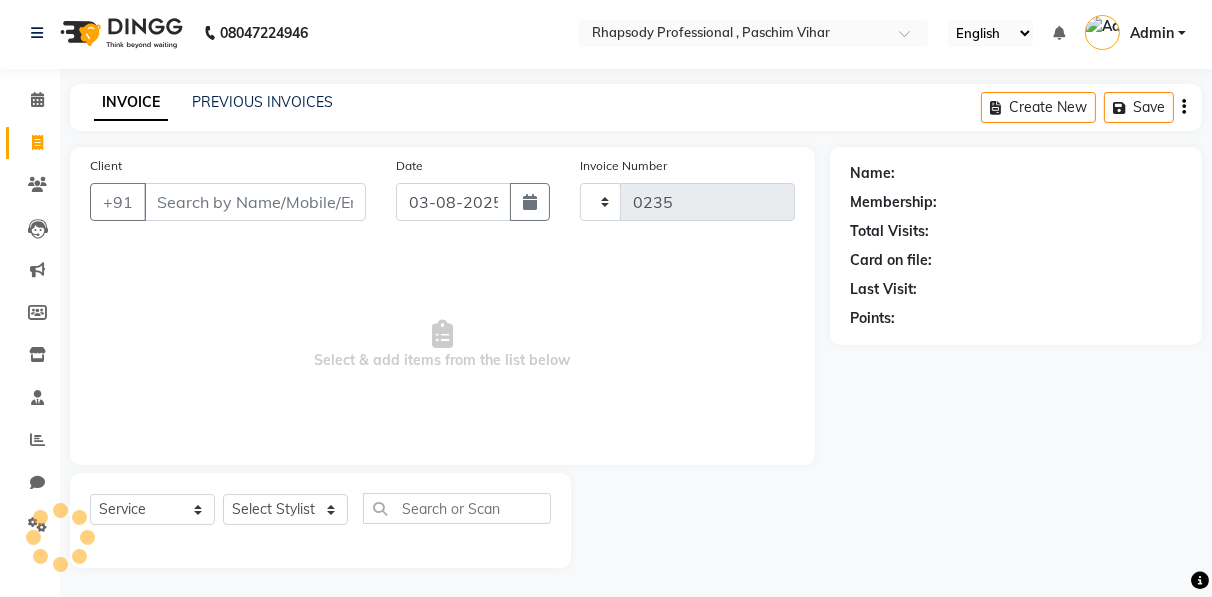 select on "8581" 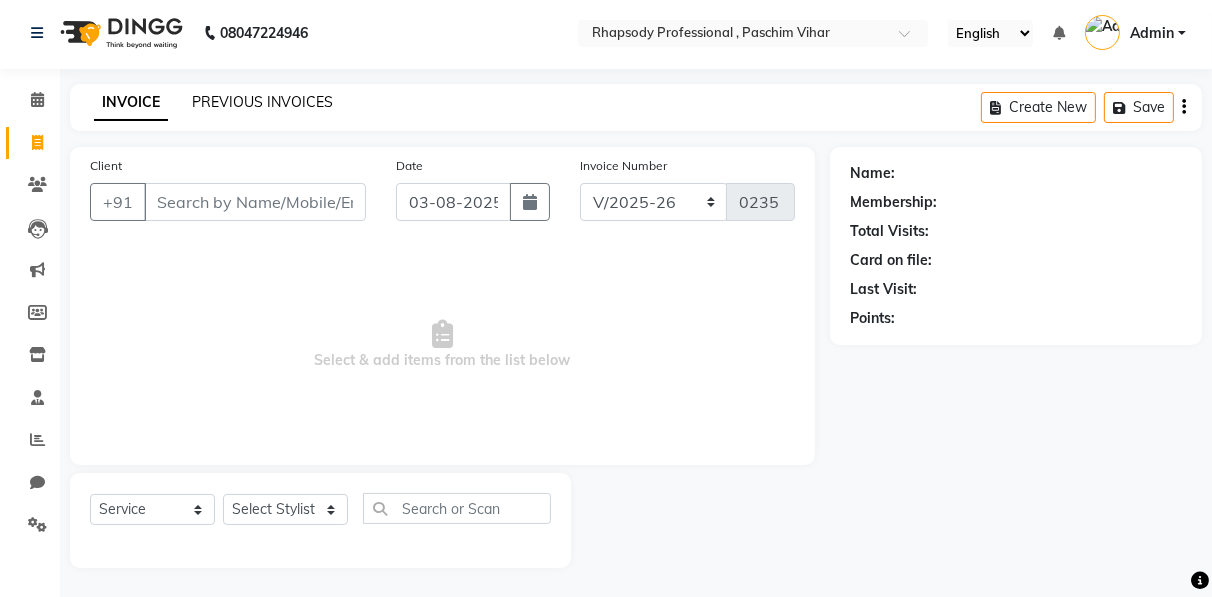 click on "PREVIOUS INVOICES" 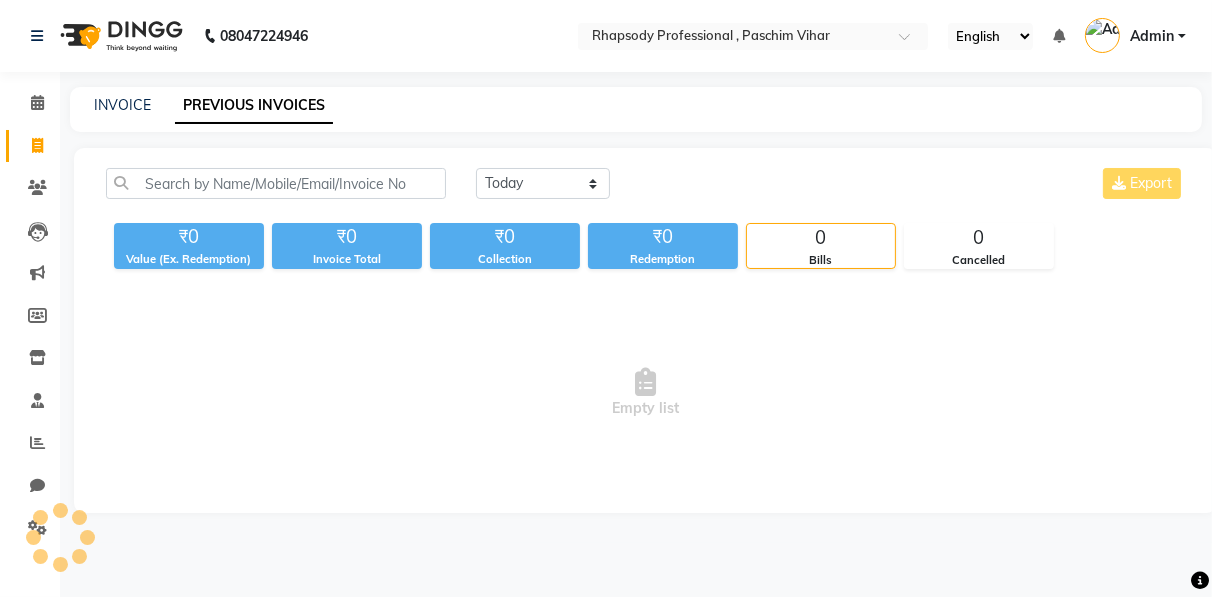 scroll, scrollTop: 0, scrollLeft: 0, axis: both 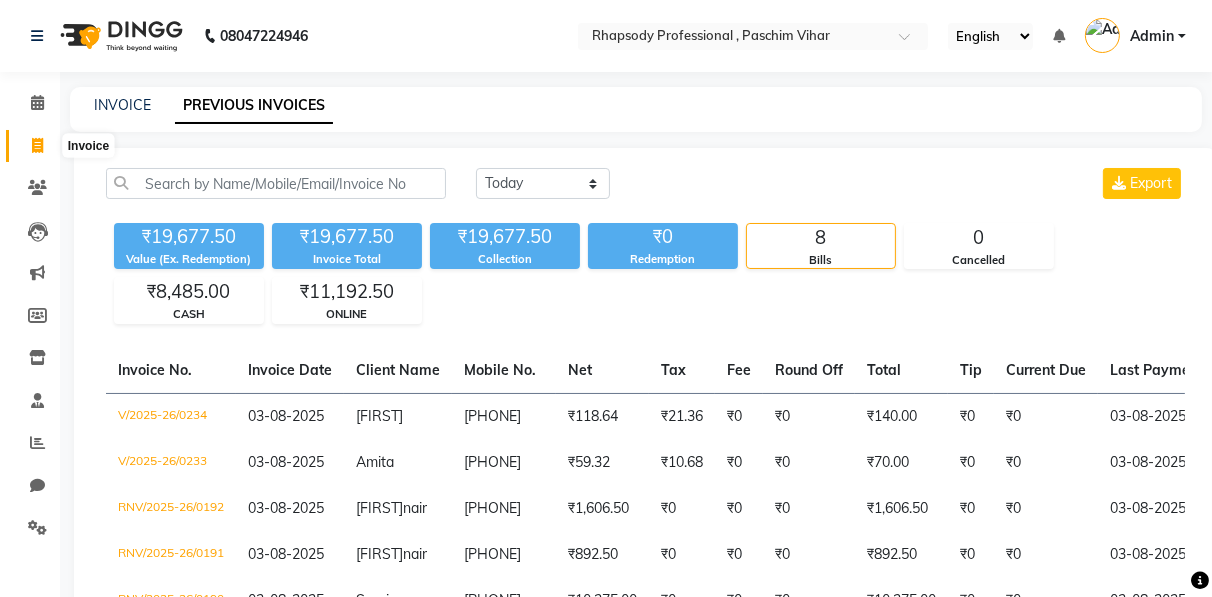 click 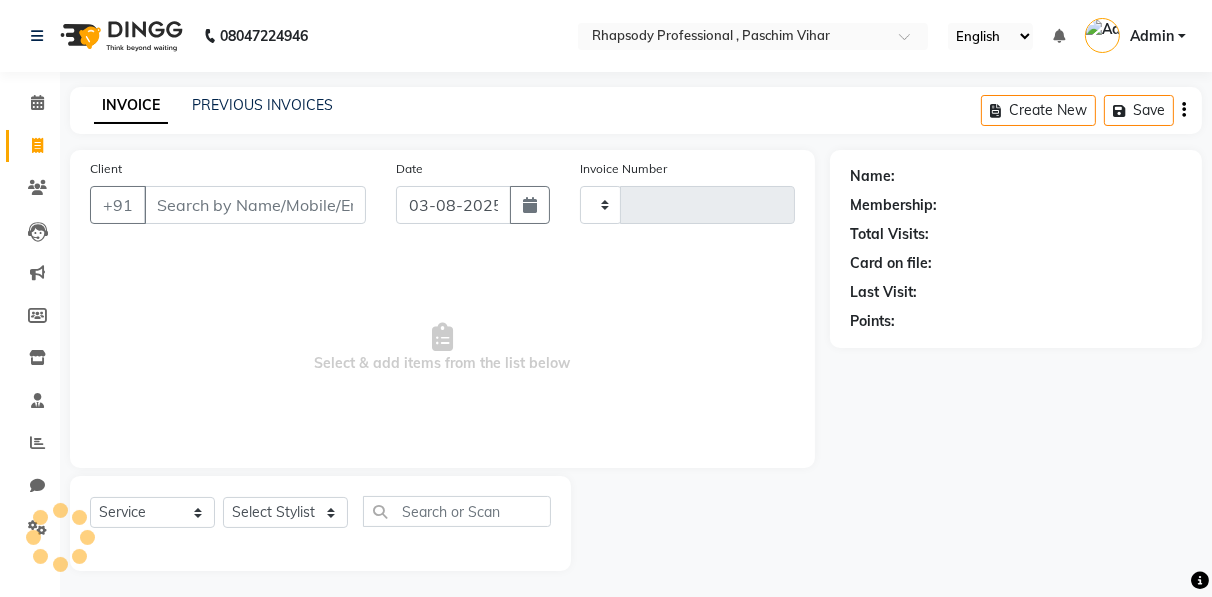 scroll, scrollTop: 3, scrollLeft: 0, axis: vertical 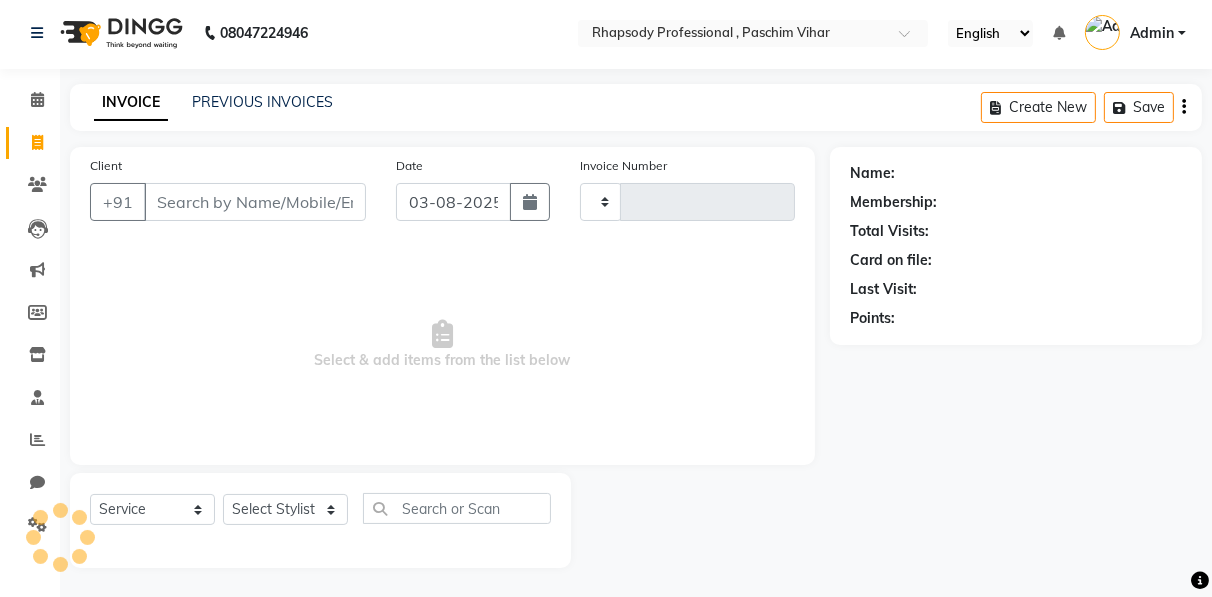 type on "0235" 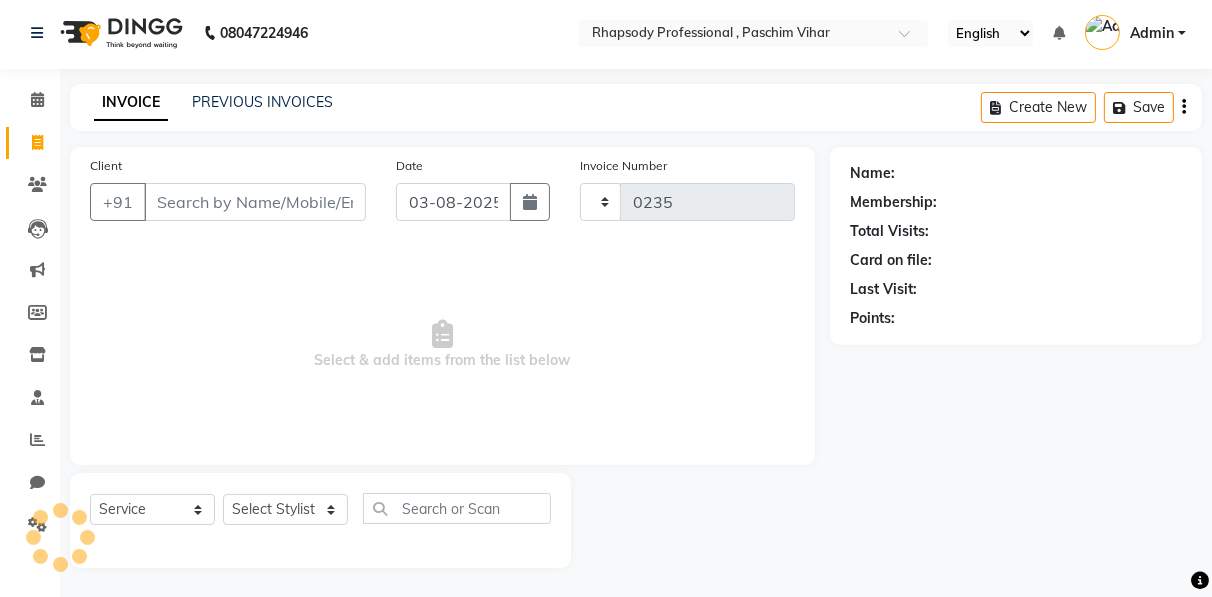 select on "8581" 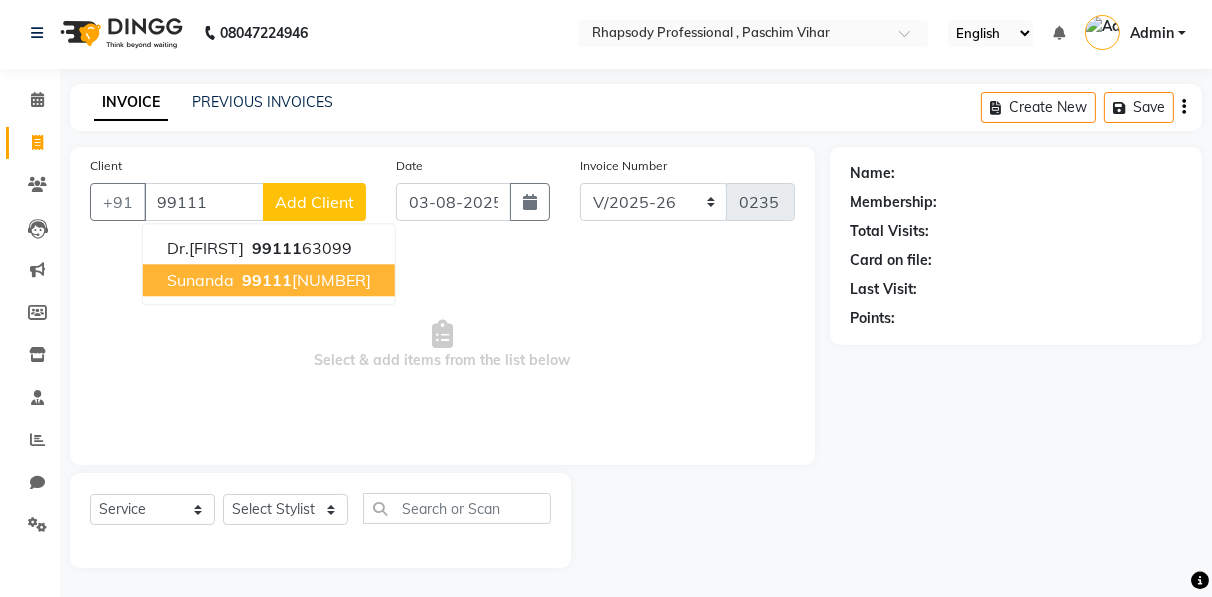 click on "Sunanda" at bounding box center [200, 280] 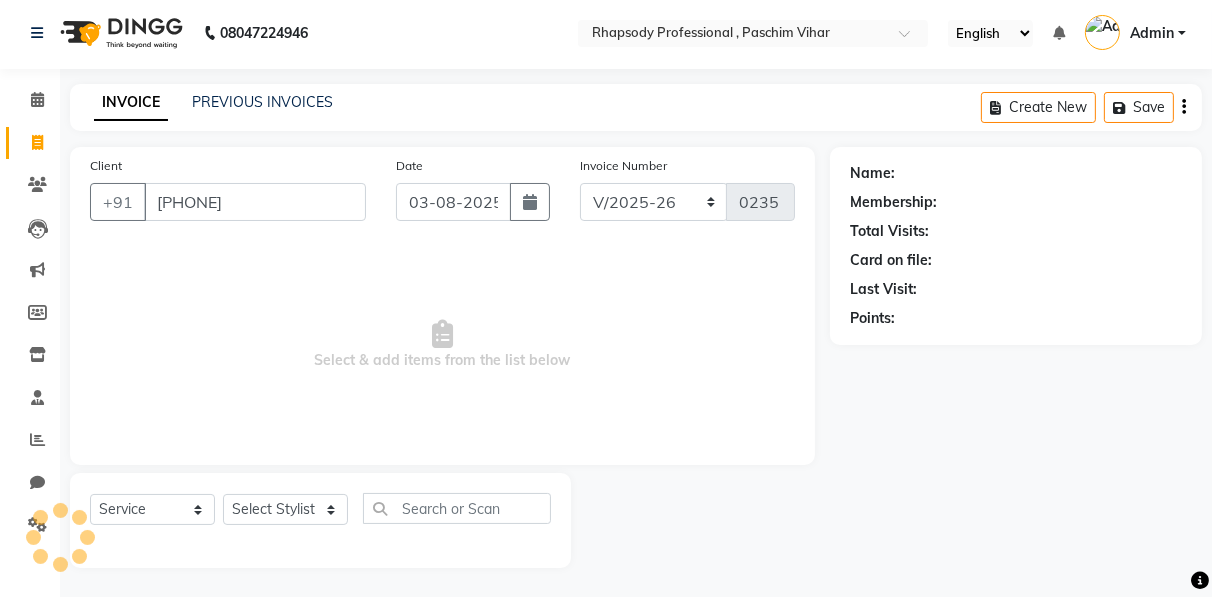 type on "[PHONE]" 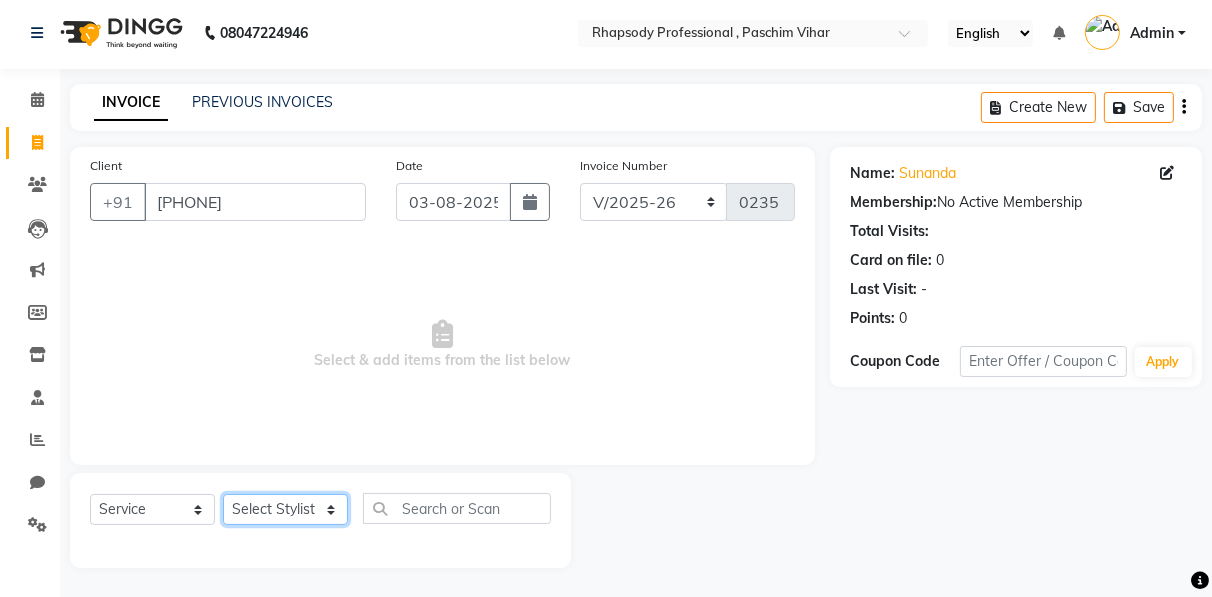 click on "[FIRST] [LAST] [FIRST] [LAST] [FIRST] [LAST] [FIRST] [LAST] [FIRST] [LAST] [FIRST] [LAST] [FIRST] [LAST] [FIRST] [LAST] [FIRST] [LAST] [FIRST] [LAST] [FIRST] [LAST] [FIRST] [LAST]" 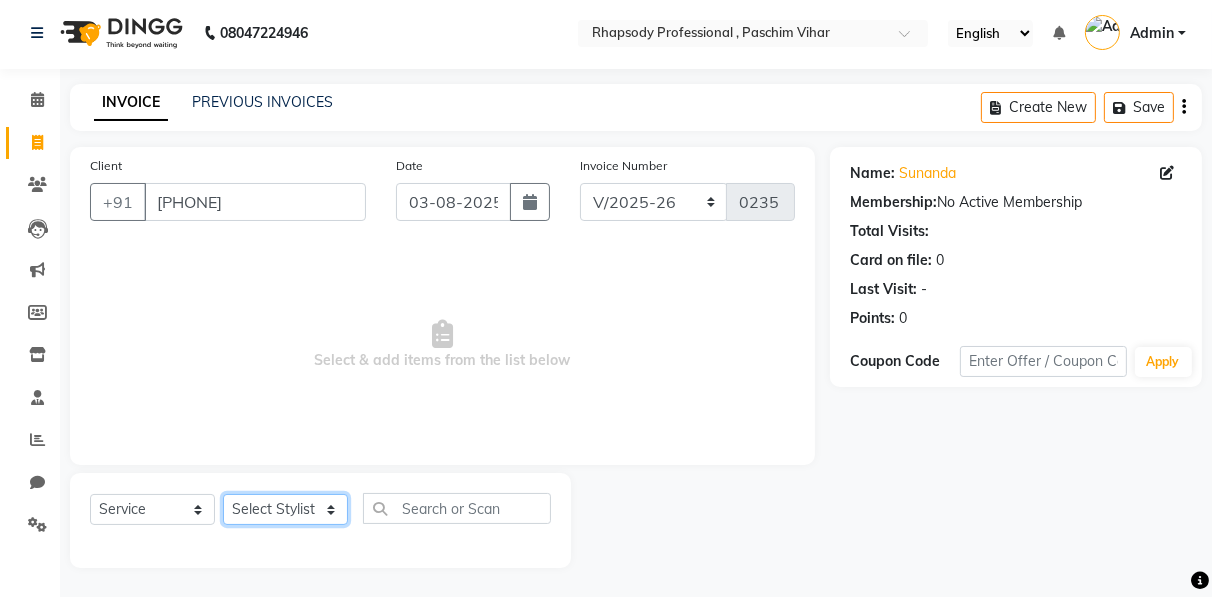select on "85672" 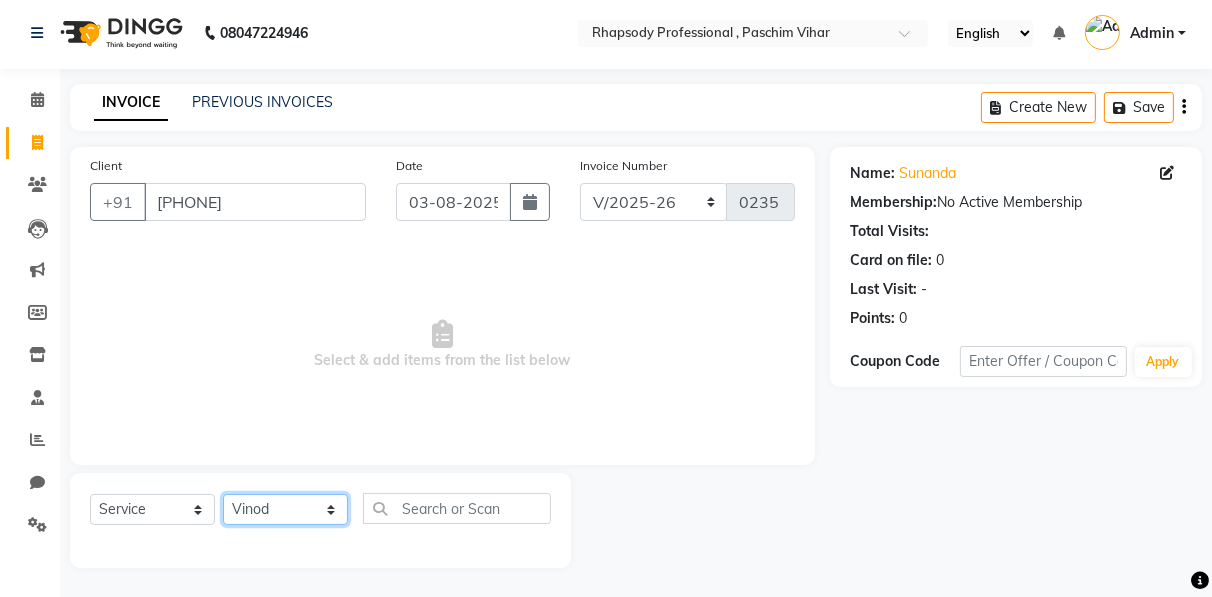 click on "[FIRST] [LAST] [FIRST] [LAST] [FIRST] [LAST] [FIRST] [LAST] [FIRST] [LAST] [FIRST] [LAST] [FIRST] [LAST] [FIRST] [LAST] [FIRST] [LAST] [FIRST] [LAST] [FIRST] [LAST] [FIRST] [LAST]" 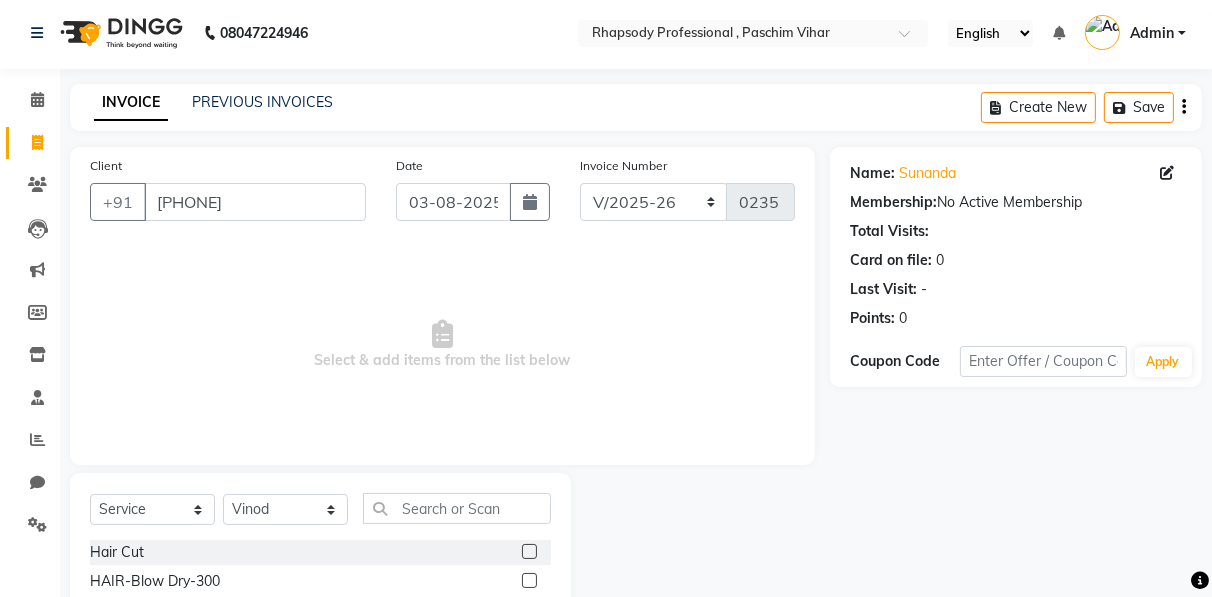 click 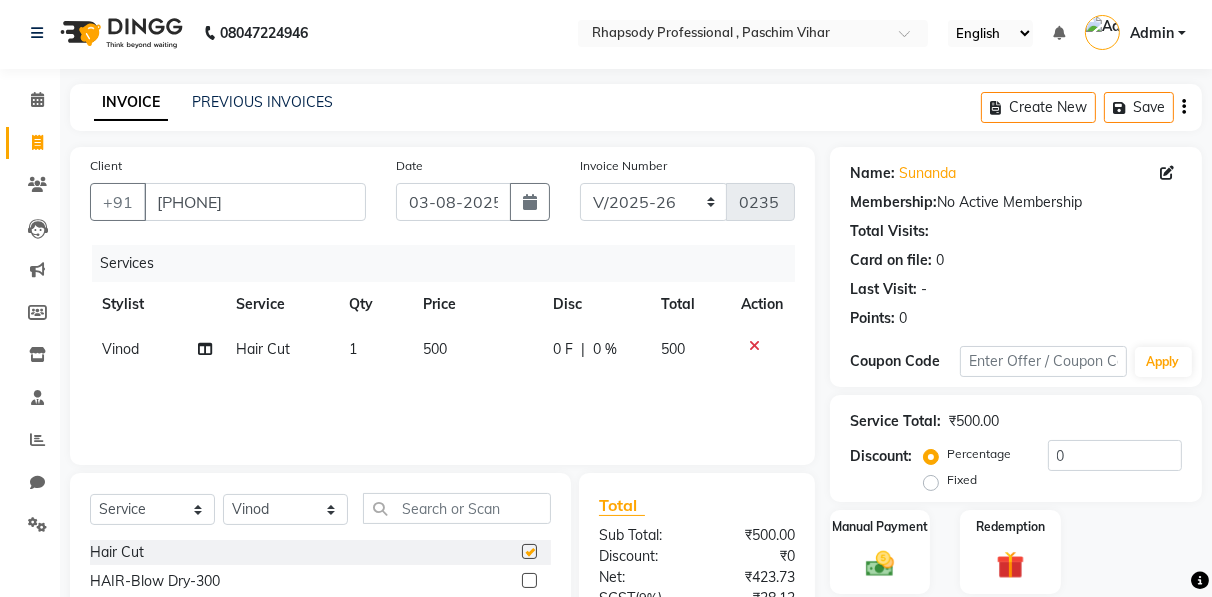 checkbox on "false" 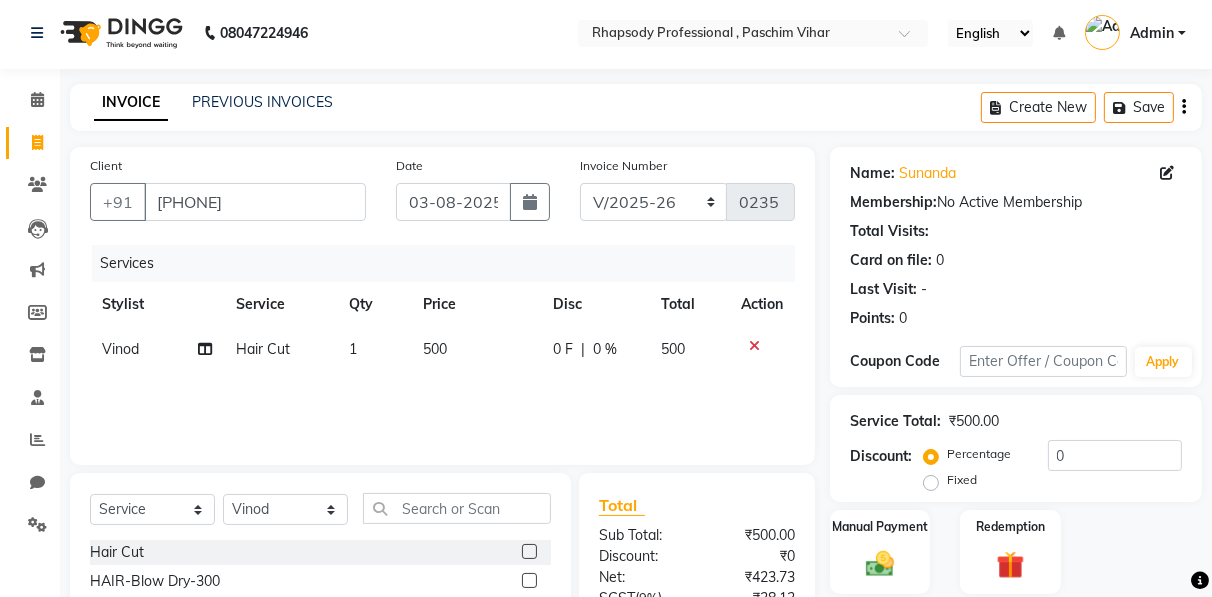 click on "500" 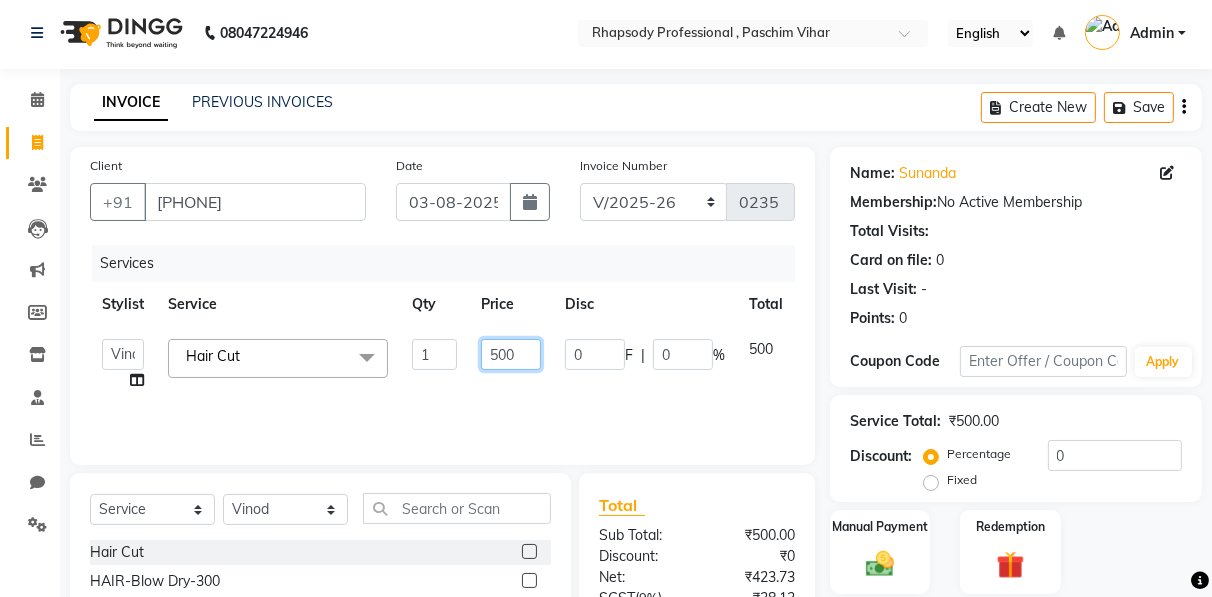 click on "500" 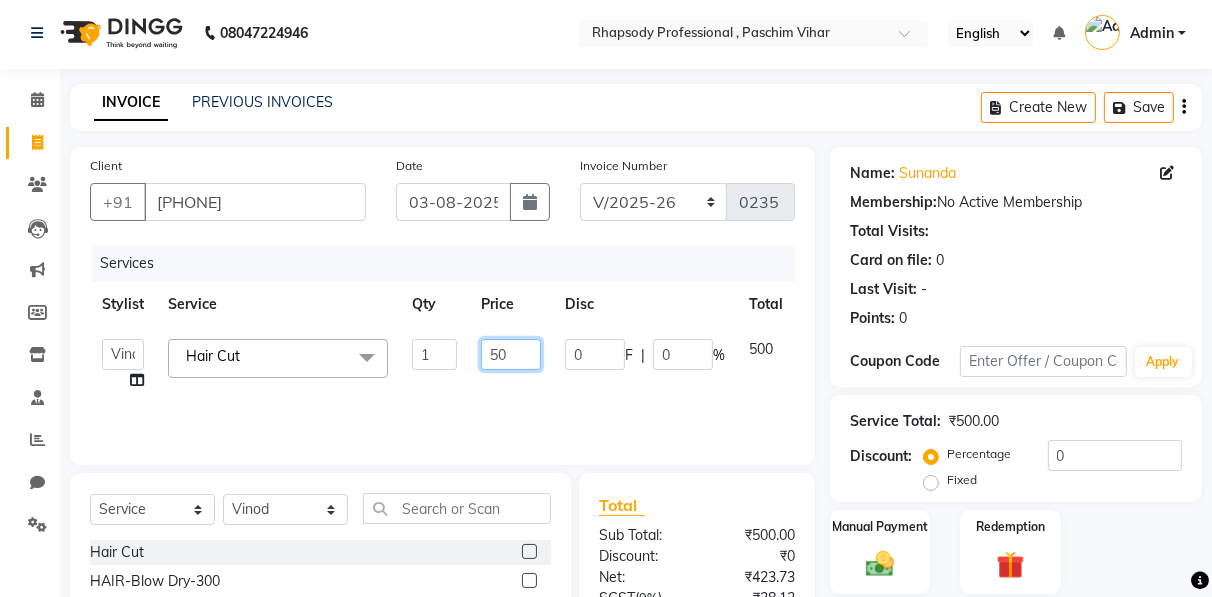 type on "5" 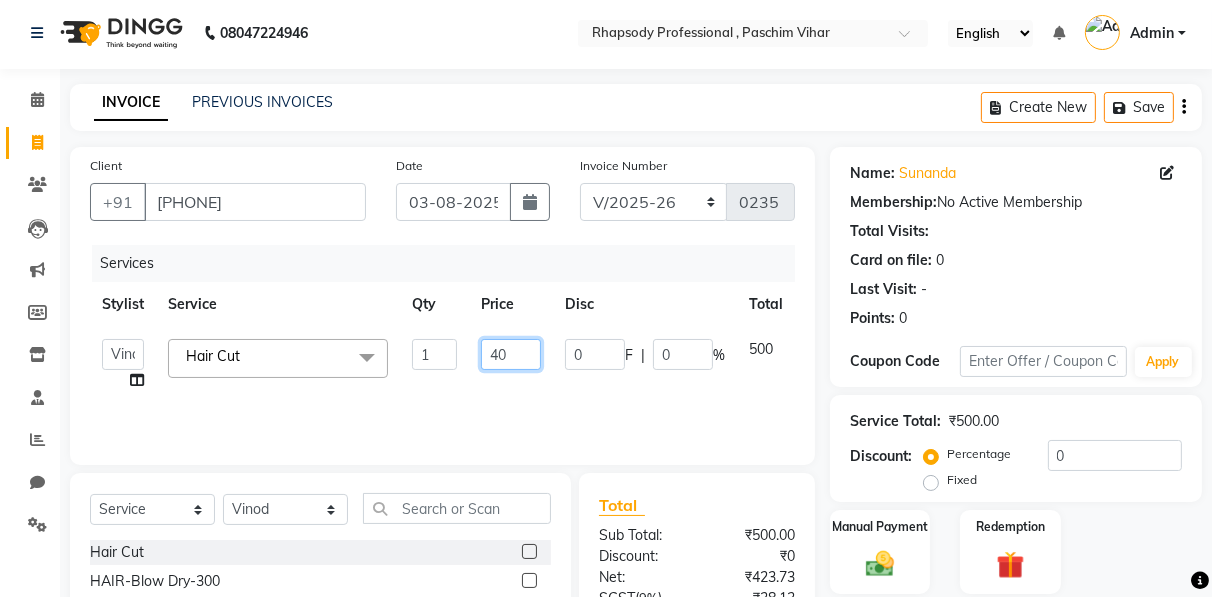 type on "400" 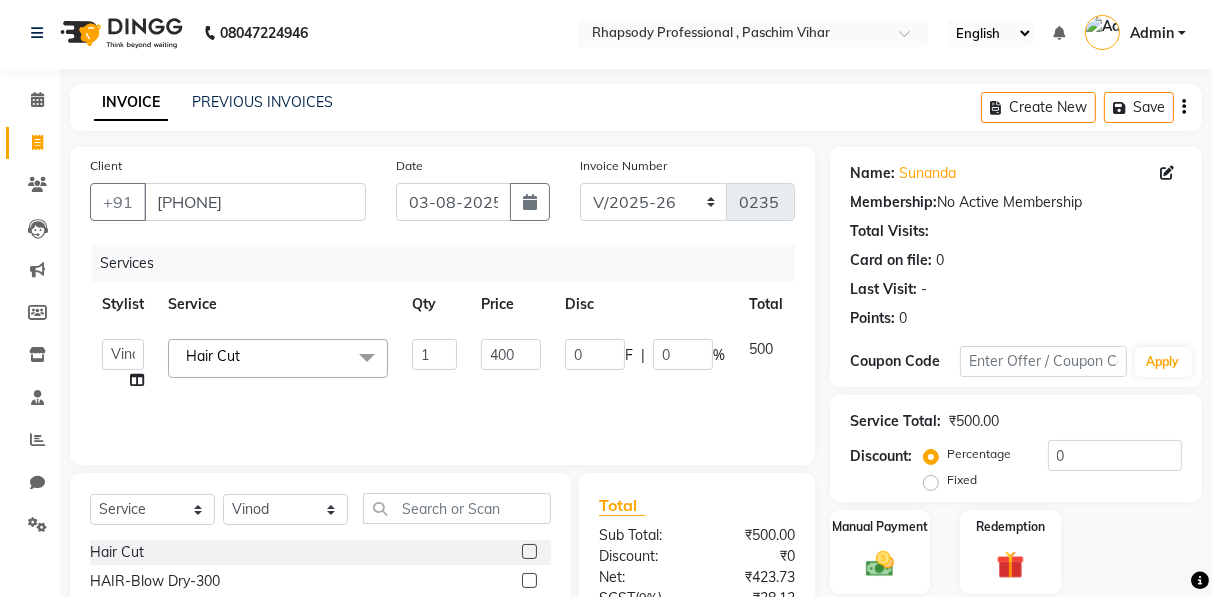 click on "[FIRST] [LAST] [FIRST] [LAST] [FIRST] [LAST] [FIRST] [LAST] [FIRST] [LAST] [FIRST] [LAST] [FIRST] [LAST] [FIRST] [LAST] [FIRST] [LAST] [FIRST] [LAST] [FIRST] [LAST] [FIRST] [LAST] Hair Cut x Hair Cut HAIR-Blow Dry-300 HAIR-Blow Dry-500 HAIR-Shampoo HAIR-Conditioner HAIR-Keratin Shampoo HAIR-Keratin Conditioner HAIR-Pressing HAIR-Curls HAIR-Front Setting HAIR-Heena/Colour Application HAIR-Ozone Heena HAIR-Coconut Oil Massage HAIR-Olive Oil Massage HAIR-Ayurvedic/Aroma Massage HAIR-Touch Up Majirel HAIR-Global Base HAIR-Streaks HAIR-Global Fashion Colour HAIR-Straightening/Keratin/Perming HAIR-Aminexil HAIR-Hair Spa HAIR-Macadamia Hair Spa HAIR-Hair Treatment Spa HAIR-Absolute Molecular- HAIR-Hair Do HAIR-Botox Hair Treatment HAIR-Nanoplastia Hair-Touch up Inoa THREAD WORK-Upper Lip THREAD WORK-Chin/Forehead THREAD WORK-Eyebrows/Big Chin/Side Lock THREAD WORK-Chin with Neck THREAD WORK-Full Face FACE WAX (Rica)-Chin/Upper Lip- FACE WAX (Rica)-Neck/Forehead/Big Chin/Side Lock FACE WAX (Rica)-Side Locks with Cheeks FACE WAX (Rica)-Full Face with/without Neck BLEACH (BODY)-Neck 1" 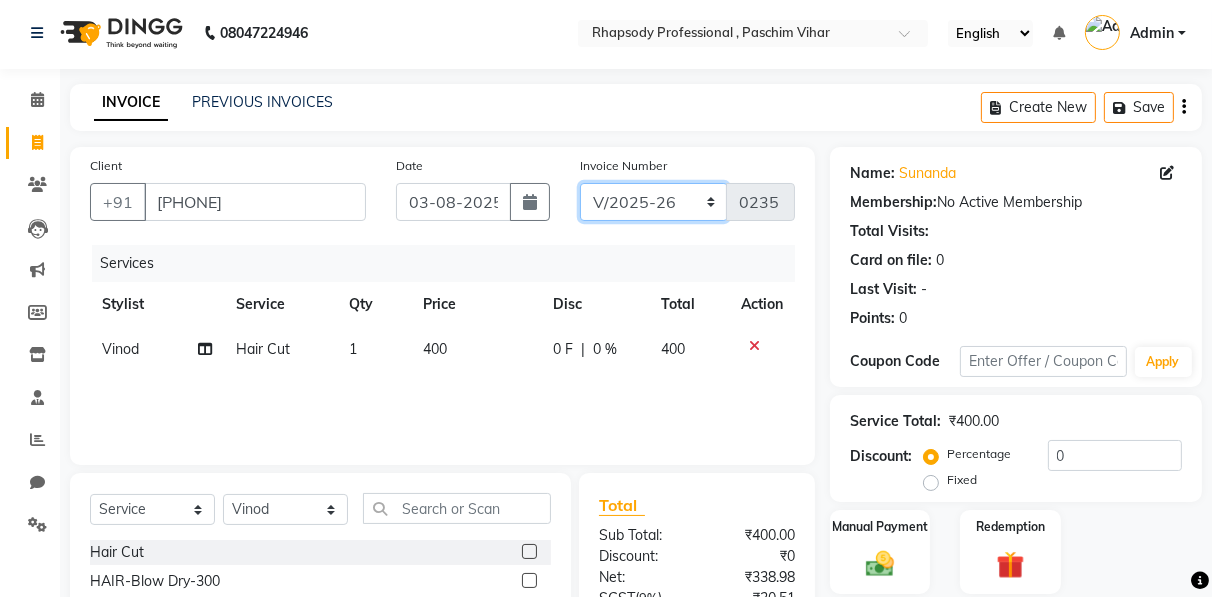 click on "RNV/2025-26 V/2025 V/2025-26" 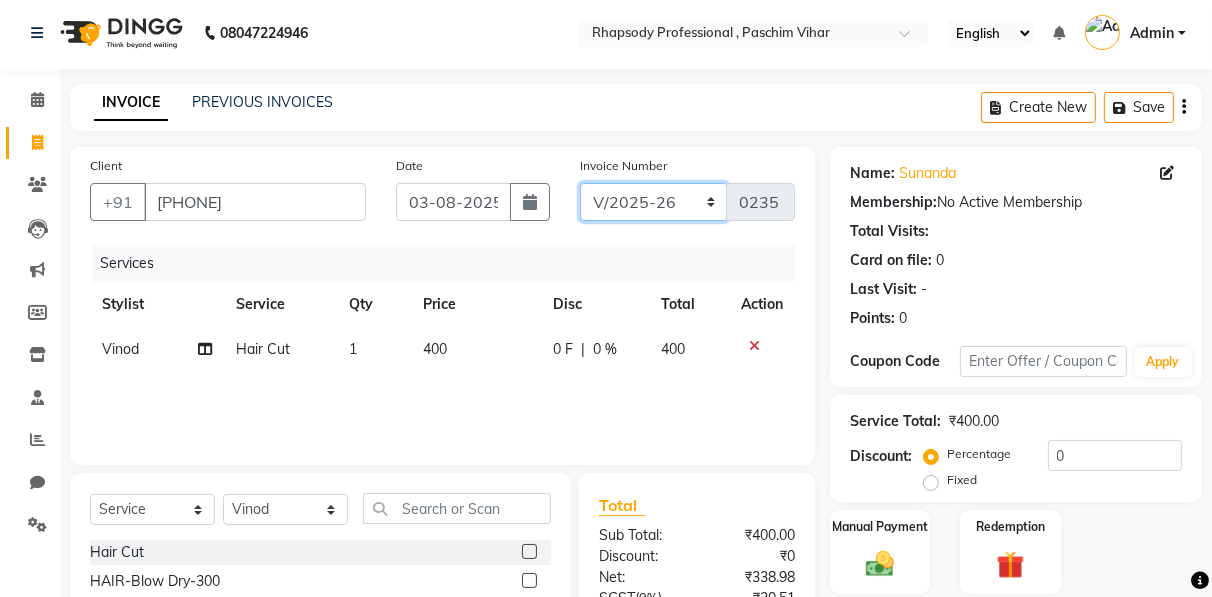 select on "8650" 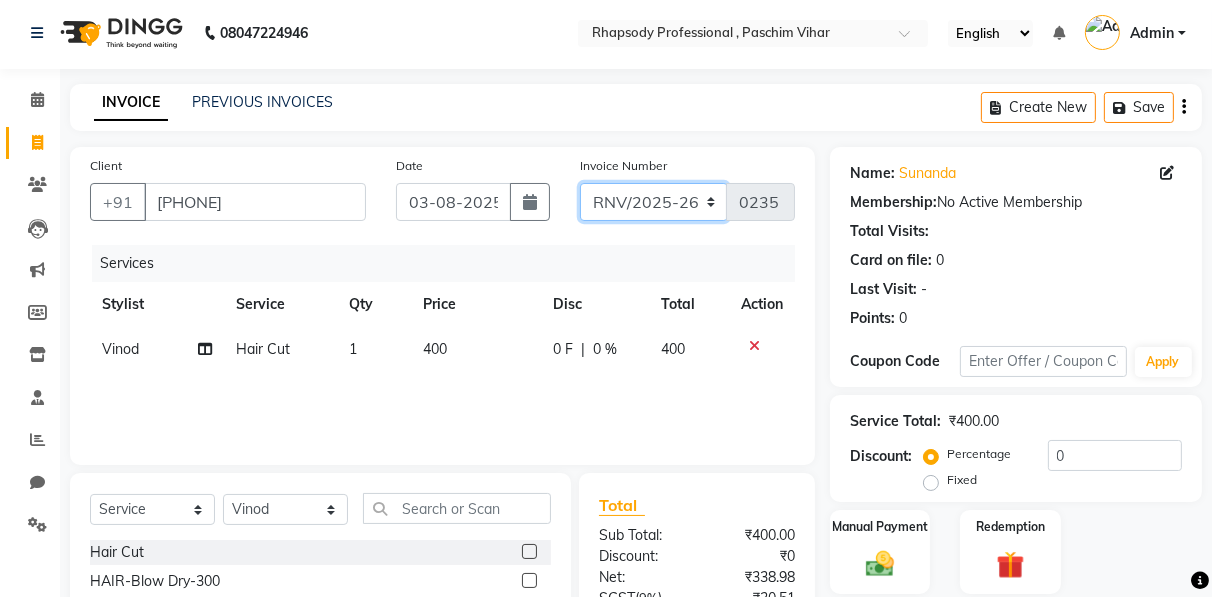 click on "RNV/2025-26 V/2025 V/2025-26" 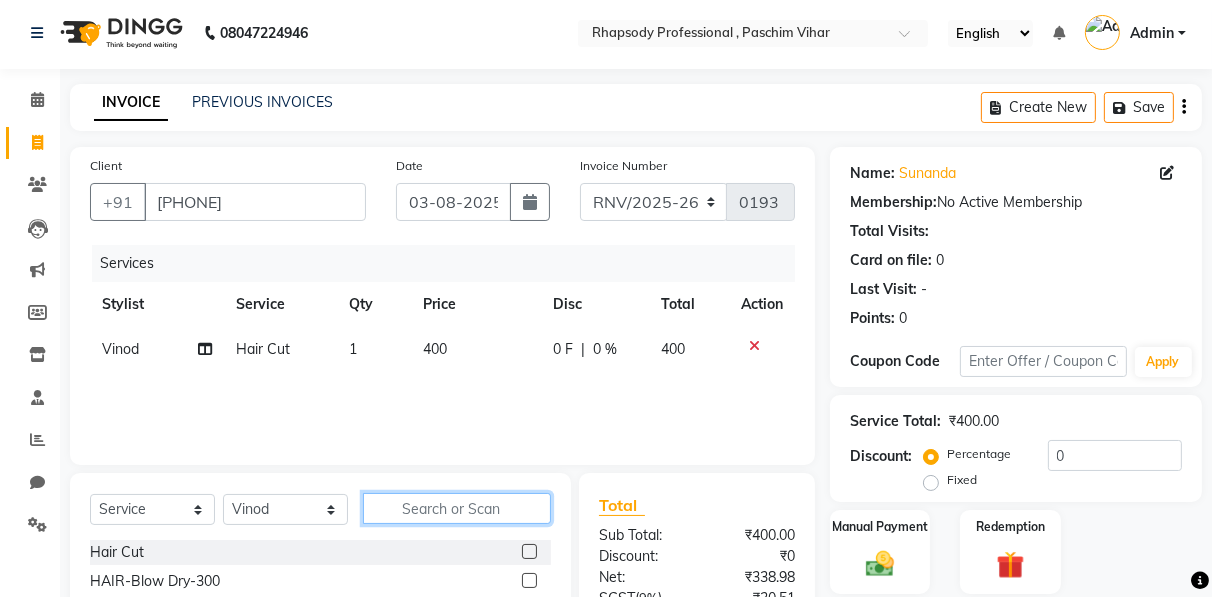 click 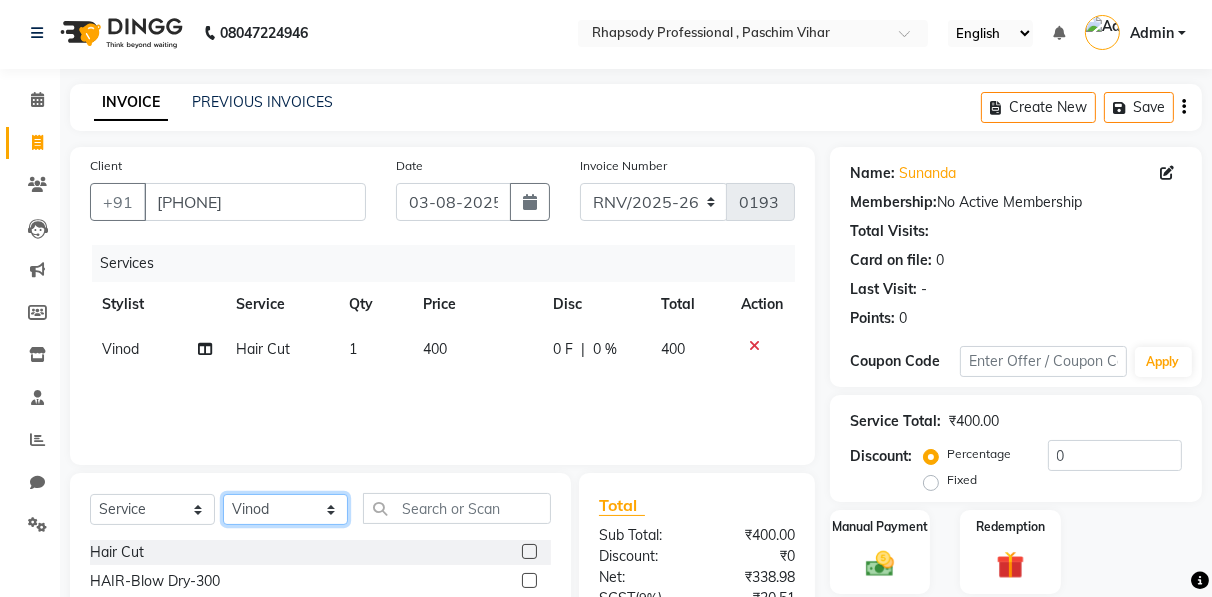 click on "[FIRST] [LAST] [FIRST] [LAST] [FIRST] [LAST] [FIRST] [LAST] [FIRST] [LAST] [FIRST] [LAST] [FIRST] [LAST] [FIRST] [LAST] [FIRST] [LAST] [FIRST] [LAST] [FIRST] [LAST] [FIRST] [LAST]" 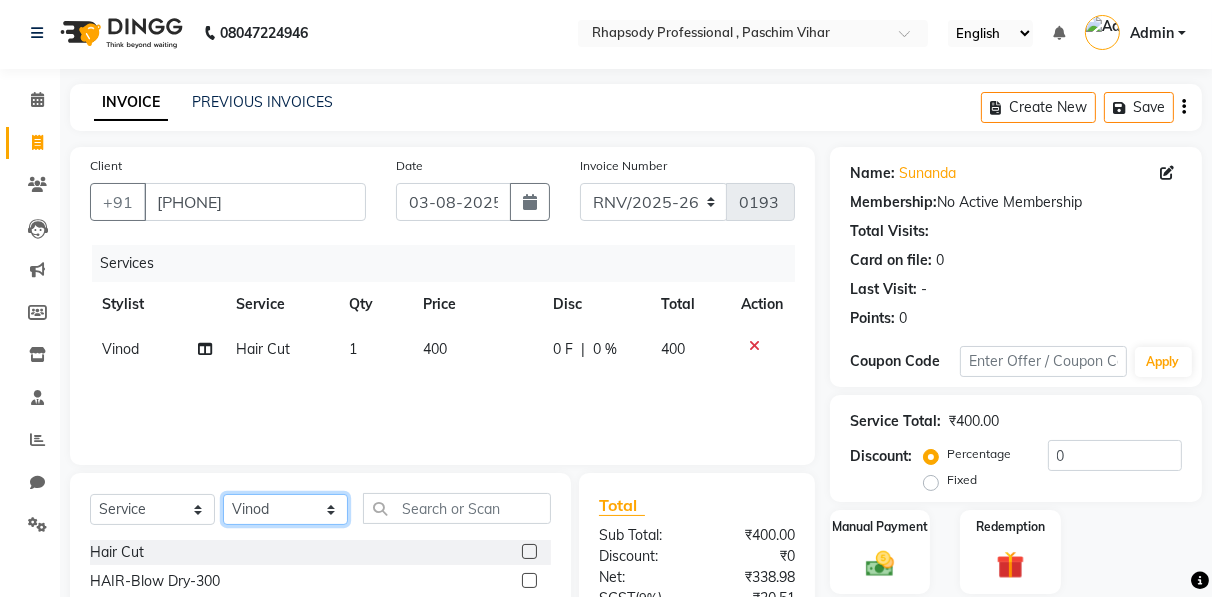 select on "85669" 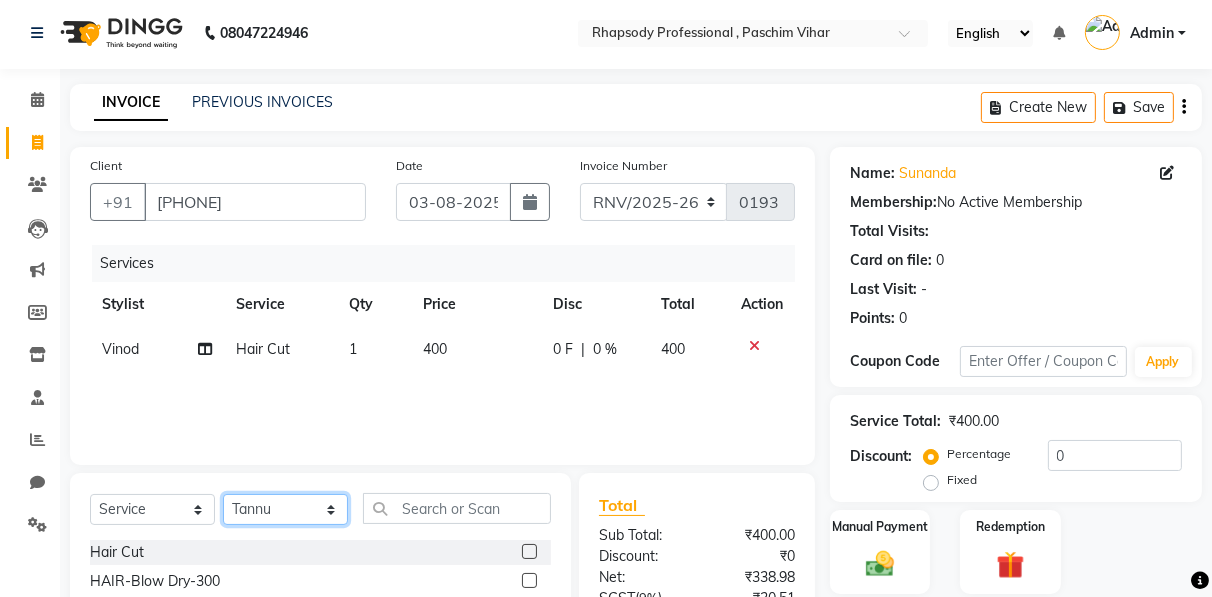 click on "[FIRST] [LAST] [FIRST] [LAST] [FIRST] [LAST] [FIRST] [LAST] [FIRST] [LAST] [FIRST] [LAST] [FIRST] [LAST] [FIRST] [LAST] [FIRST] [LAST] [FIRST] [LAST] [FIRST] [LAST] [FIRST] [LAST]" 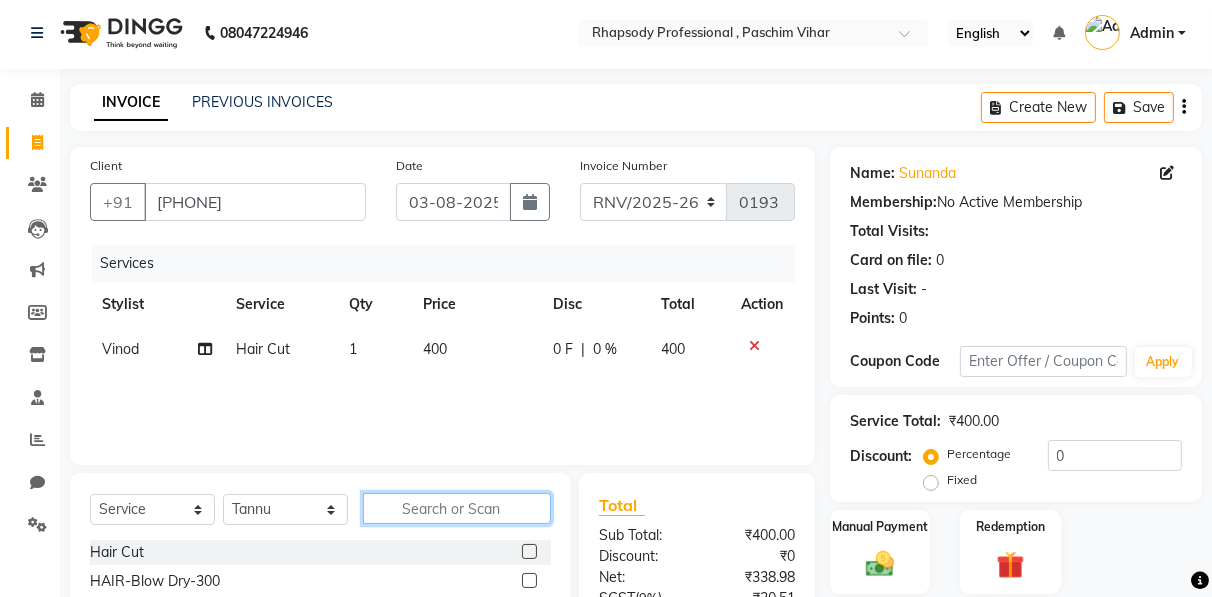 click 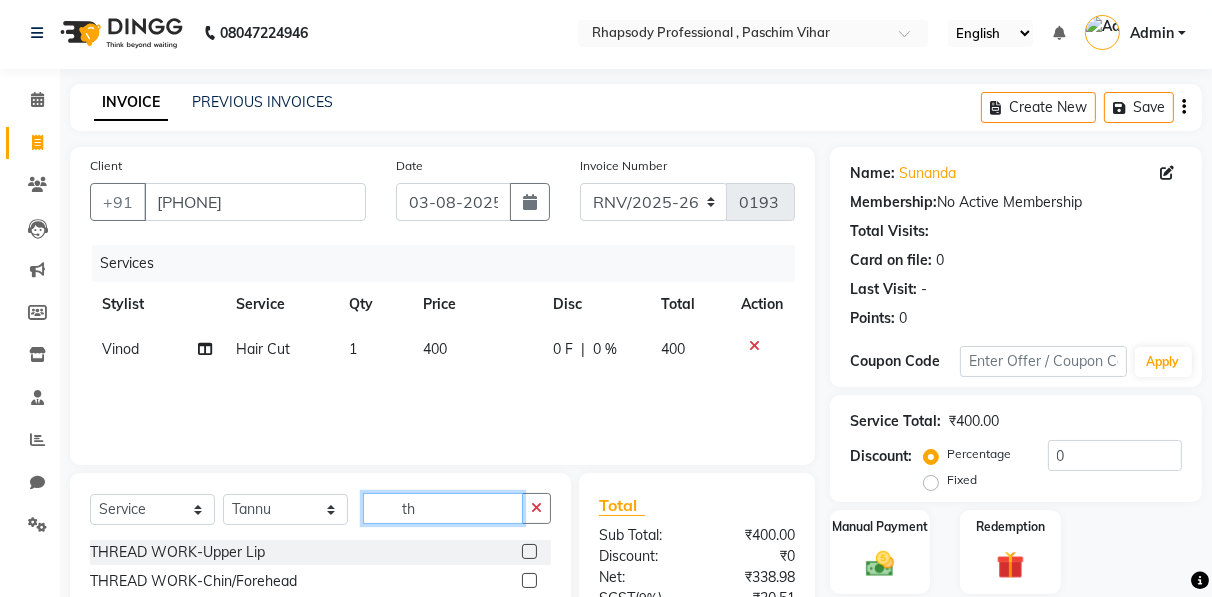 type on "th" 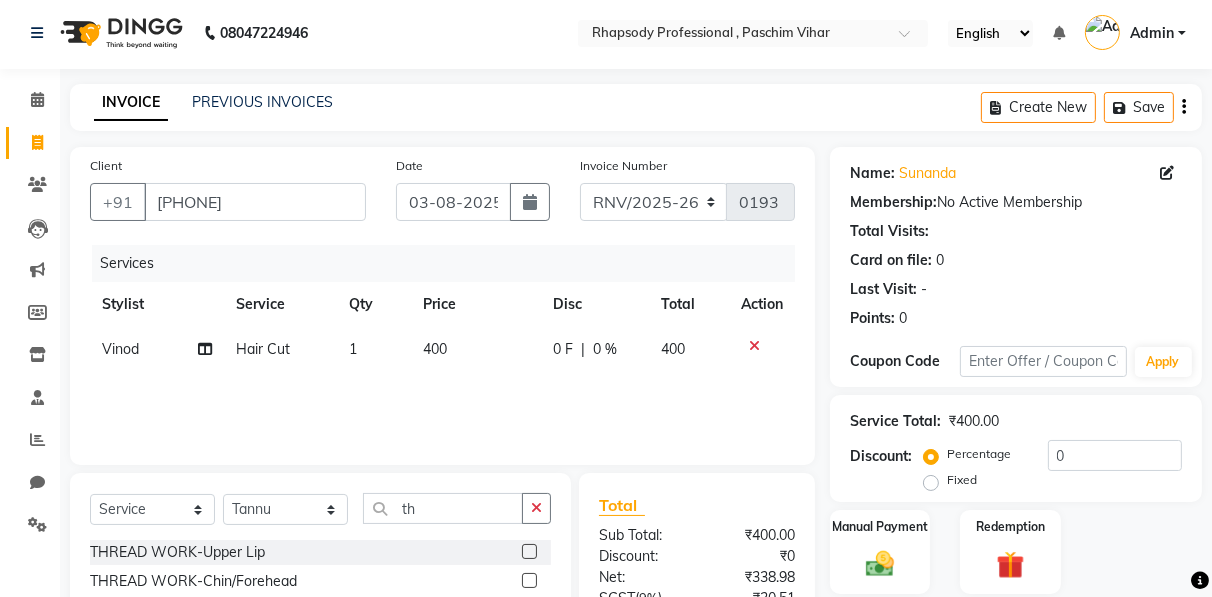 click 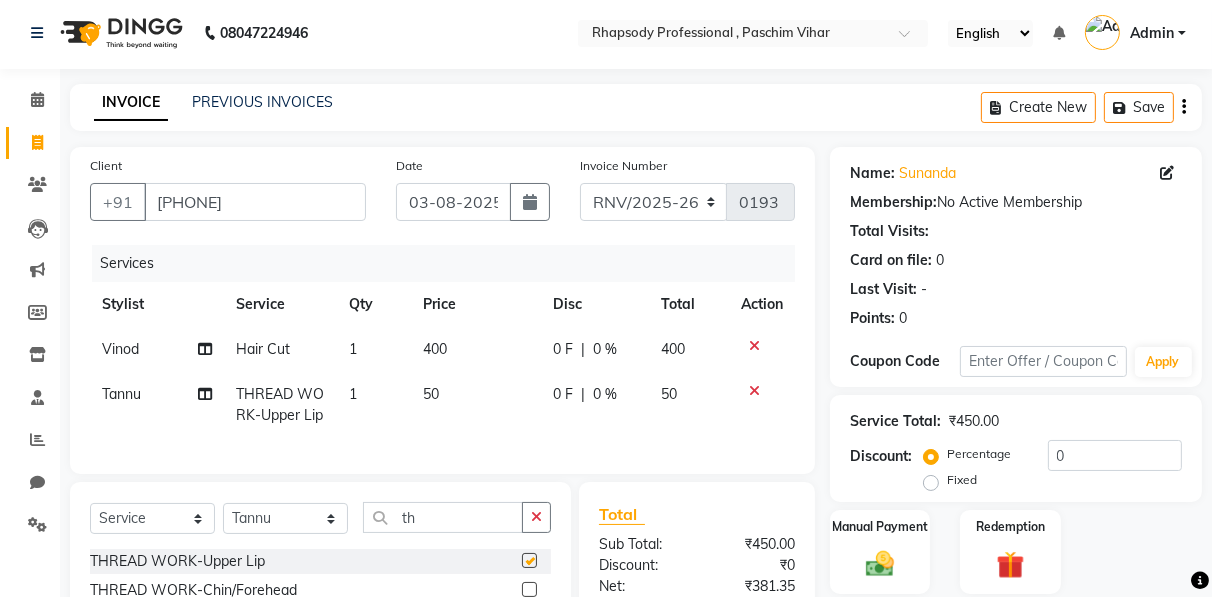 checkbox on "false" 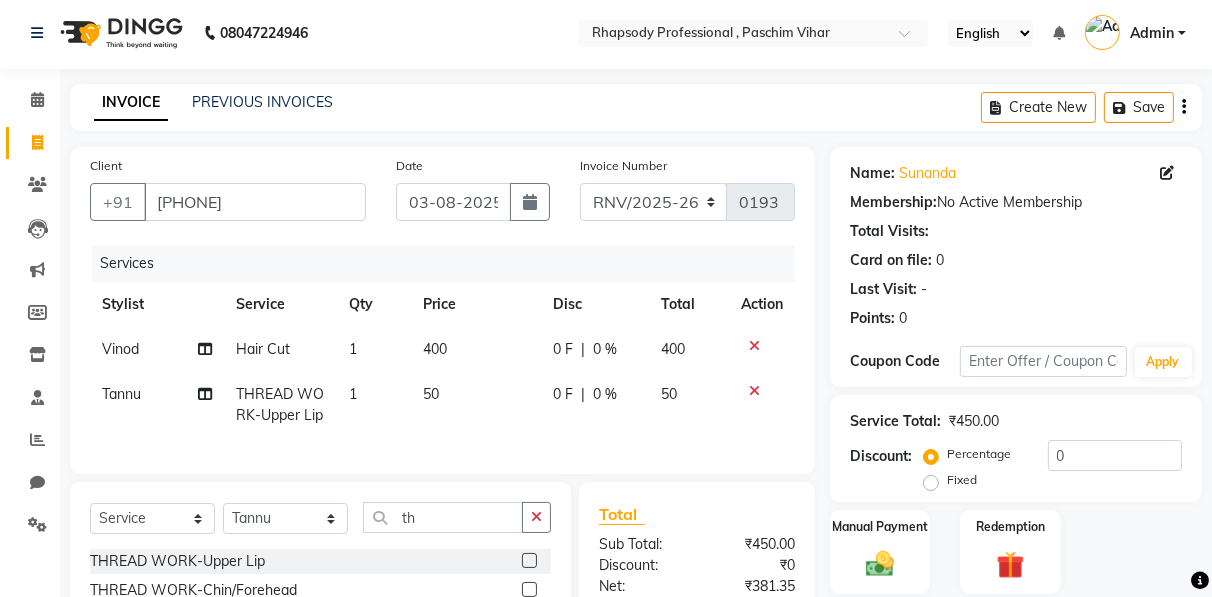 scroll, scrollTop: 224, scrollLeft: 0, axis: vertical 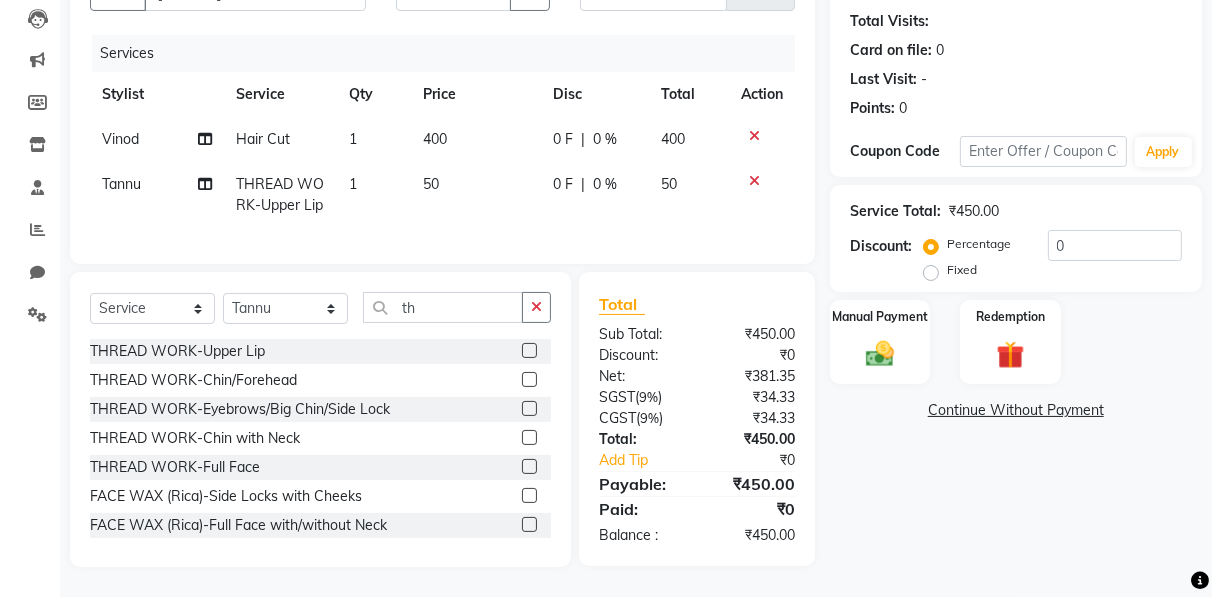 click 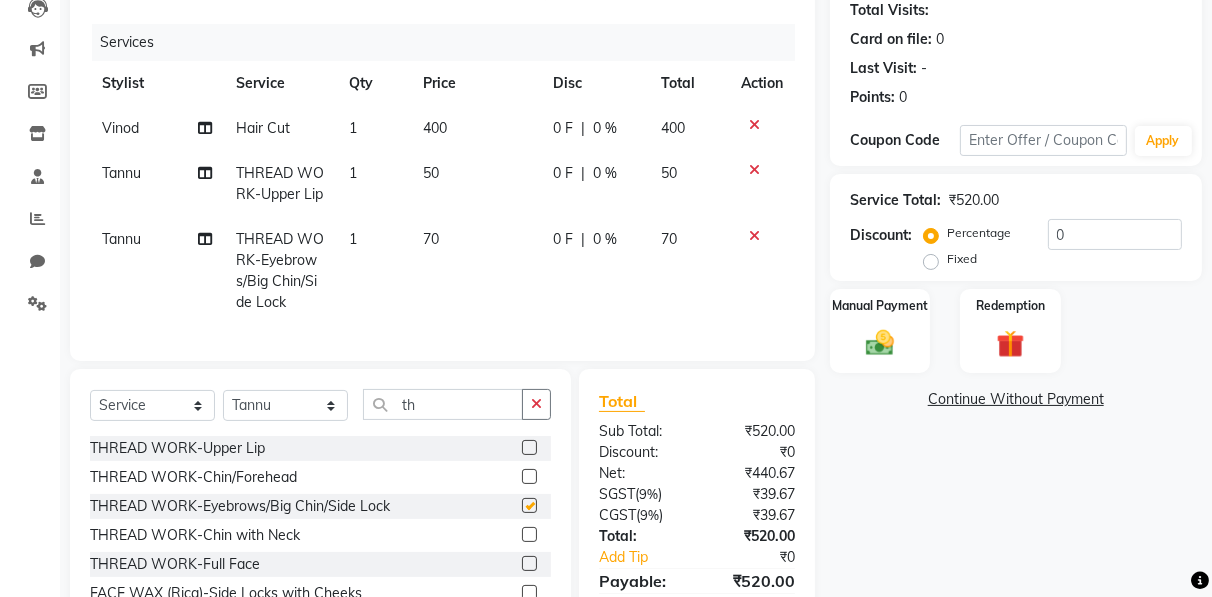 checkbox on "false" 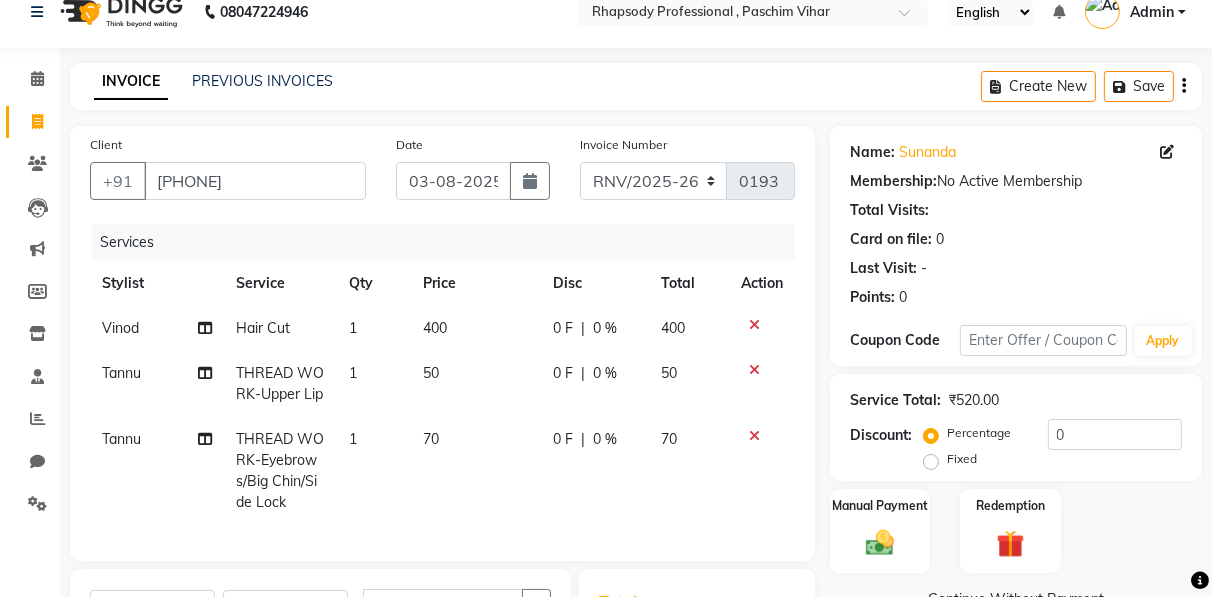 scroll, scrollTop: 0, scrollLeft: 0, axis: both 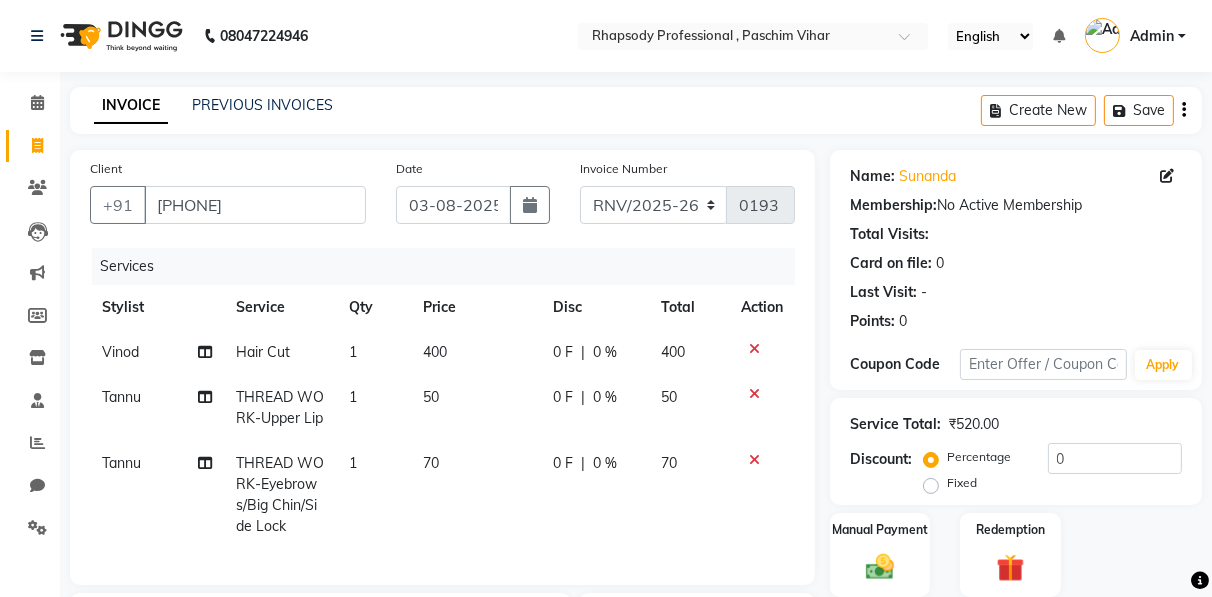 click 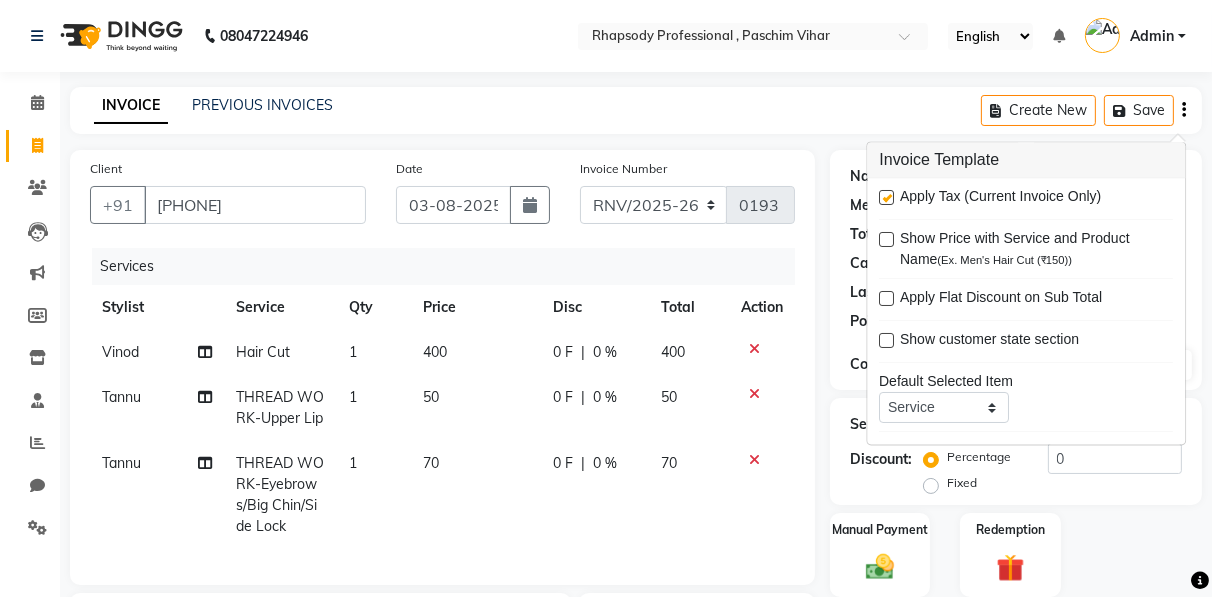 click at bounding box center [886, 198] 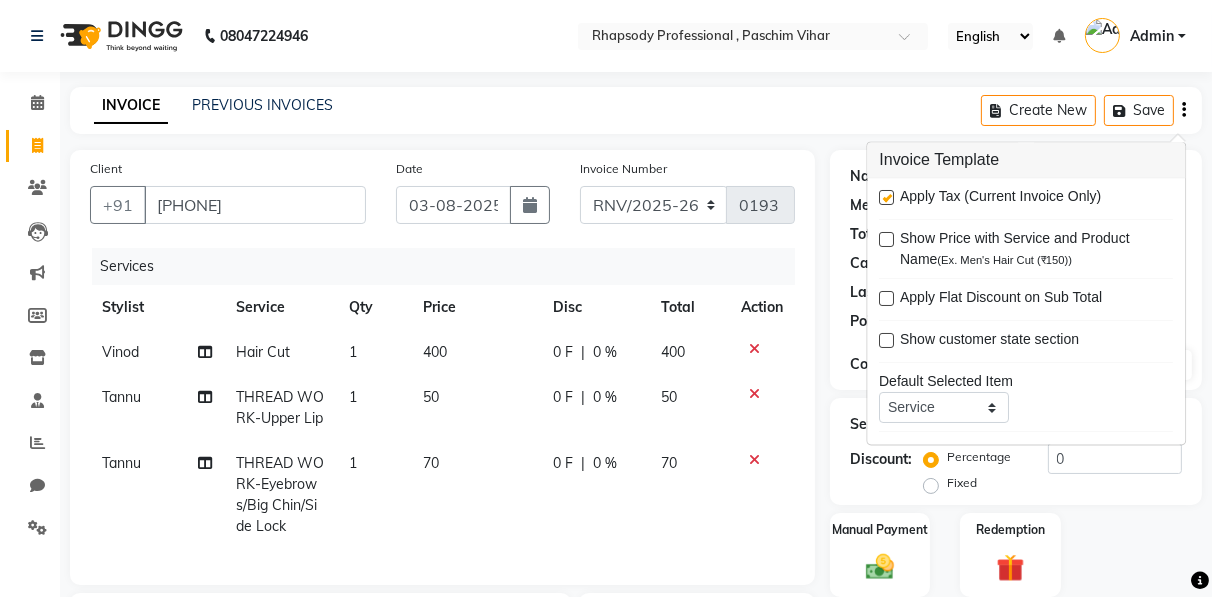 click at bounding box center [885, 199] 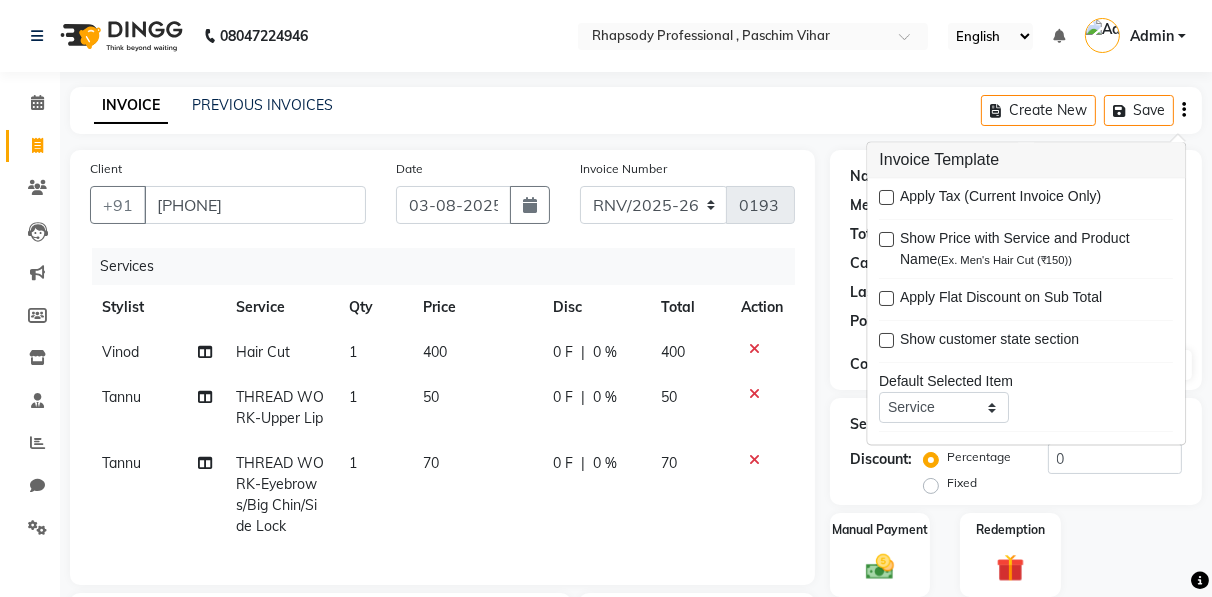 scroll, scrollTop: 332, scrollLeft: 0, axis: vertical 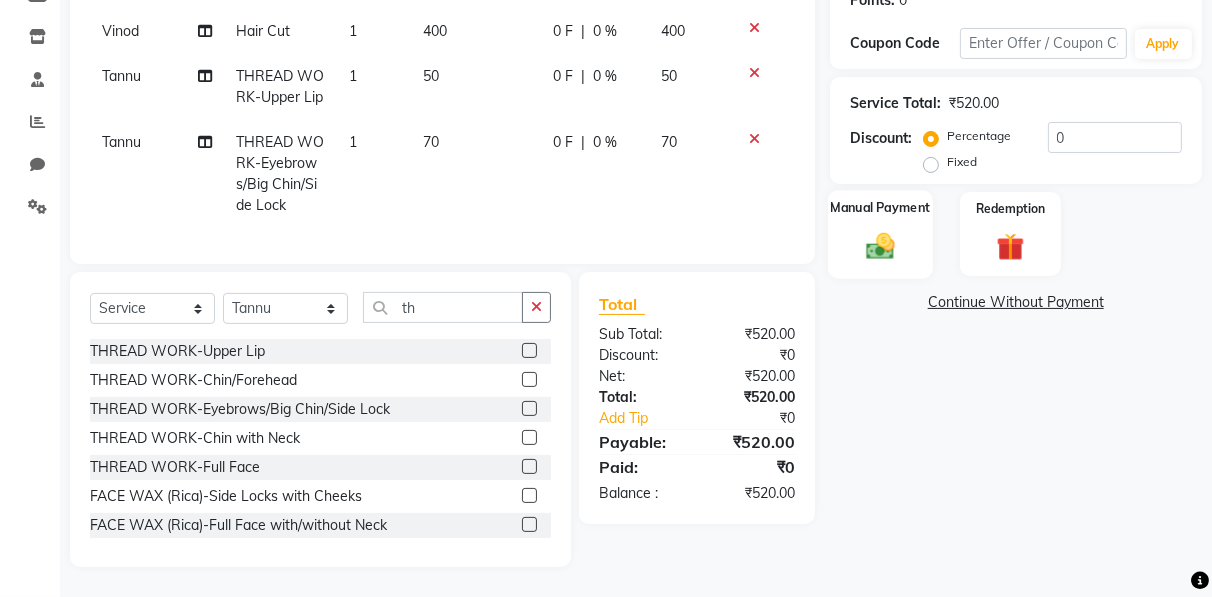 click 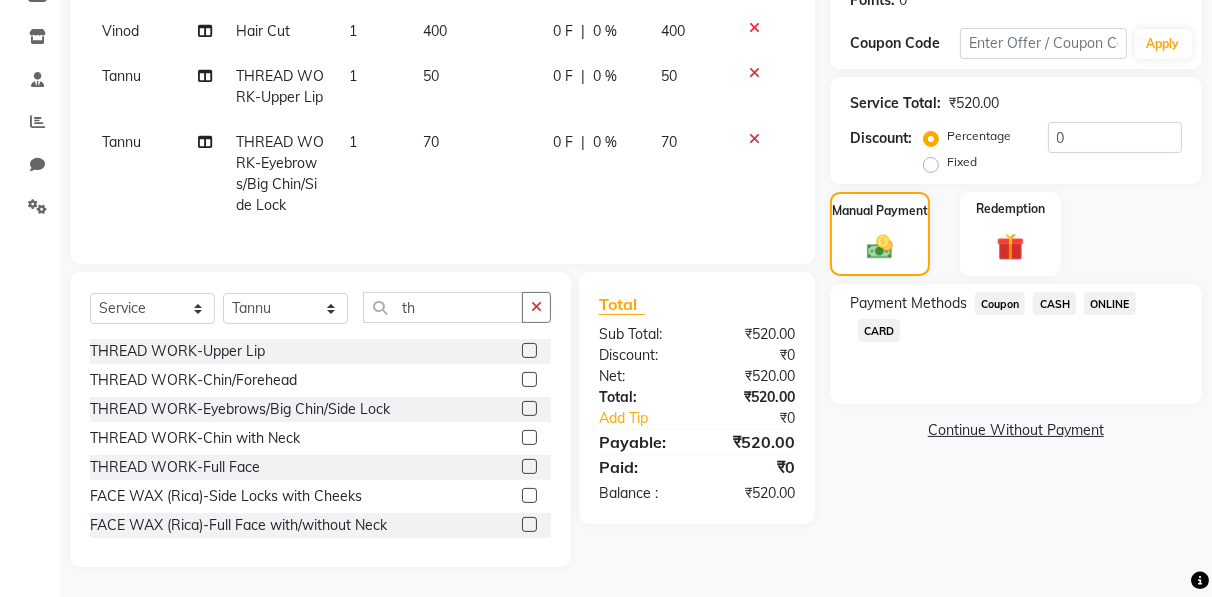 click on "ONLINE" 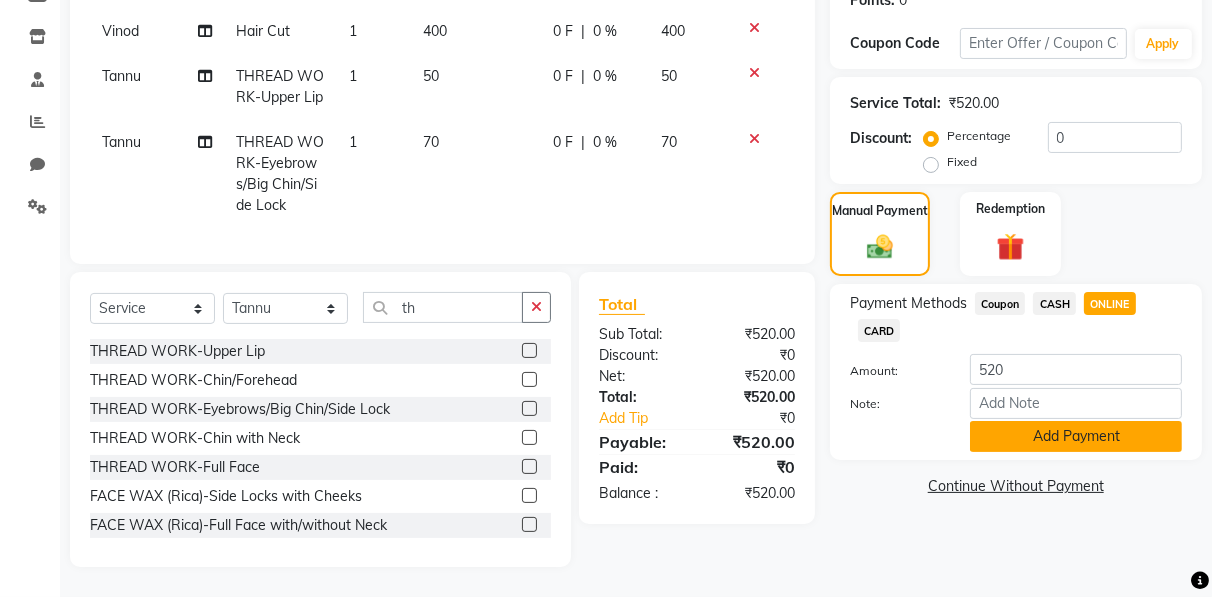 click on "Add Payment" 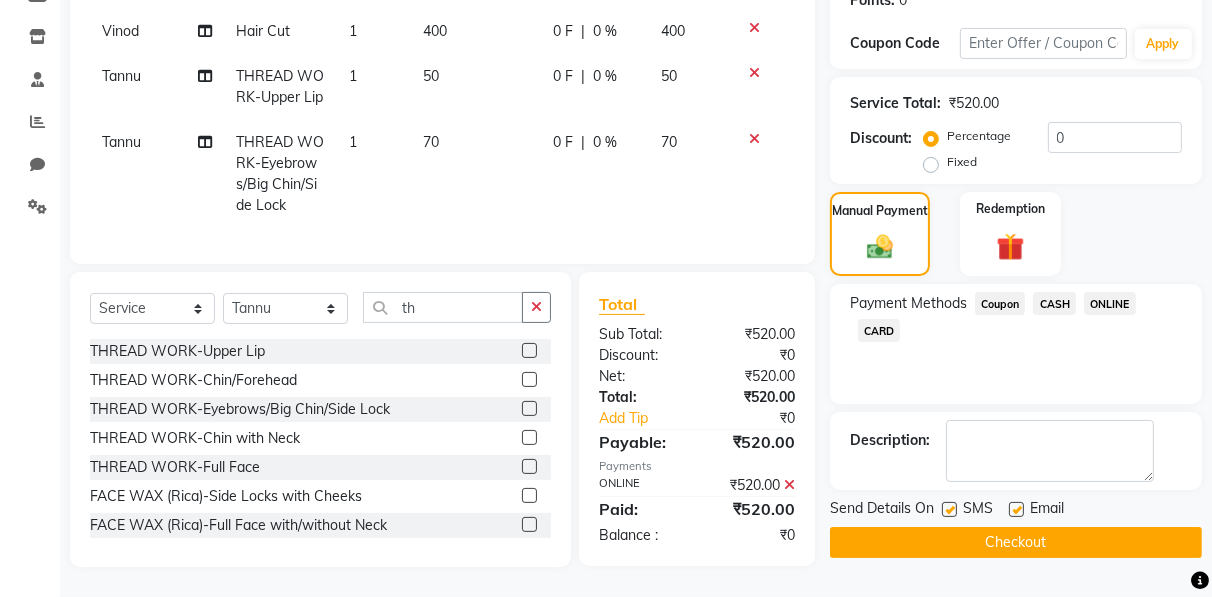 click on "Checkout" 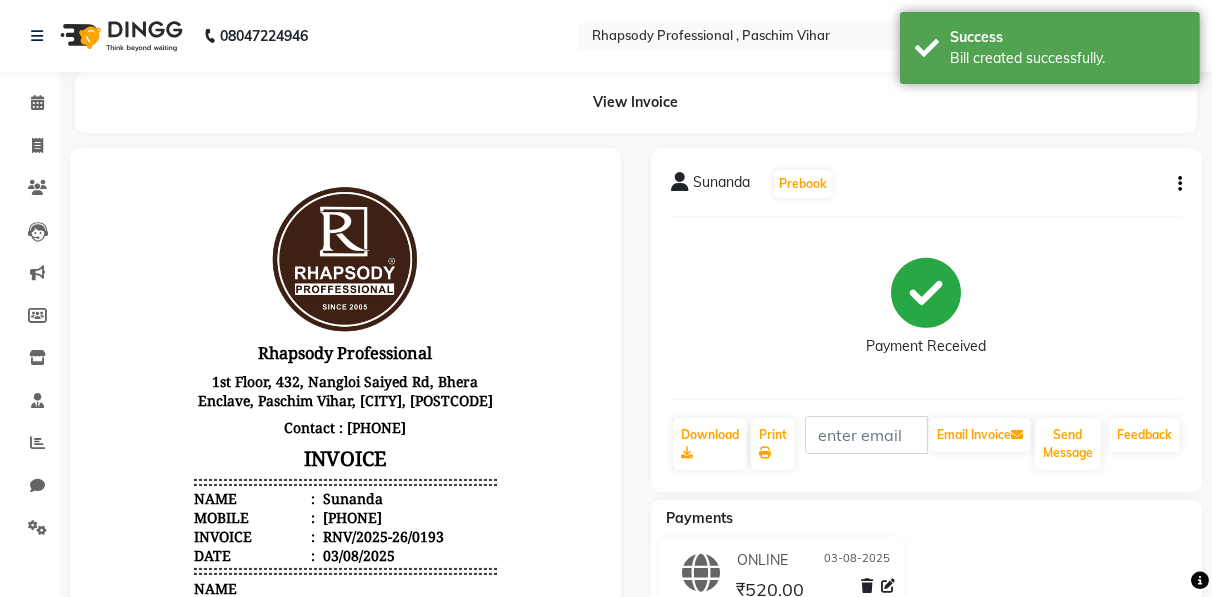 scroll, scrollTop: 0, scrollLeft: 0, axis: both 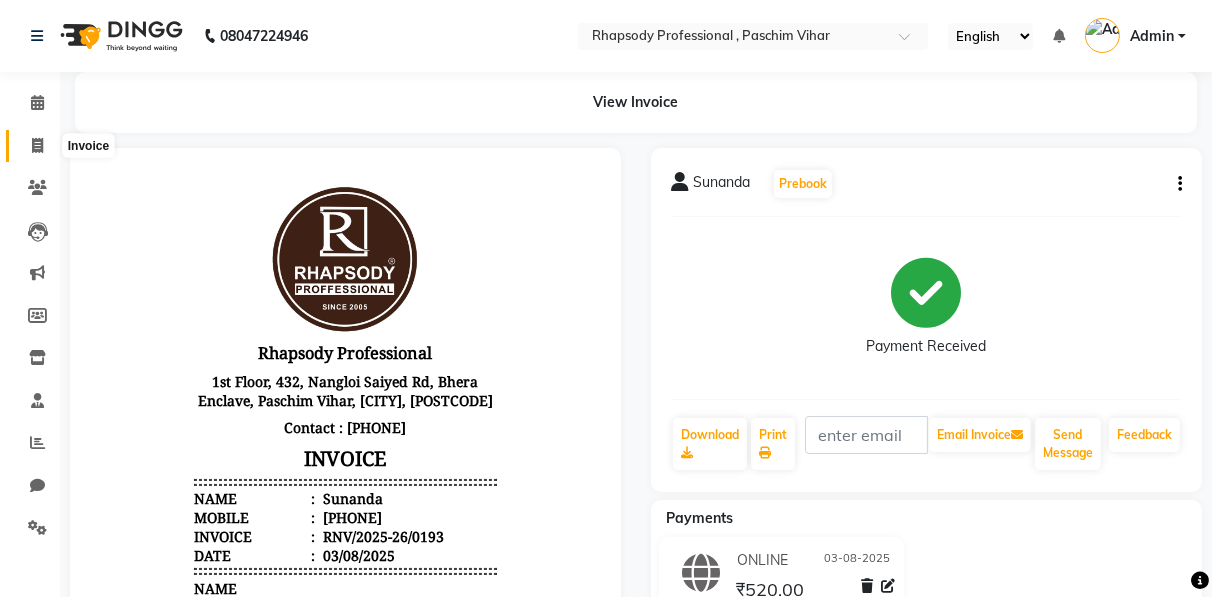 click 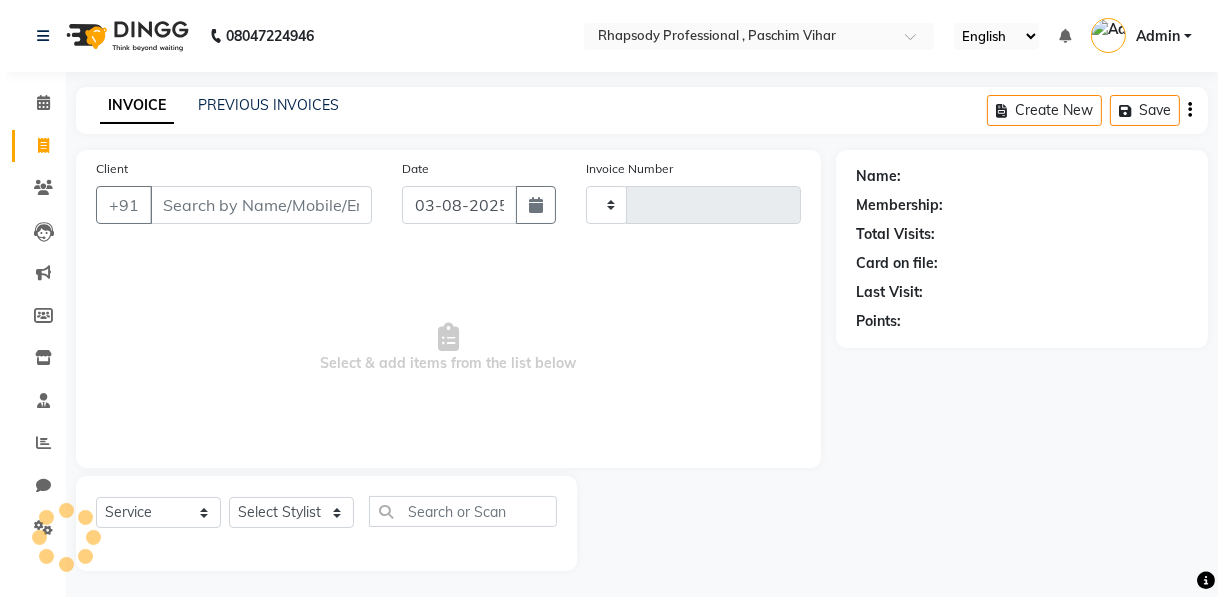scroll, scrollTop: 3, scrollLeft: 0, axis: vertical 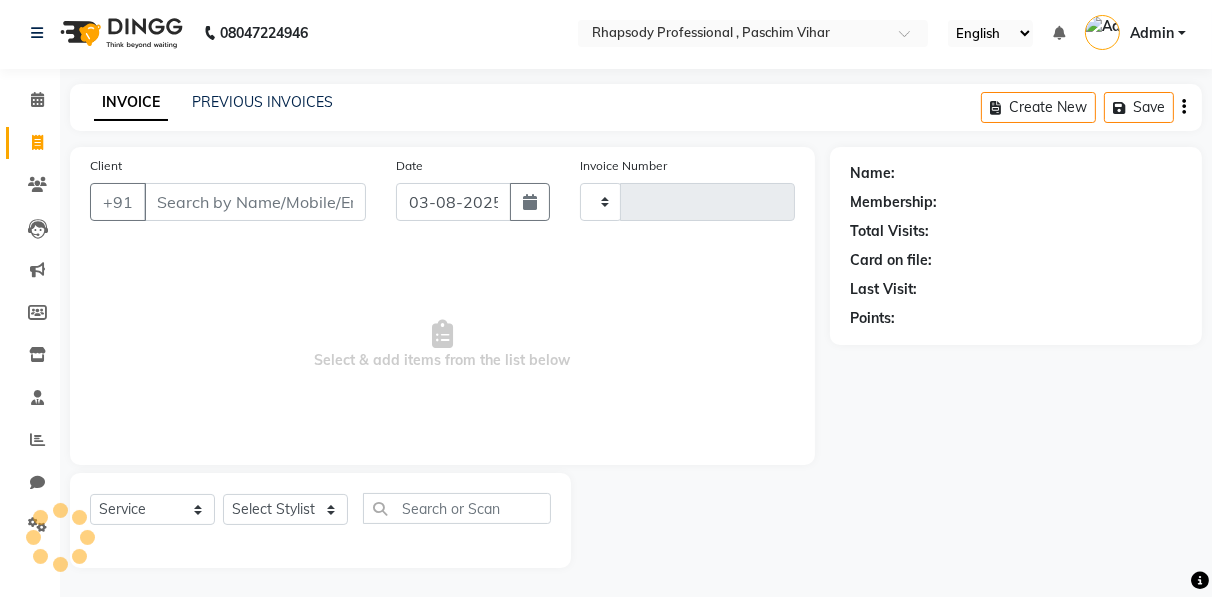 type on "0235" 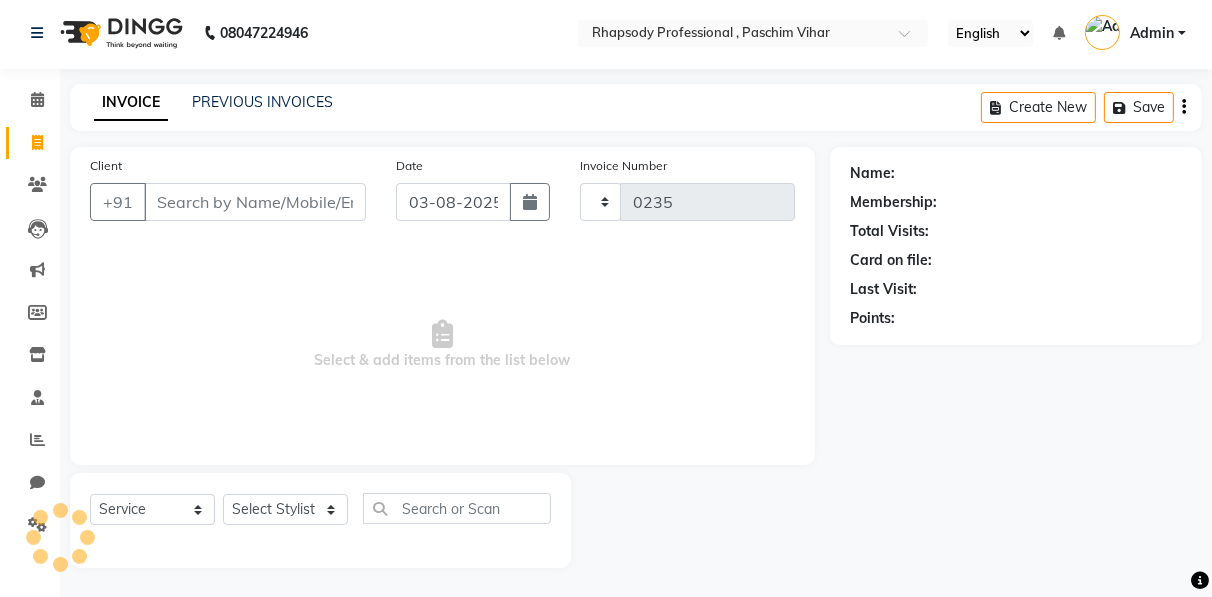 select on "8581" 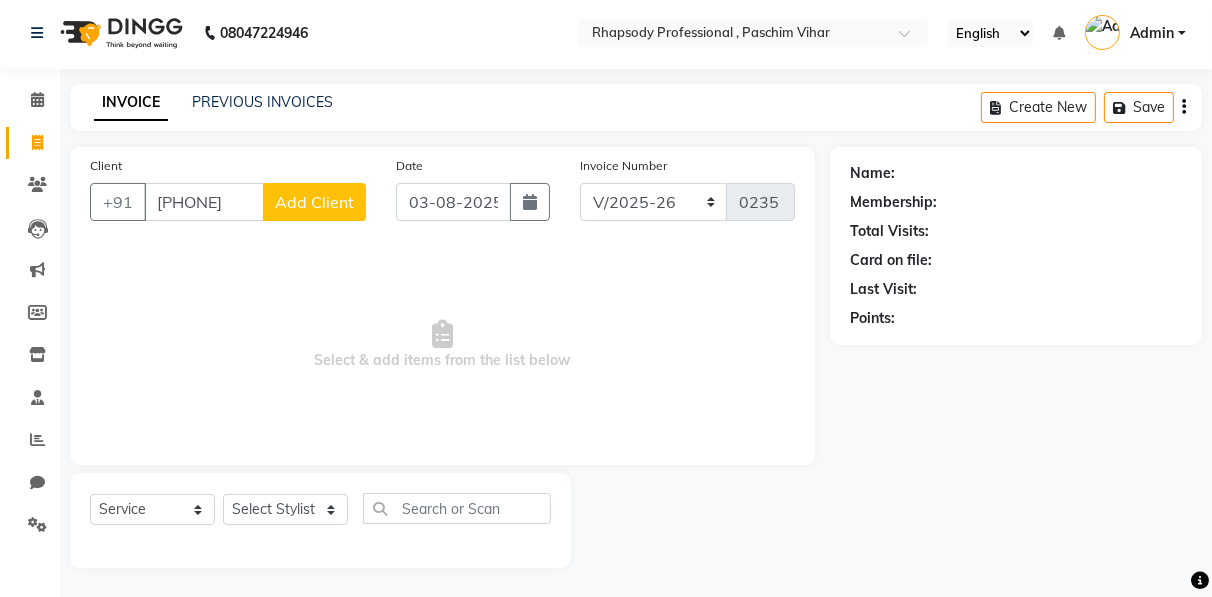 type on "[PHONE]" 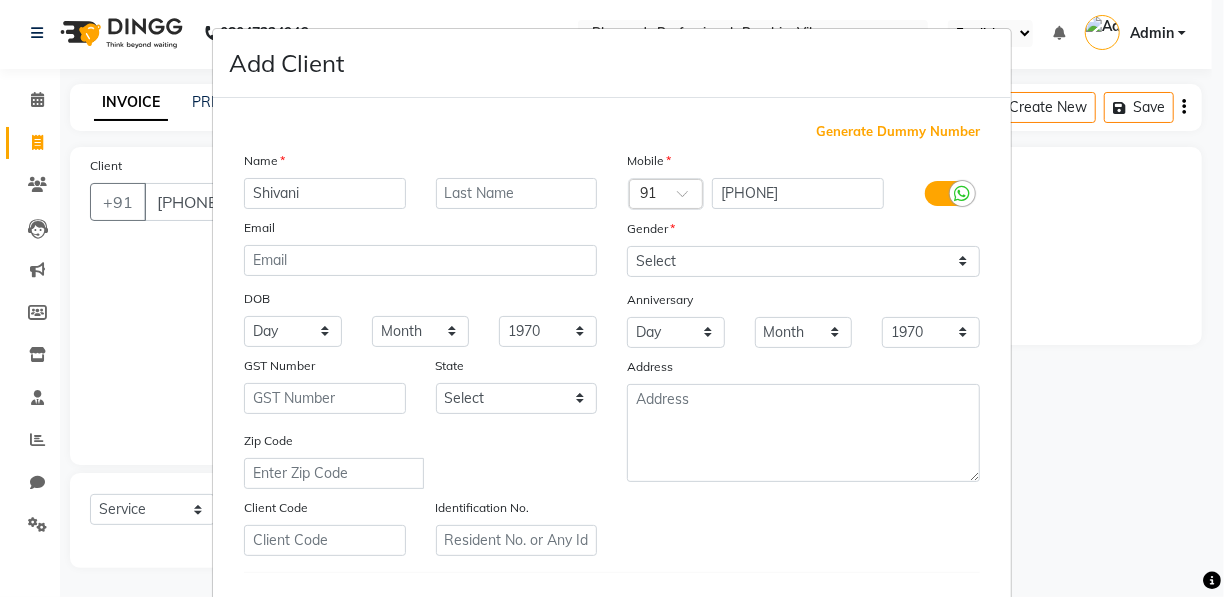 type on "Shivani" 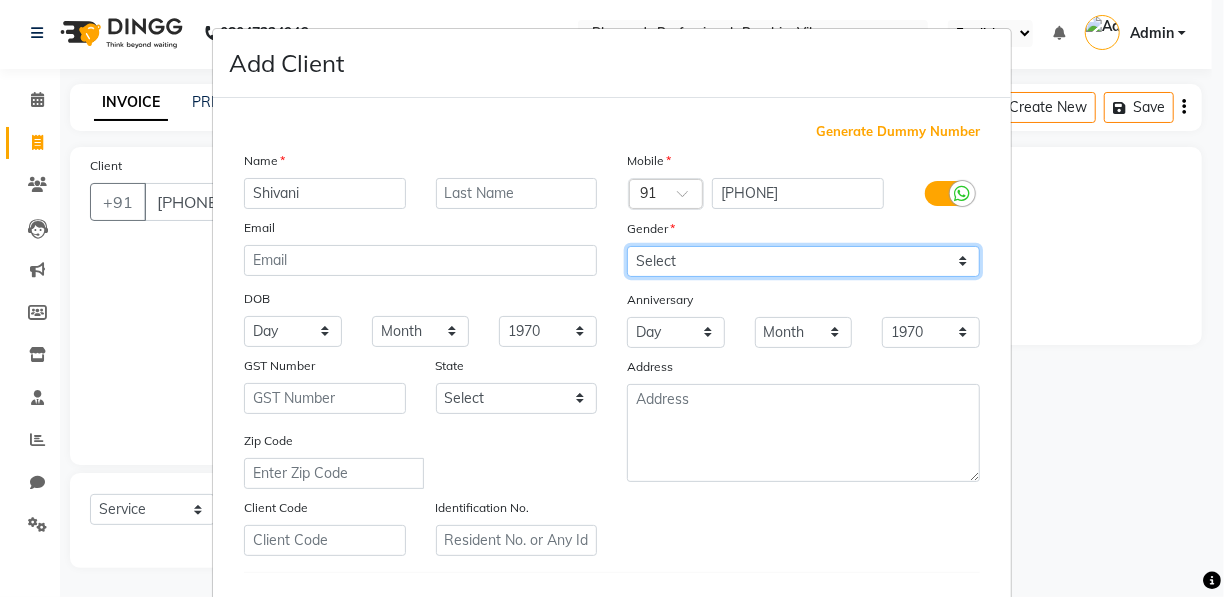 click on "Select Male Female Other Prefer Not To Say" at bounding box center (803, 261) 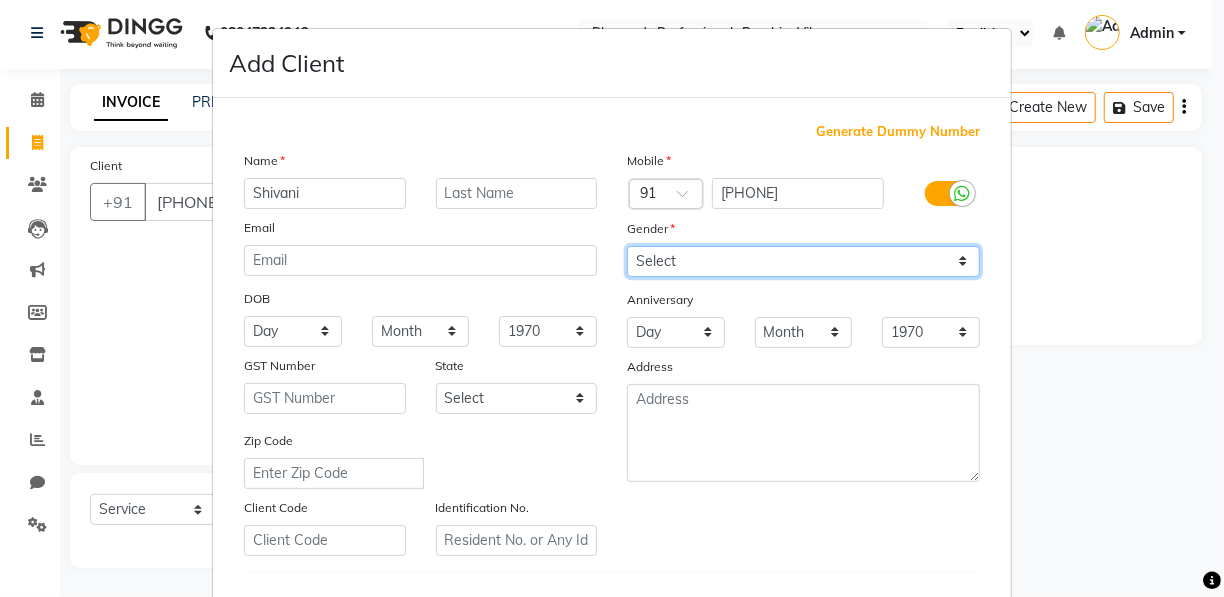 select on "female" 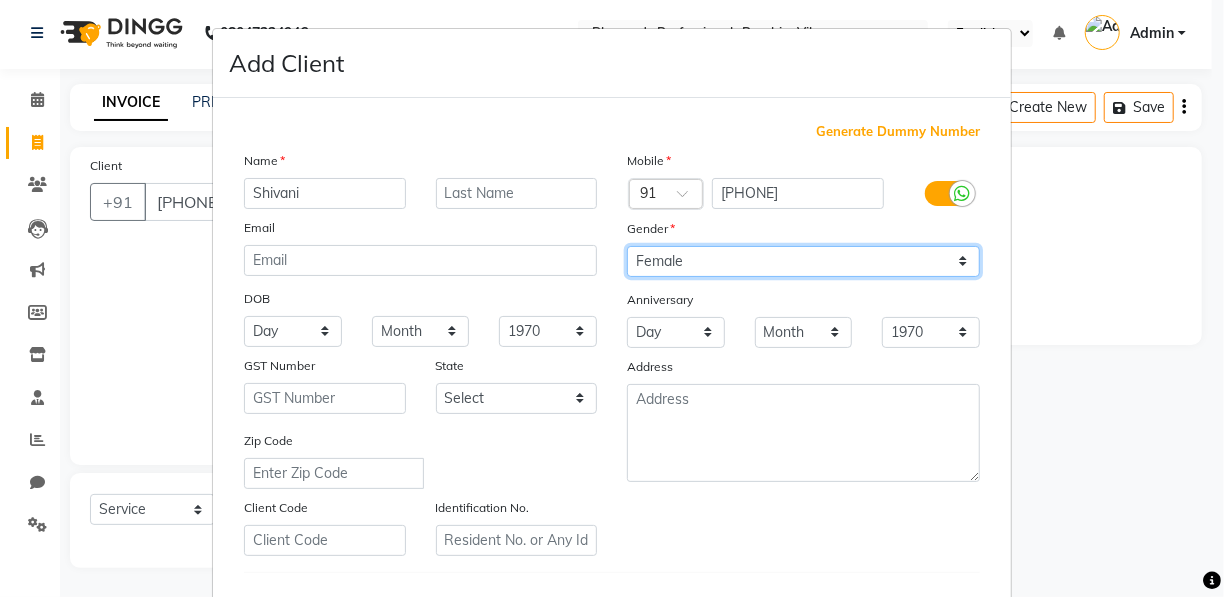 click on "Select Male Female Other Prefer Not To Say" at bounding box center [803, 261] 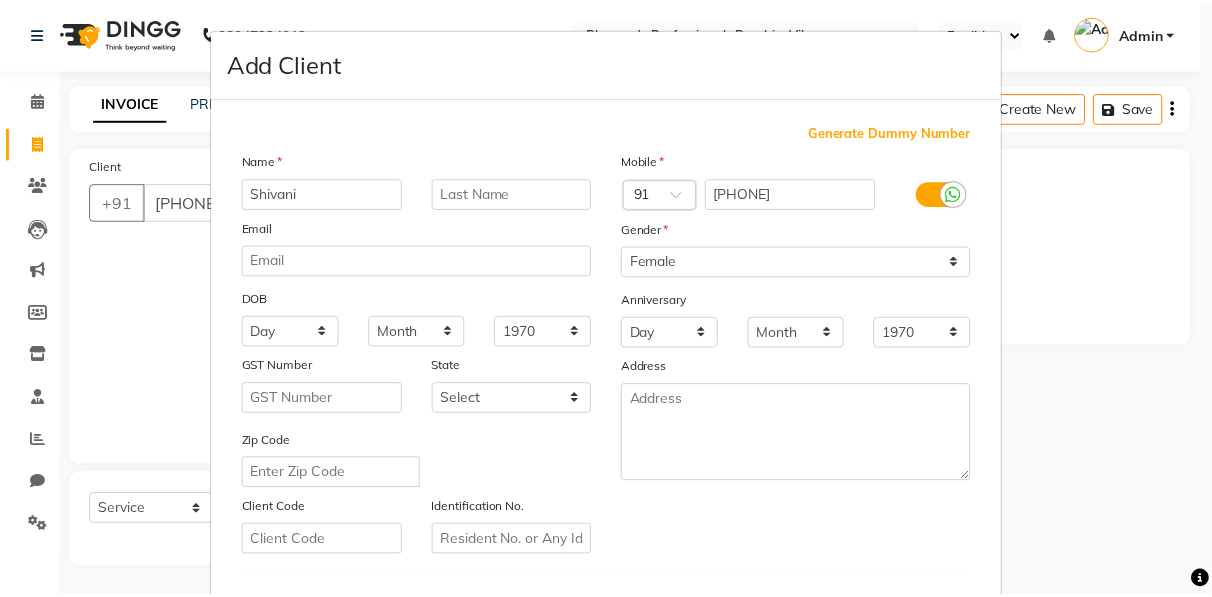 scroll, scrollTop: 321, scrollLeft: 0, axis: vertical 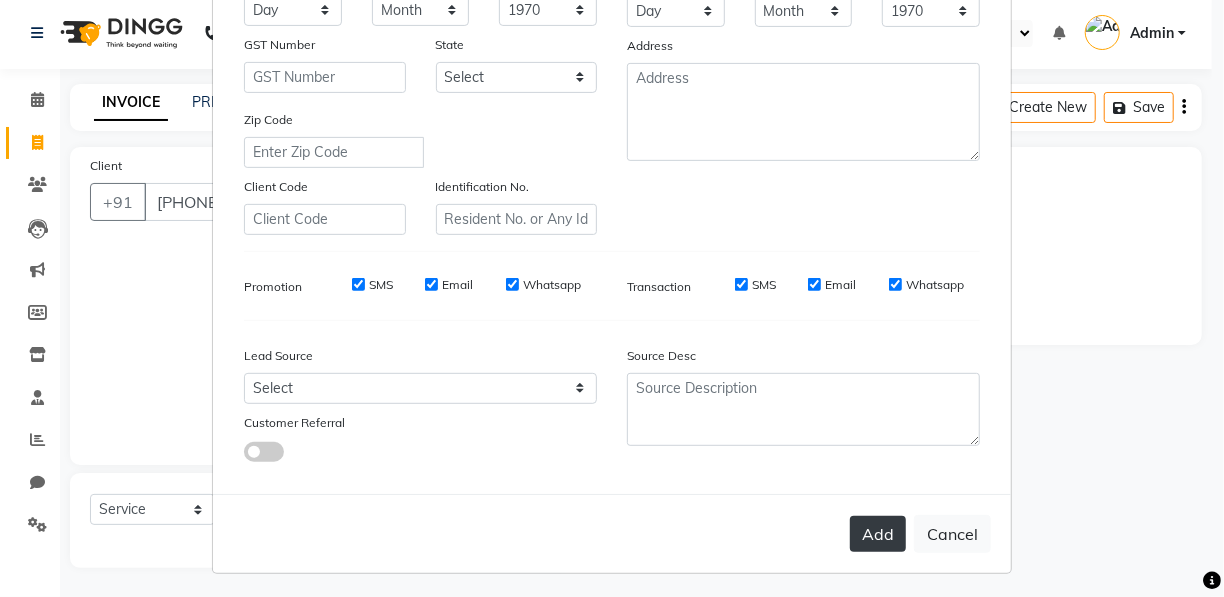 click on "Add" at bounding box center [878, 534] 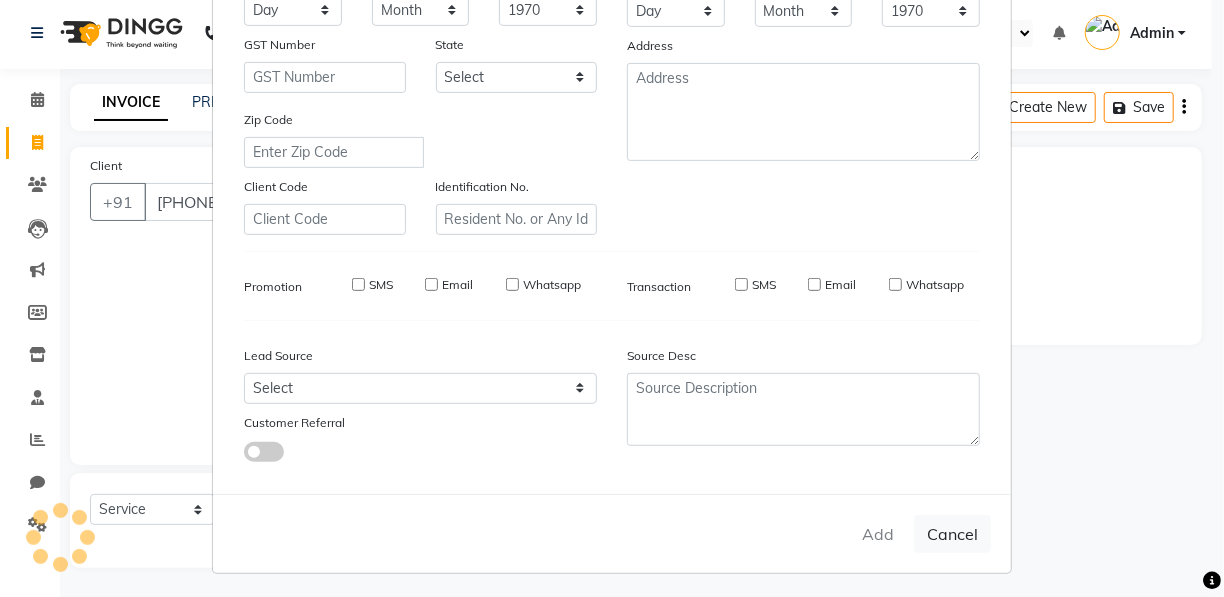 type 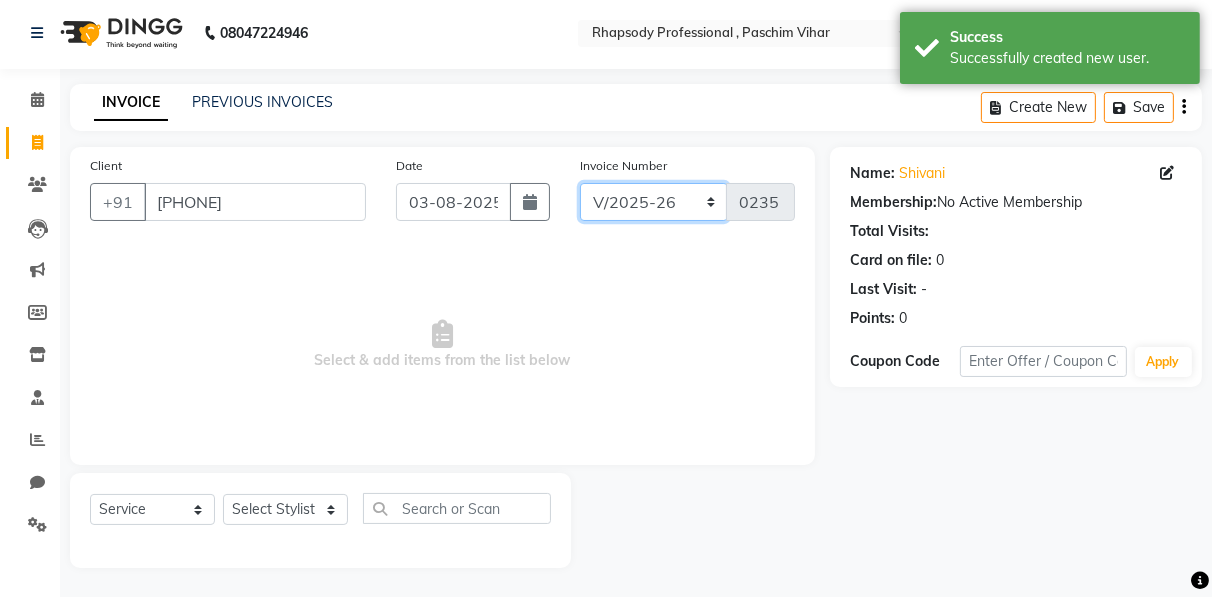 click on "RNV/2025-26 V/2025 V/2025-26" 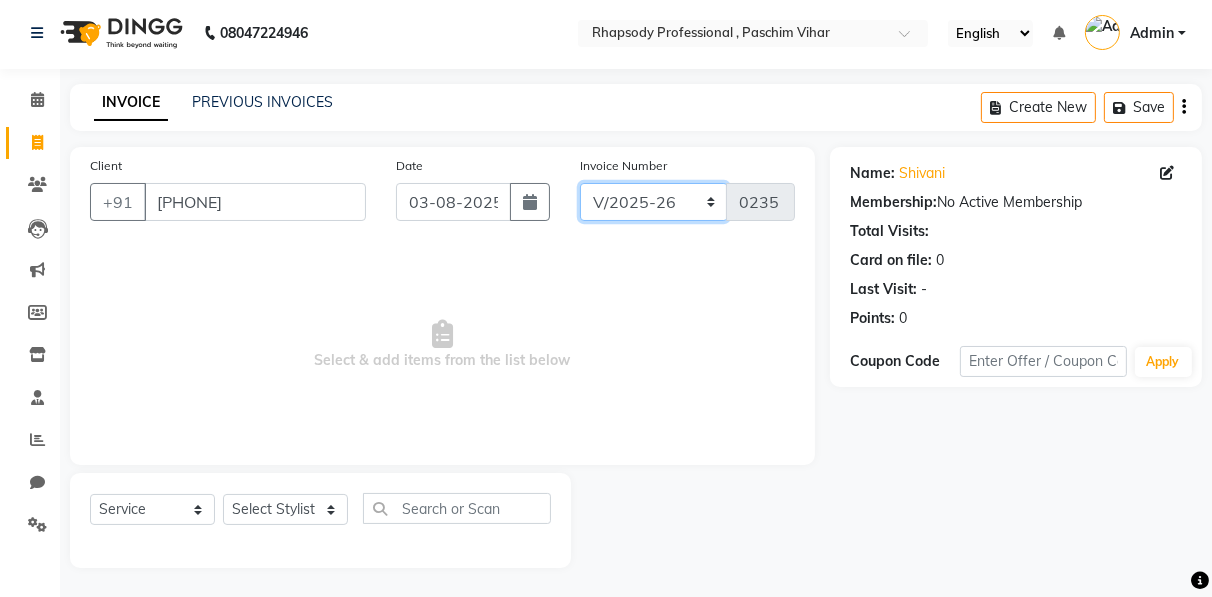 select on "8650" 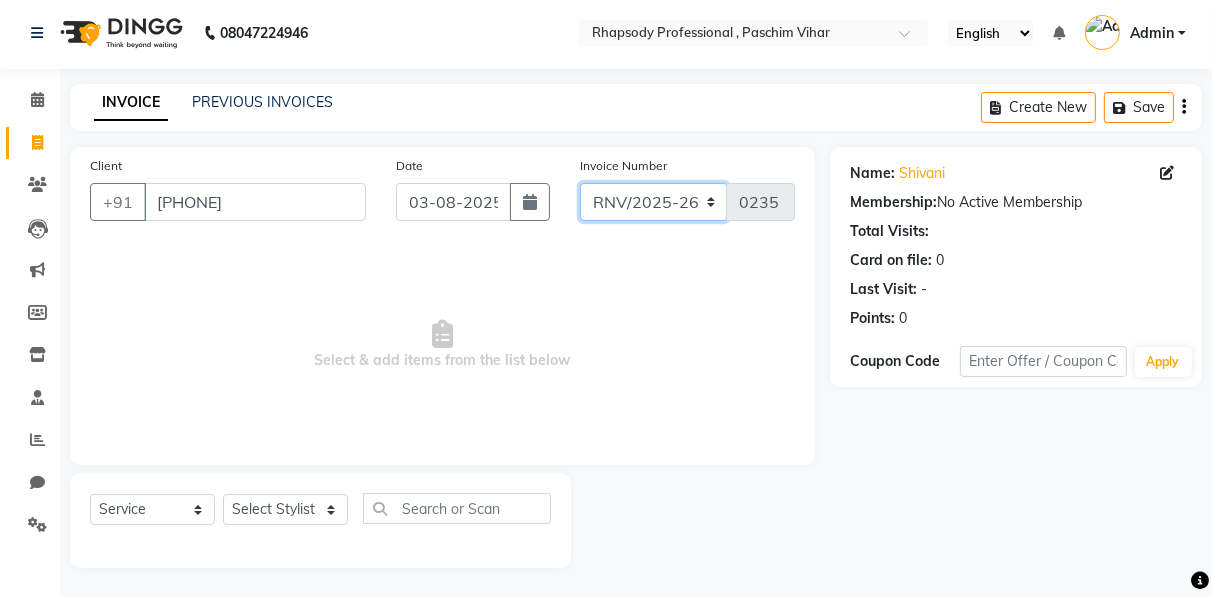 click on "RNV/2025-26 V/2025 V/2025-26" 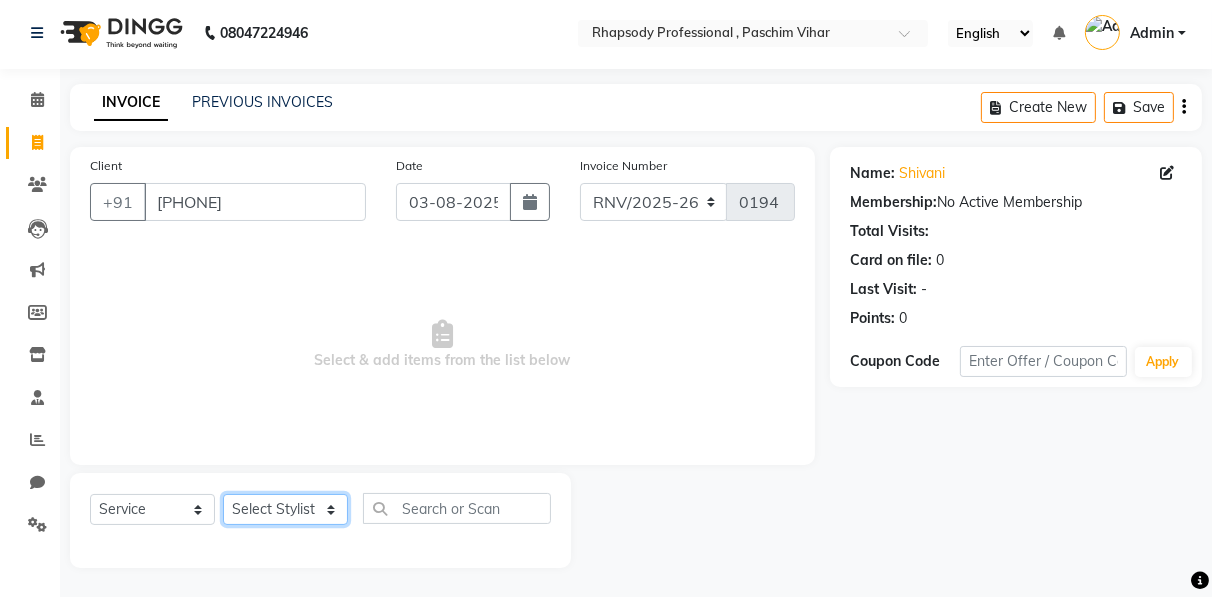 click on "[FIRST] [LAST] [FIRST] [LAST] [FIRST] [LAST] [FIRST] [LAST] [FIRST] [LAST] [FIRST] [LAST] [FIRST] [LAST] [FIRST] [LAST] [FIRST] [LAST] [FIRST] [LAST] [FIRST] [LAST] [FIRST] [LAST]" 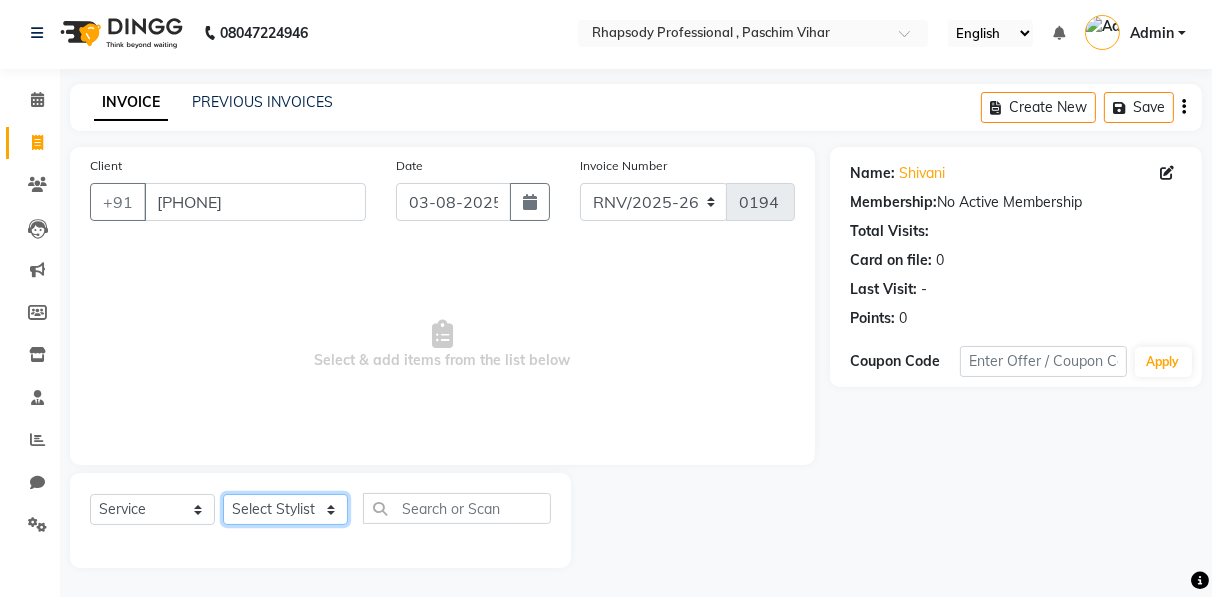 select on "85668" 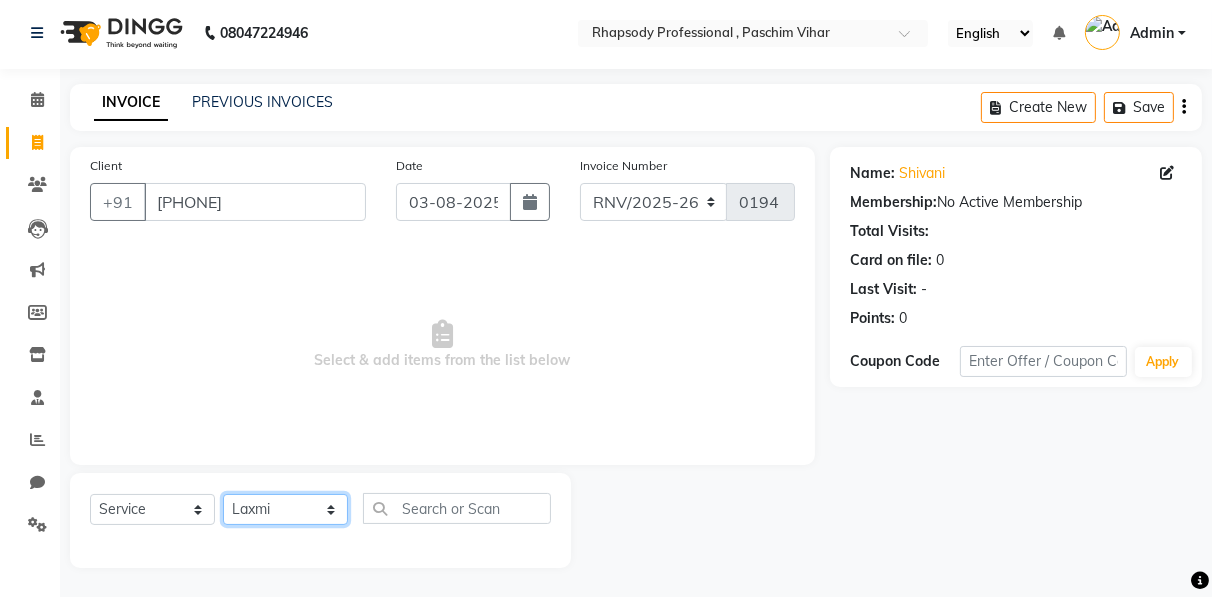 click on "[FIRST] [LAST] [FIRST] [LAST] [FIRST] [LAST] [FIRST] [LAST] [FIRST] [LAST] [FIRST] [LAST] [FIRST] [LAST] [FIRST] [LAST] [FIRST] [LAST] [FIRST] [LAST] [FIRST] [LAST] [FIRST] [LAST]" 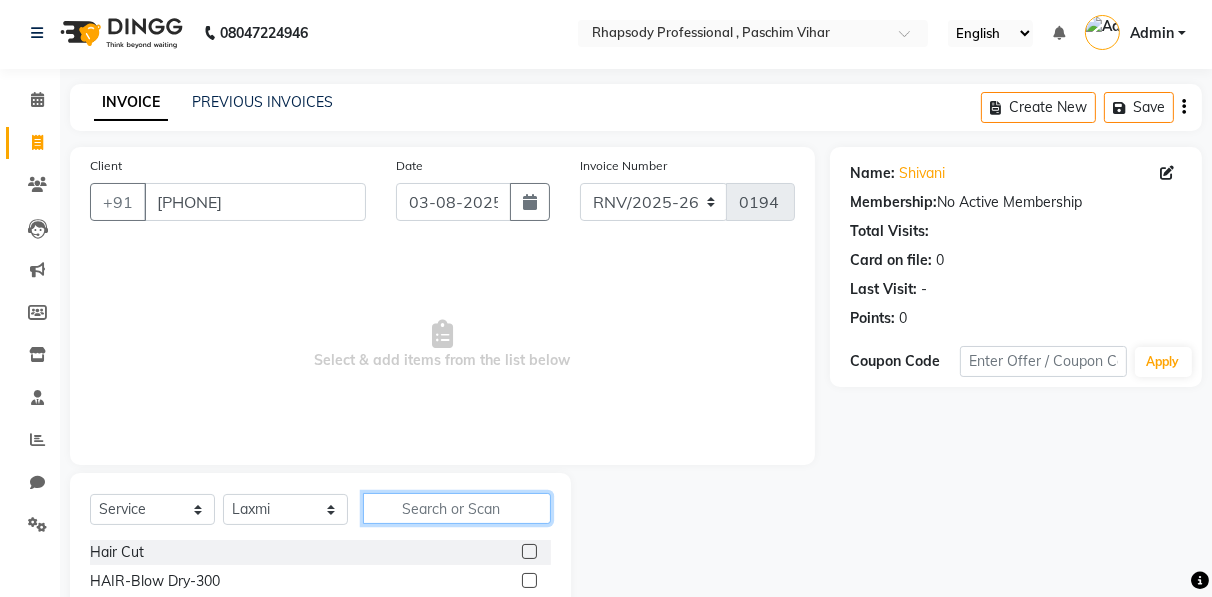 click 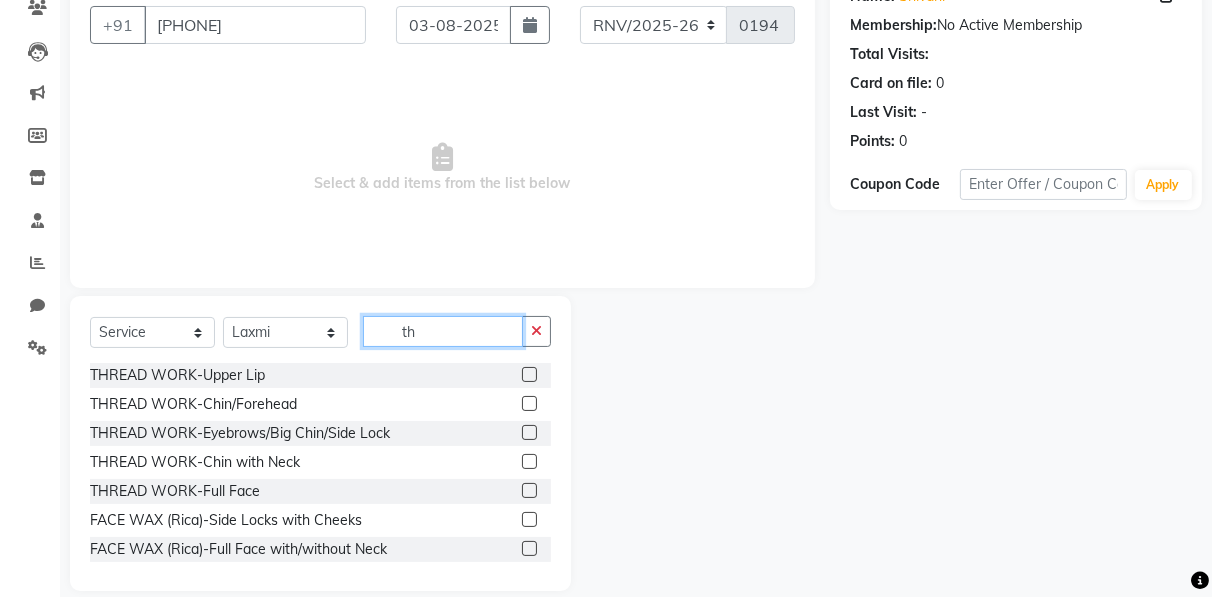 scroll, scrollTop: 202, scrollLeft: 0, axis: vertical 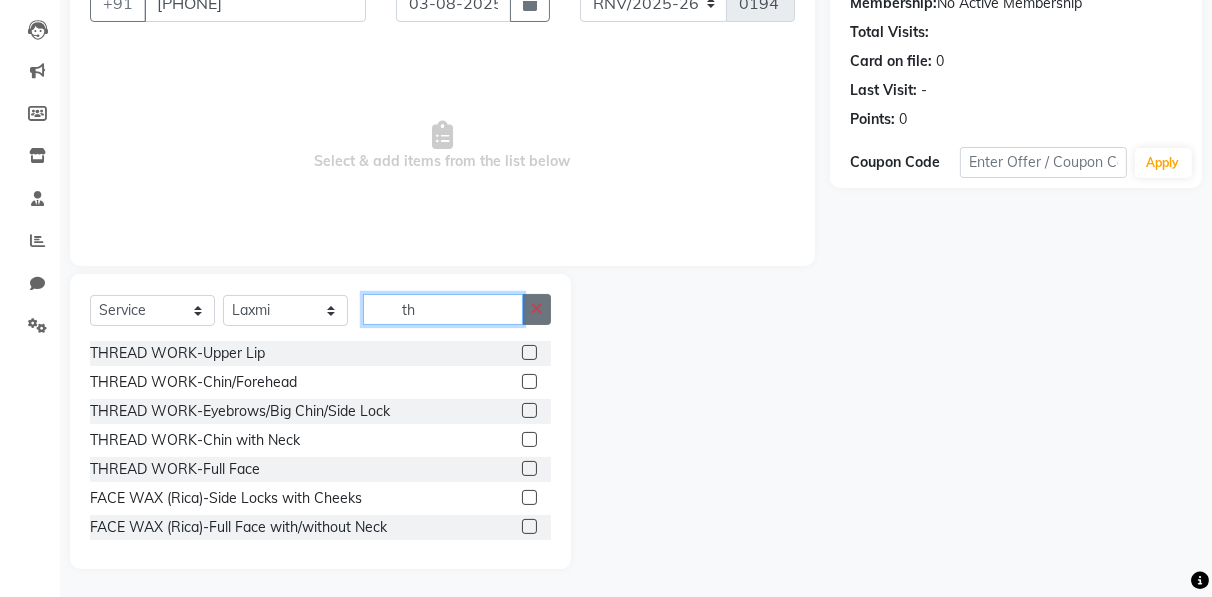 type on "th" 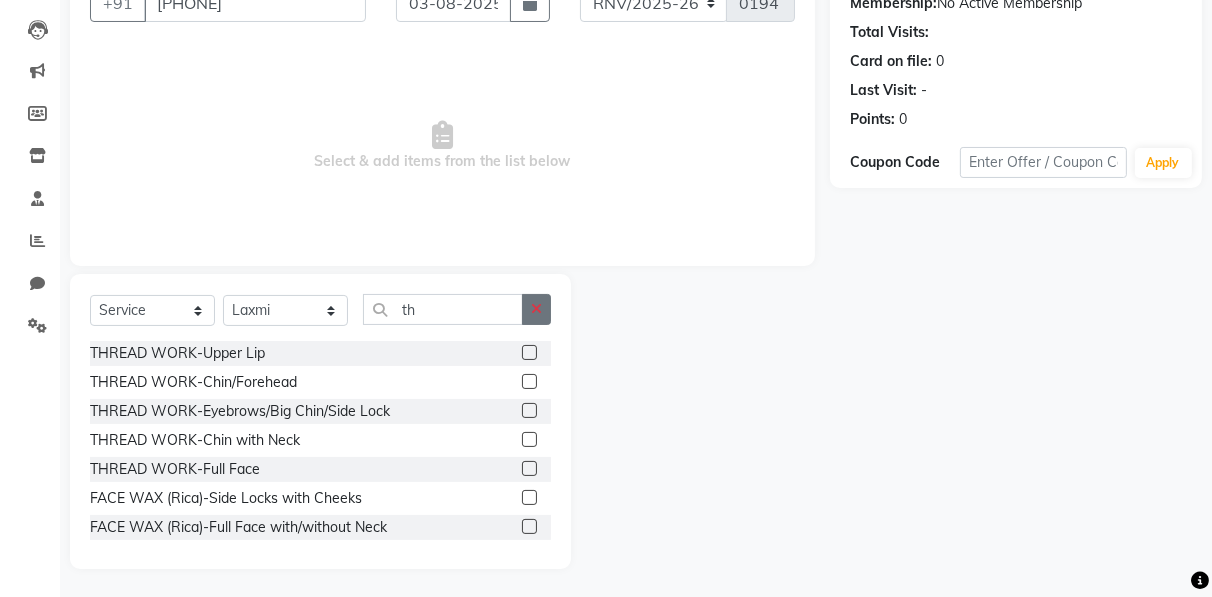 click 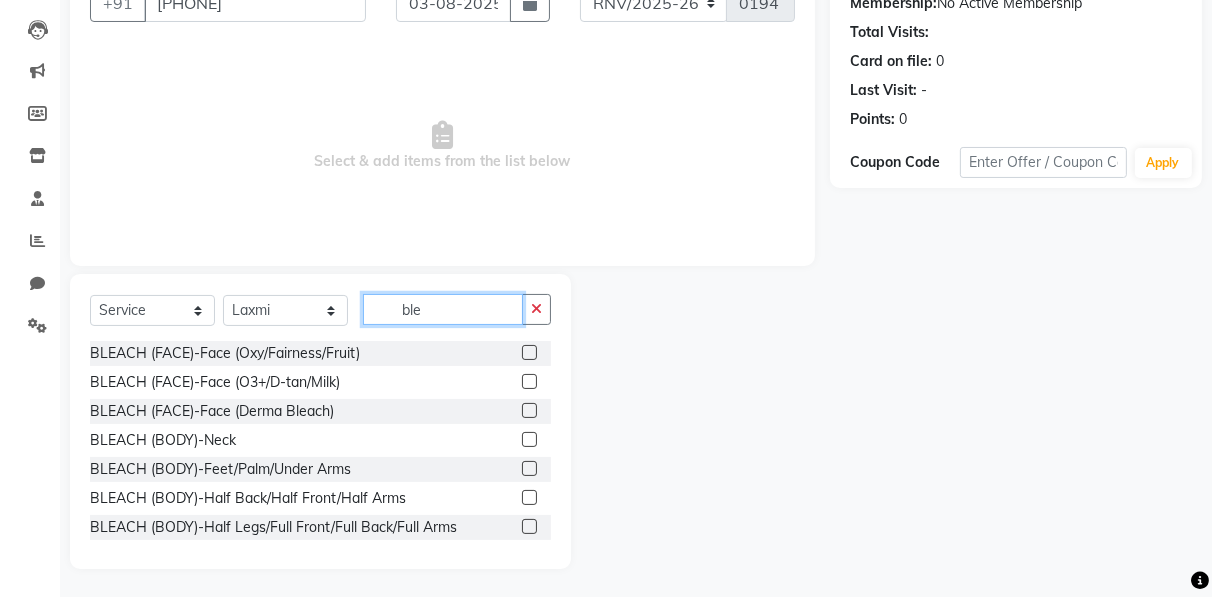 type on "ble" 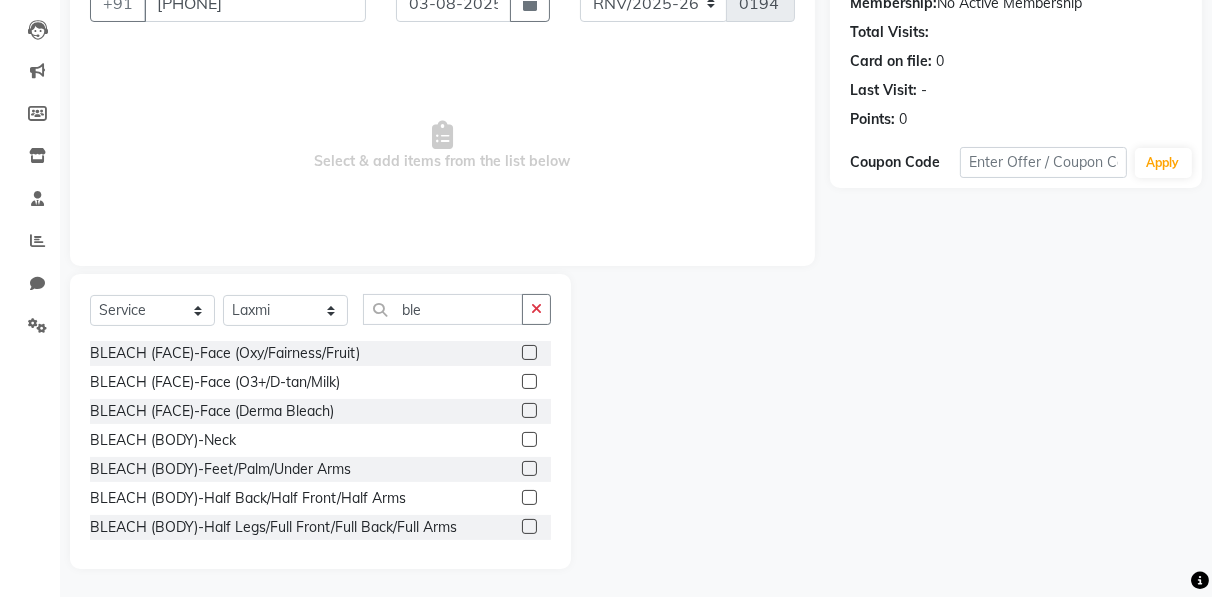 click 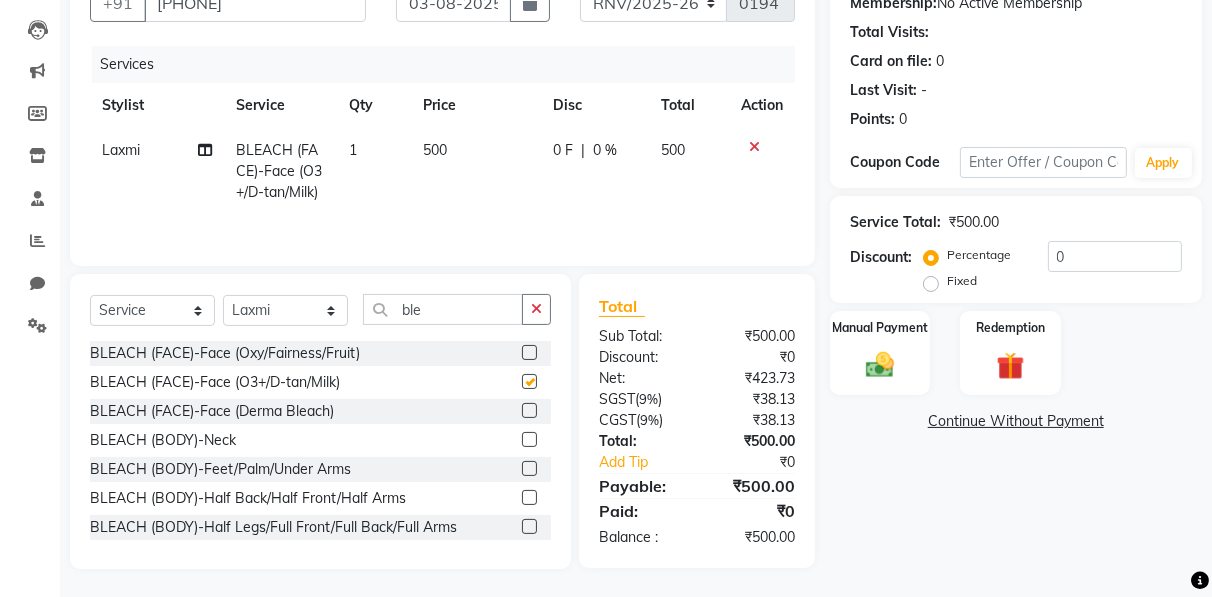 checkbox on "false" 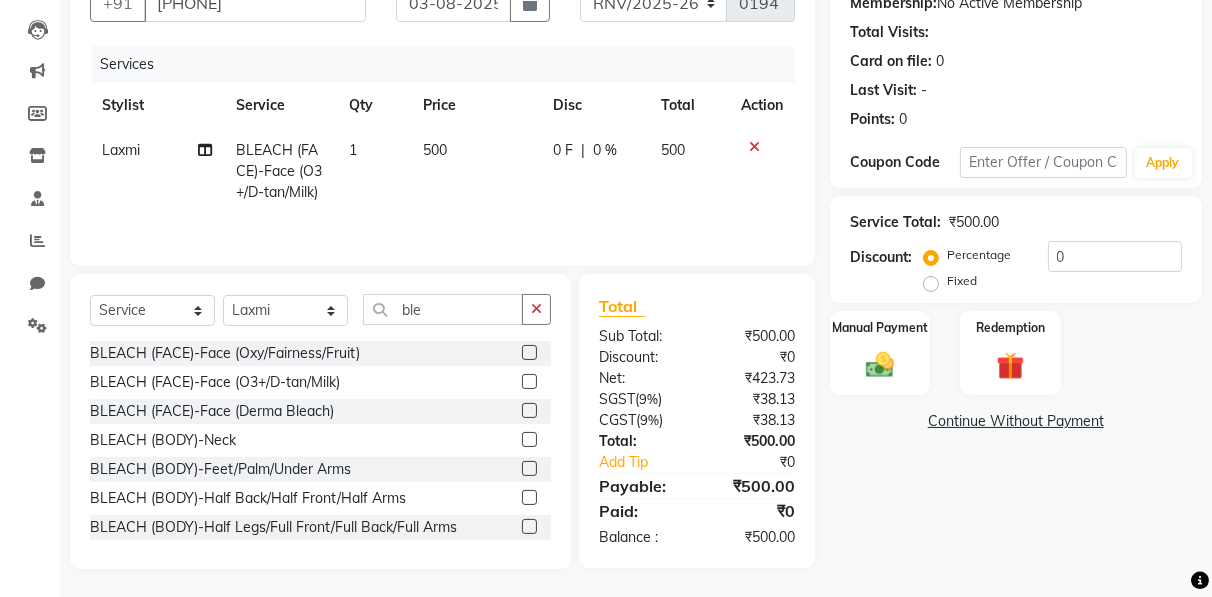 click 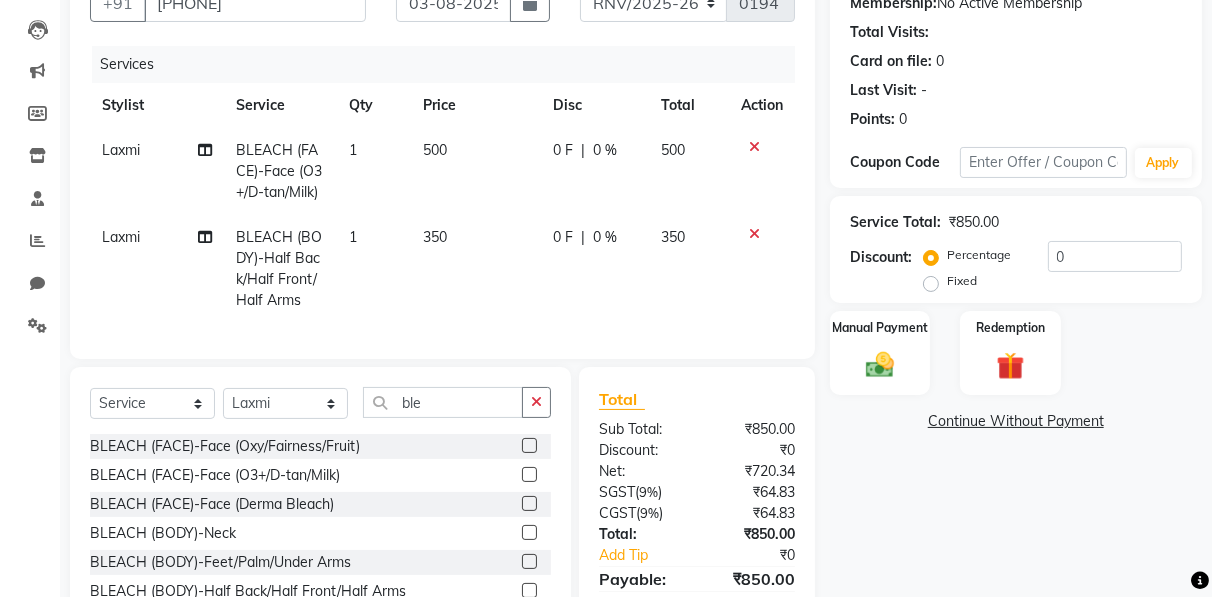 click 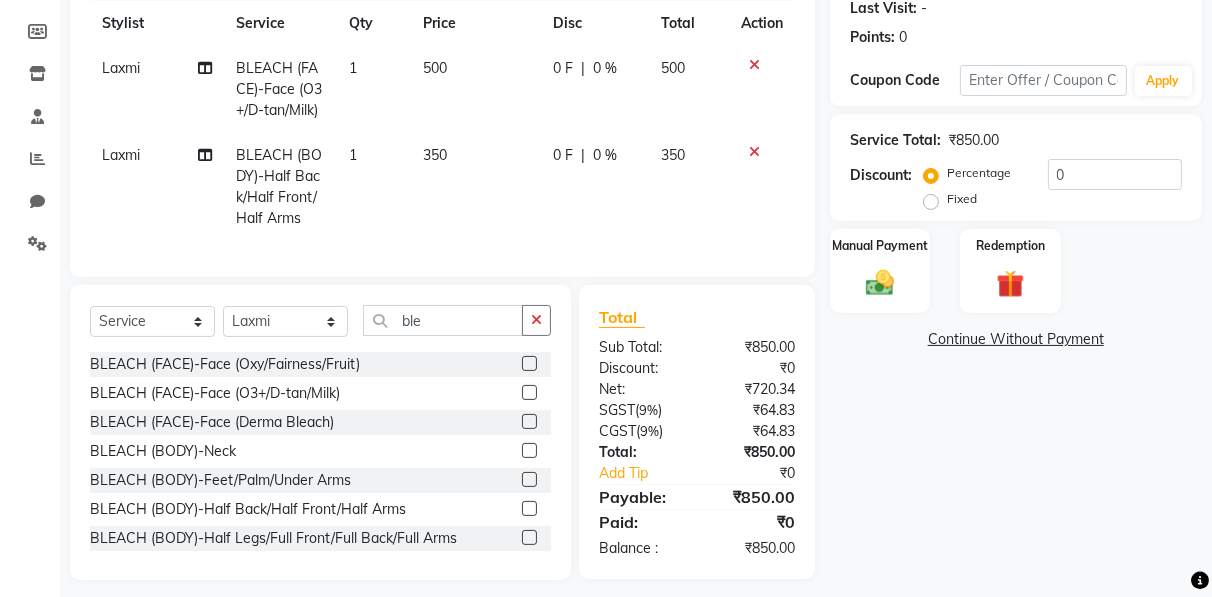 scroll, scrollTop: 308, scrollLeft: 0, axis: vertical 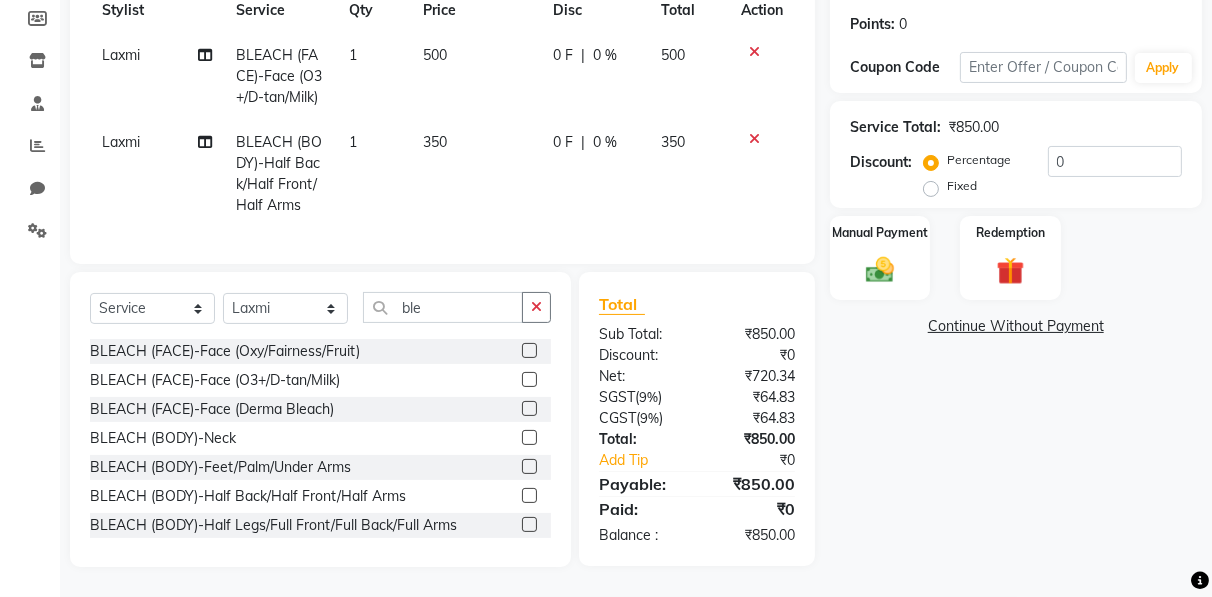 click 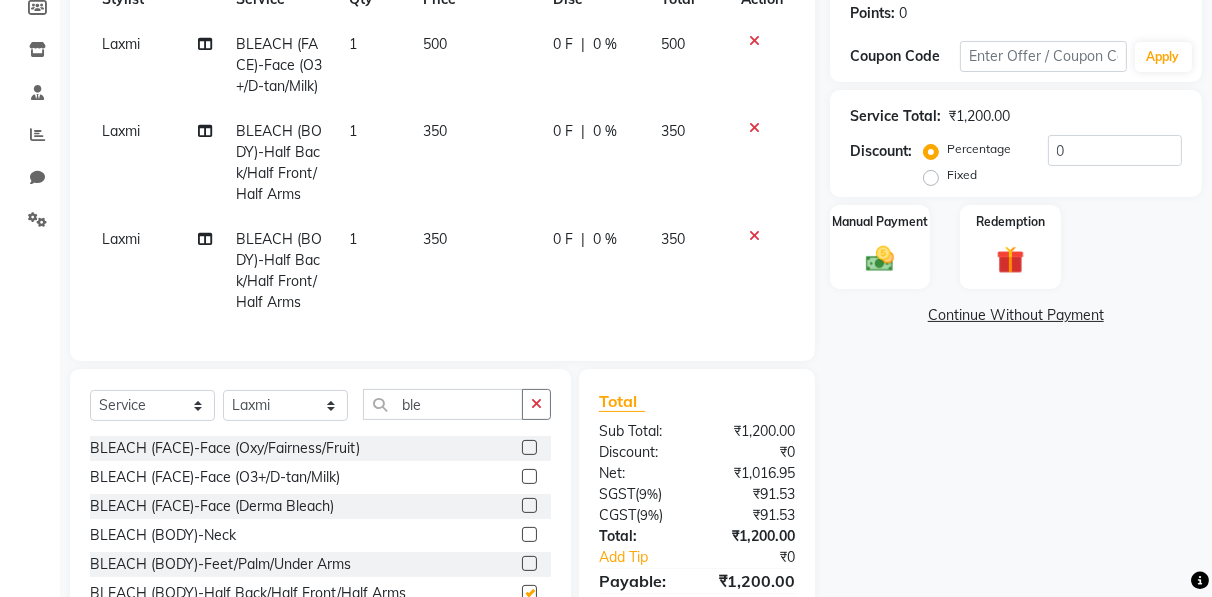 checkbox on "false" 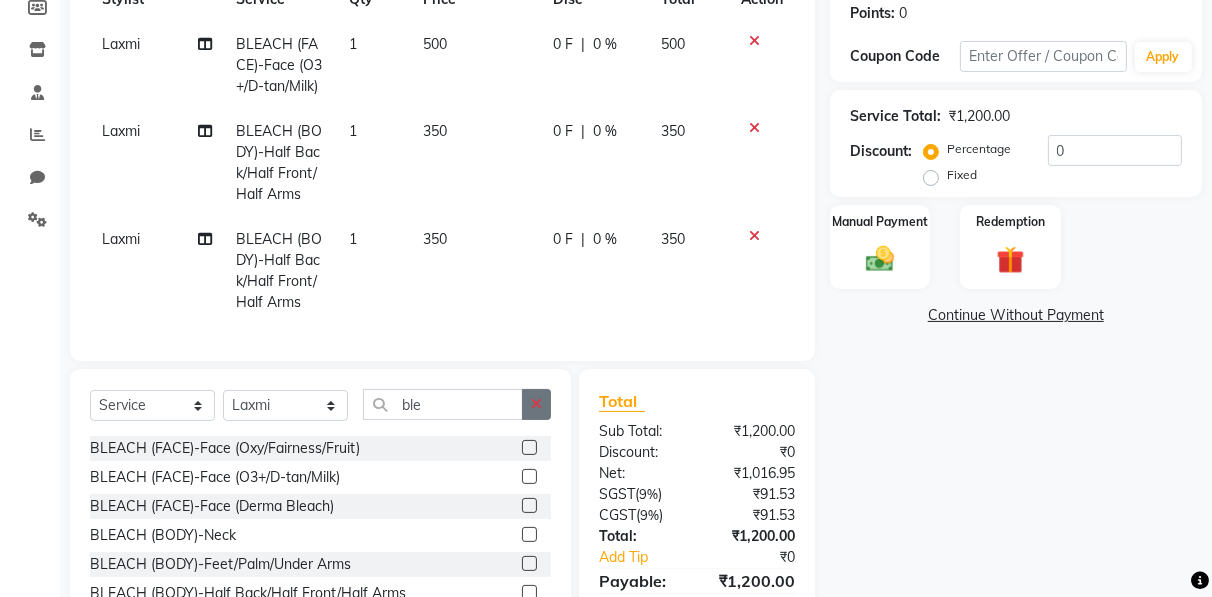 click 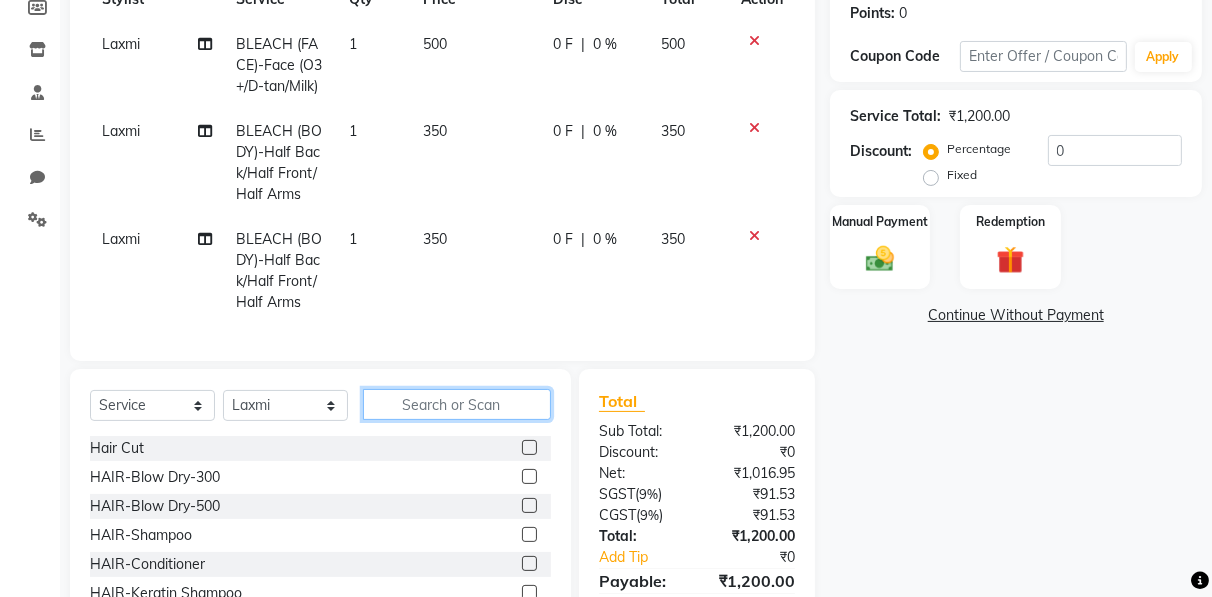 click 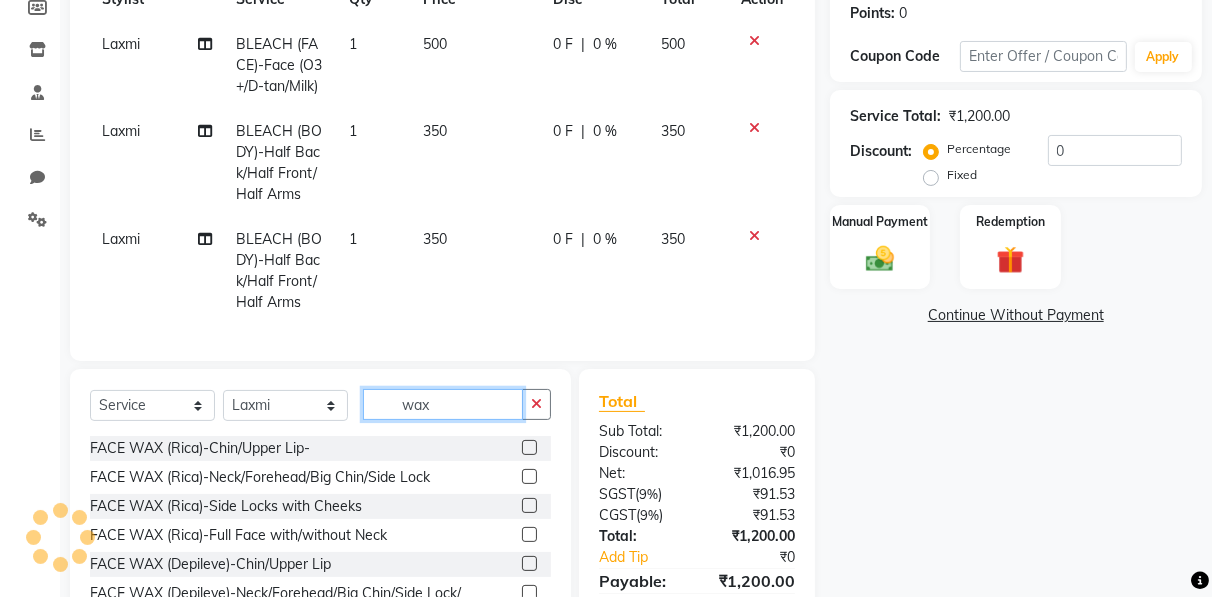 scroll, scrollTop: 416, scrollLeft: 0, axis: vertical 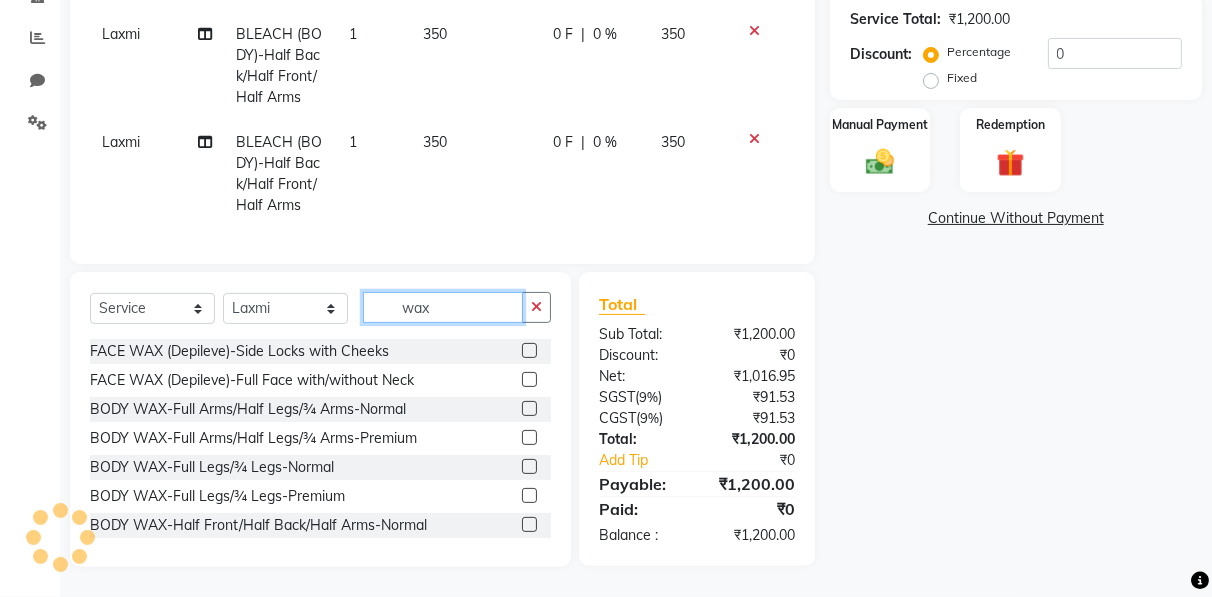 type on "wax" 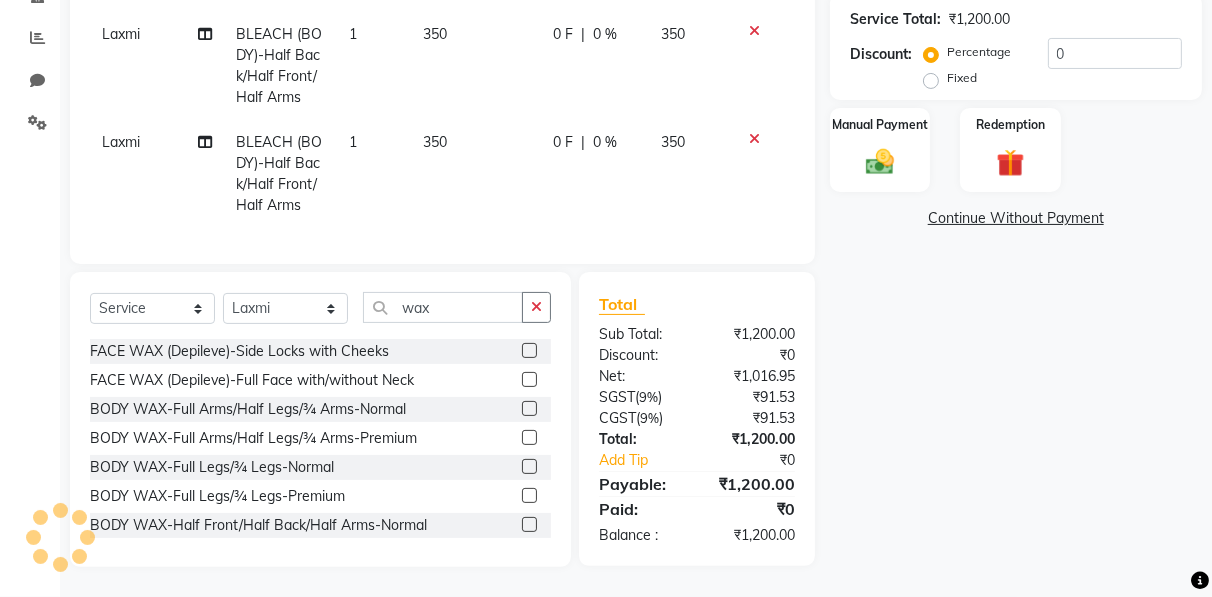 click 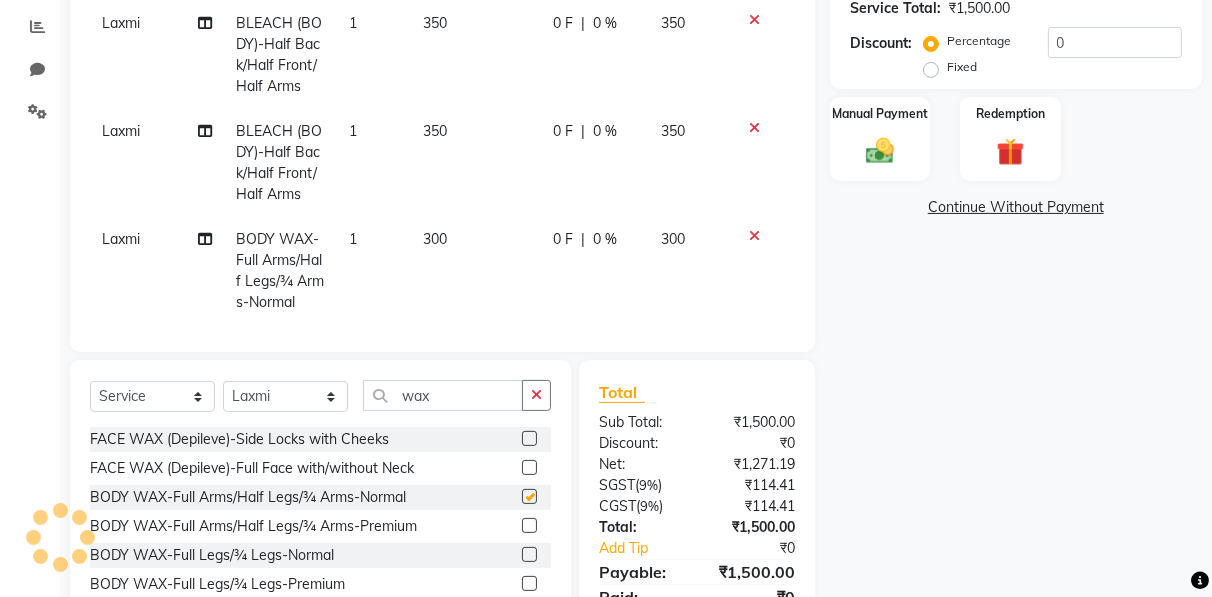 checkbox on "false" 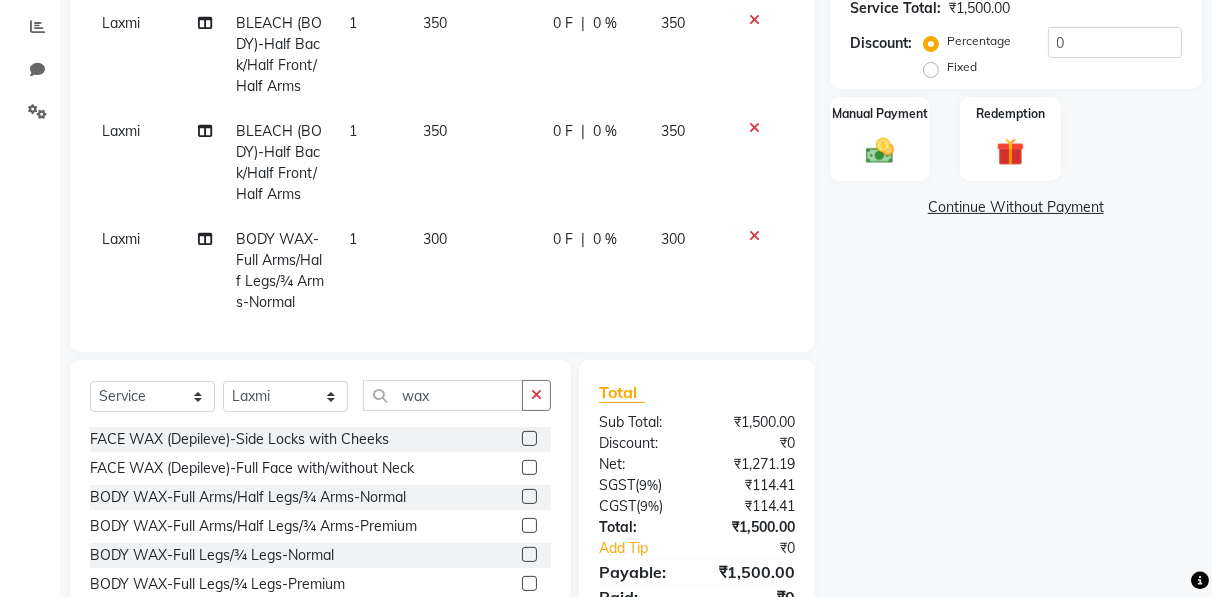 click 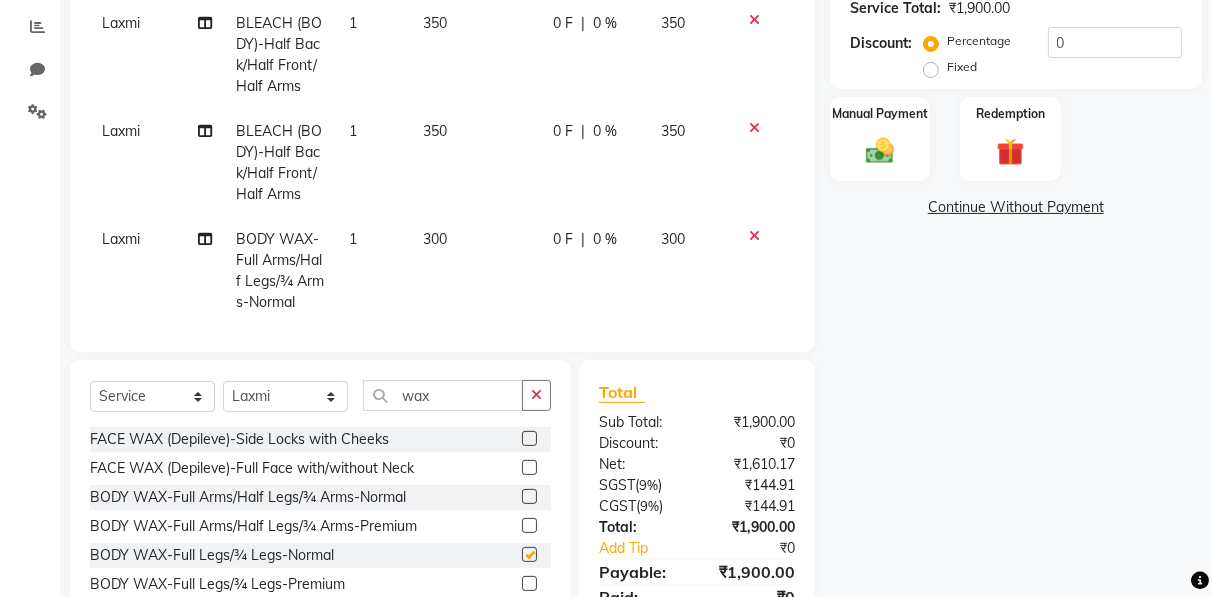 checkbox on "false" 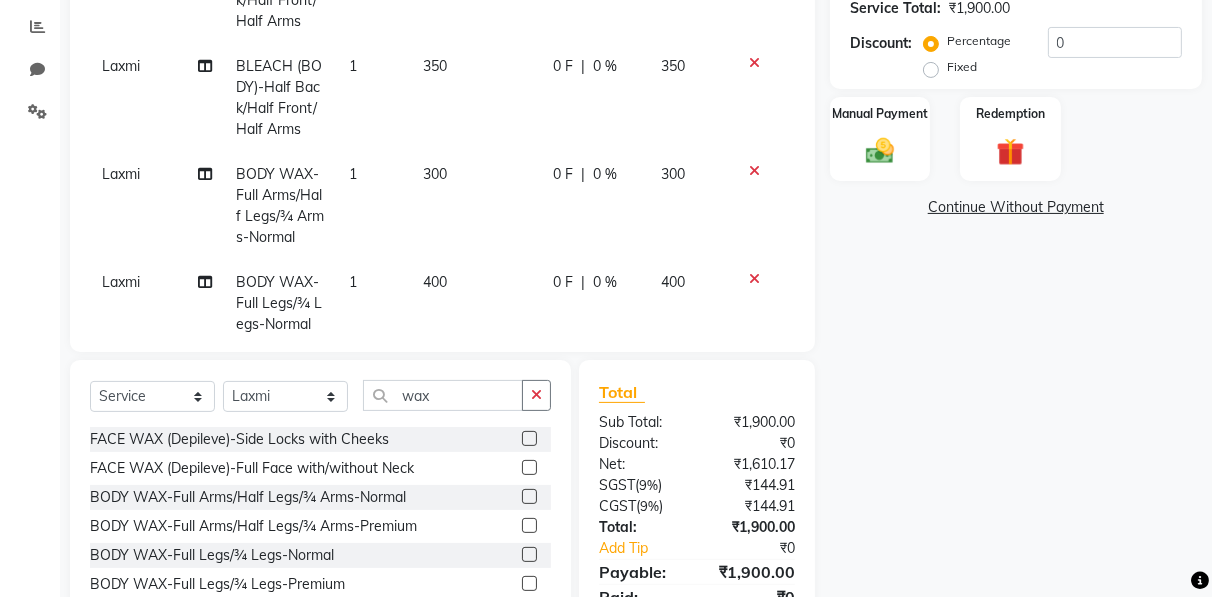 scroll, scrollTop: 108, scrollLeft: 0, axis: vertical 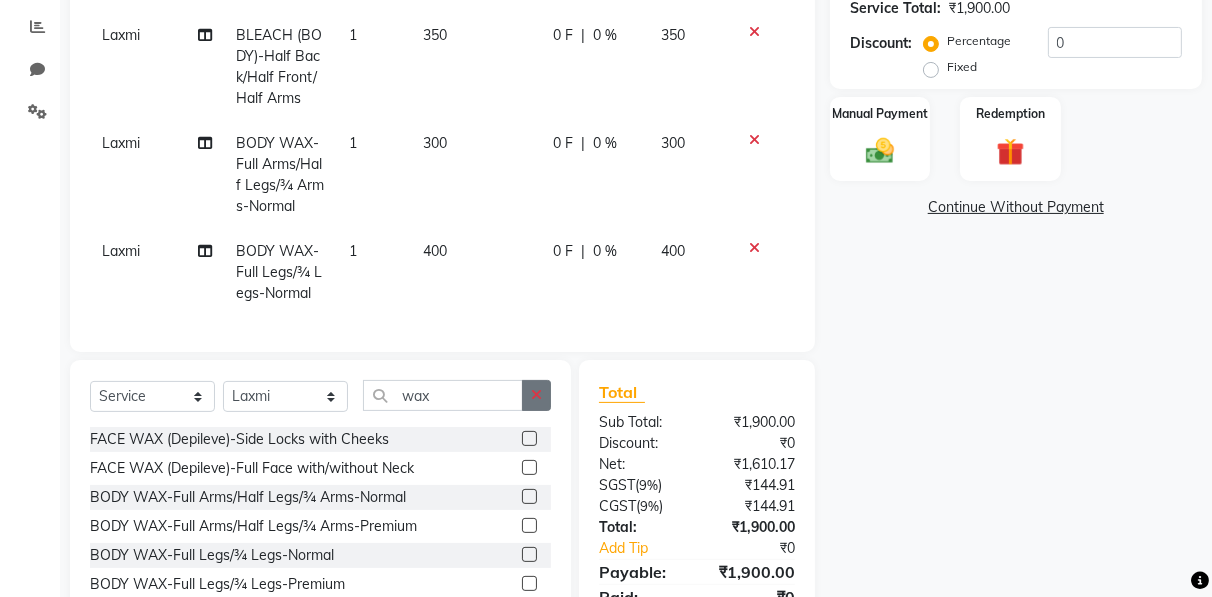 click 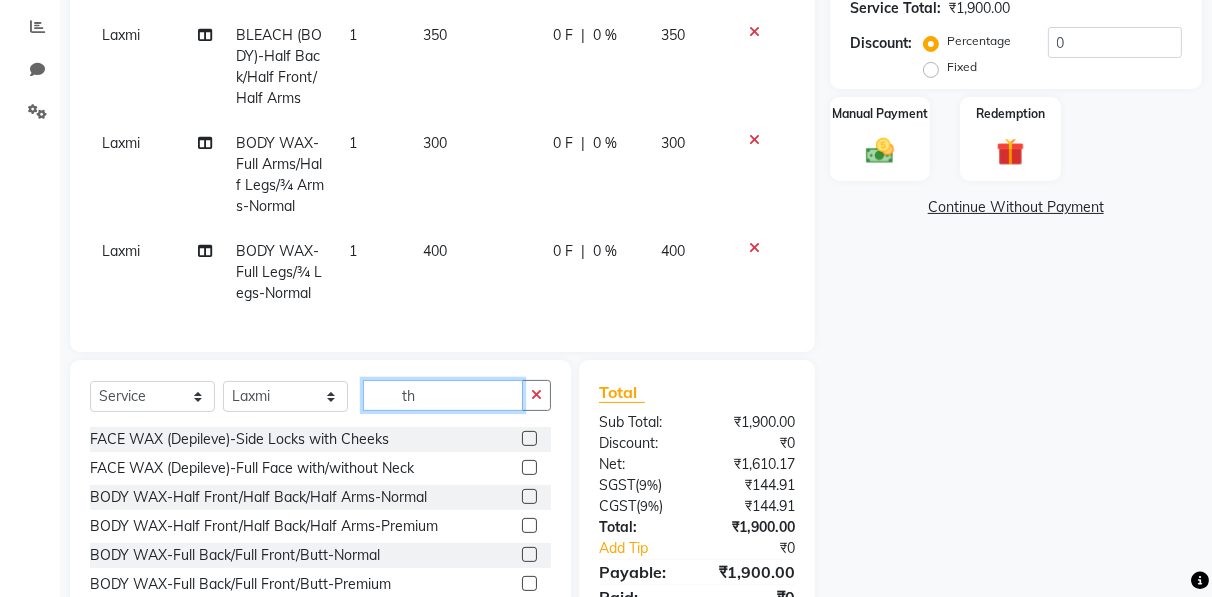 scroll, scrollTop: 60, scrollLeft: 0, axis: vertical 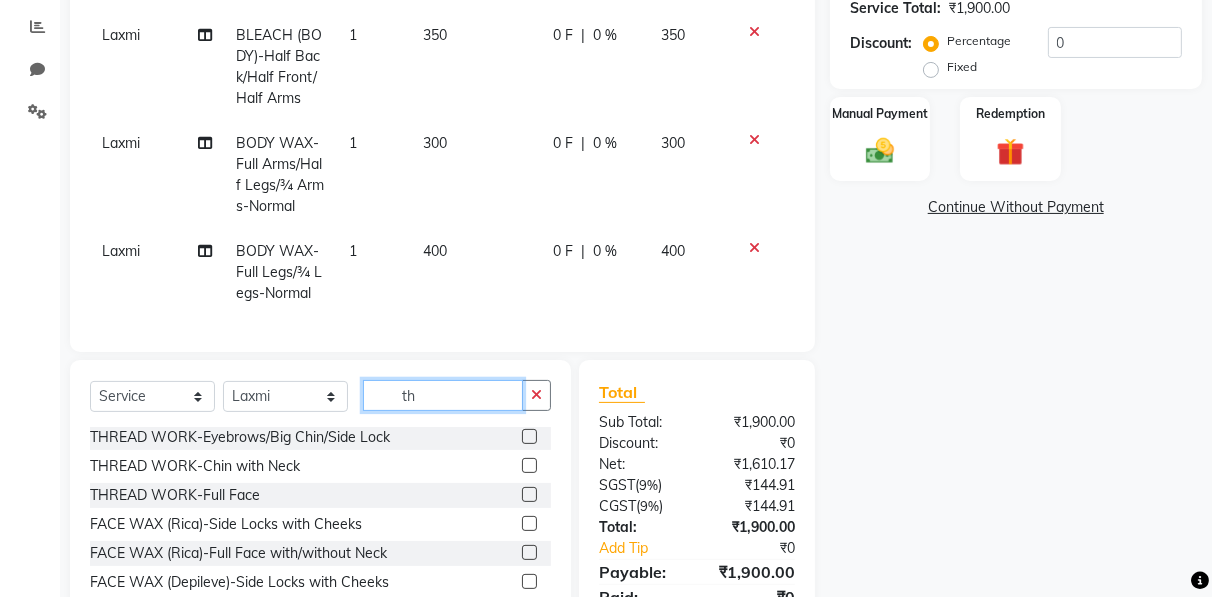 type on "th" 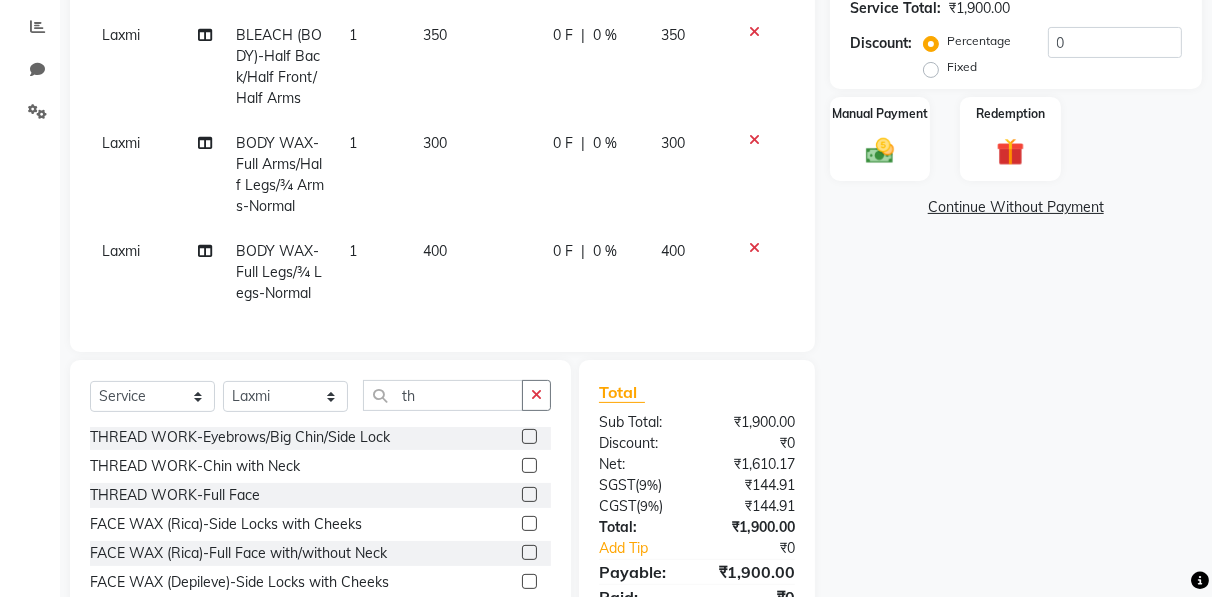 click 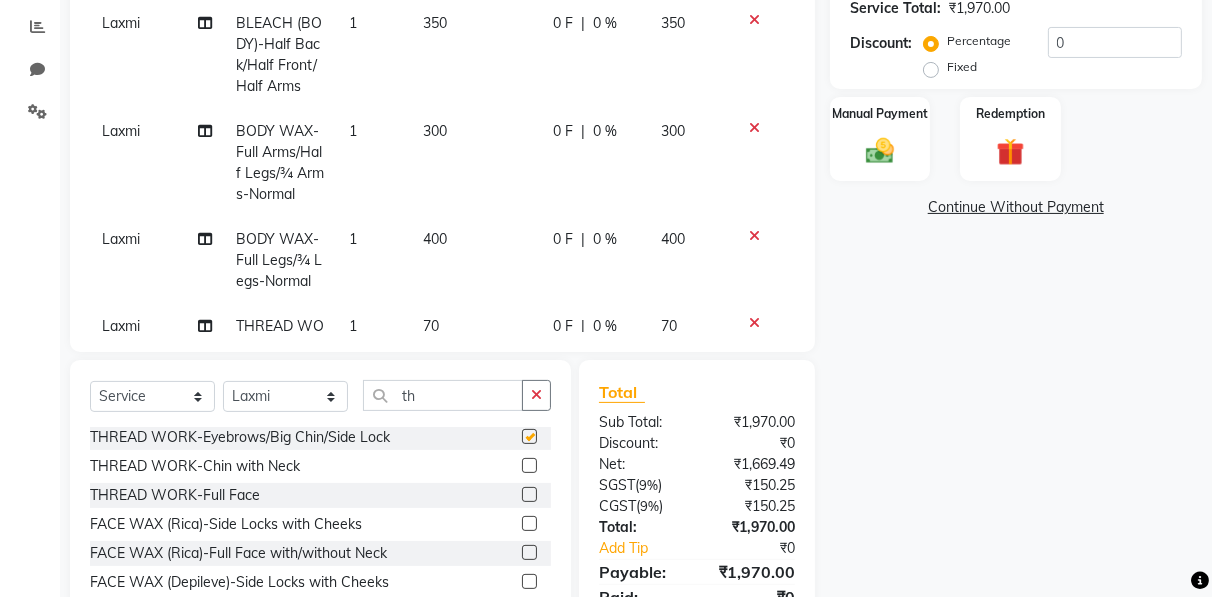 checkbox on "false" 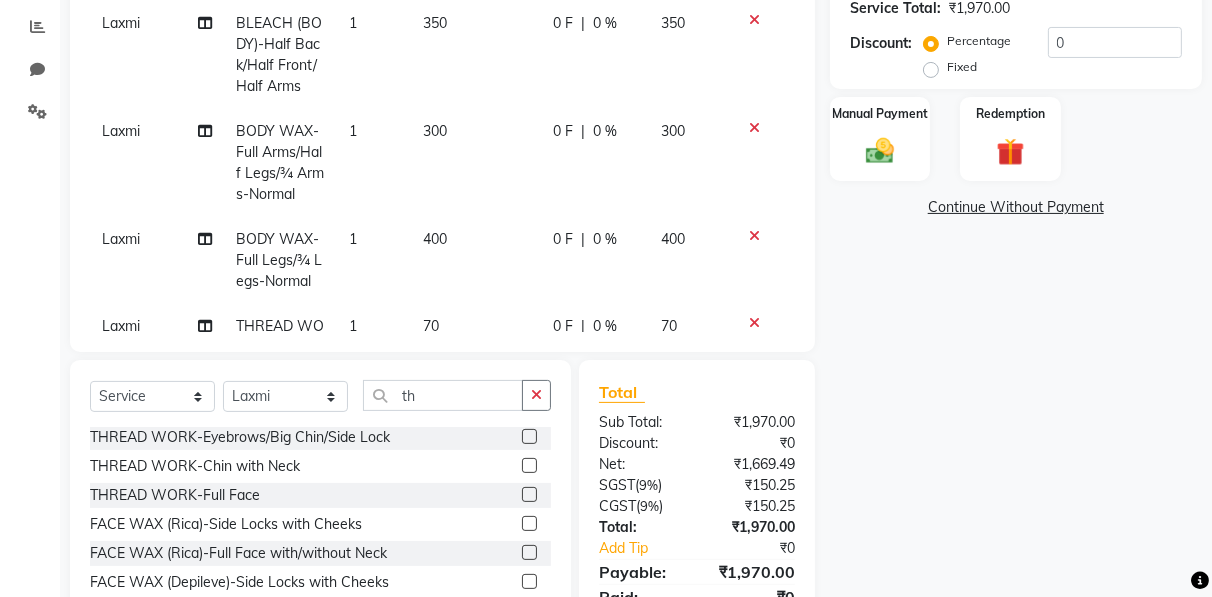scroll, scrollTop: 0, scrollLeft: 0, axis: both 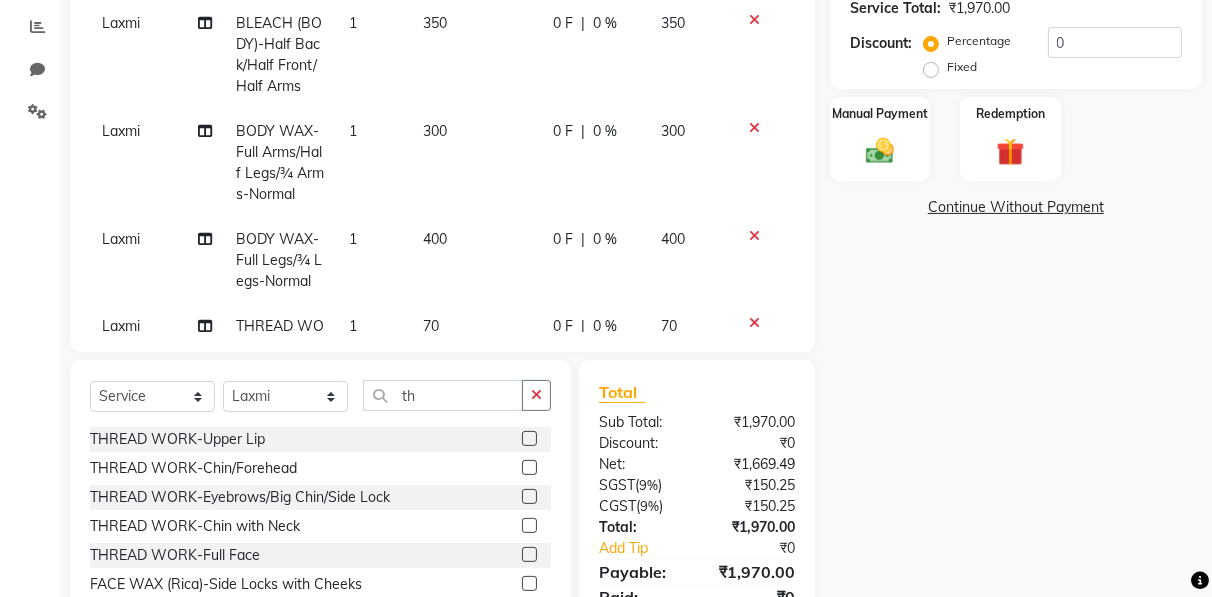 click 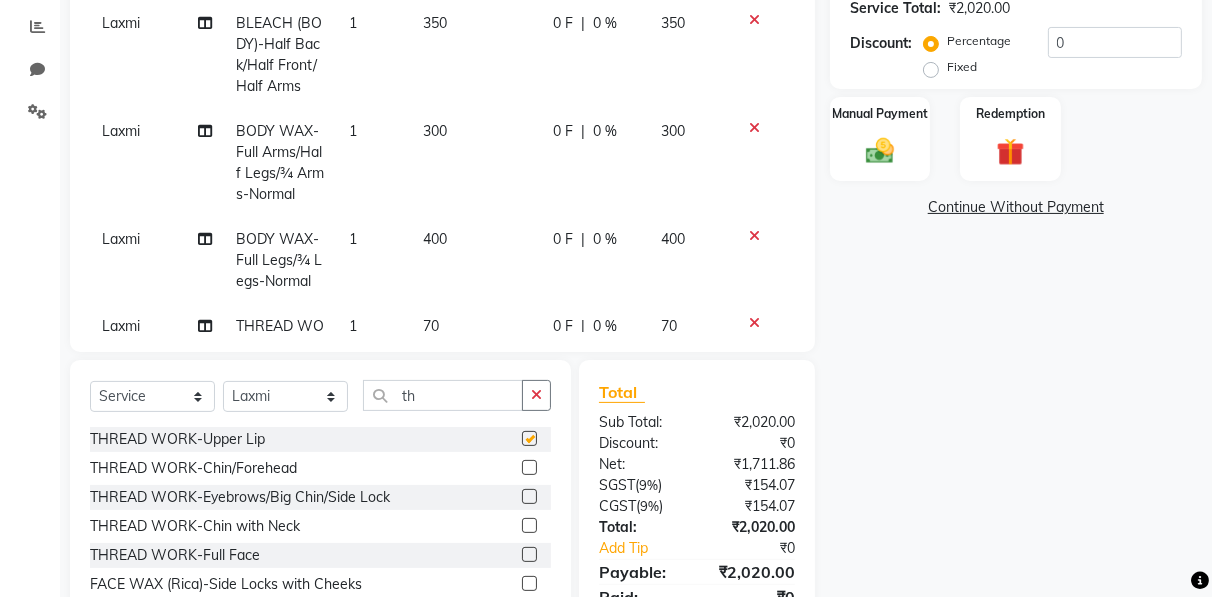 checkbox on "false" 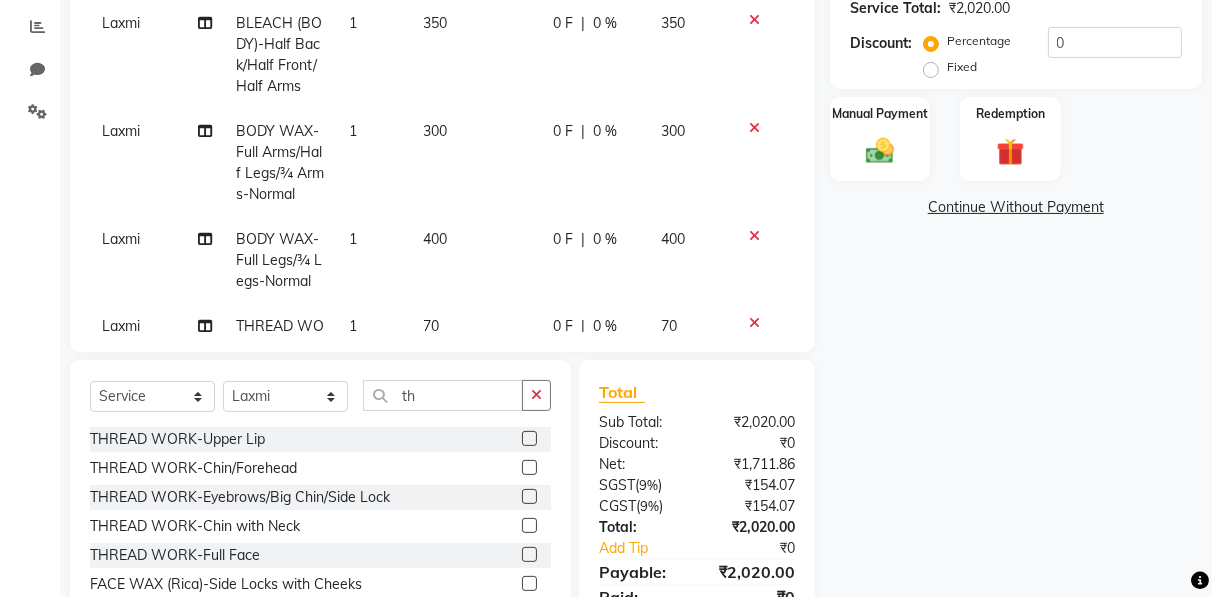 scroll, scrollTop: 302, scrollLeft: 0, axis: vertical 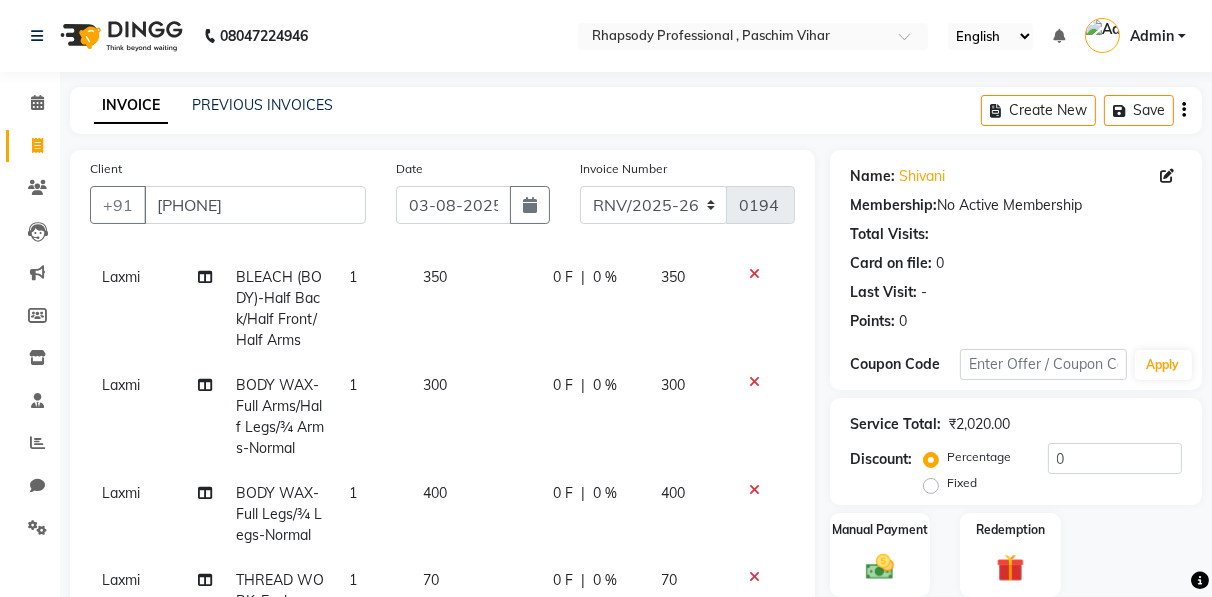 click 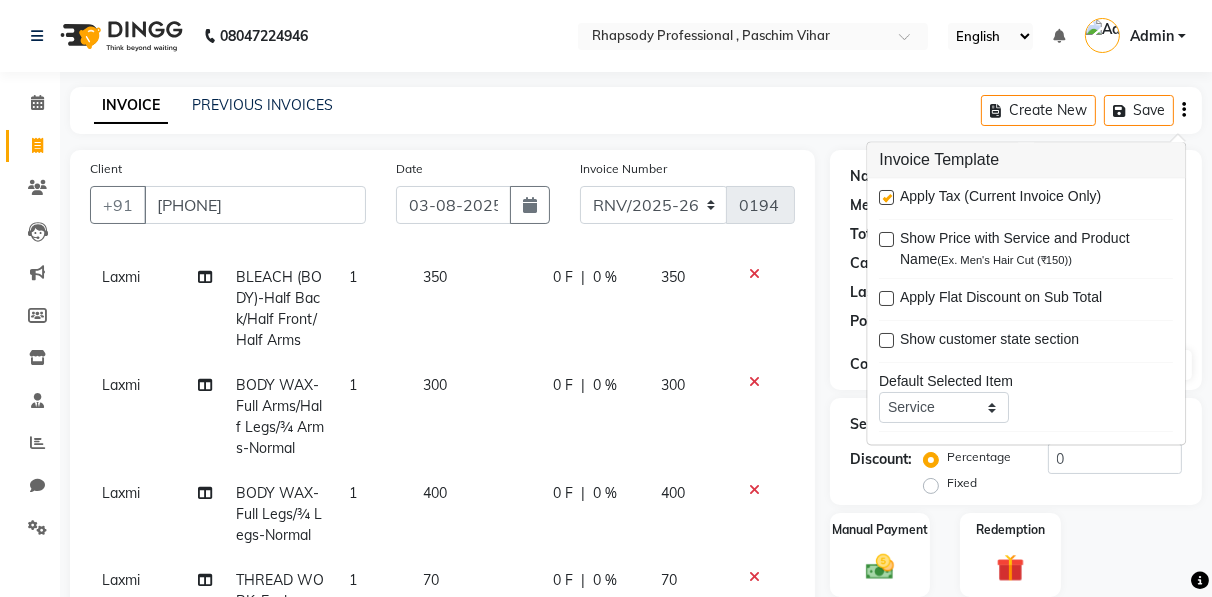 click at bounding box center [886, 198] 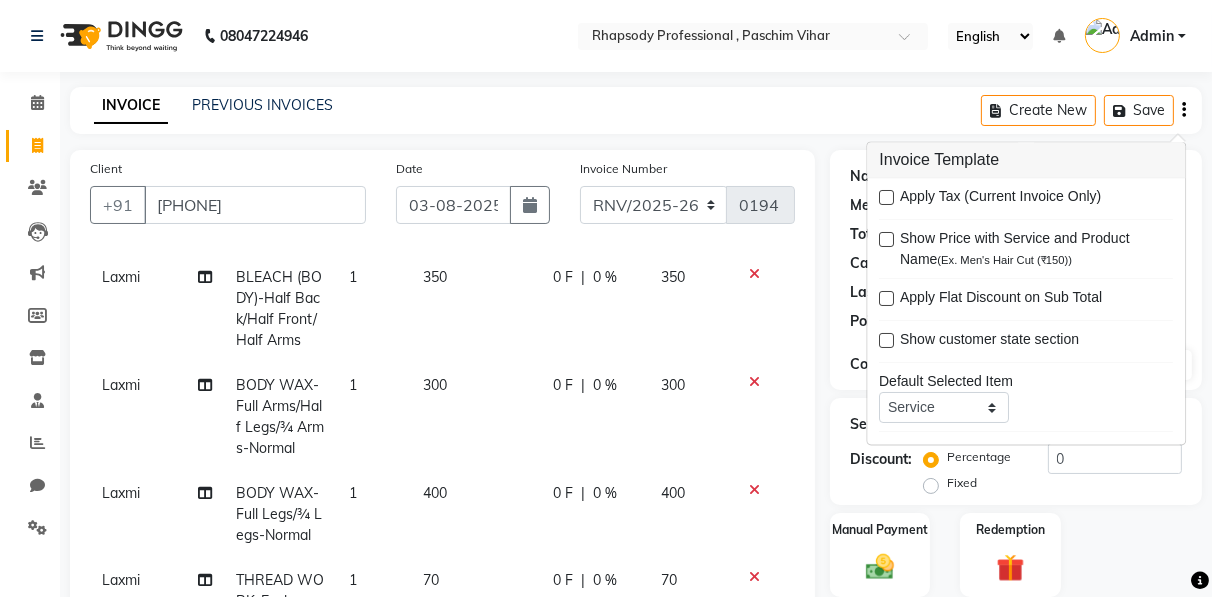 scroll, scrollTop: 503, scrollLeft: 0, axis: vertical 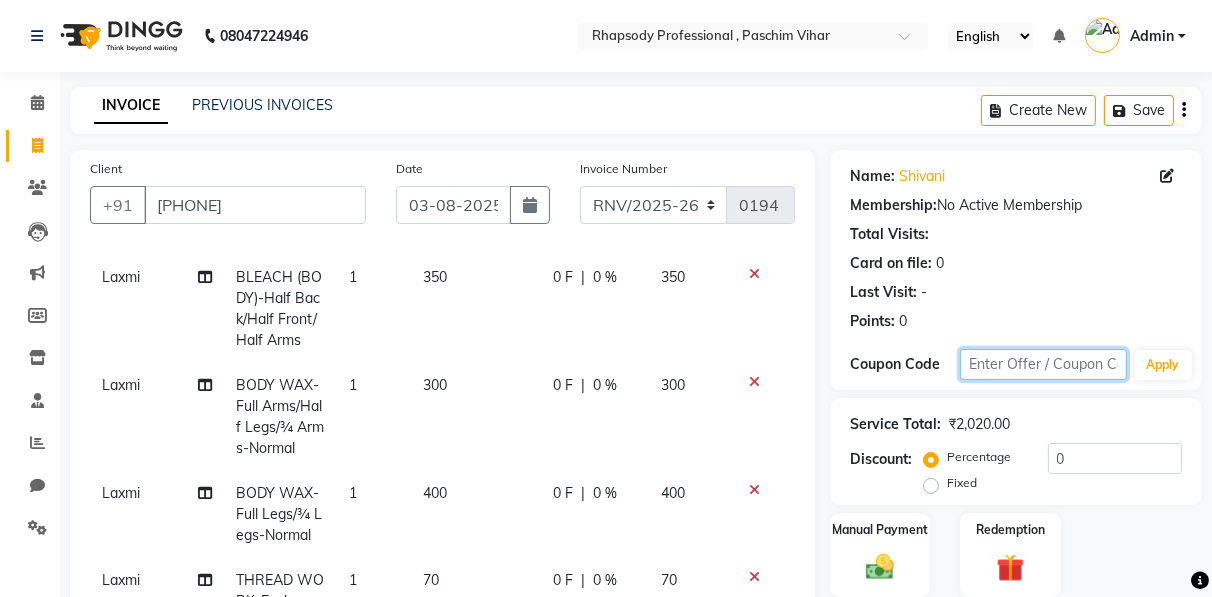 click 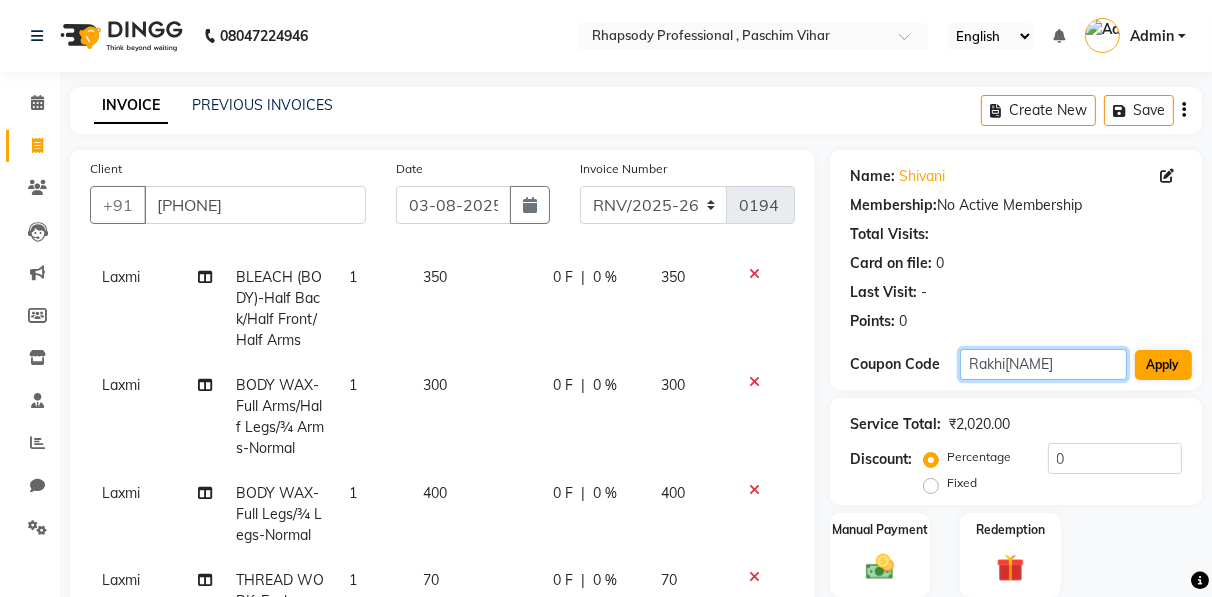 type on "Rakhi[NAME]" 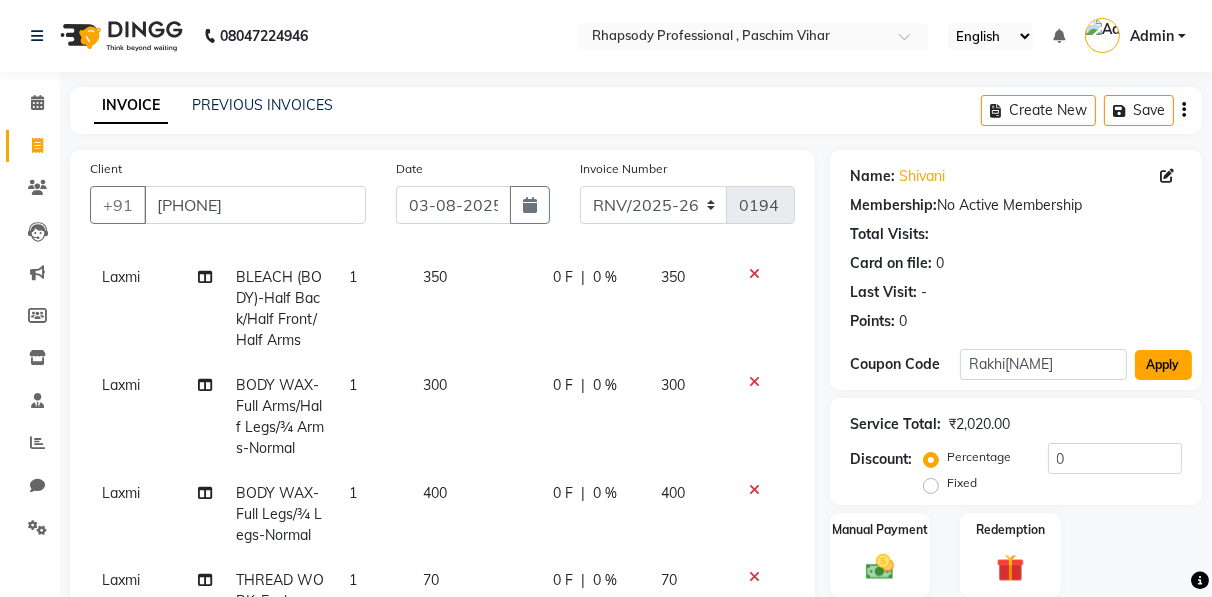 click on "Apply" 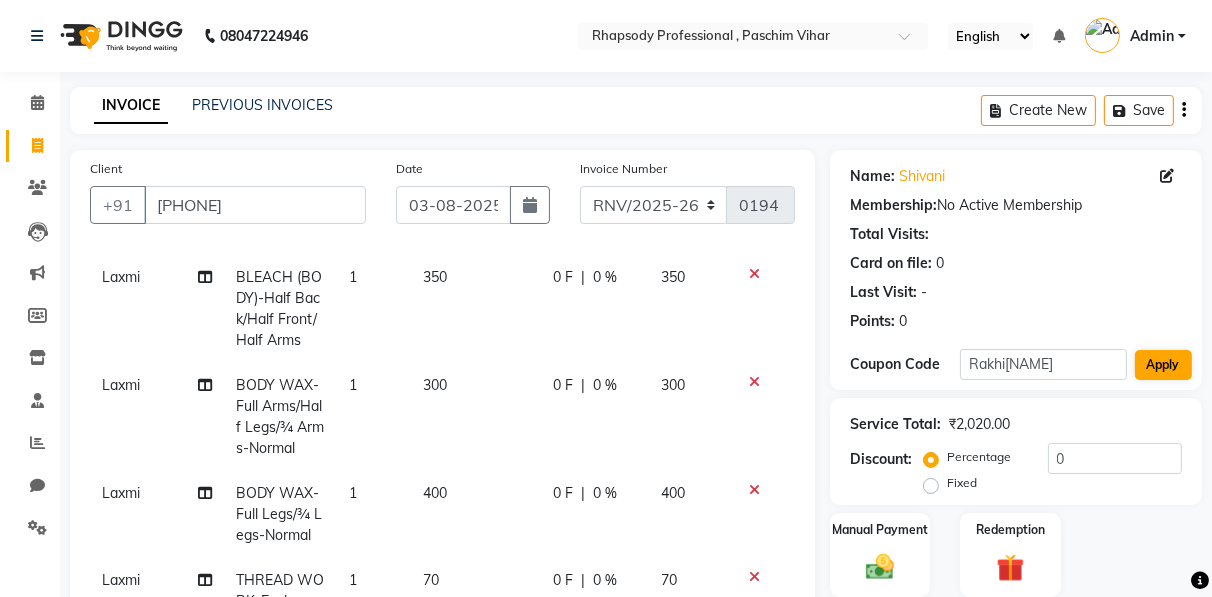type on "20" 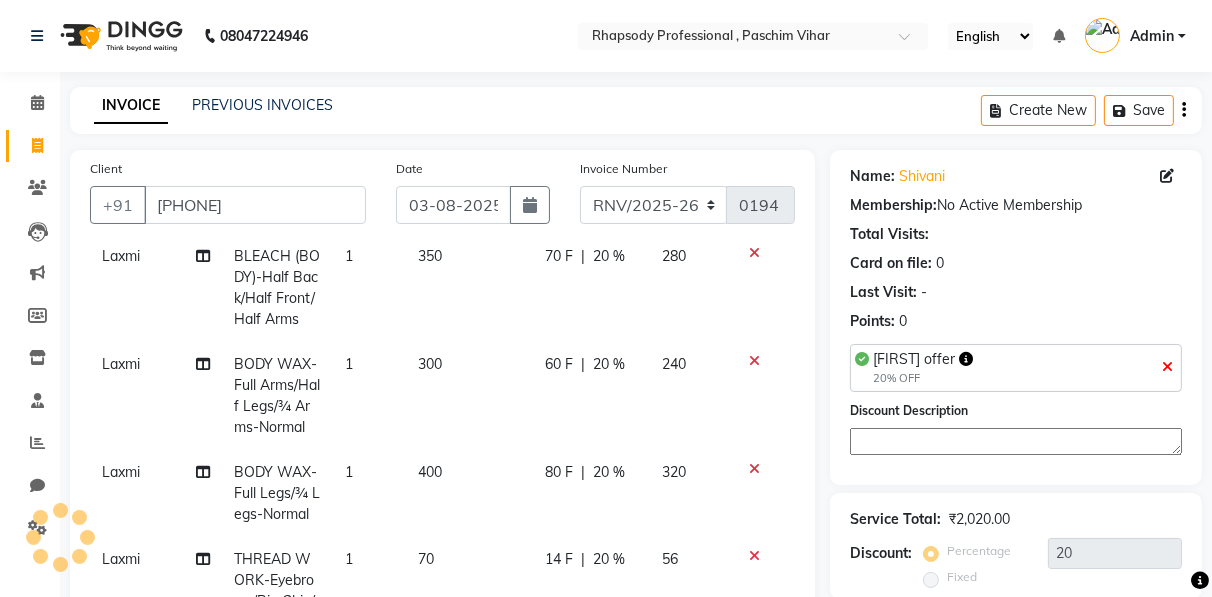 scroll, scrollTop: 323, scrollLeft: 0, axis: vertical 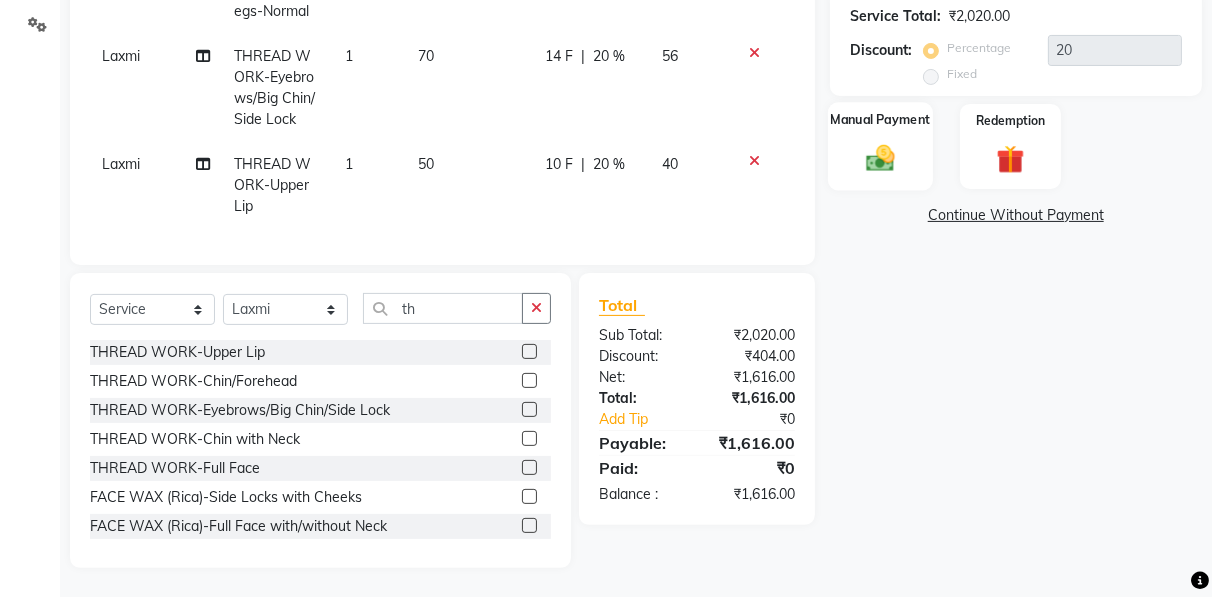 click 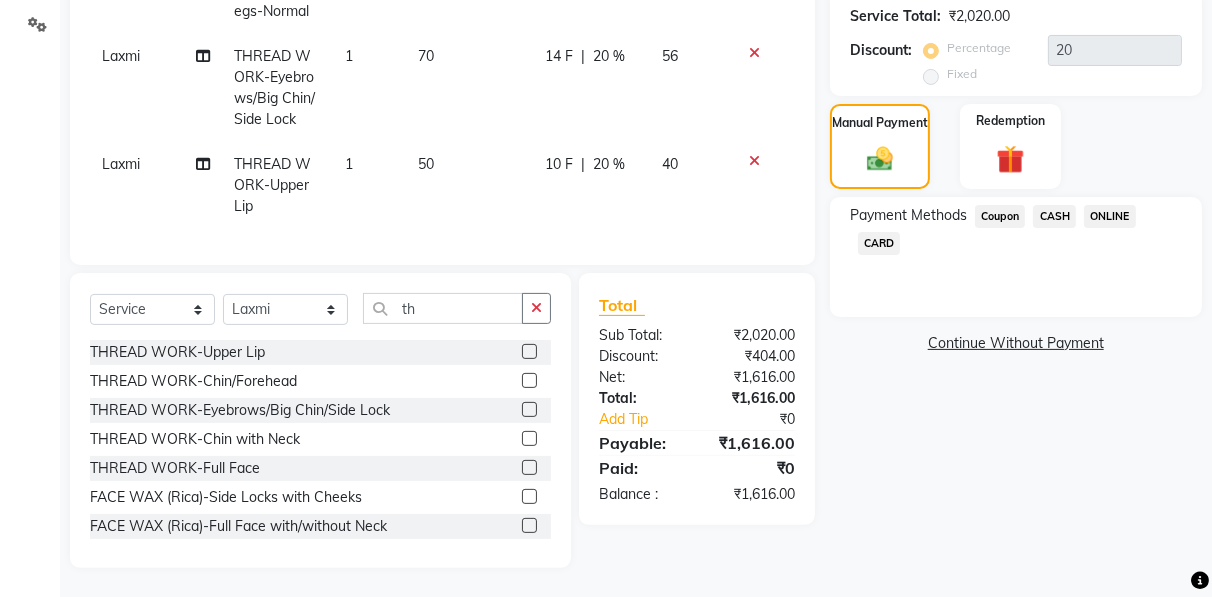 click on "CASH" 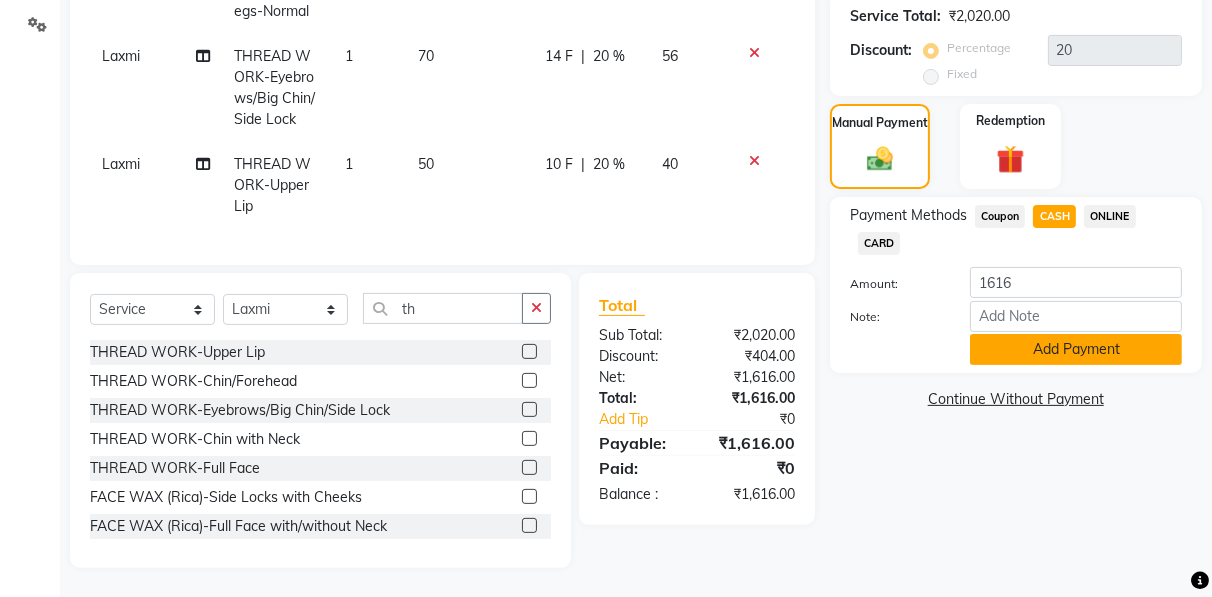 click on "Add Payment" 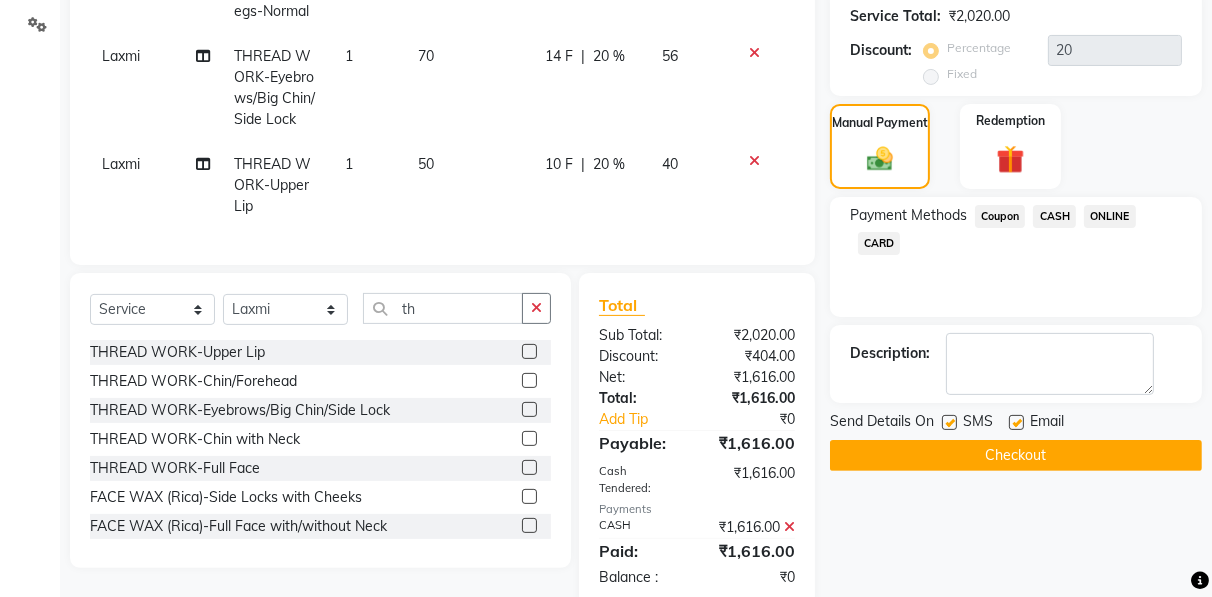 click on "Checkout" 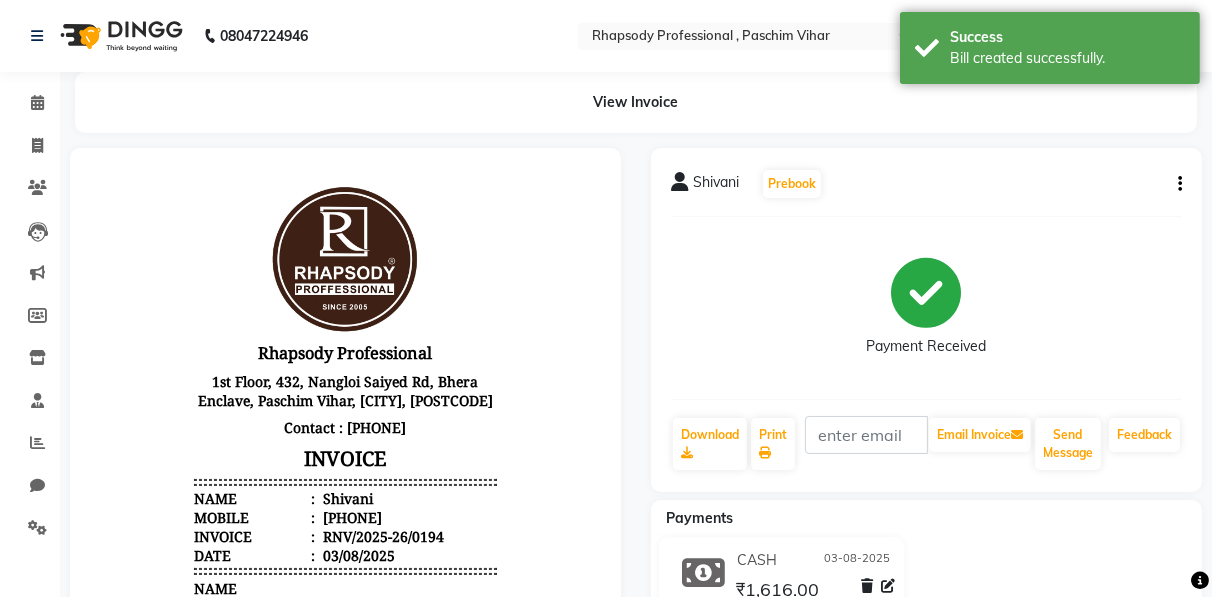 scroll, scrollTop: 0, scrollLeft: 0, axis: both 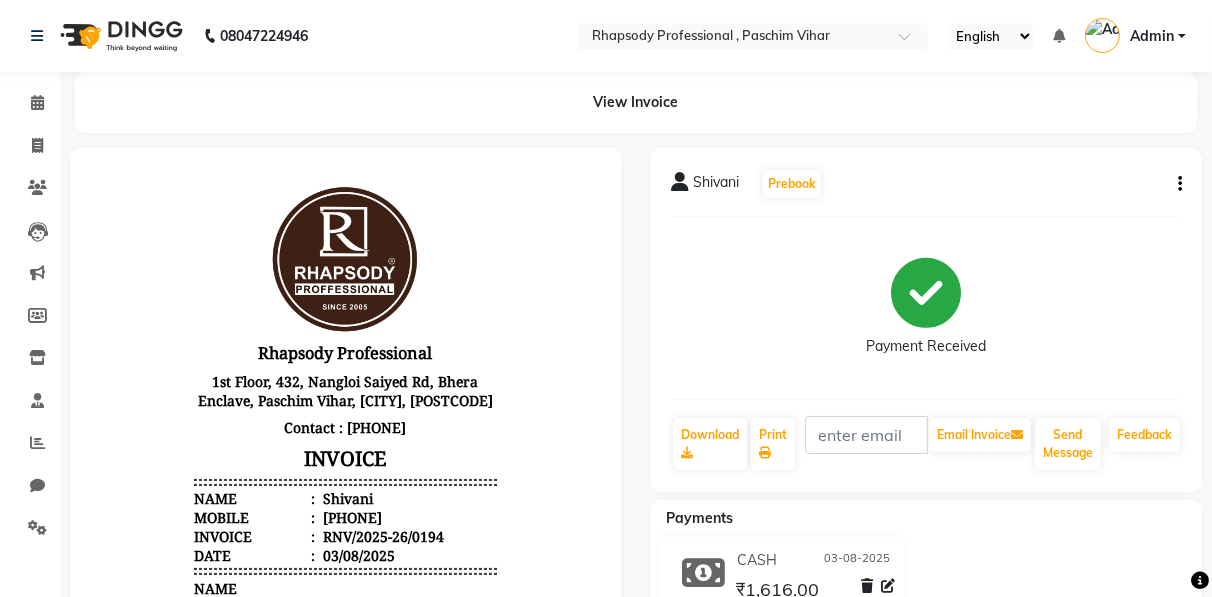 click on "View Invoice" 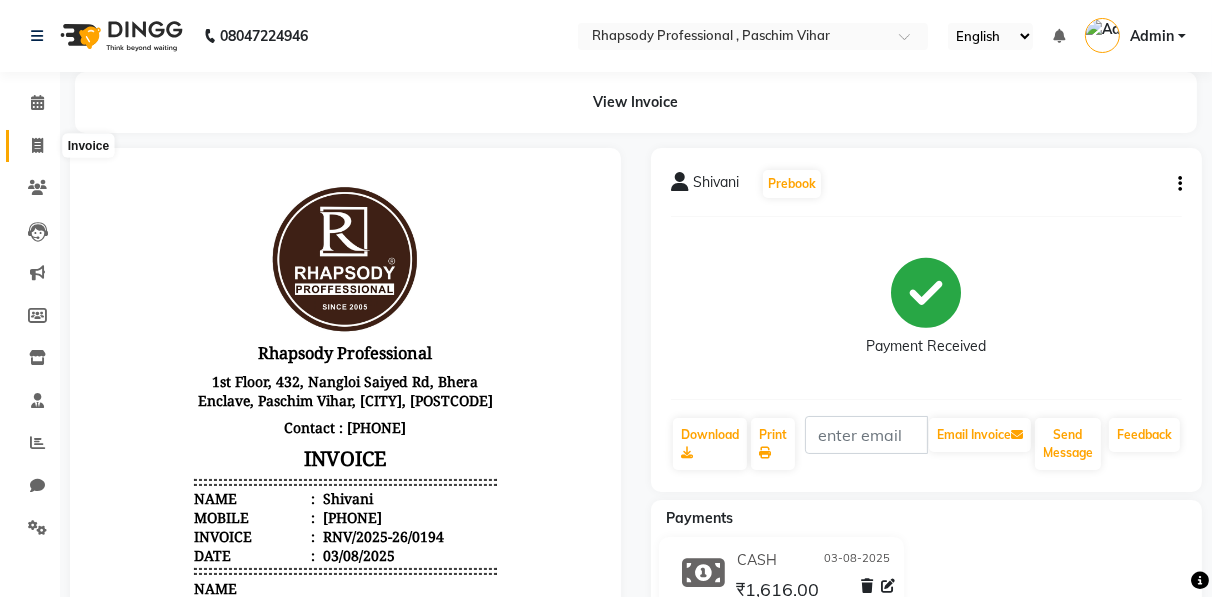 click 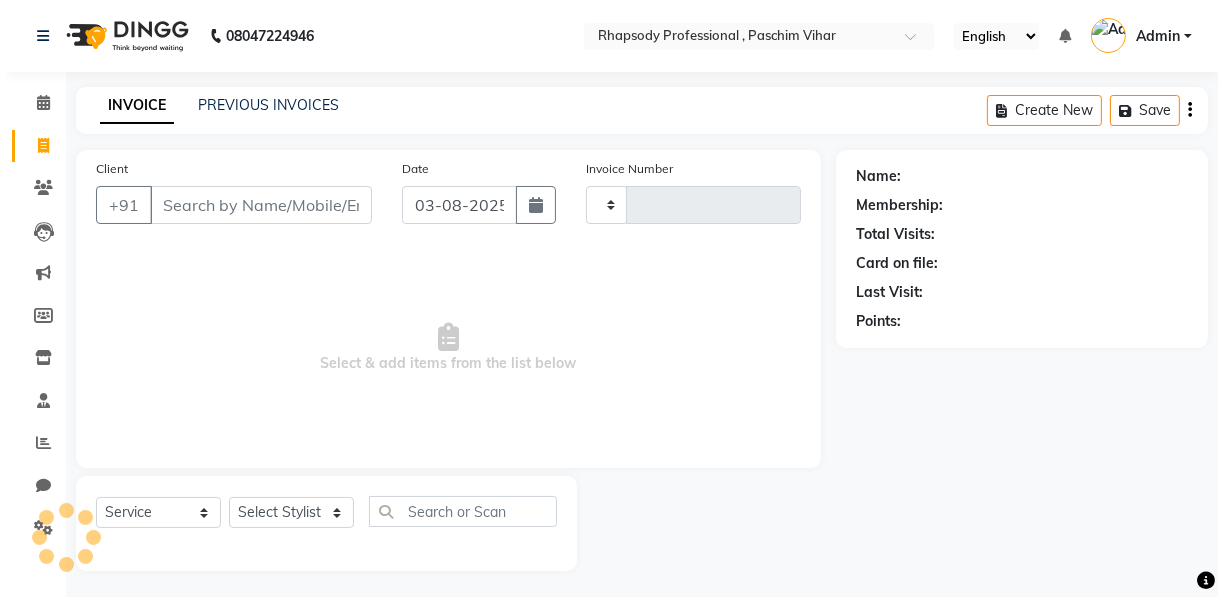 scroll, scrollTop: 3, scrollLeft: 0, axis: vertical 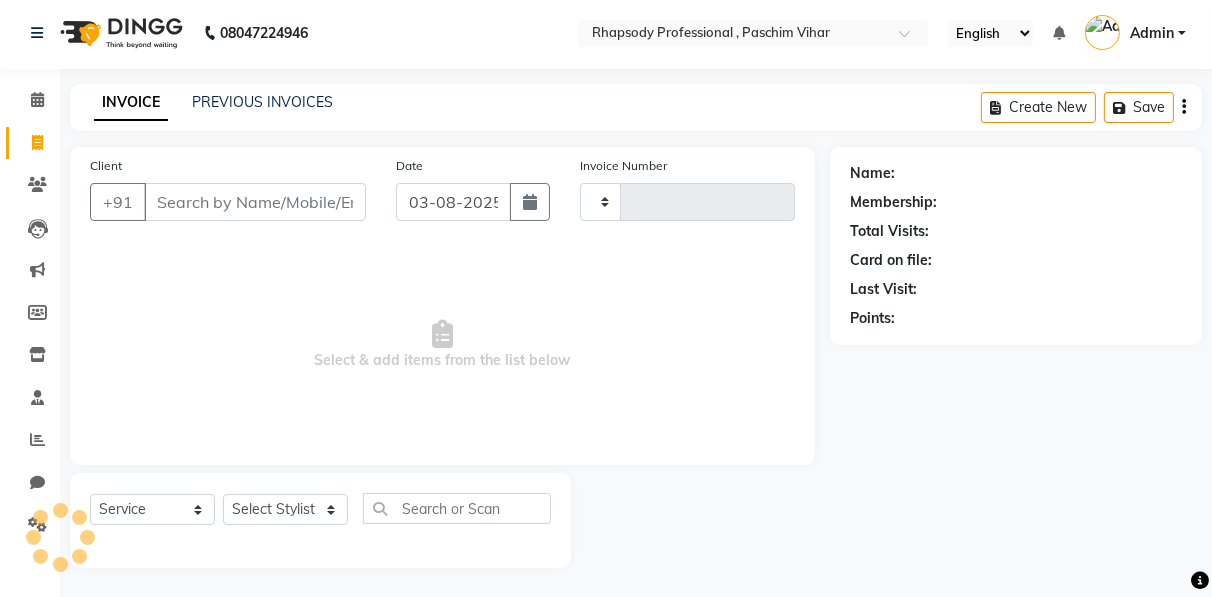 type on "0235" 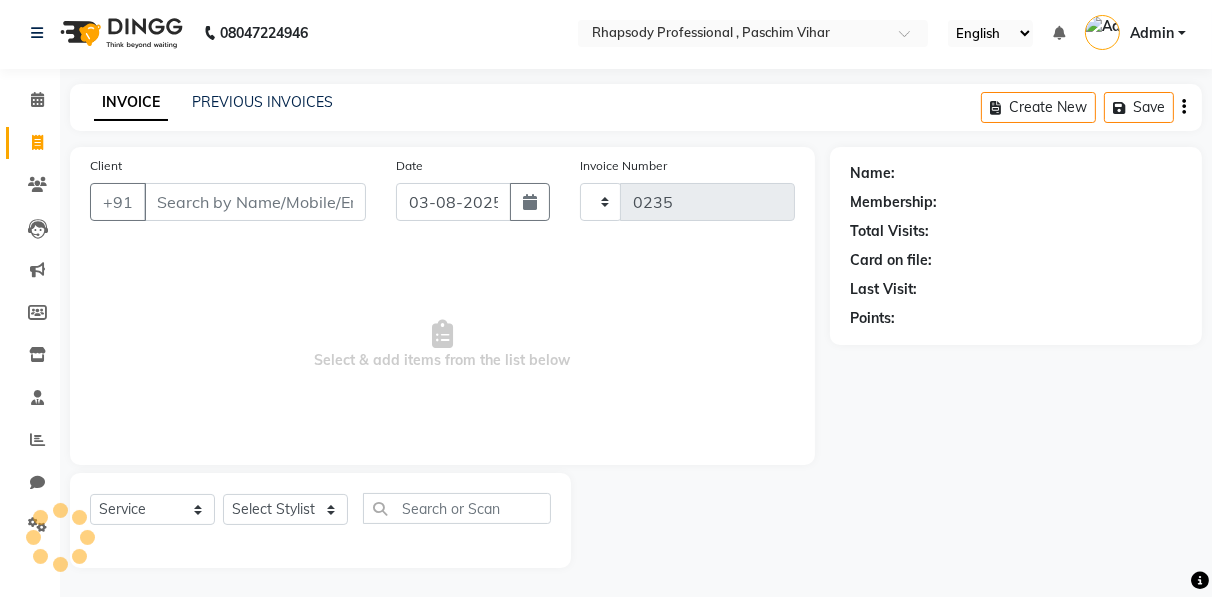 select on "8581" 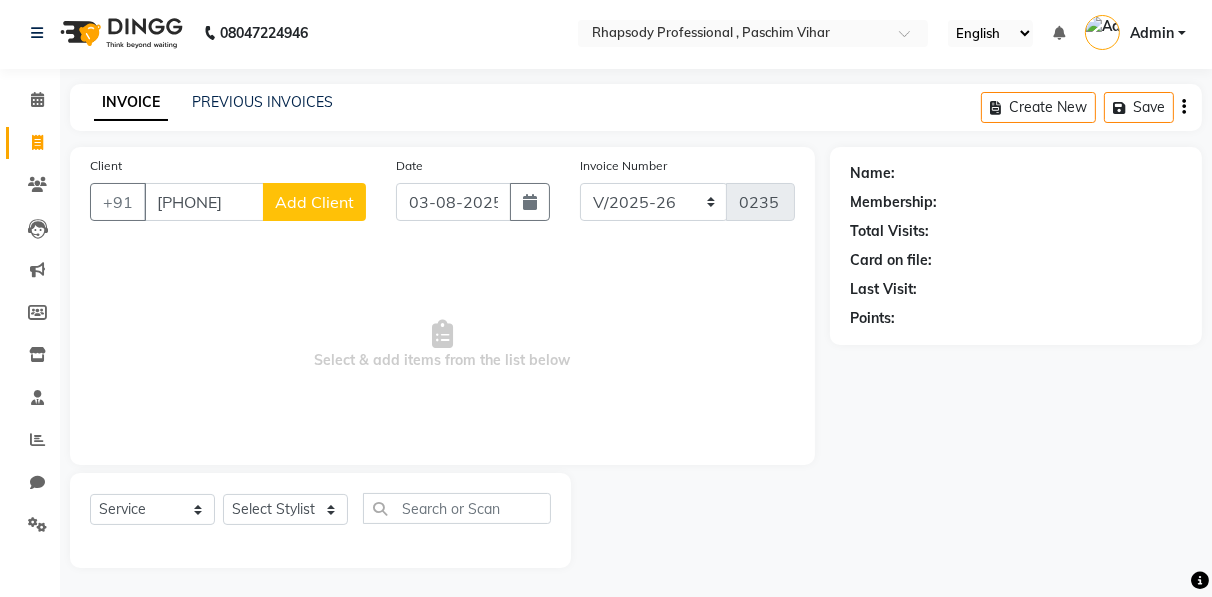 type on "[PHONE]" 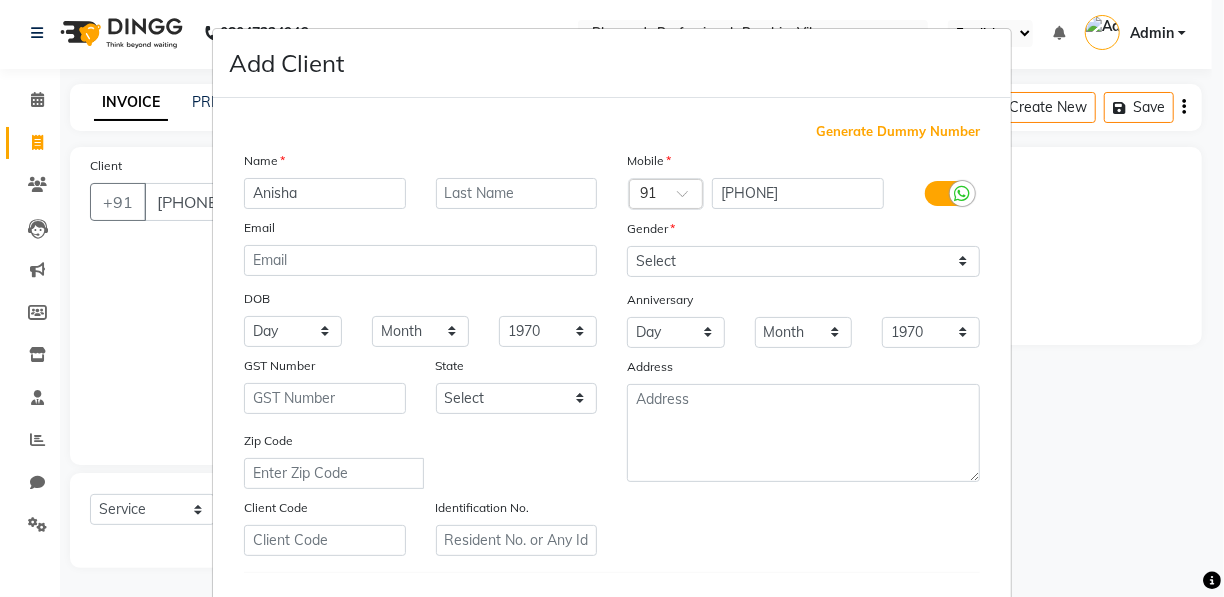 type on "Anisha" 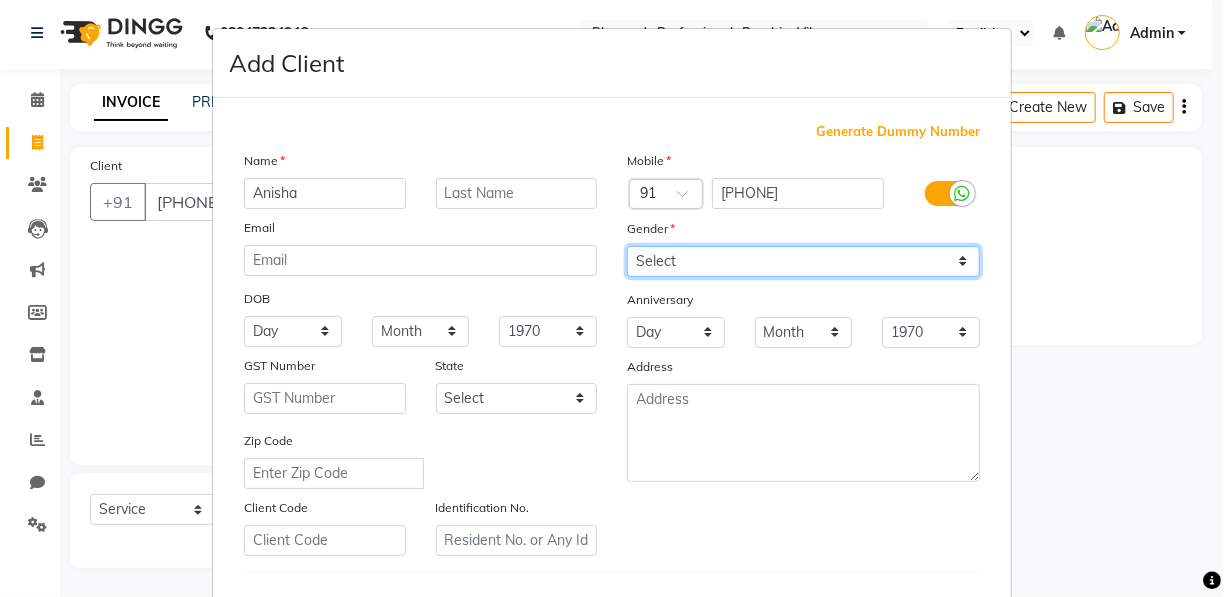 click on "Select Male Female Other Prefer Not To Say" at bounding box center (803, 261) 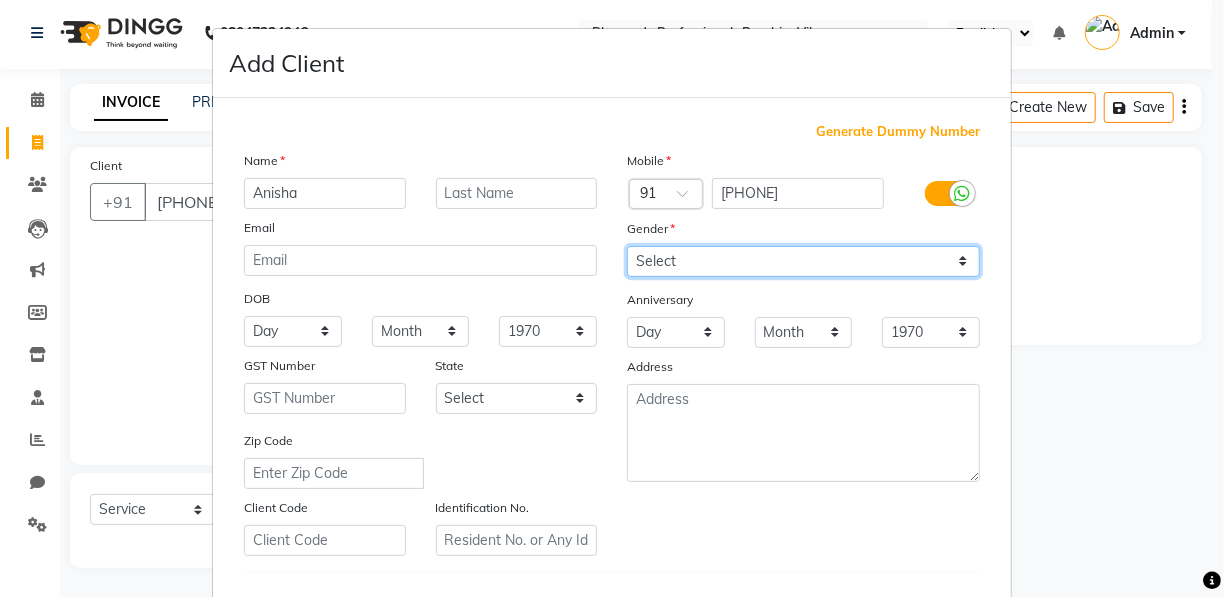 select on "female" 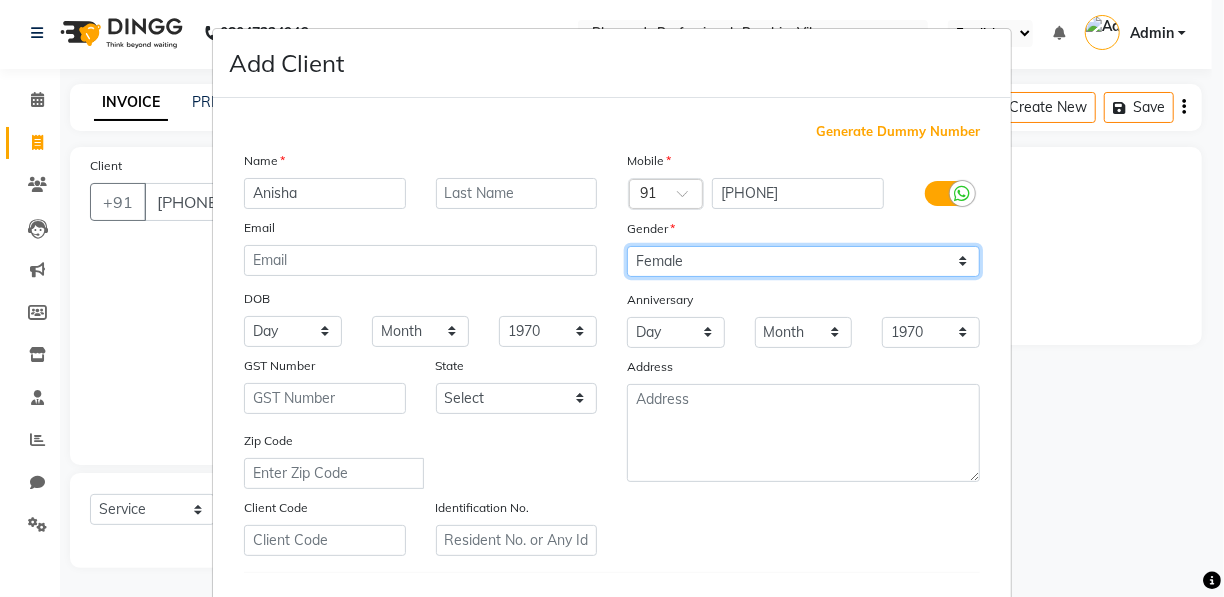 click on "Select Male Female Other Prefer Not To Say" at bounding box center [803, 261] 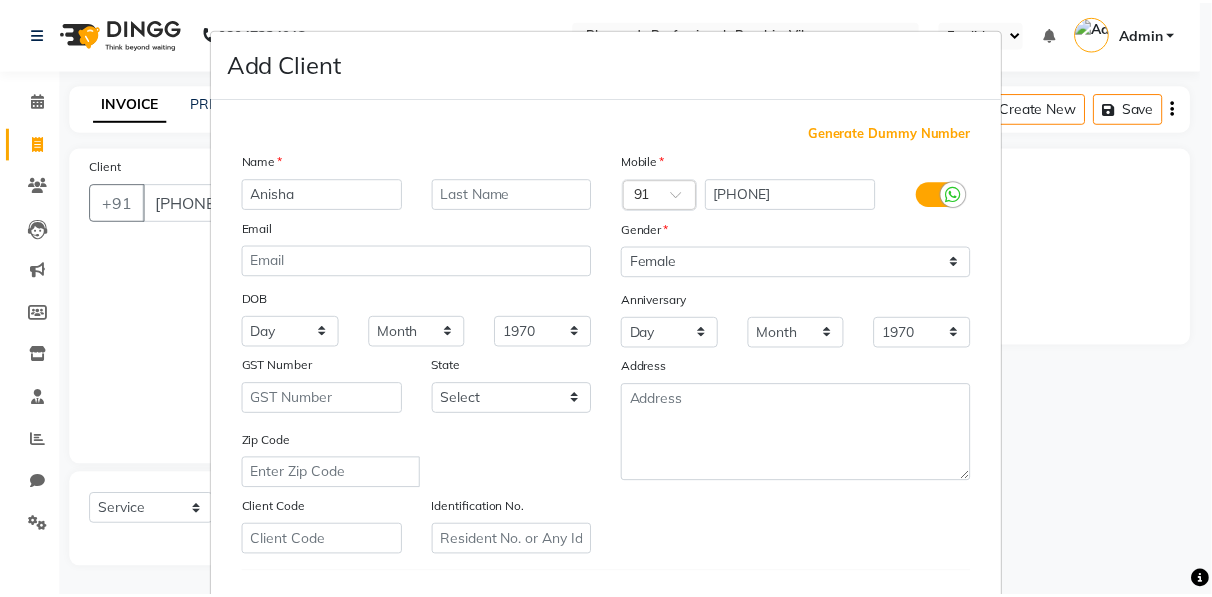 scroll, scrollTop: 321, scrollLeft: 0, axis: vertical 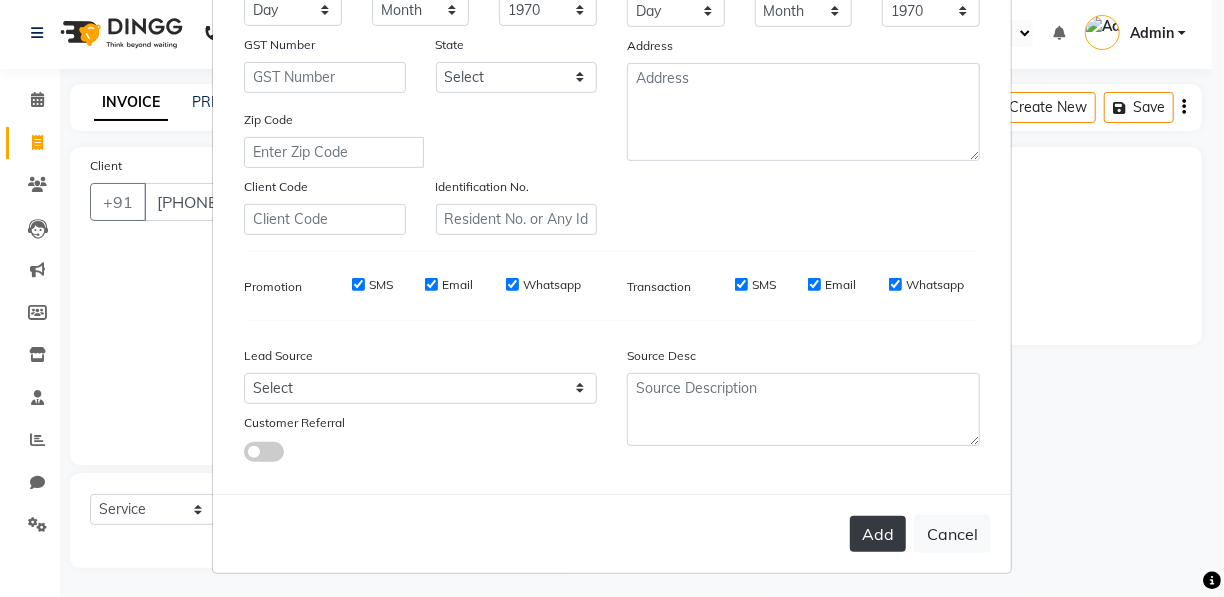 click on "Add" at bounding box center [878, 534] 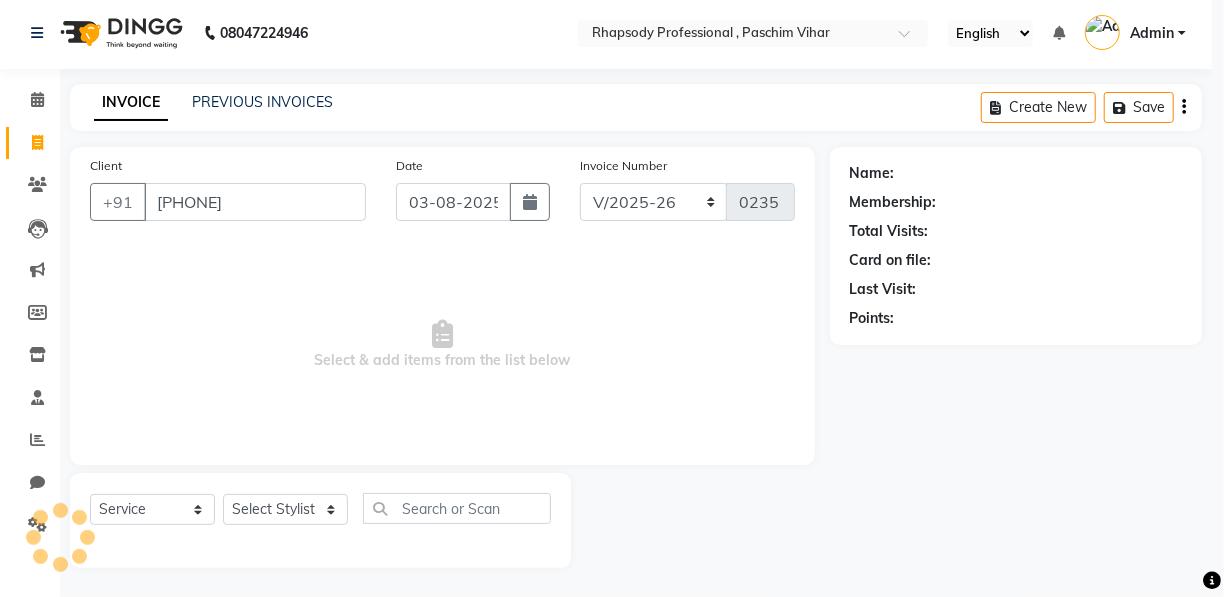 type 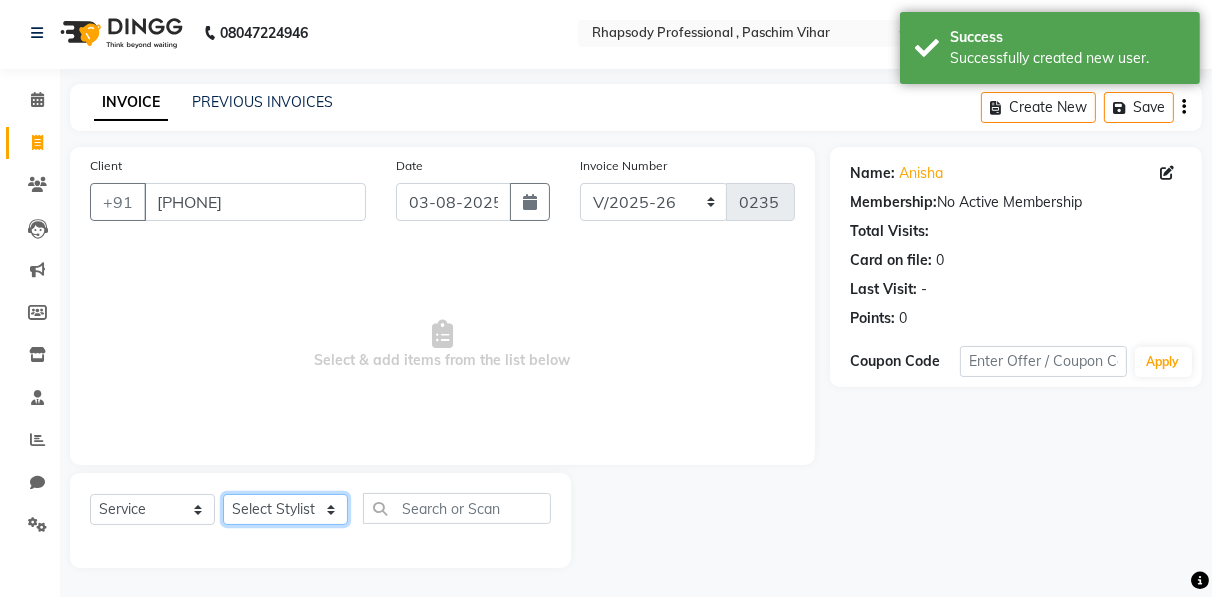 click on "[FIRST] [LAST] [FIRST] [LAST] [FIRST] [LAST] [FIRST] [LAST] [FIRST] [LAST] [FIRST] [LAST] [FIRST] [LAST] [FIRST] [LAST] [FIRST] [LAST] [FIRST] [LAST] [FIRST] [LAST] [FIRST] [LAST]" 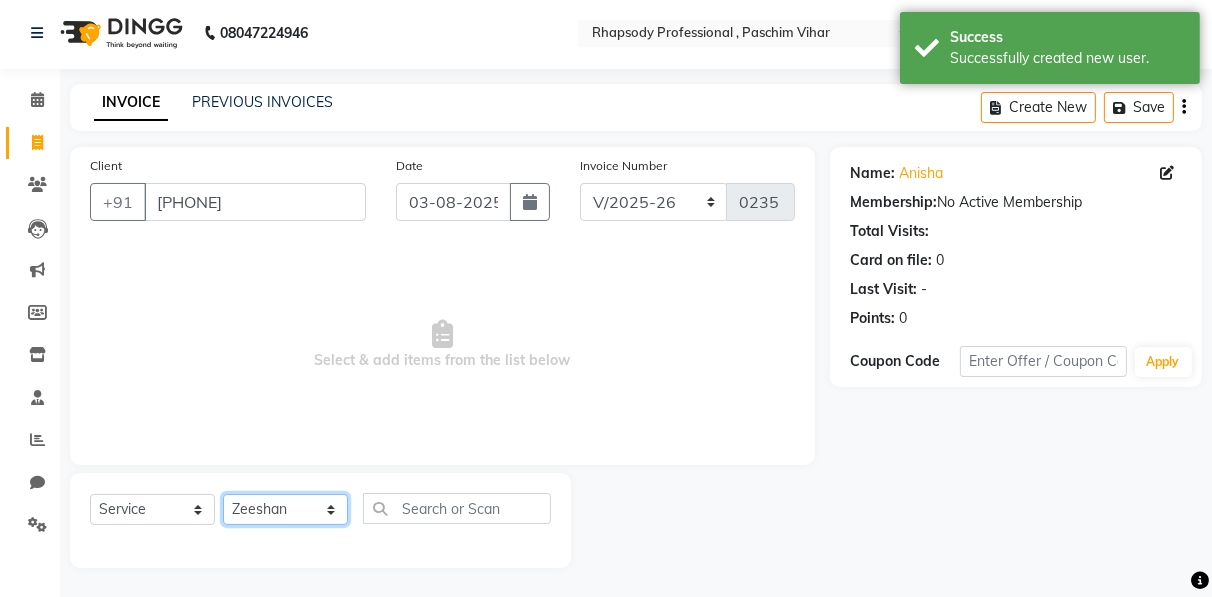 click on "[FIRST] [LAST] [FIRST] [LAST] [FIRST] [LAST] [FIRST] [LAST] [FIRST] [LAST] [FIRST] [LAST] [FIRST] [LAST] [FIRST] [LAST] [FIRST] [LAST] [FIRST] [LAST] [FIRST] [LAST] [FIRST] [LAST]" 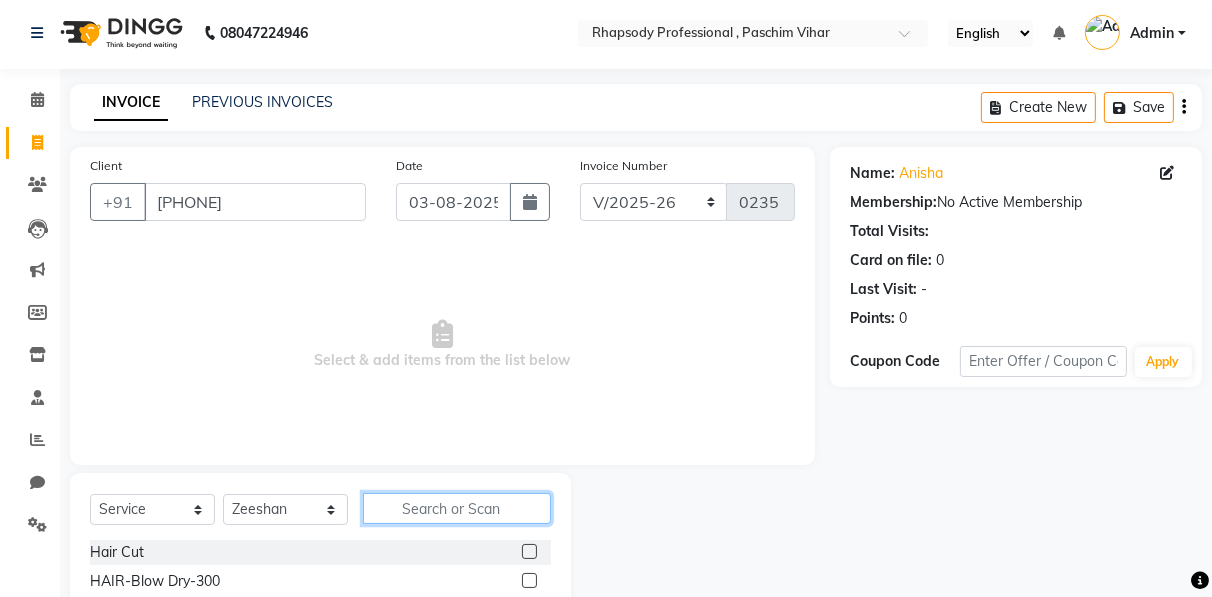 click 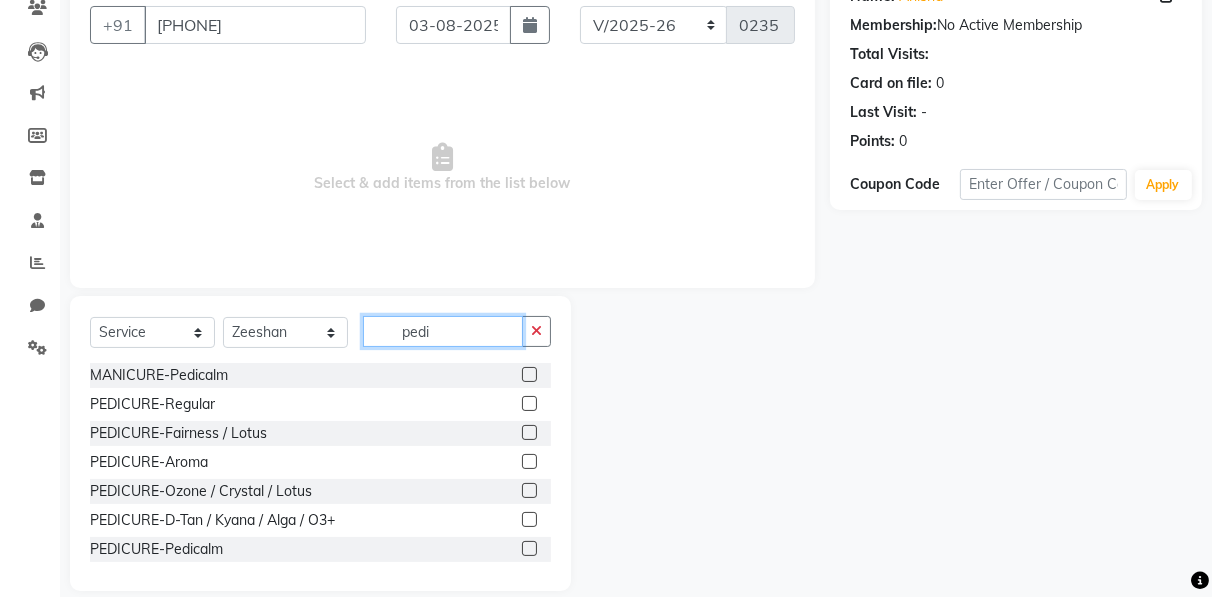 scroll, scrollTop: 202, scrollLeft: 0, axis: vertical 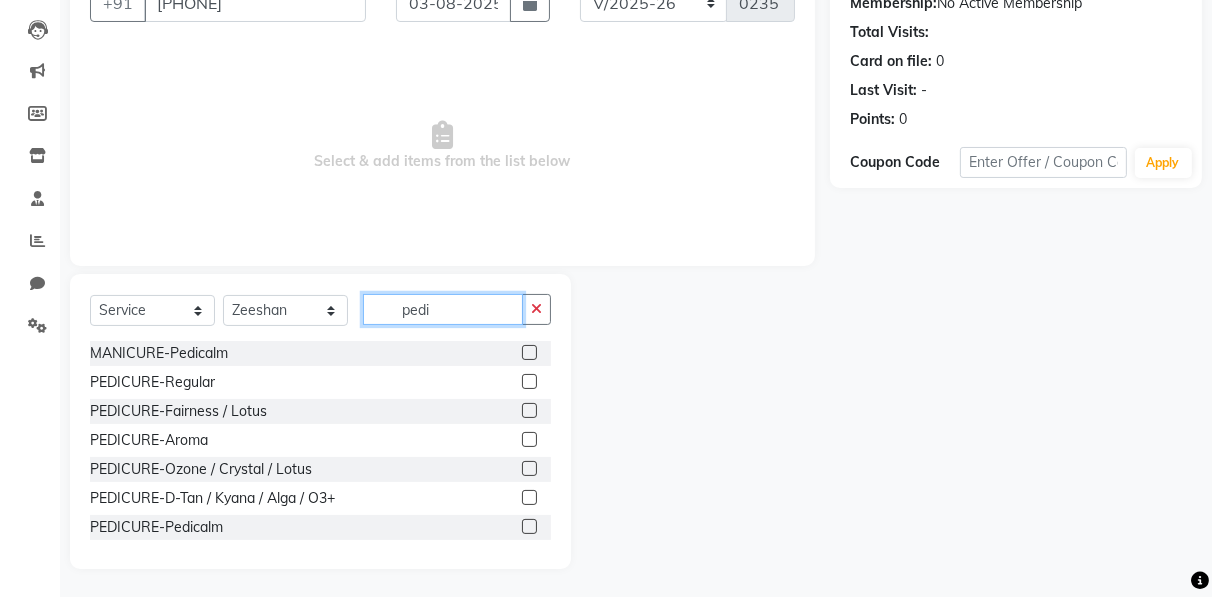 type on "pedi" 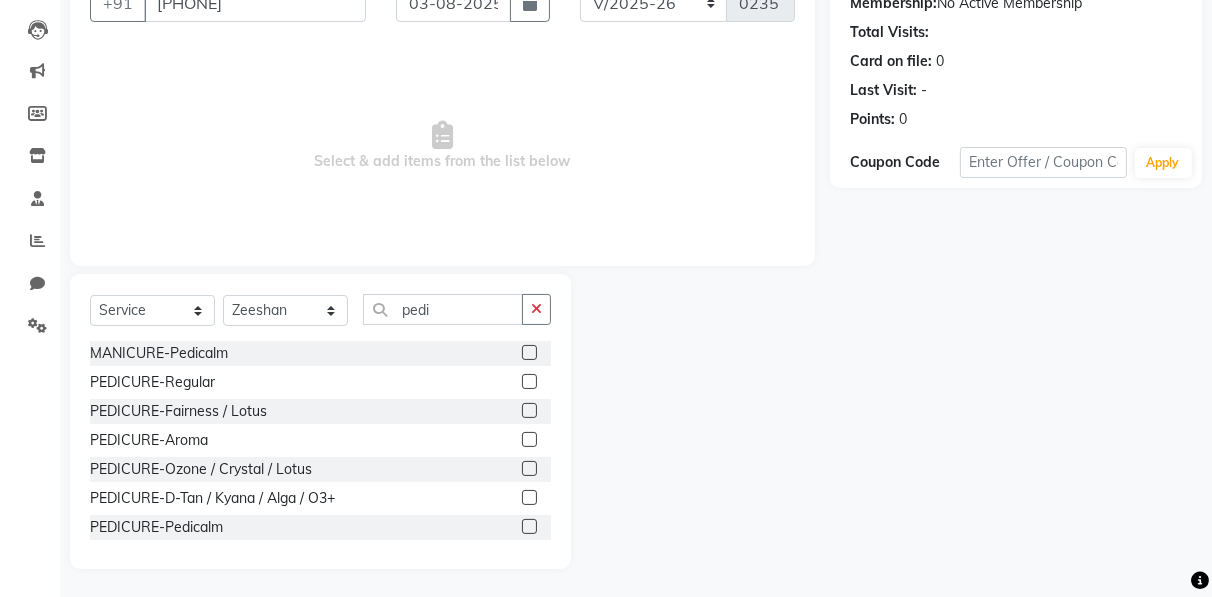 click 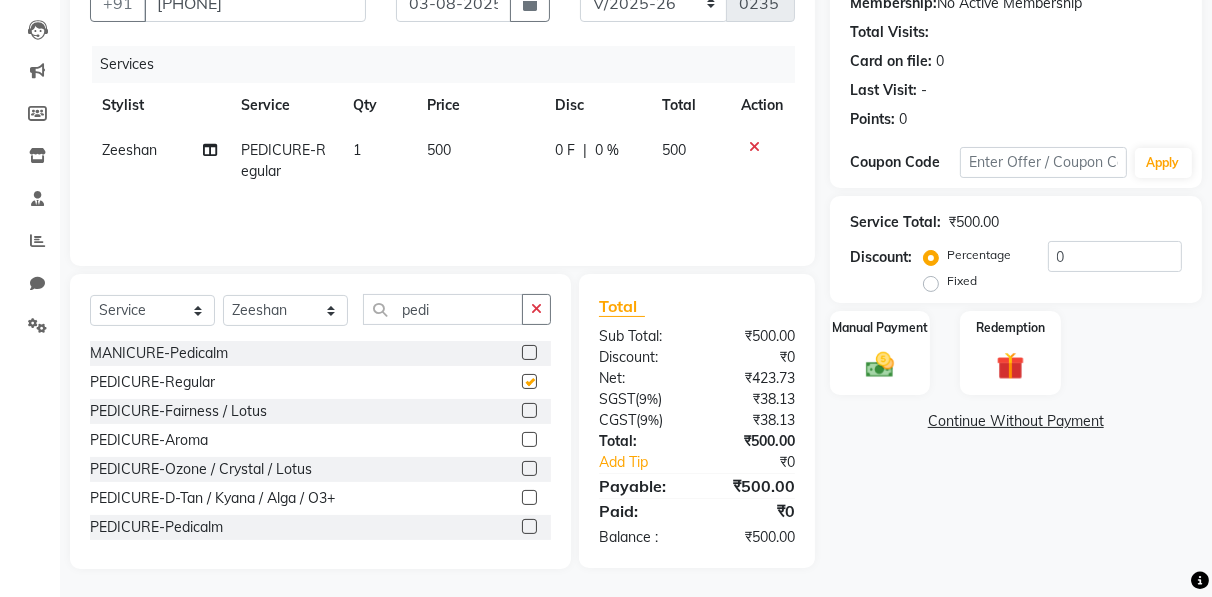 checkbox on "false" 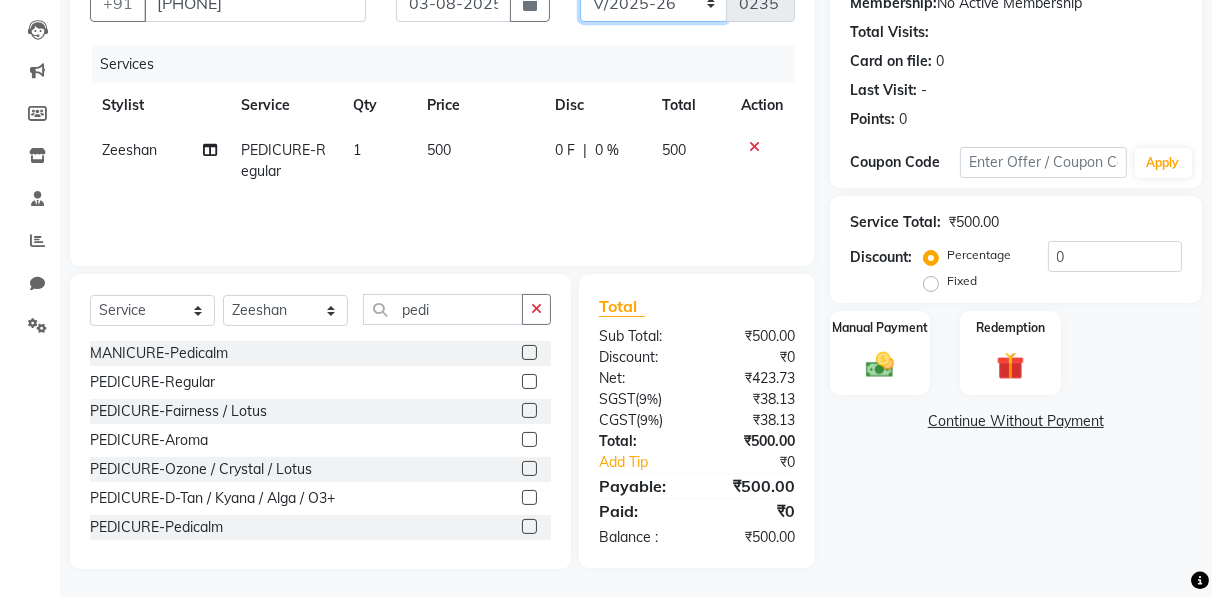 click on "RNV/2025-26 V/2025 V/2025-26" 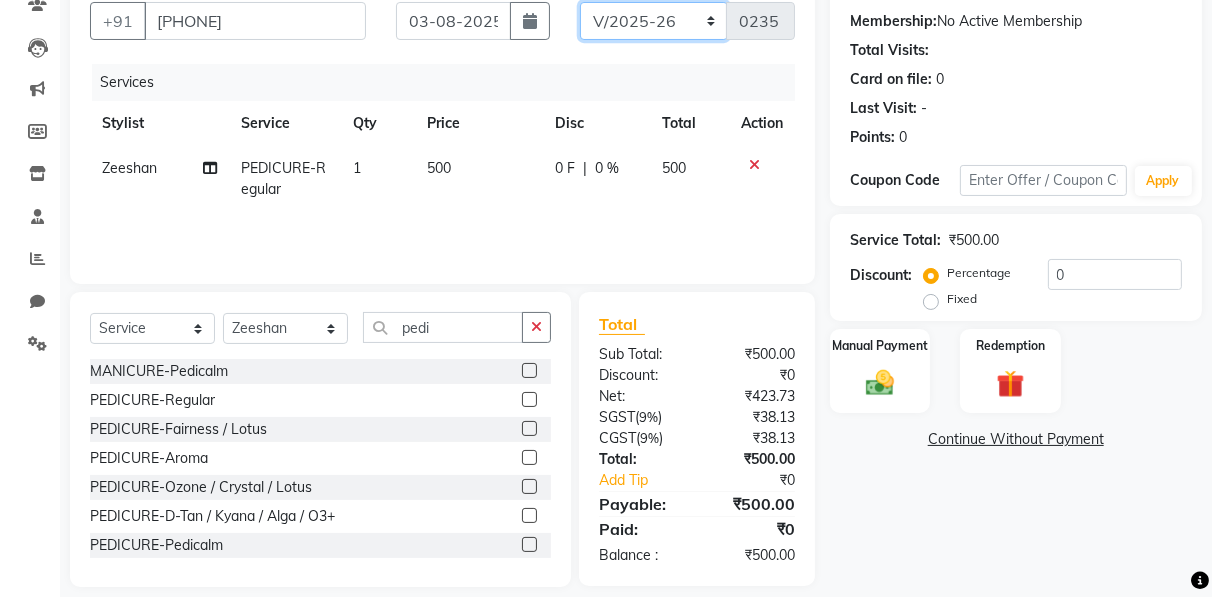 select on "8650" 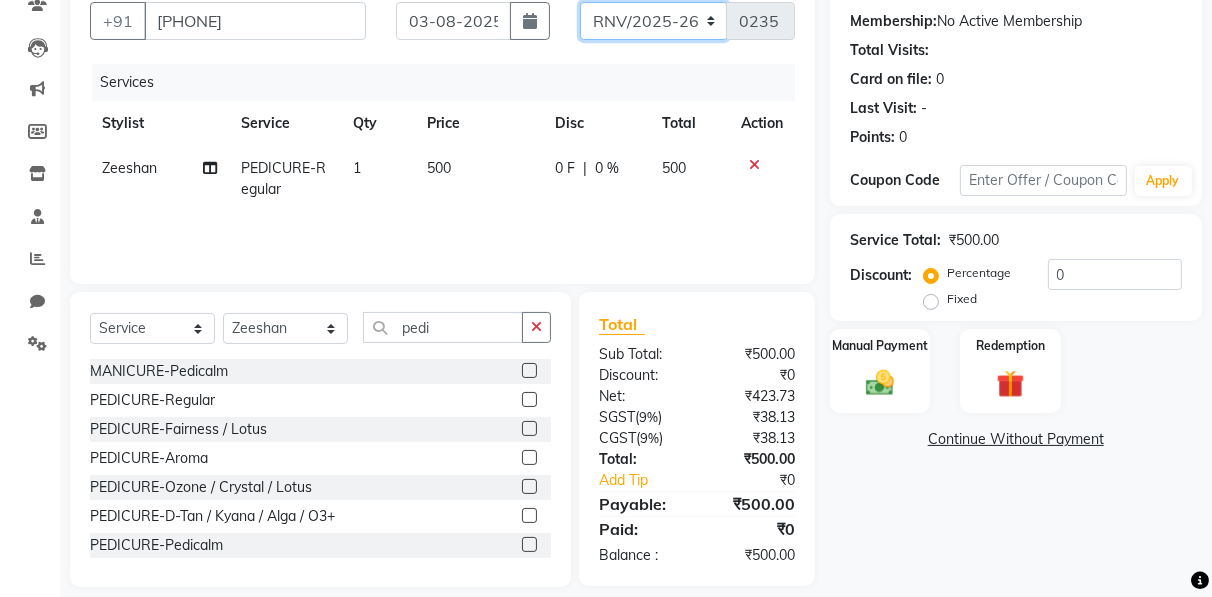 click on "RNV/2025-26 V/2025 V/2025-26" 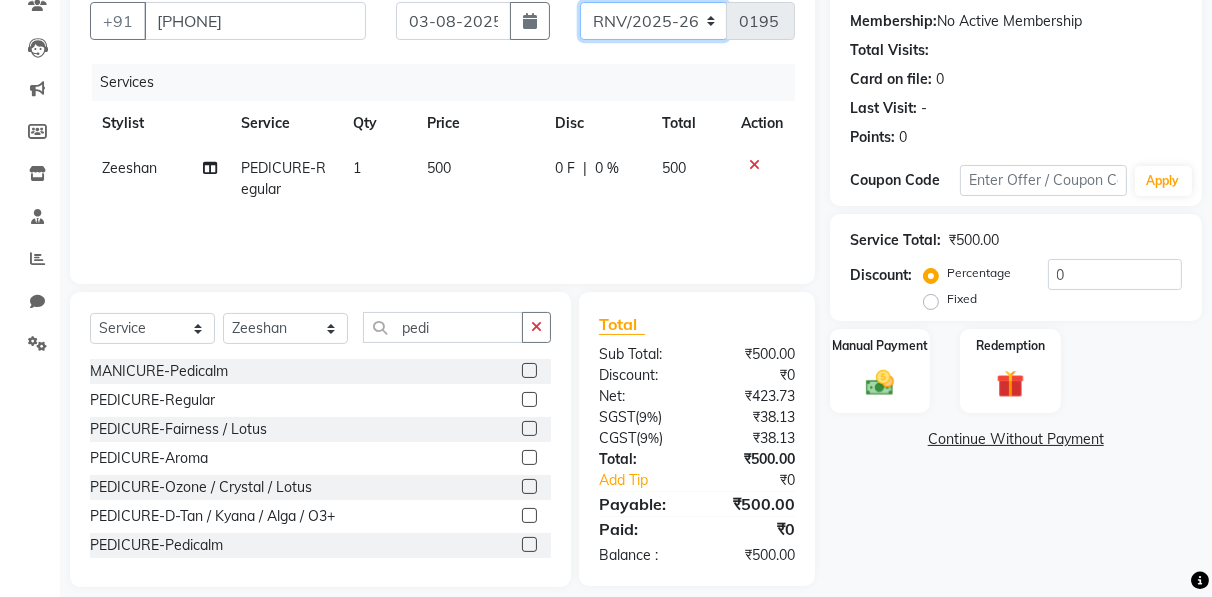 scroll, scrollTop: 0, scrollLeft: 0, axis: both 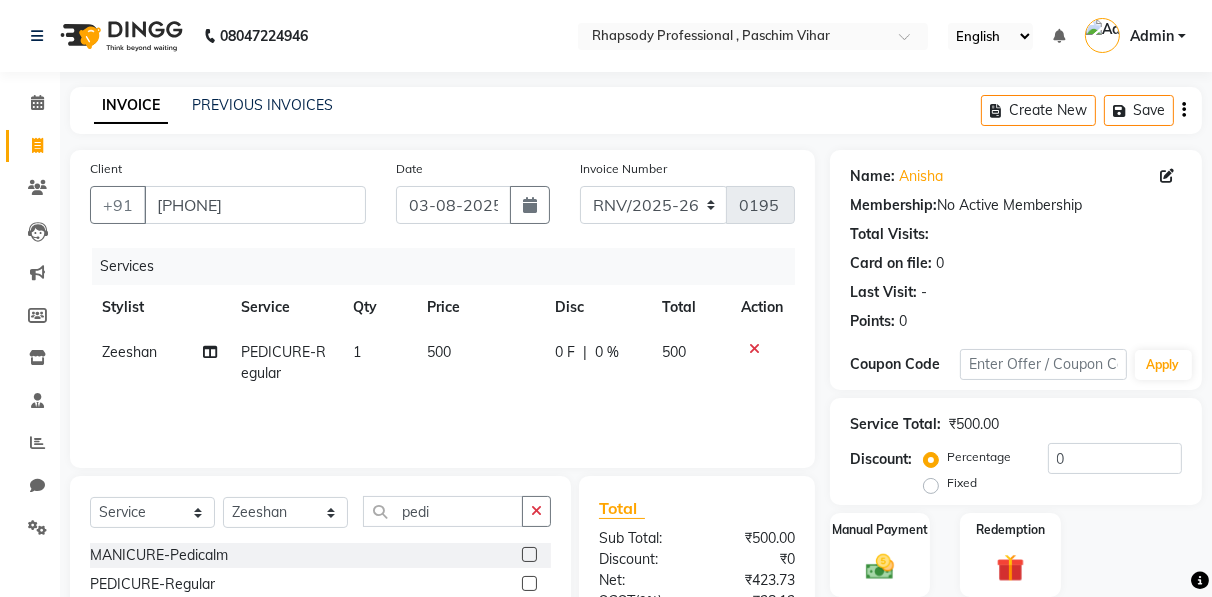 click 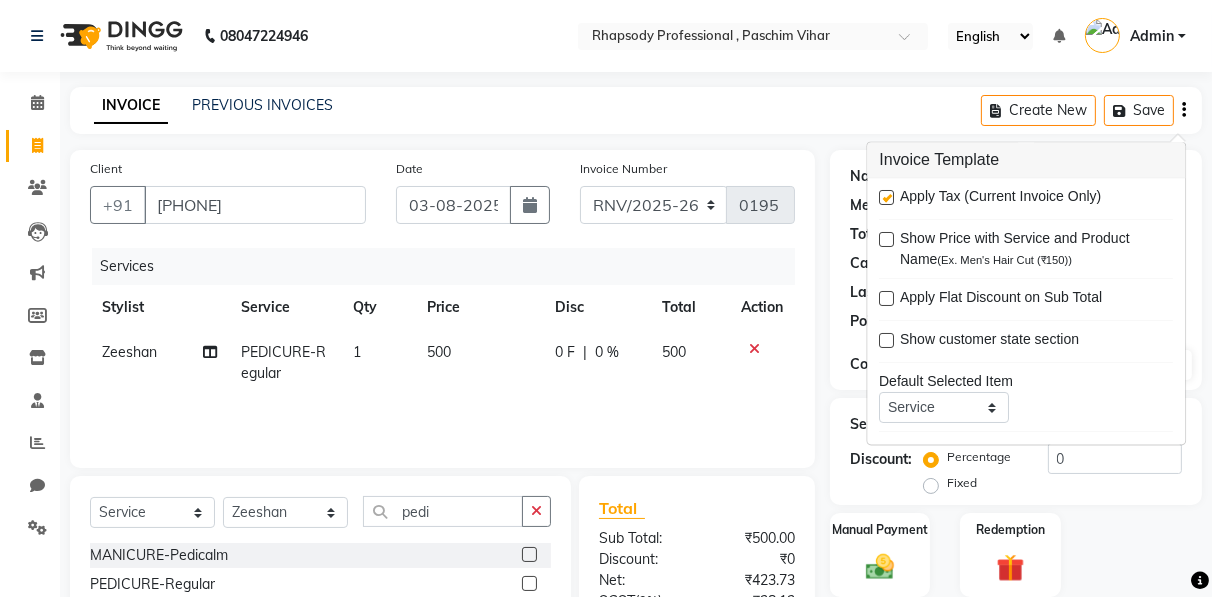 click at bounding box center [886, 198] 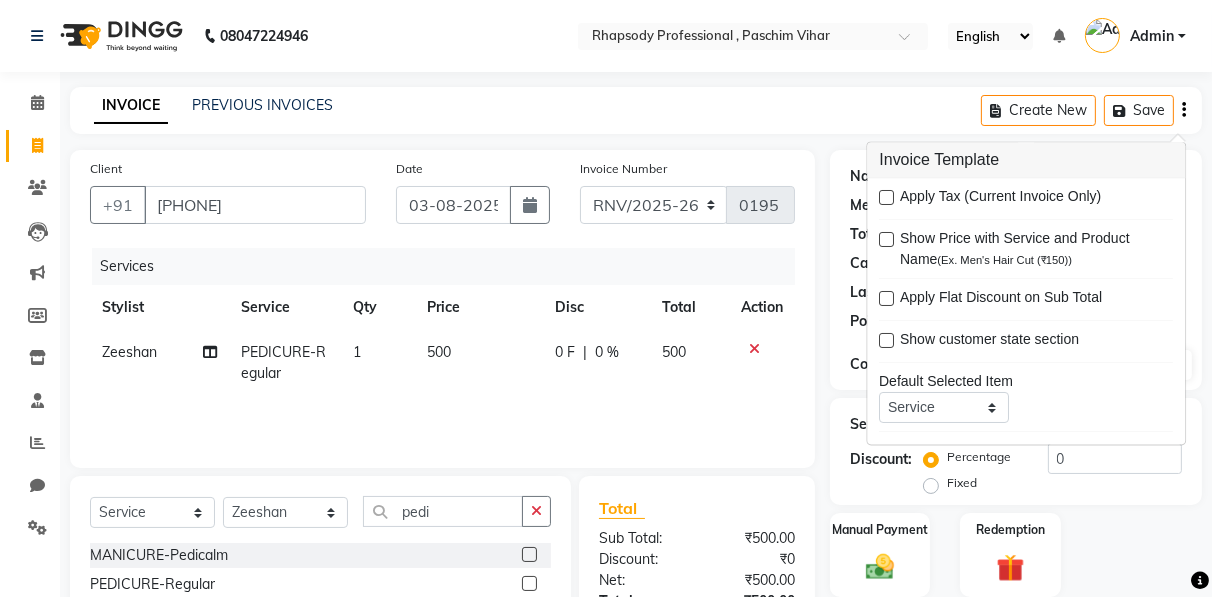 scroll, scrollTop: 202, scrollLeft: 0, axis: vertical 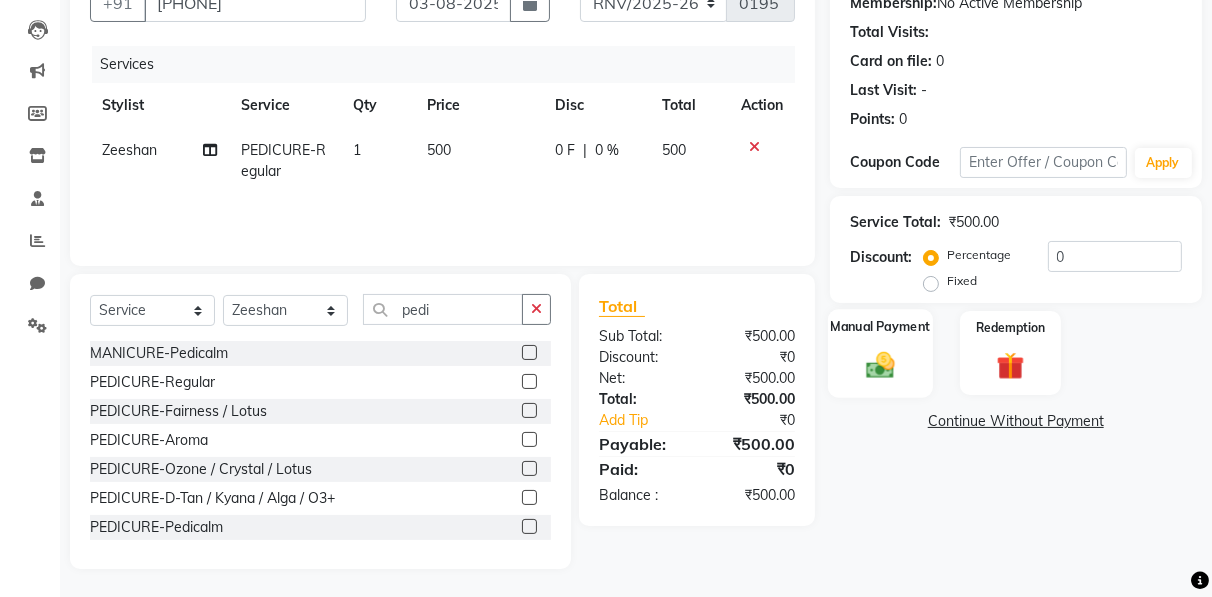 click 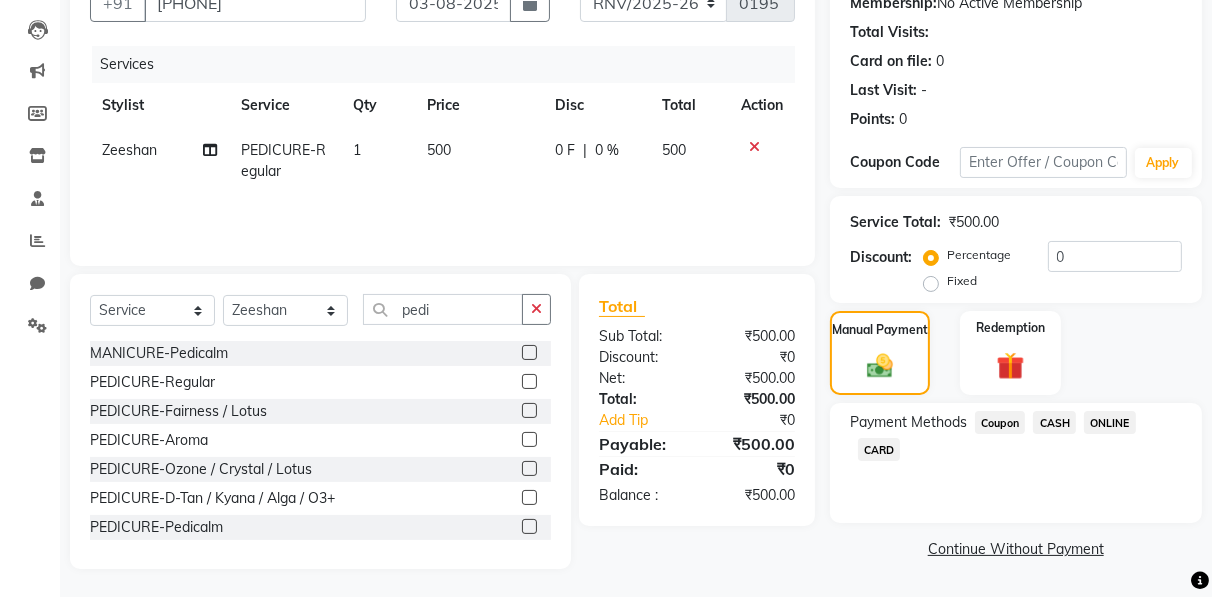click on "CASH" 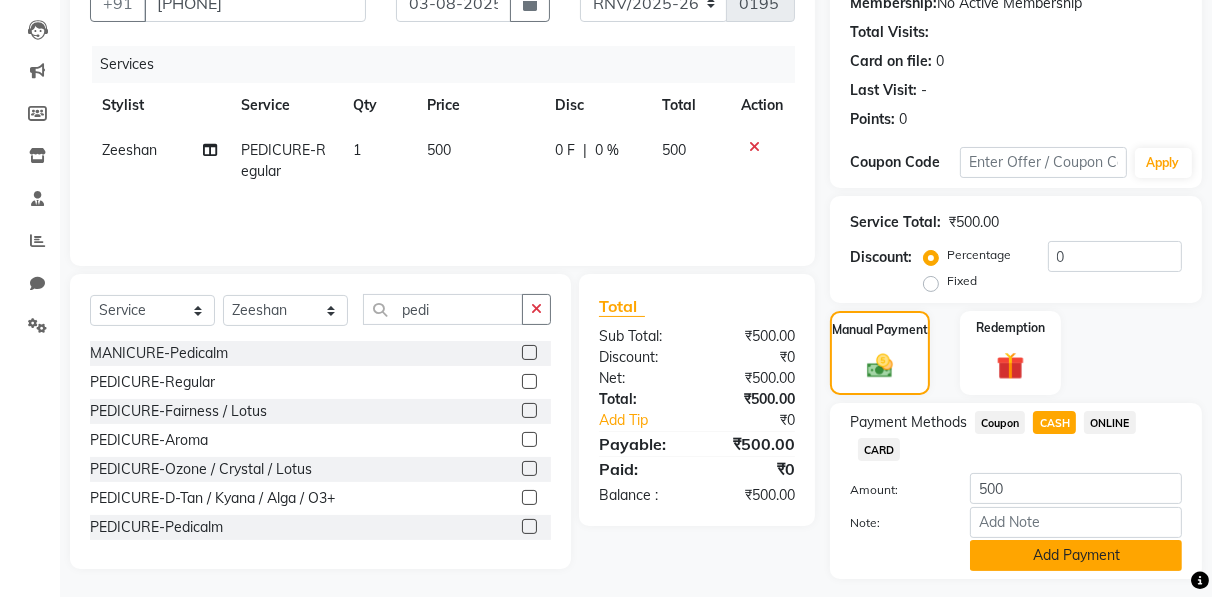 click on "Add Payment" 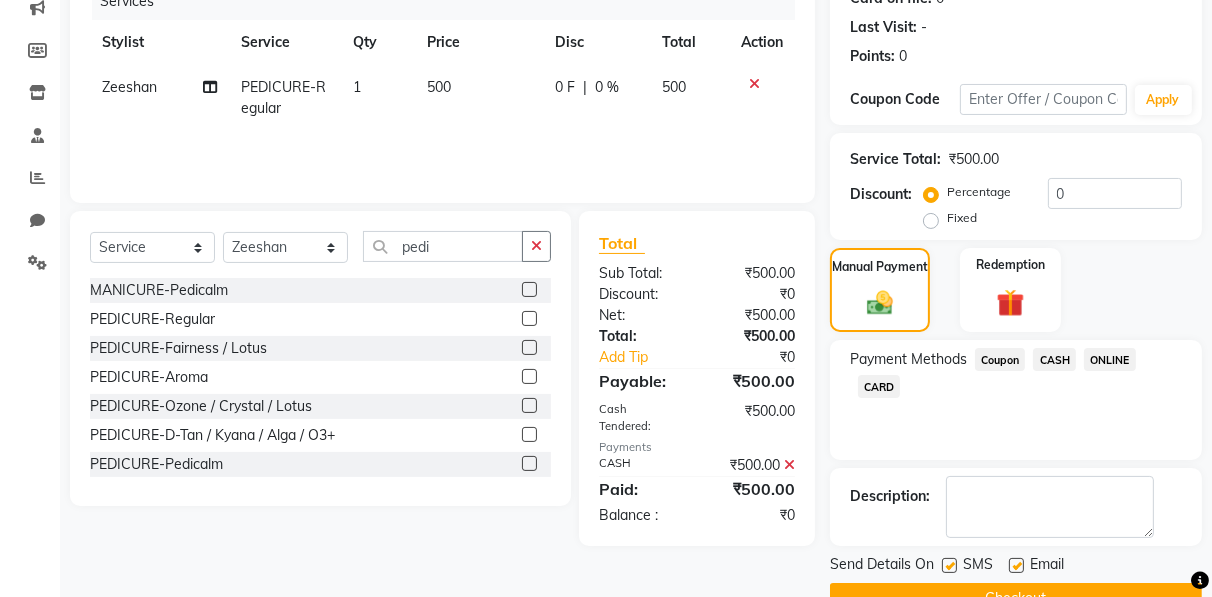 scroll, scrollTop: 310, scrollLeft: 0, axis: vertical 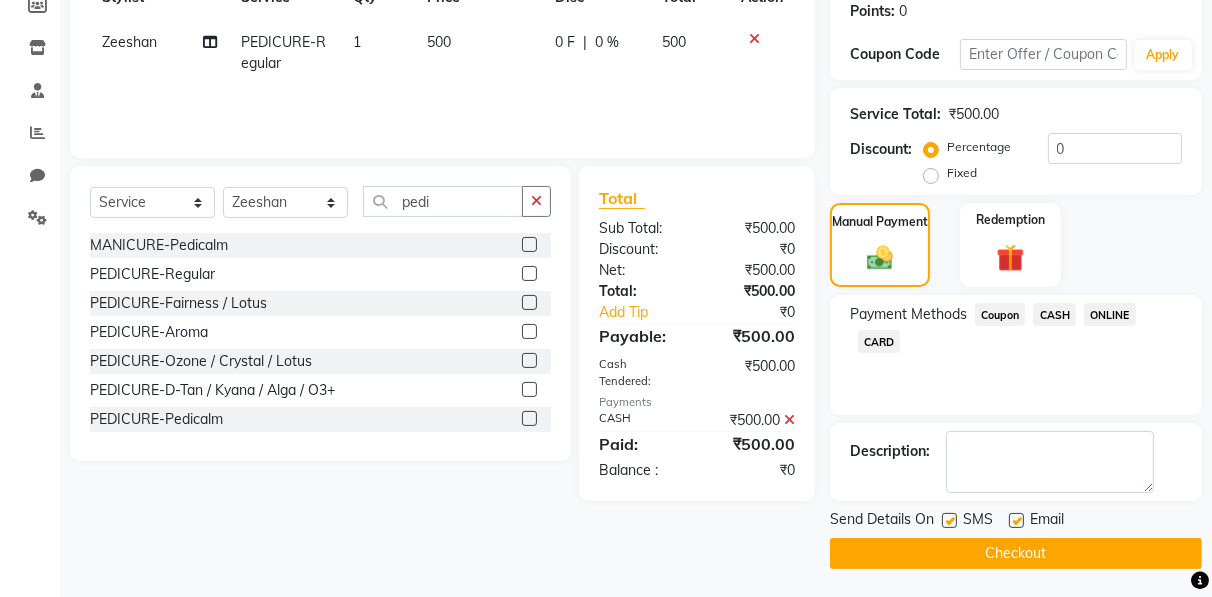 click on "Checkout" 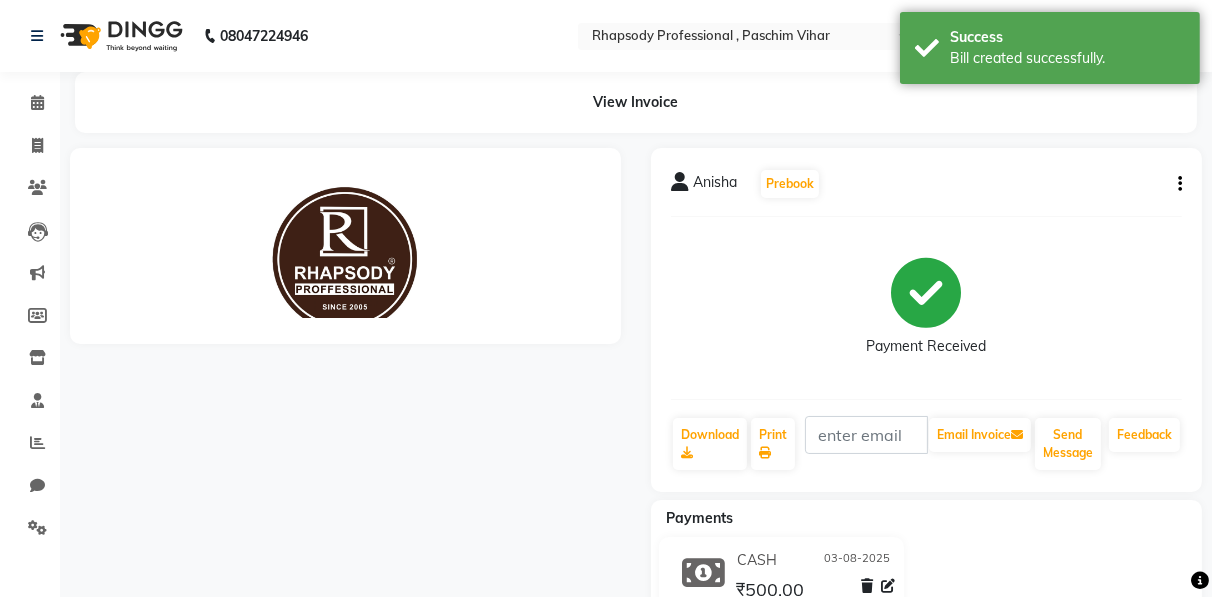 scroll, scrollTop: 0, scrollLeft: 0, axis: both 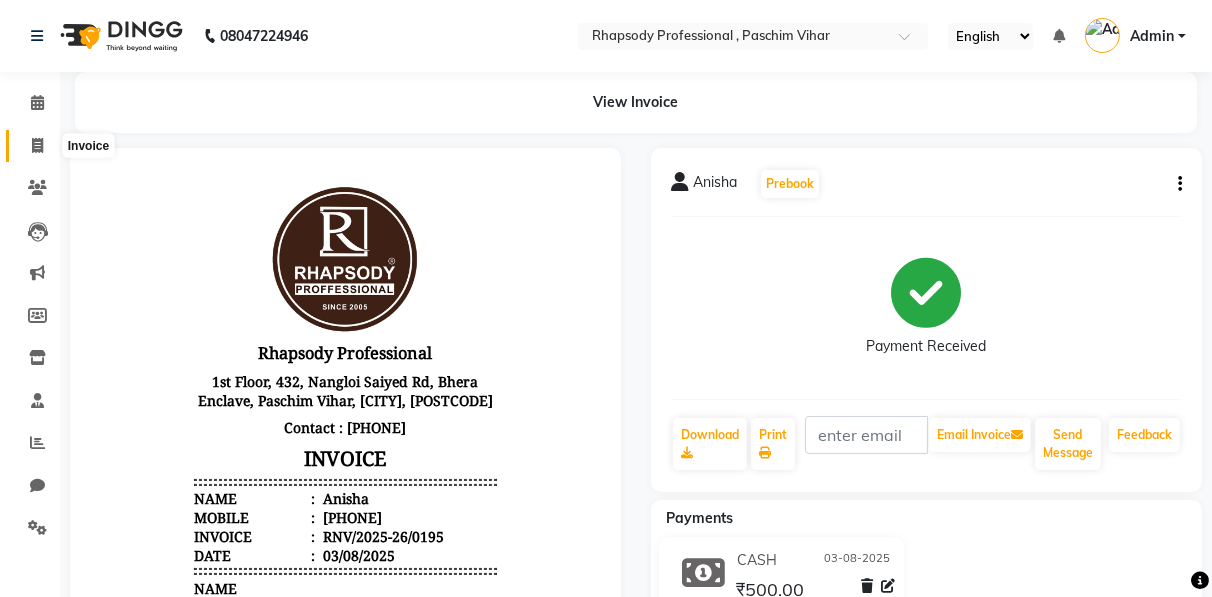 click 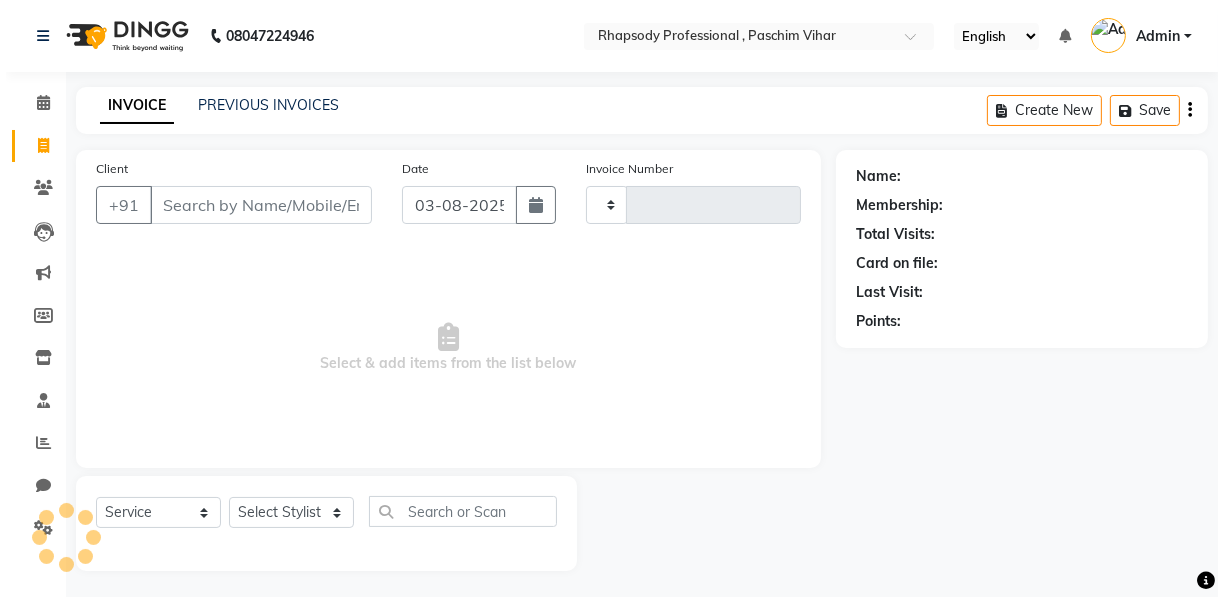 scroll, scrollTop: 3, scrollLeft: 0, axis: vertical 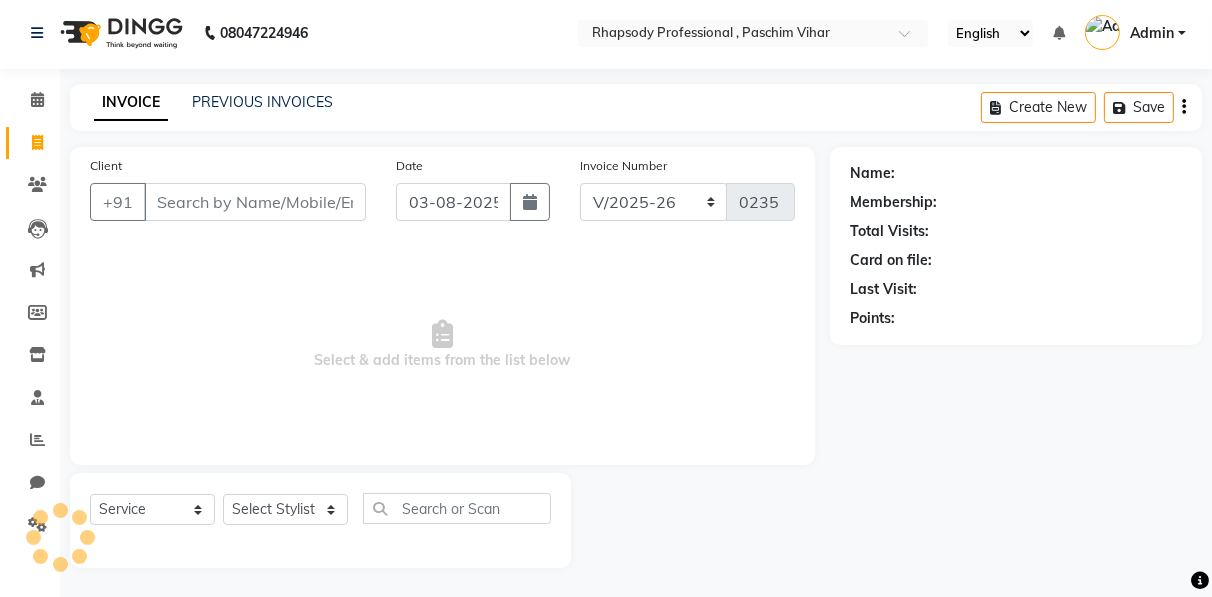 click on "Client" at bounding box center [255, 202] 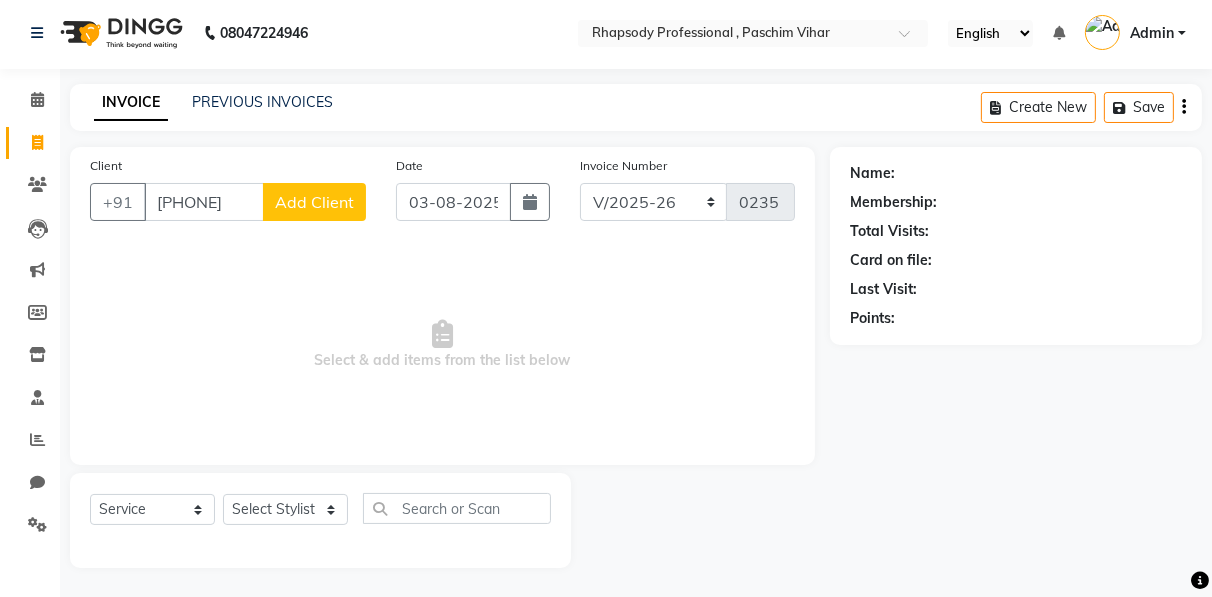 click on "Add Client" 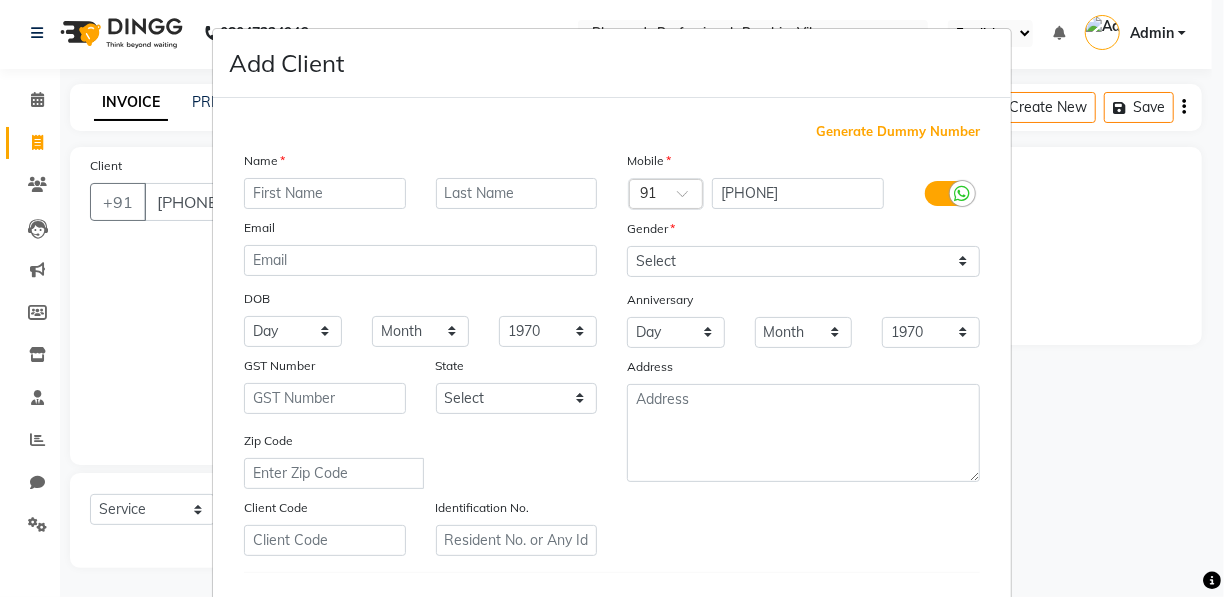 click at bounding box center [325, 193] 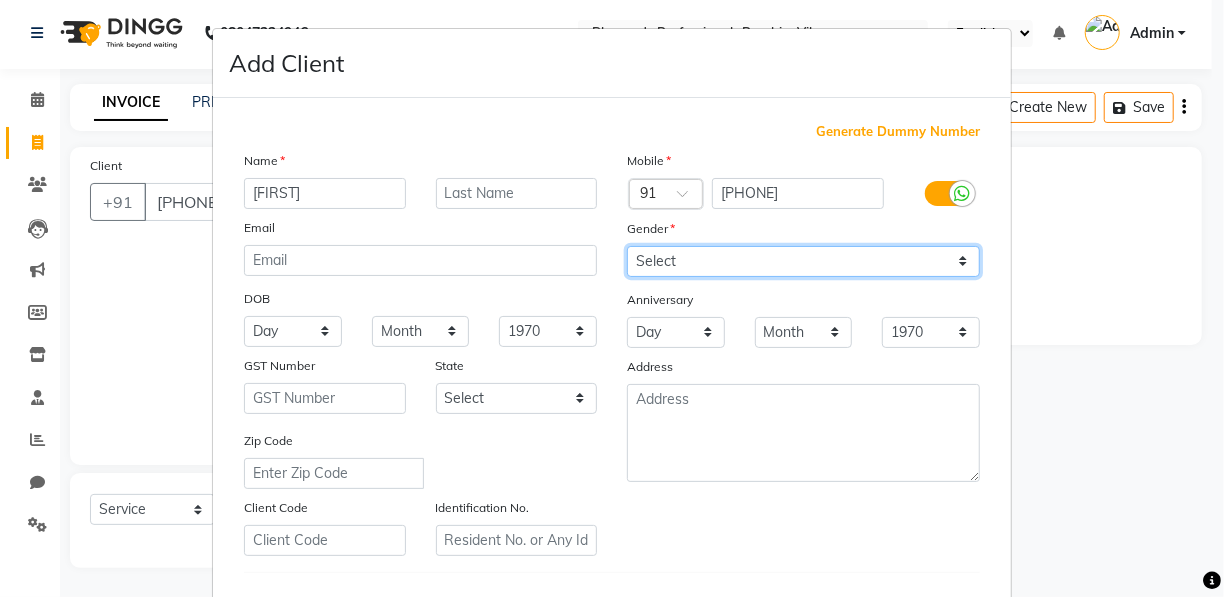 click on "Select Male Female Other Prefer Not To Say" at bounding box center (803, 261) 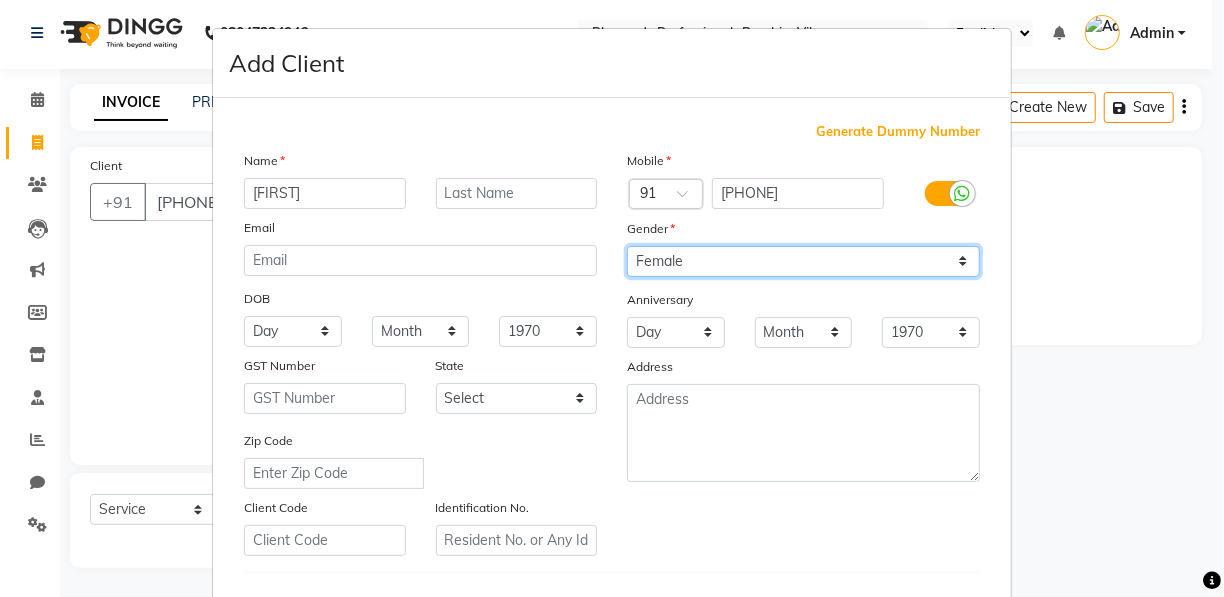 click on "Select Male Female Other Prefer Not To Say" at bounding box center (803, 261) 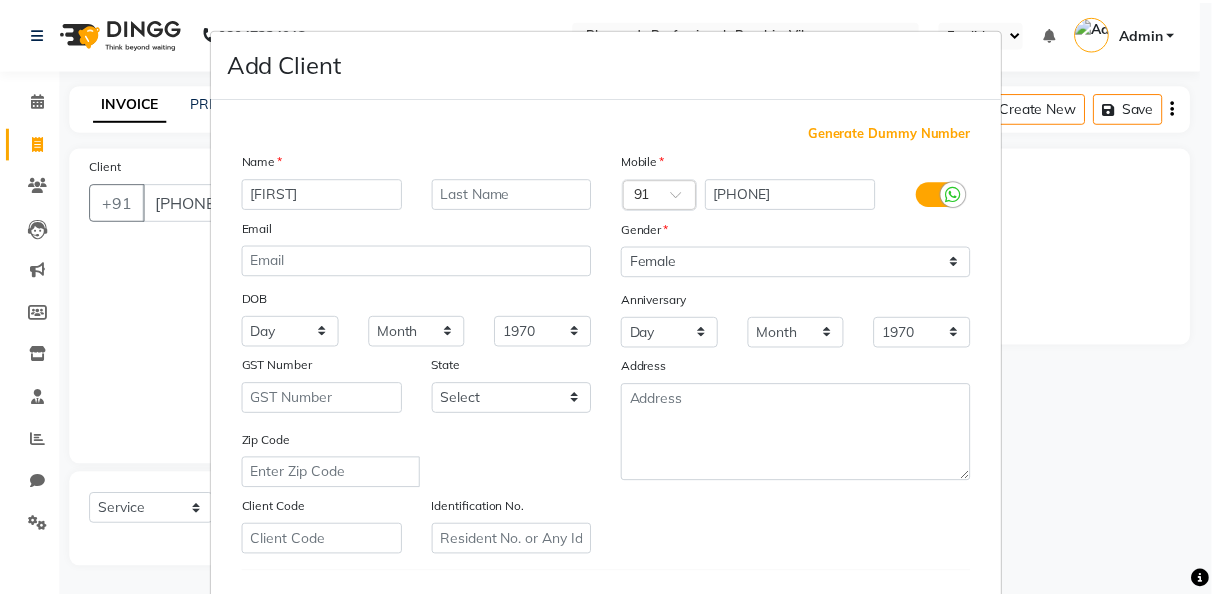 scroll, scrollTop: 321, scrollLeft: 0, axis: vertical 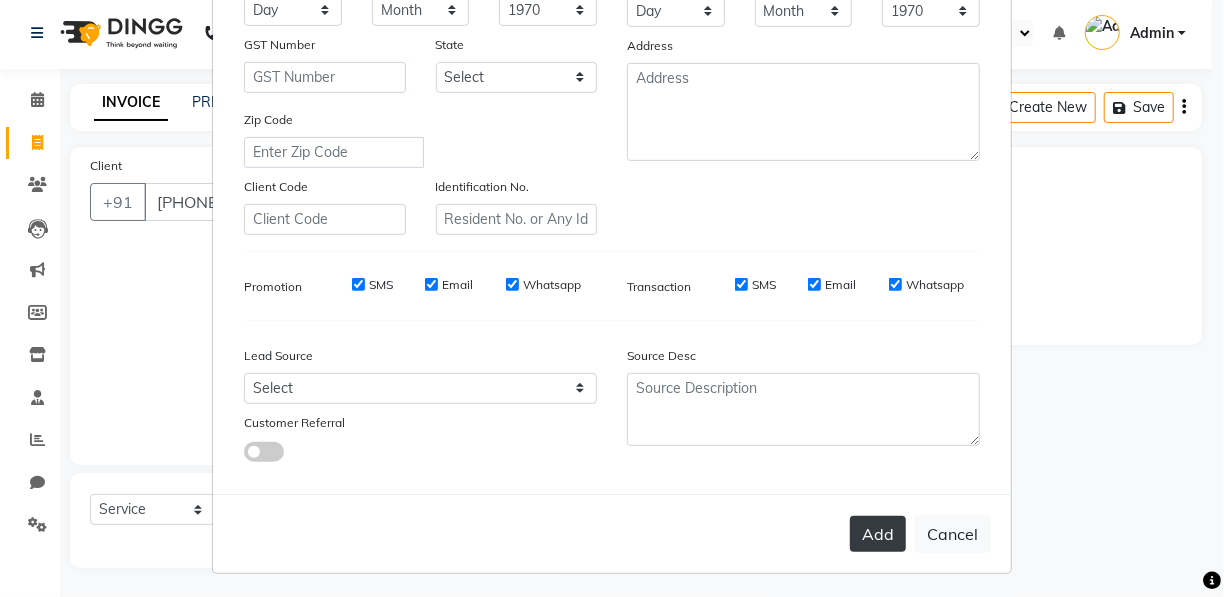 click on "Add" at bounding box center [878, 534] 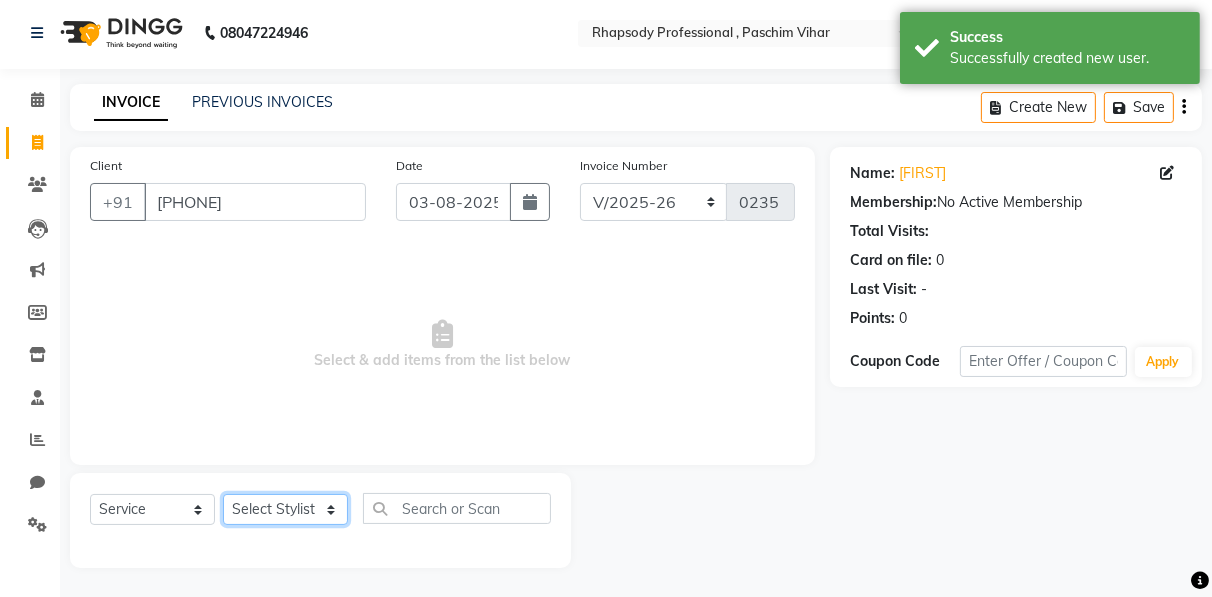 click on "[FIRST] [LAST] [FIRST] [LAST] [FIRST] [LAST] [FIRST] [LAST] [FIRST] [LAST] [FIRST] [LAST] [FIRST] [LAST] [FIRST] [LAST] [FIRST] [LAST] [FIRST] [LAST] [FIRST] [LAST] [FIRST] [LAST]" 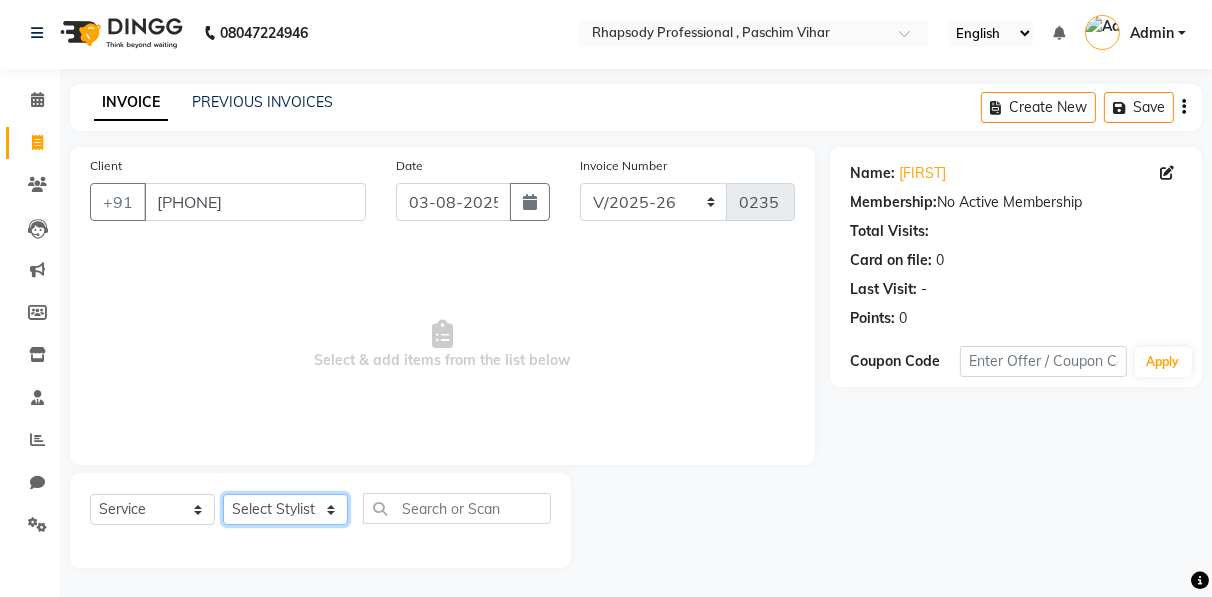 click on "[FIRST] [LAST] [FIRST] [LAST] [FIRST] [LAST] [FIRST] [LAST] [FIRST] [LAST] [FIRST] [LAST] [FIRST] [LAST] [FIRST] [LAST] [FIRST] [LAST] [FIRST] [LAST] [FIRST] [LAST] [FIRST] [LAST]" 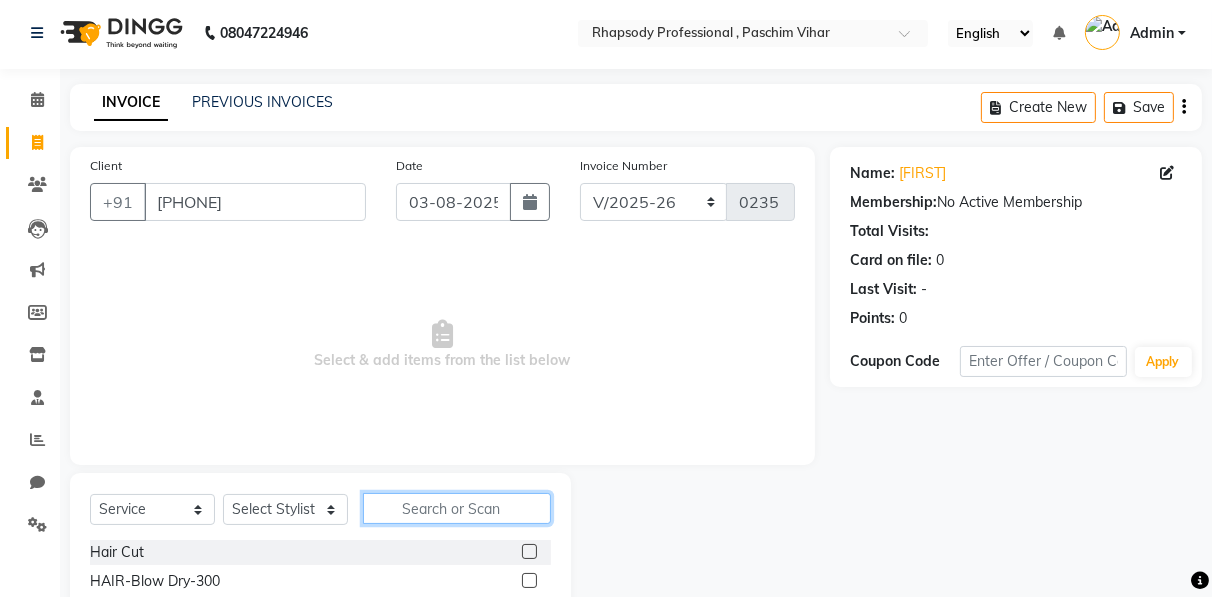 click 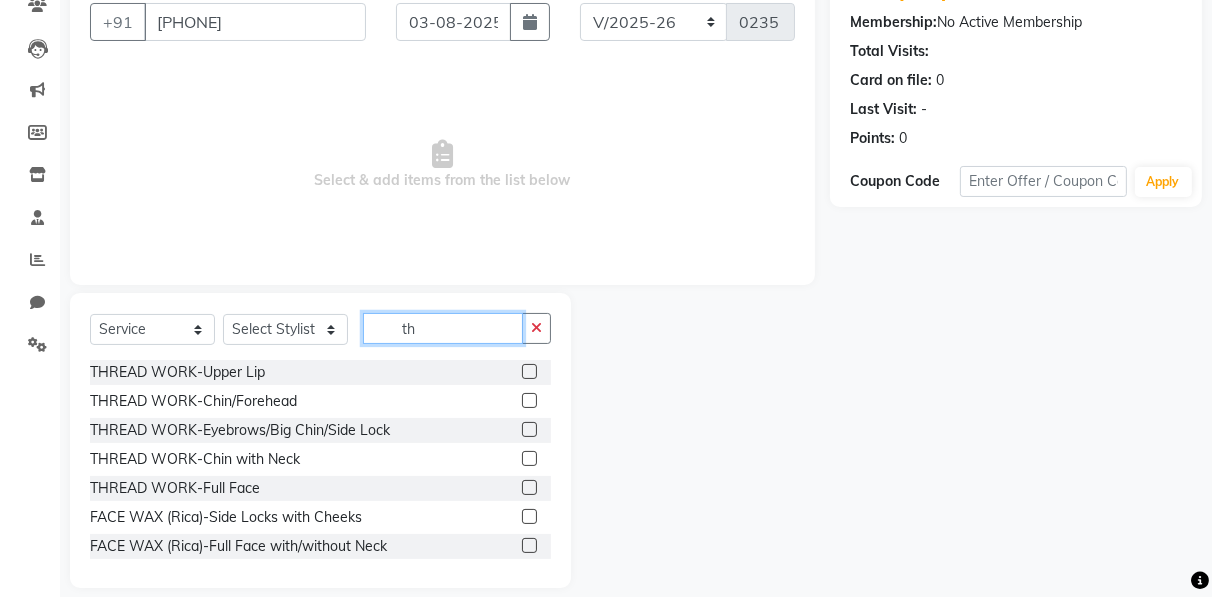 scroll, scrollTop: 202, scrollLeft: 0, axis: vertical 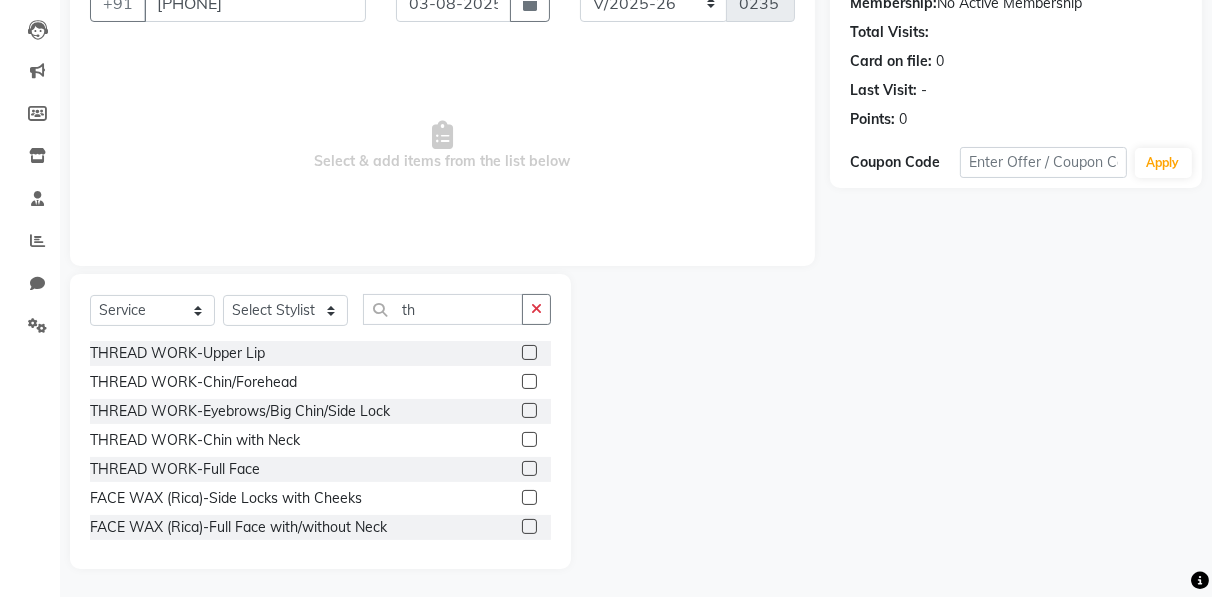 click 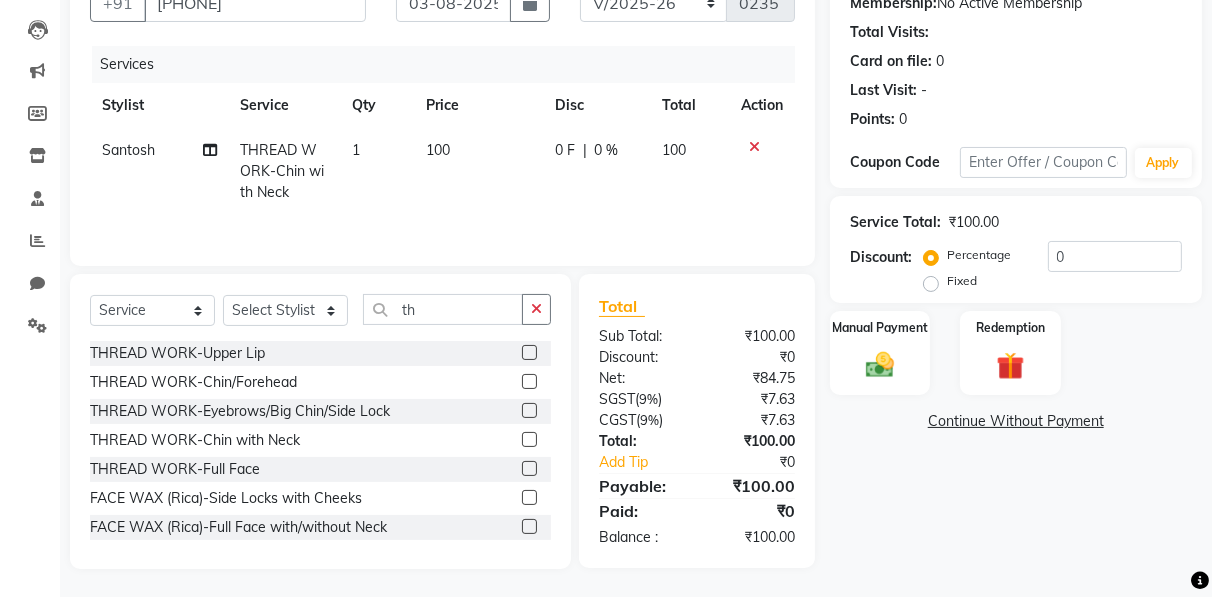 click 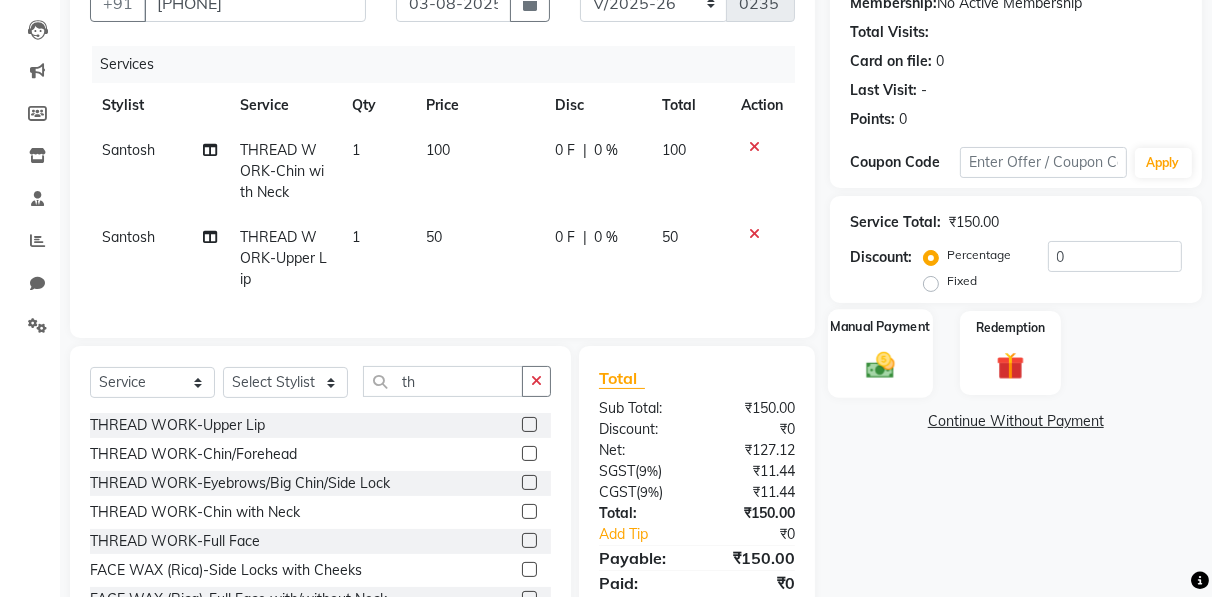 click 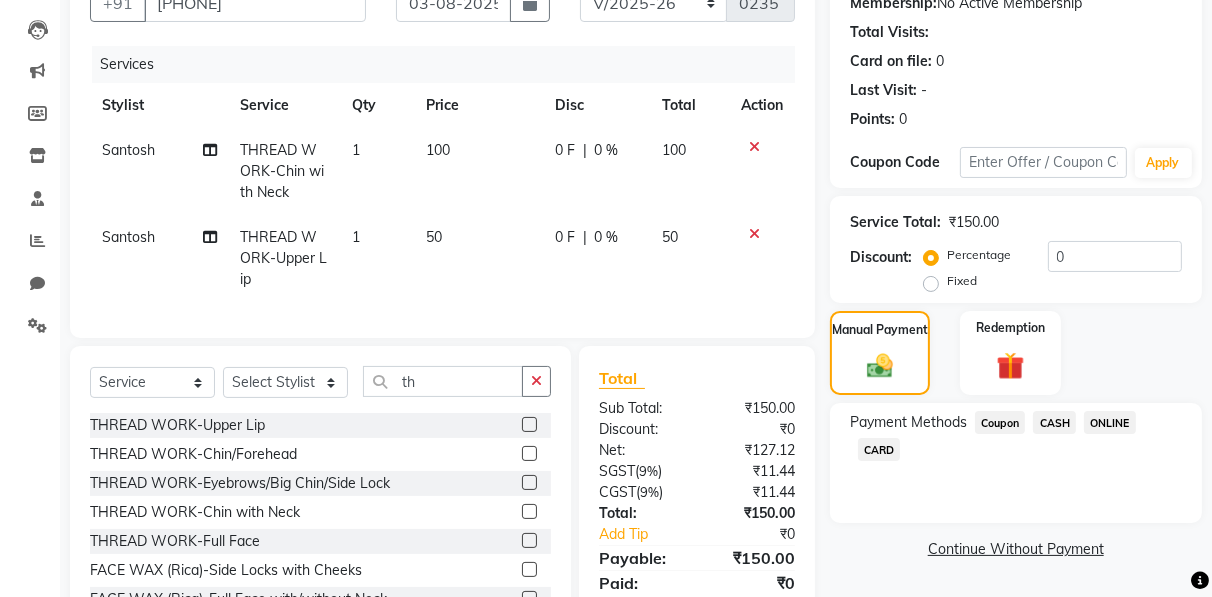 click on "CASH" 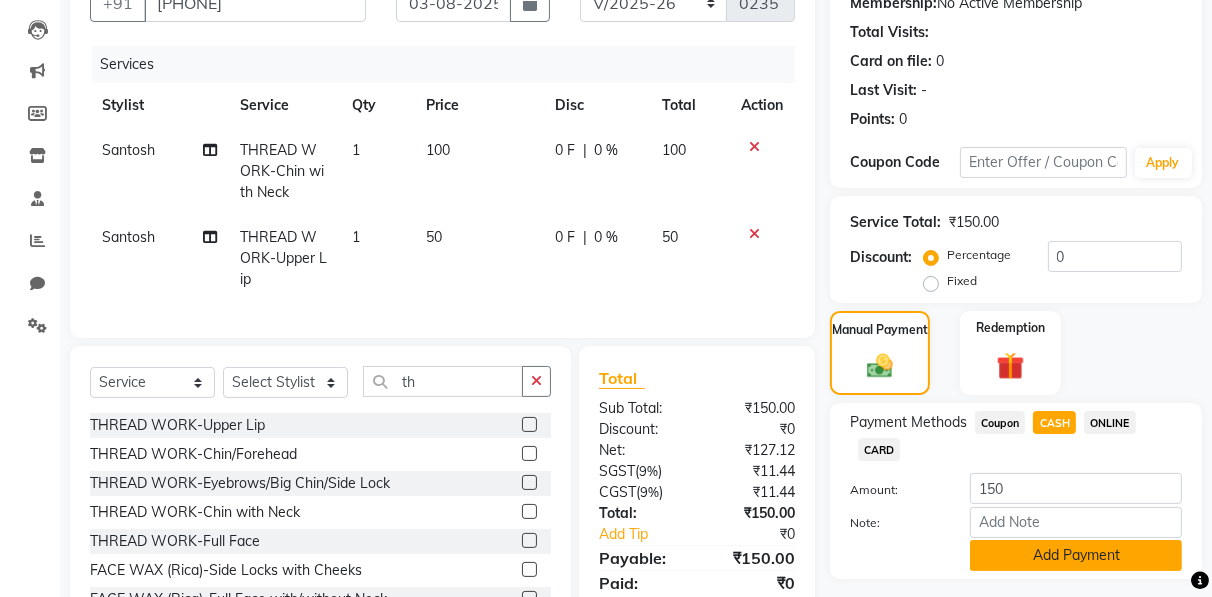 click on "Add Payment" 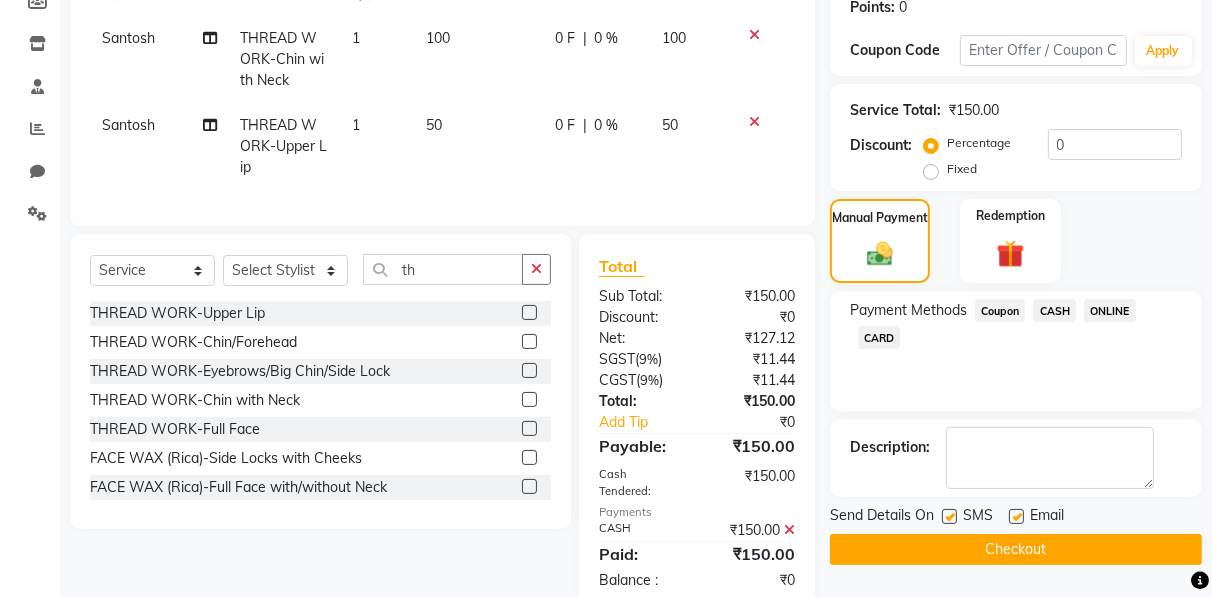 scroll, scrollTop: 356, scrollLeft: 0, axis: vertical 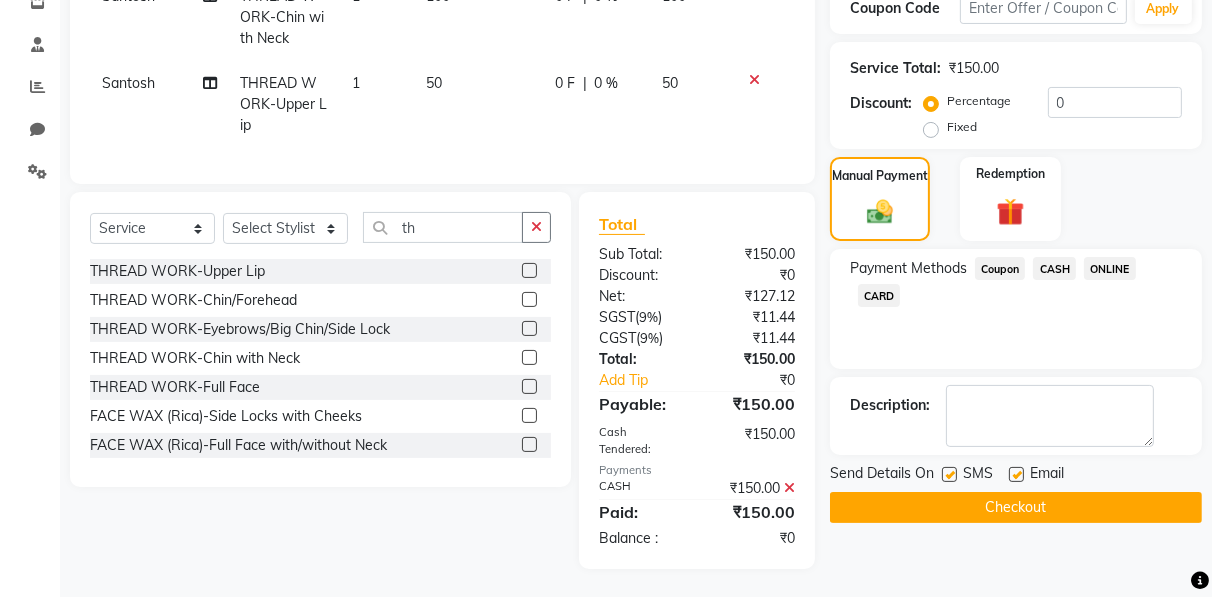 click on "Checkout" 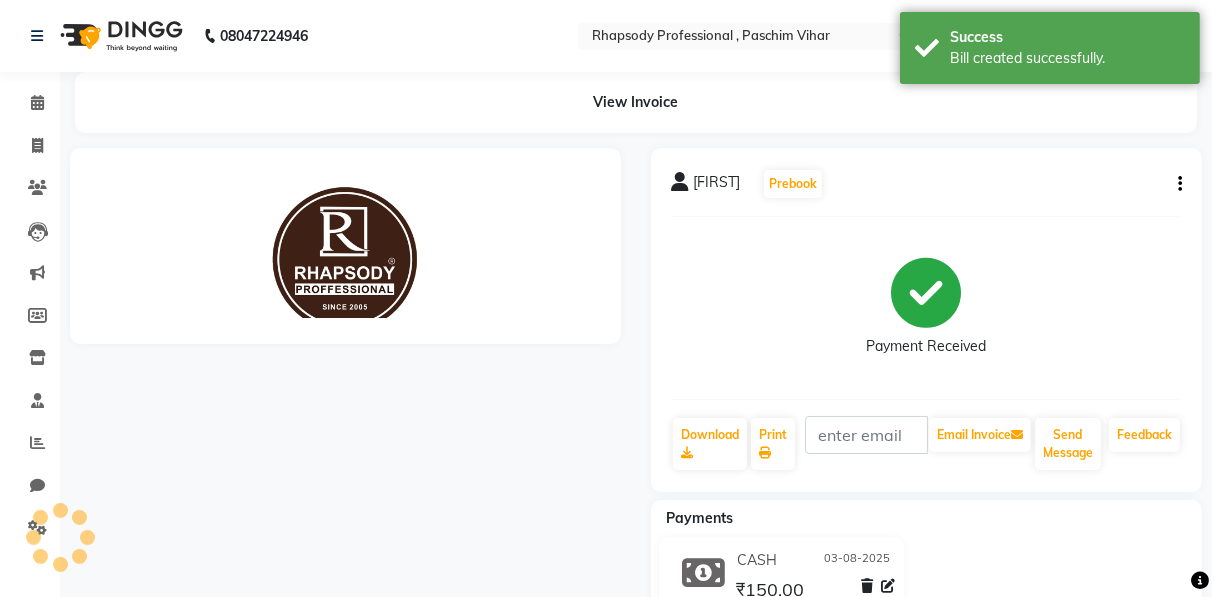 scroll, scrollTop: 0, scrollLeft: 0, axis: both 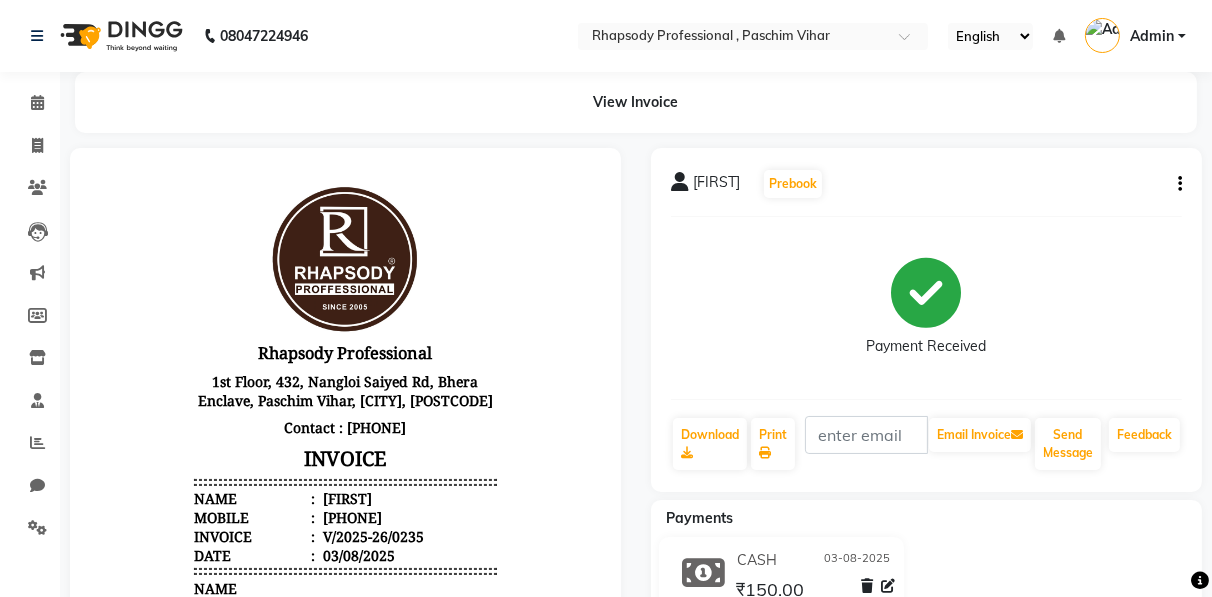 click on "08047224946 Select Location × Rhapsody Professional , Paschim Vihar English ENGLISH Español العربية मराठी हिंदी ગુજરાતી தமிழ் 中文 Notifications nothing to show Admin Manage Profile Change Password Sign out  Version:3.15.11" 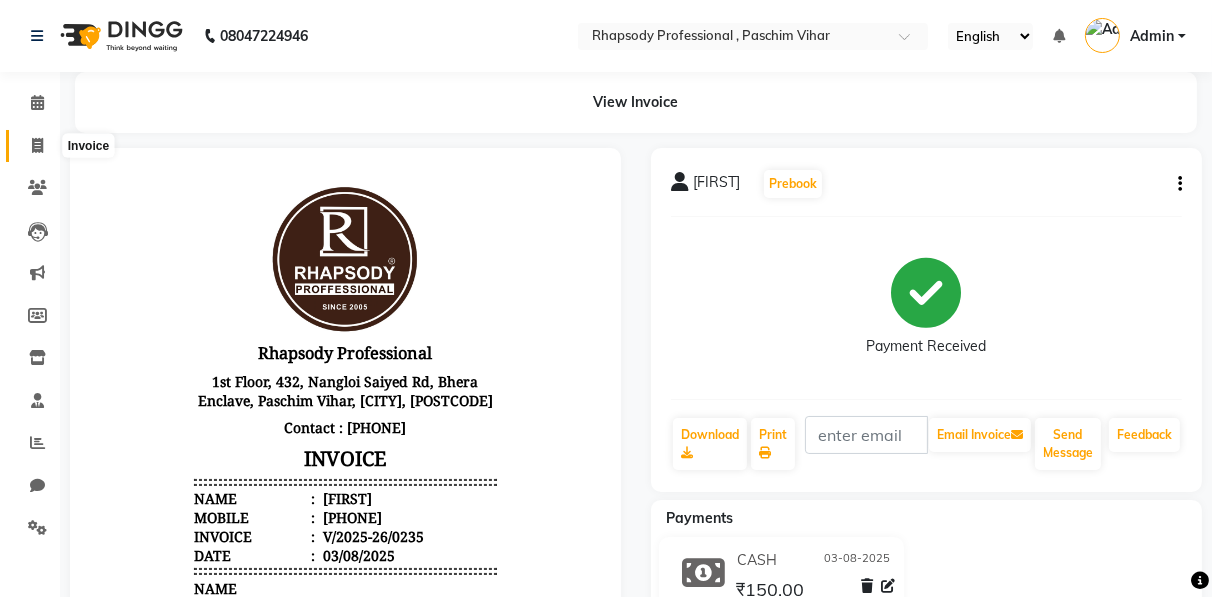 click 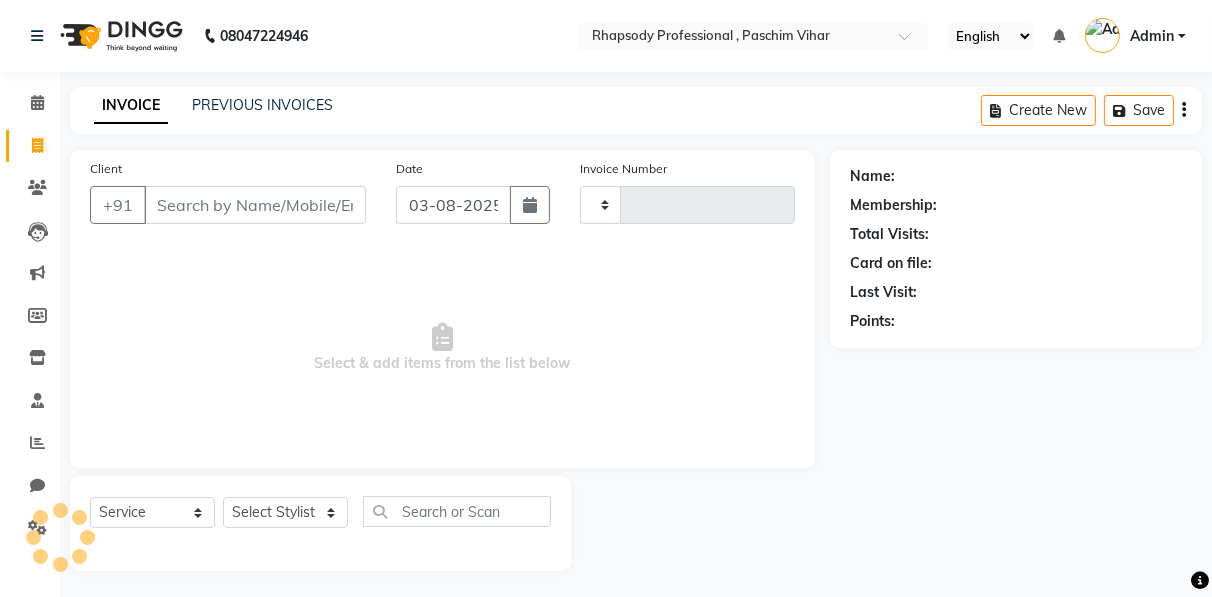 scroll, scrollTop: 3, scrollLeft: 0, axis: vertical 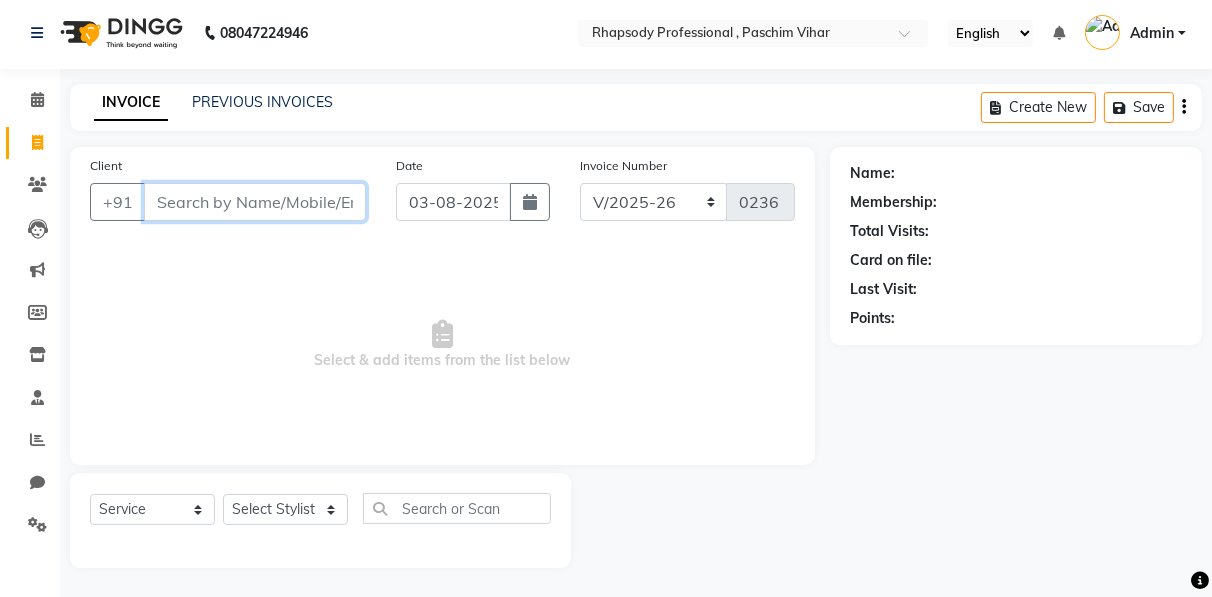 click on "Client" at bounding box center [255, 202] 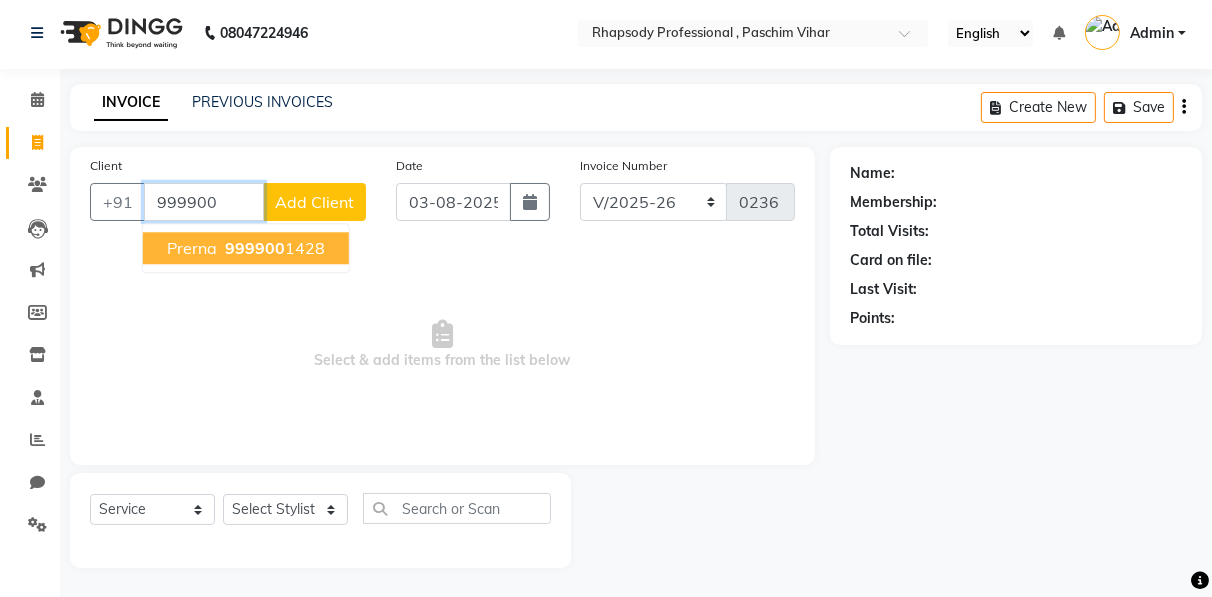 click on "[PHONE]" at bounding box center (273, 248) 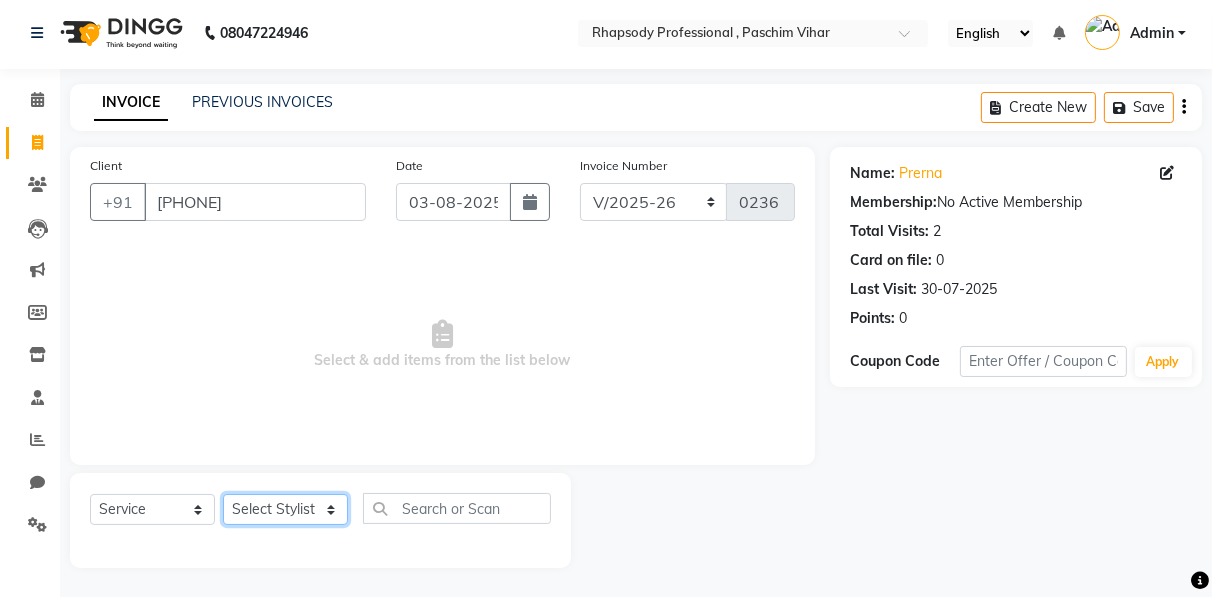 click on "[FIRST] [LAST] [FIRST] [LAST] [FIRST] [LAST] [FIRST] [LAST] [FIRST] [LAST] [FIRST] [LAST] [FIRST] [LAST] [FIRST] [LAST] [FIRST] [LAST] [FIRST] [LAST] [FIRST] [LAST] [FIRST] [LAST]" 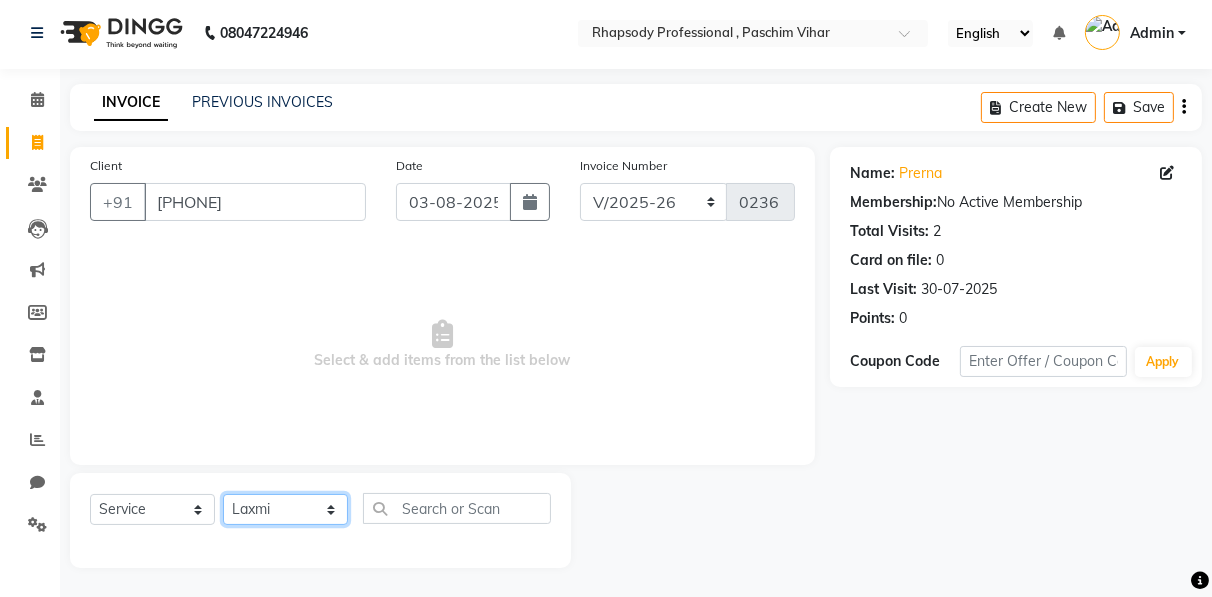 click on "[FIRST] [LAST] [FIRST] [LAST] [FIRST] [LAST] [FIRST] [LAST] [FIRST] [LAST] [FIRST] [LAST] [FIRST] [LAST] [FIRST] [LAST] [FIRST] [LAST] [FIRST] [LAST] [FIRST] [LAST] [FIRST] [LAST]" 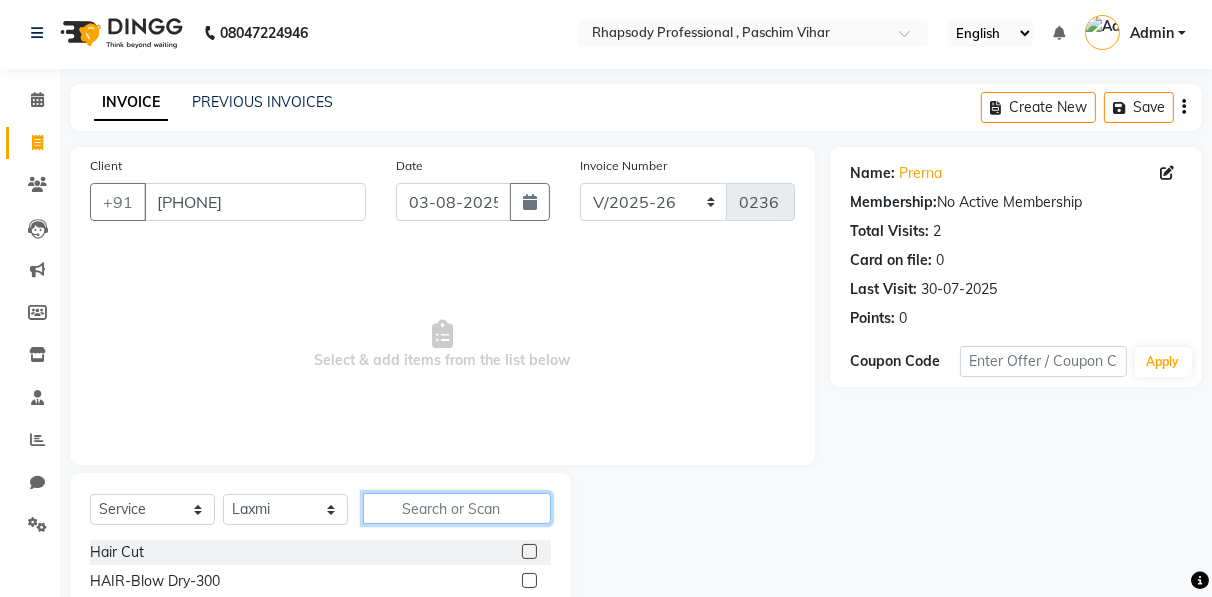 click 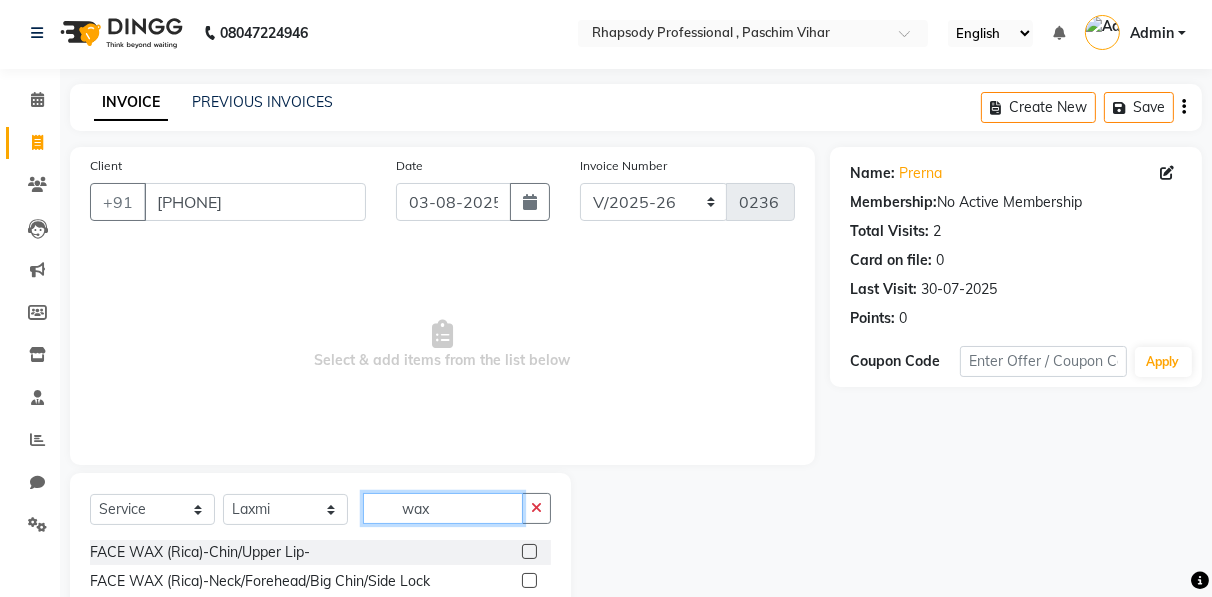 scroll, scrollTop: 202, scrollLeft: 0, axis: vertical 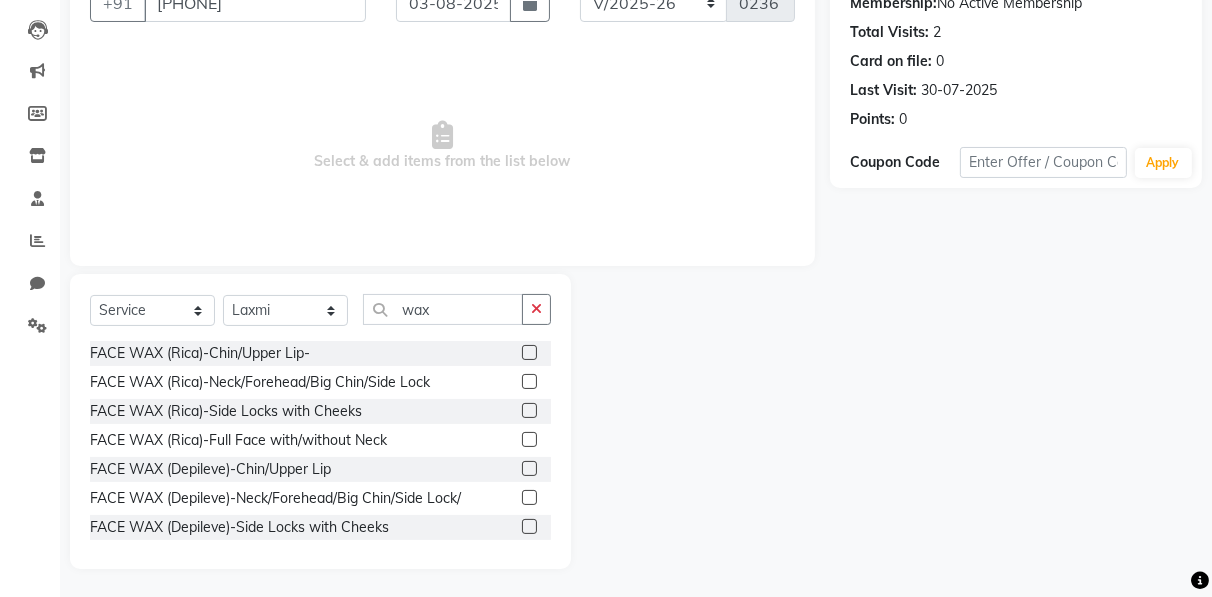 click 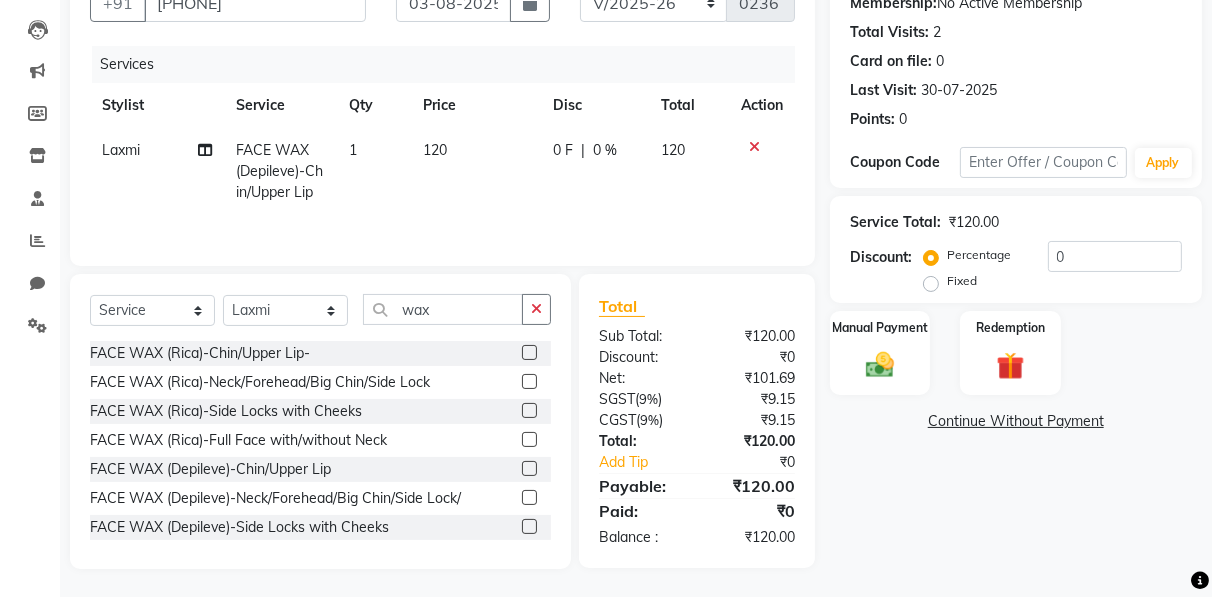 click 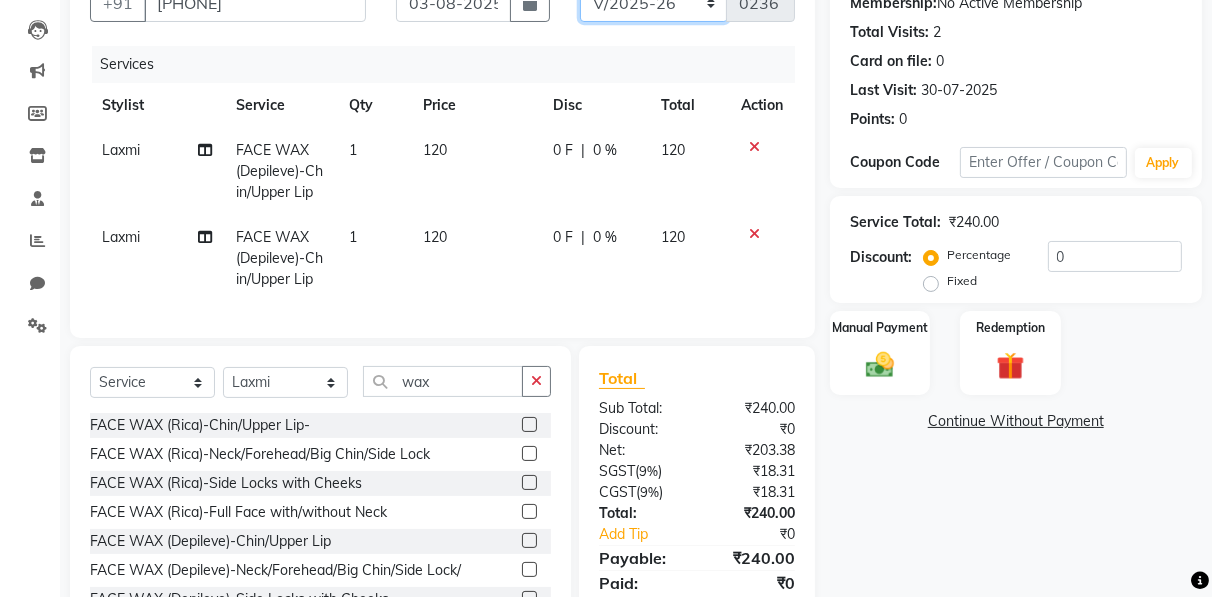 click on "RNV/2025-26 V/2025 V/2025-26" 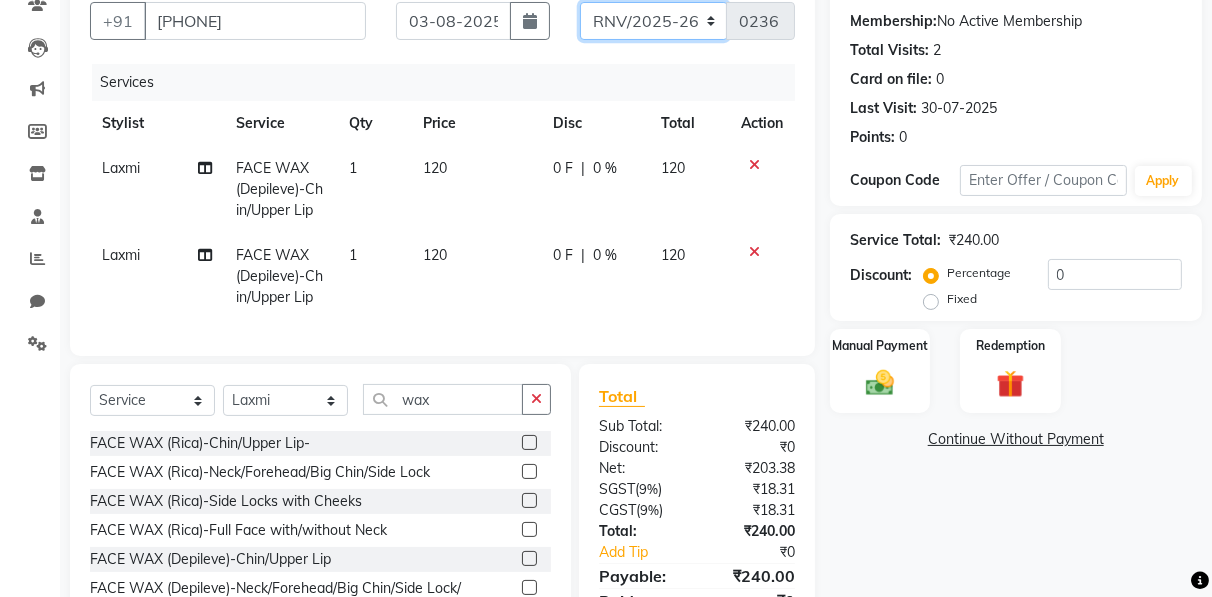 click on "RNV/2025-26 V/2025 V/2025-26" 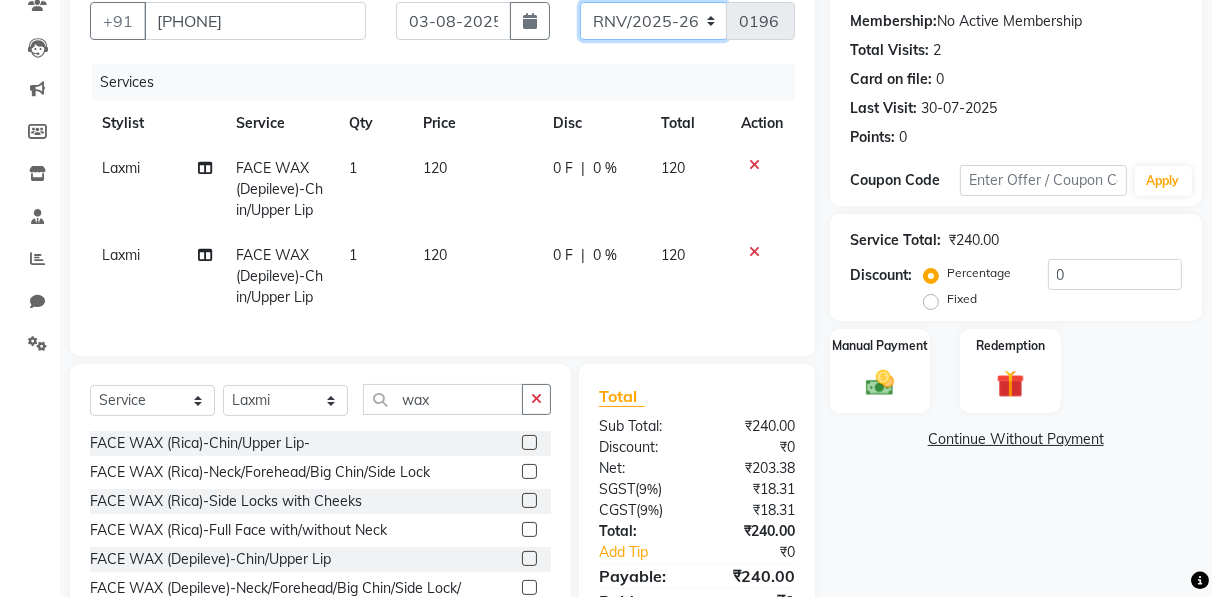 scroll, scrollTop: 0, scrollLeft: 0, axis: both 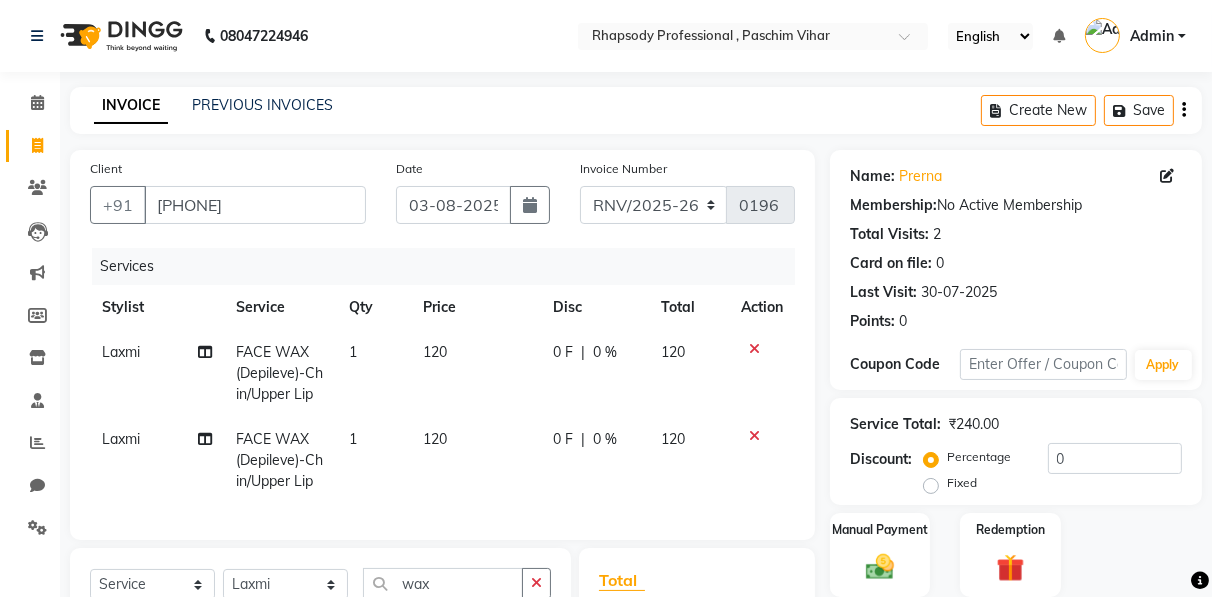 click 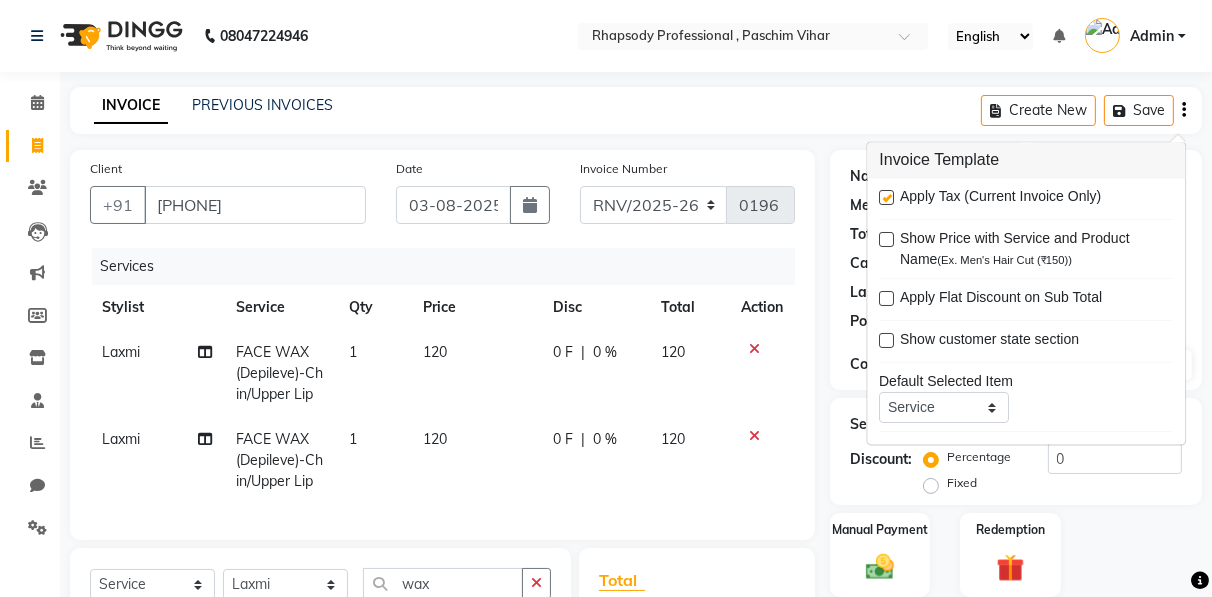 click at bounding box center (886, 198) 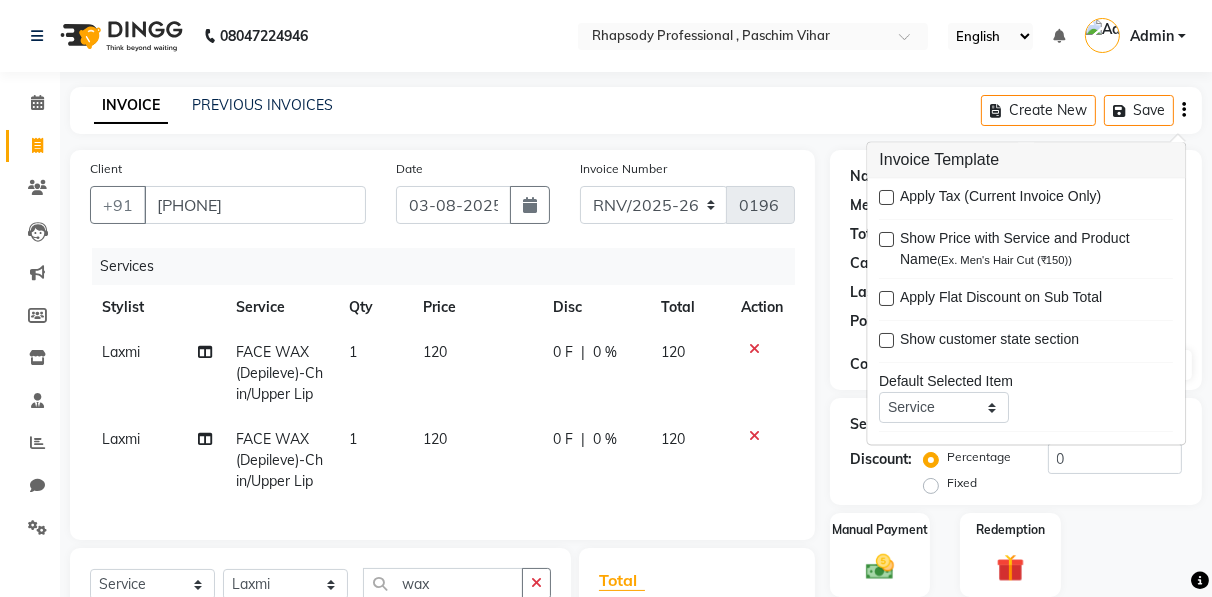 scroll, scrollTop: 287, scrollLeft: 0, axis: vertical 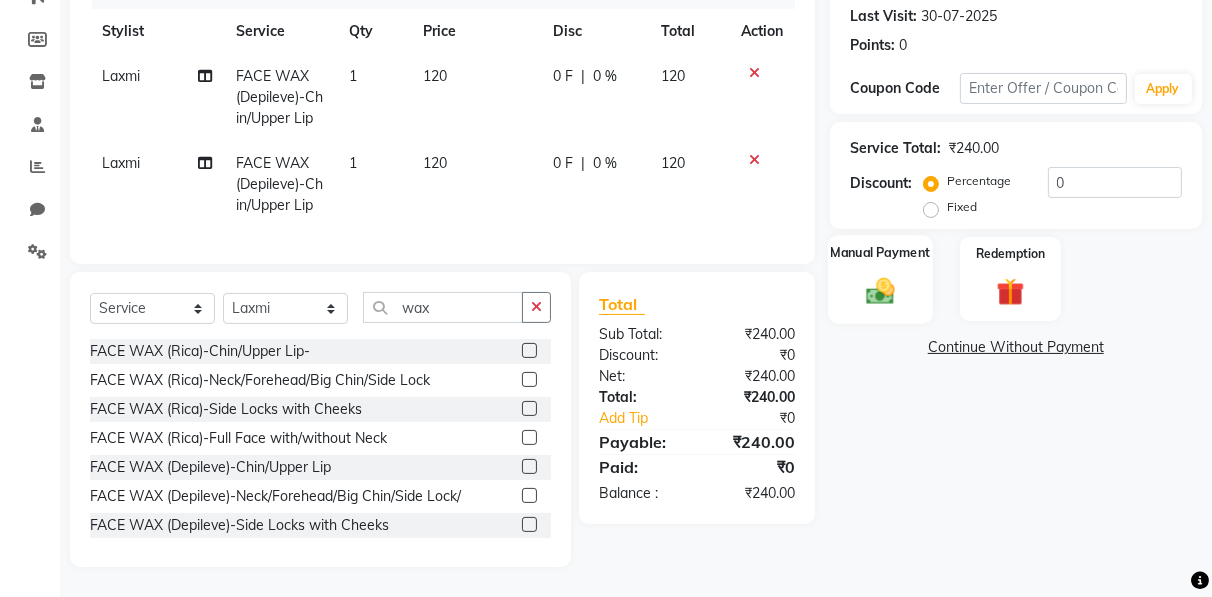 click 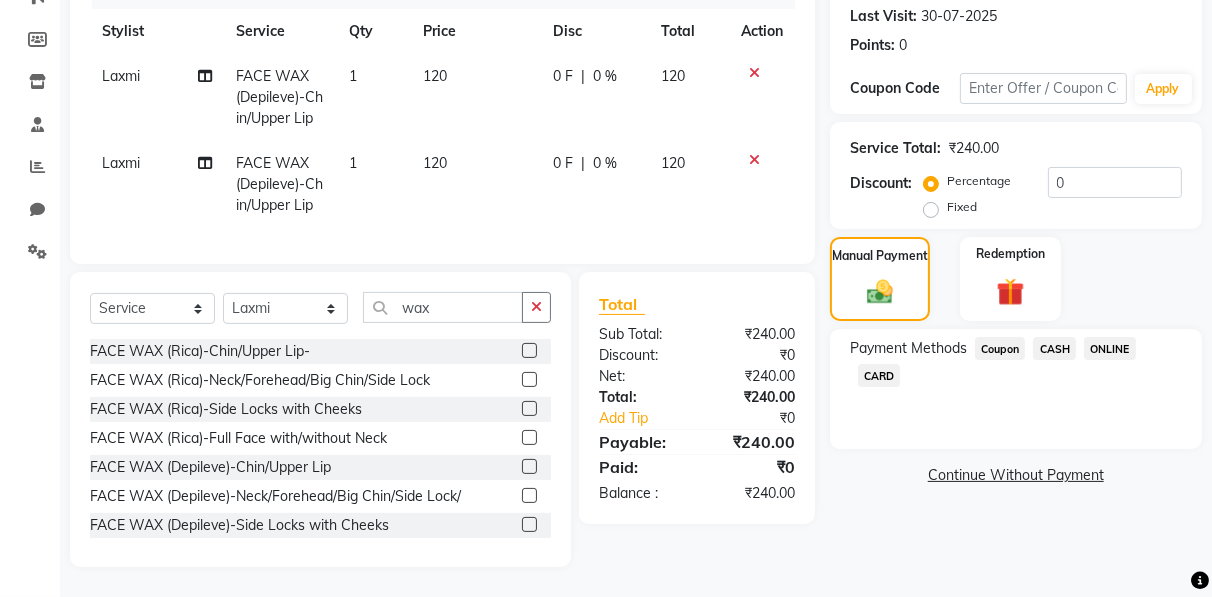 click on "CASH" 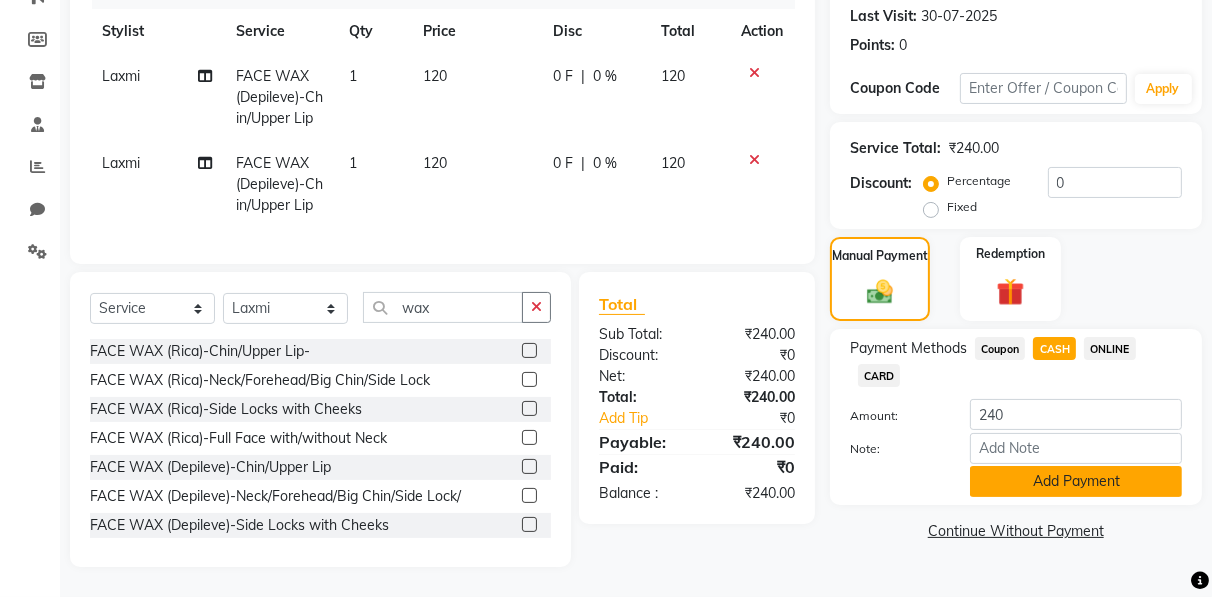 click on "Add Payment" 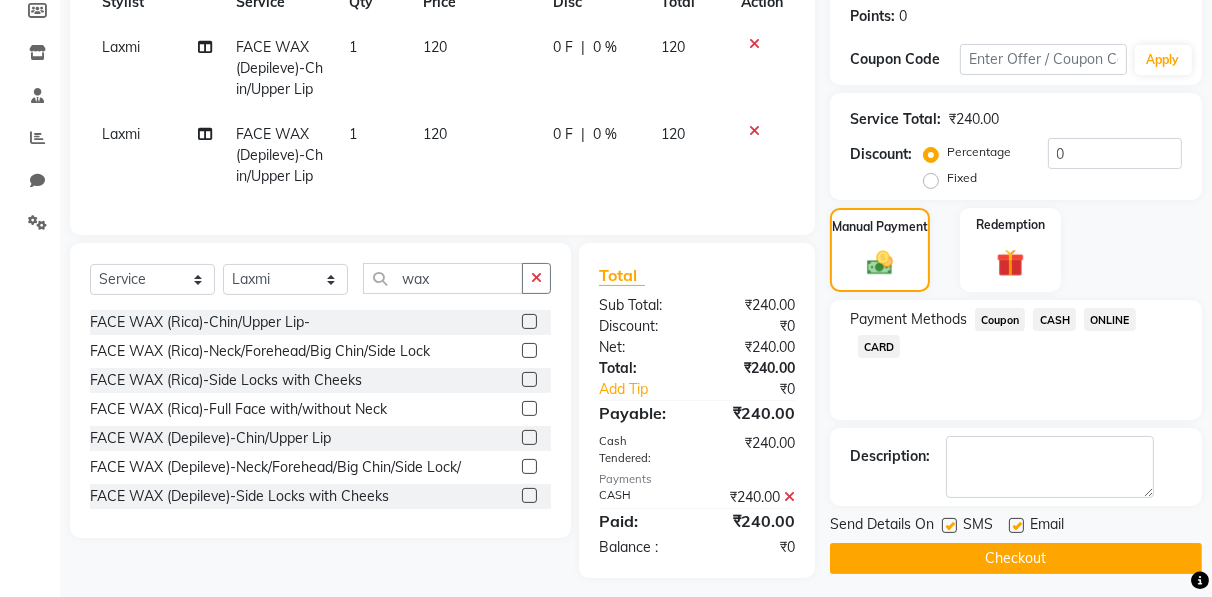 scroll, scrollTop: 314, scrollLeft: 0, axis: vertical 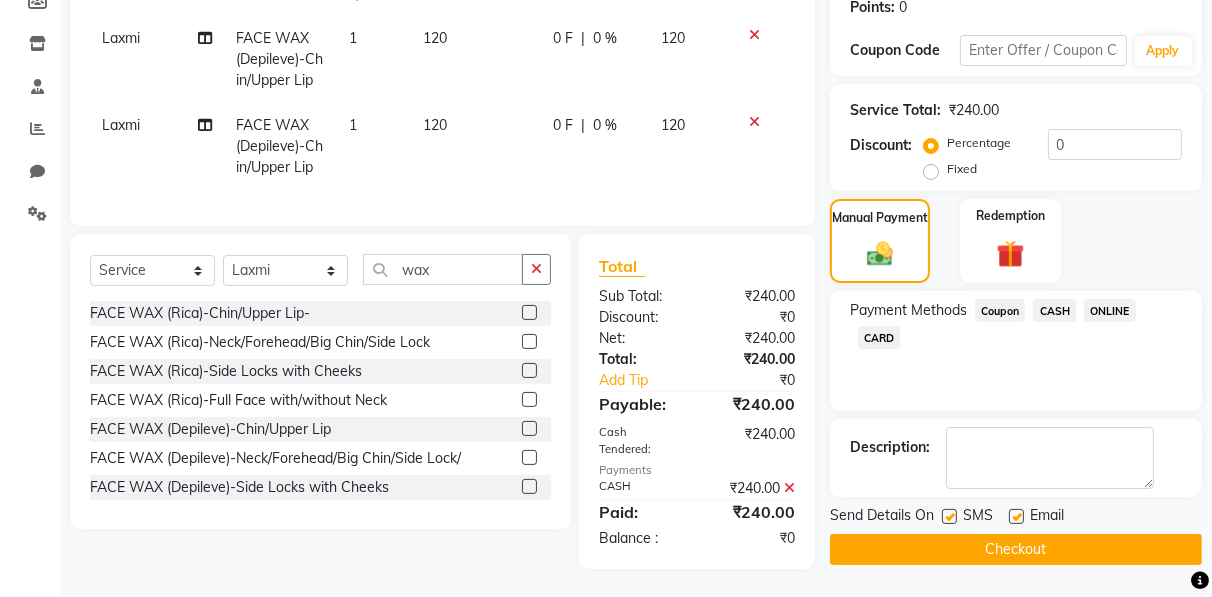 click on "Checkout" 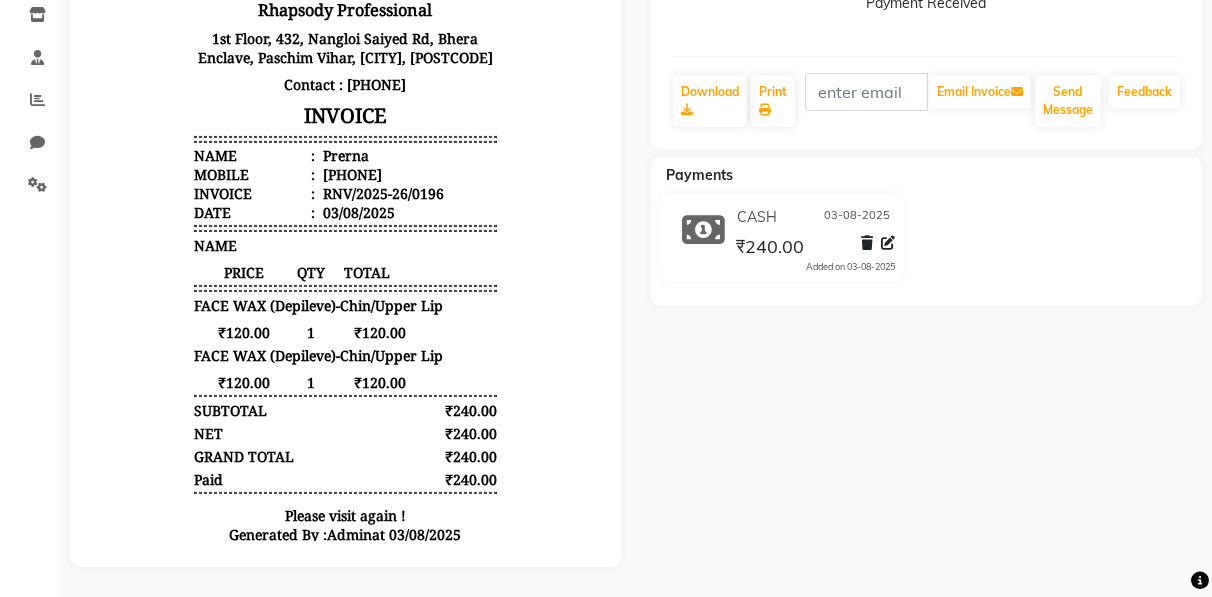 scroll, scrollTop: 0, scrollLeft: 0, axis: both 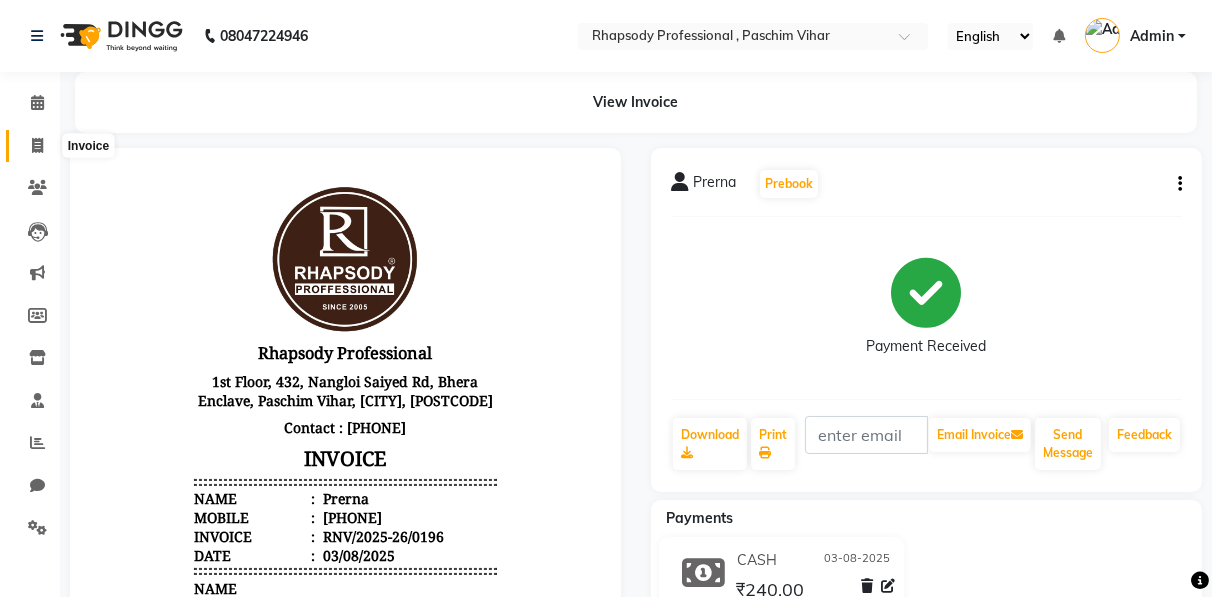click 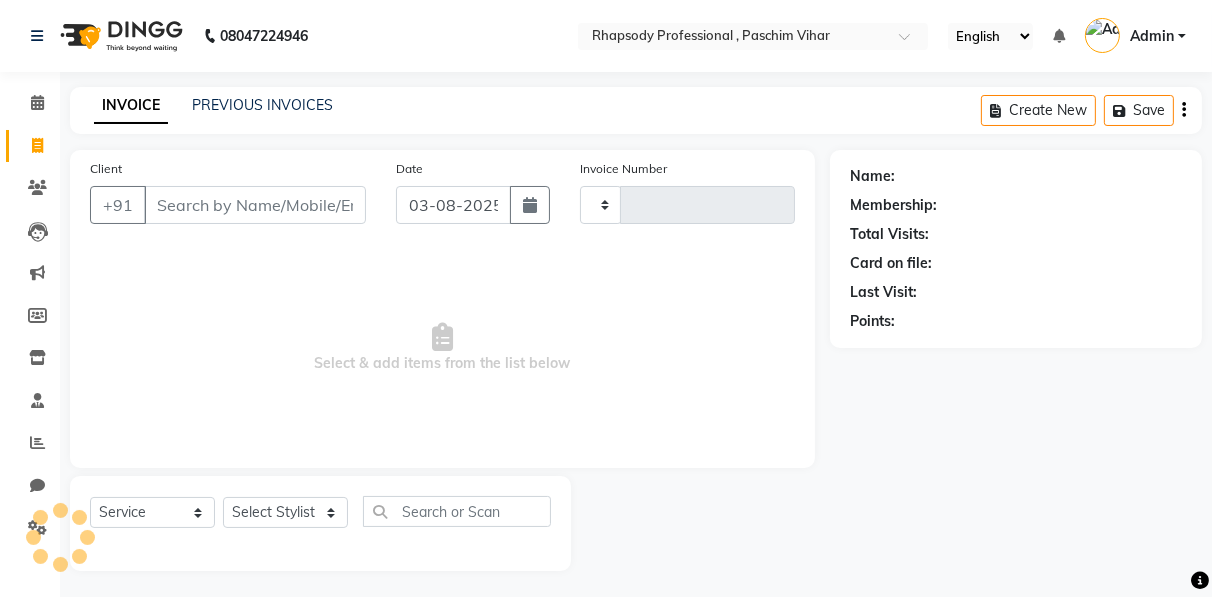 scroll, scrollTop: 3, scrollLeft: 0, axis: vertical 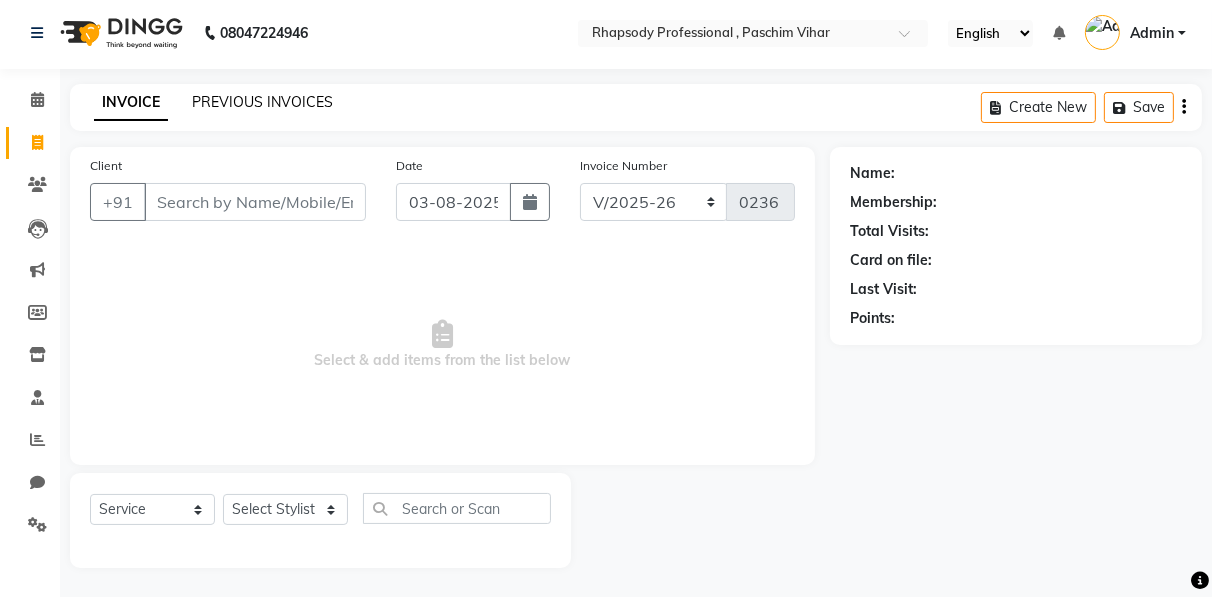 click on "PREVIOUS INVOICES" 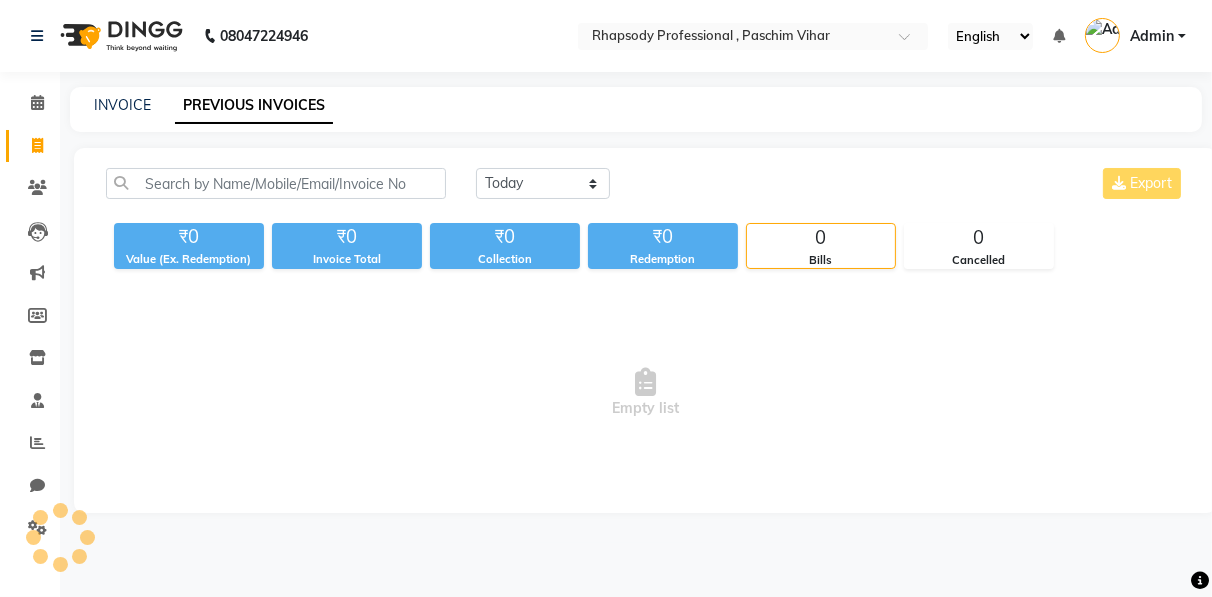 scroll, scrollTop: 0, scrollLeft: 0, axis: both 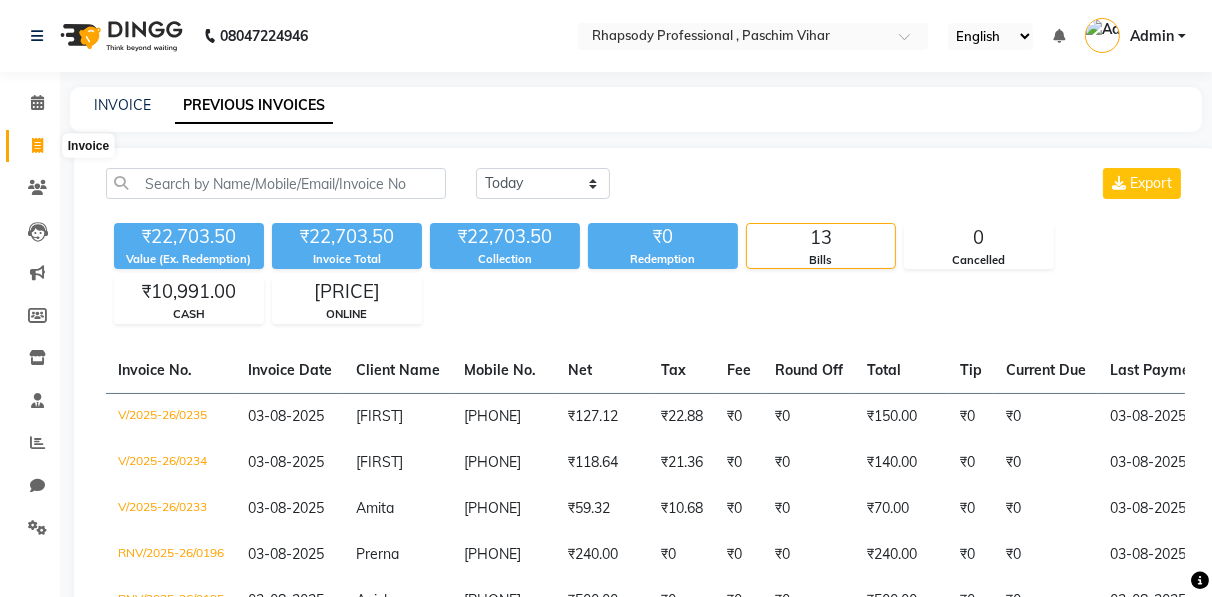 click 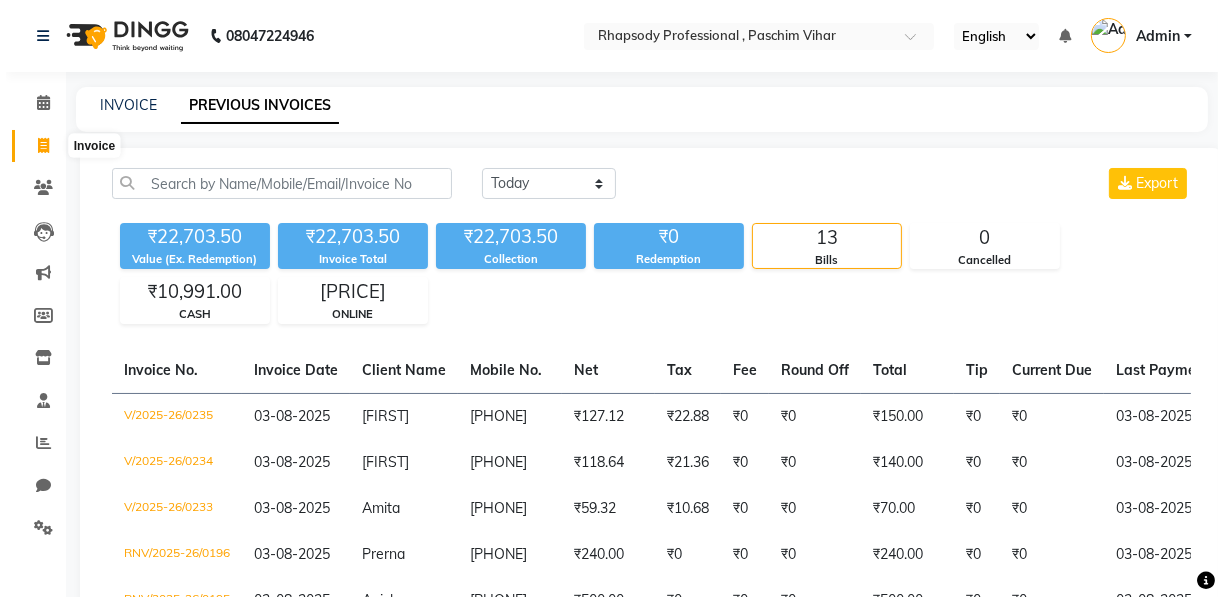 scroll, scrollTop: 3, scrollLeft: 0, axis: vertical 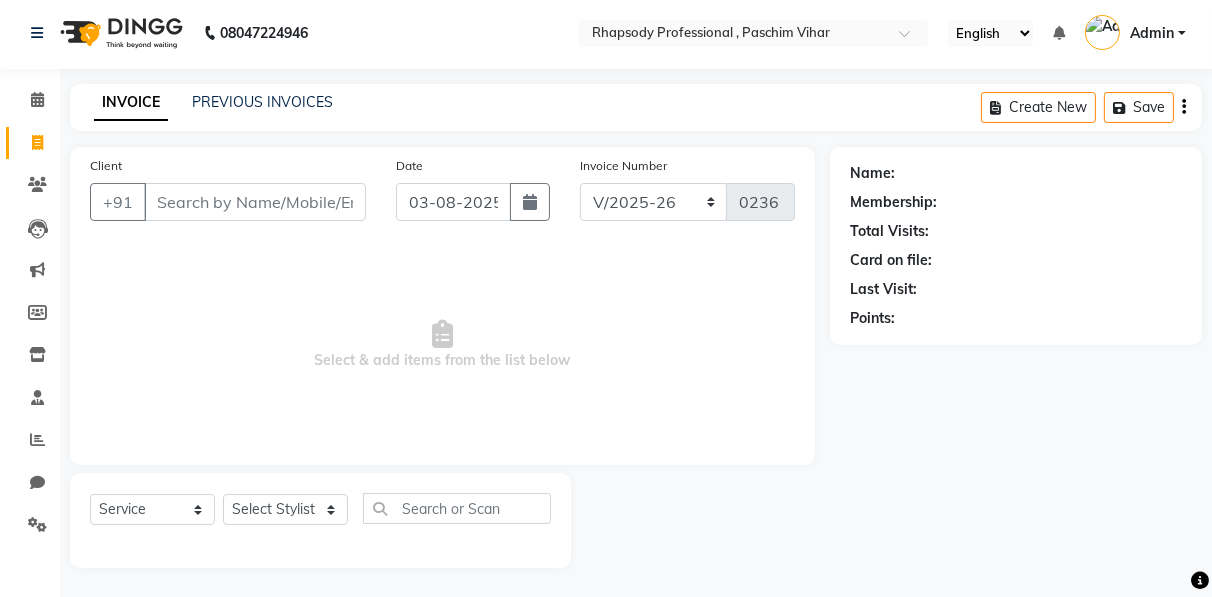 click on "Client" at bounding box center [255, 202] 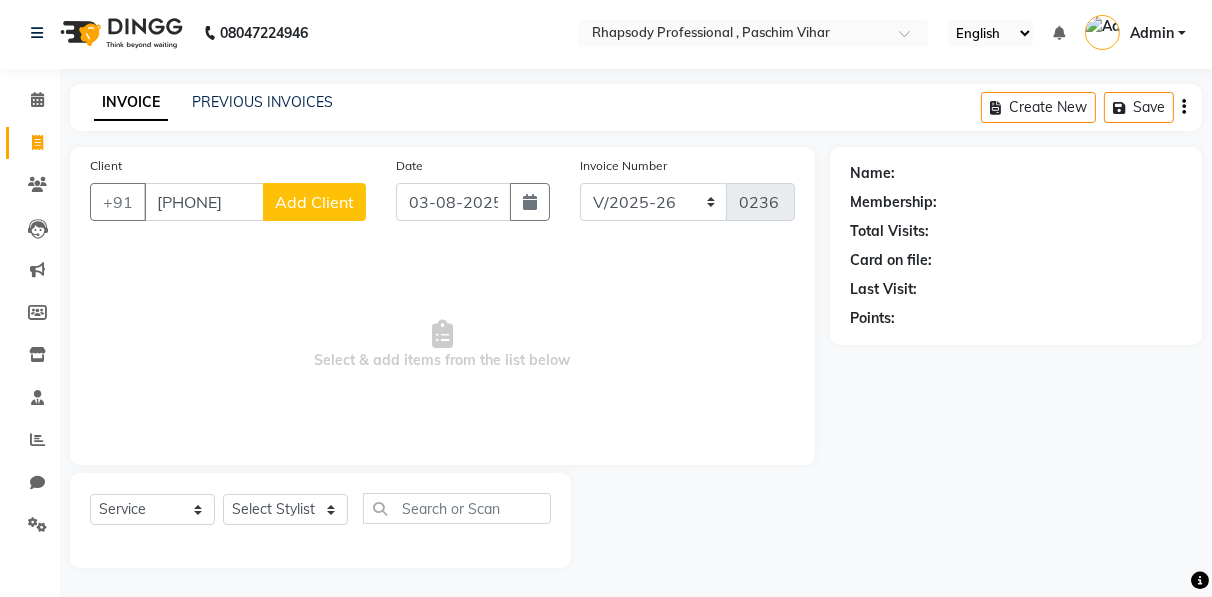 click on "Add Client" 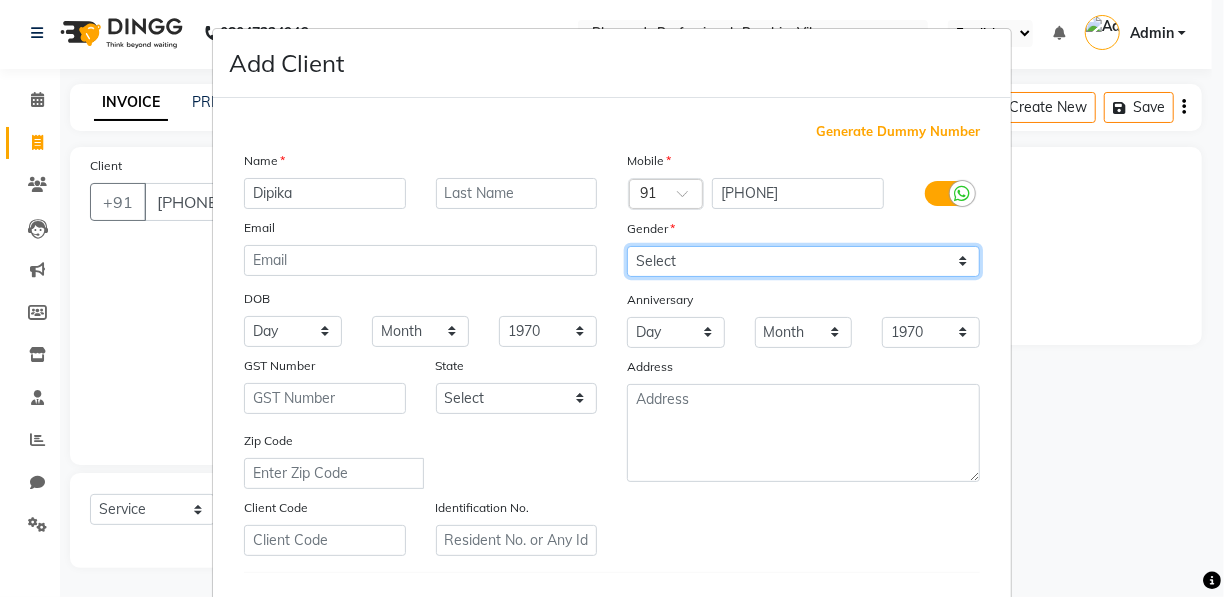 click on "Select Male Female Other Prefer Not To Say" at bounding box center [803, 261] 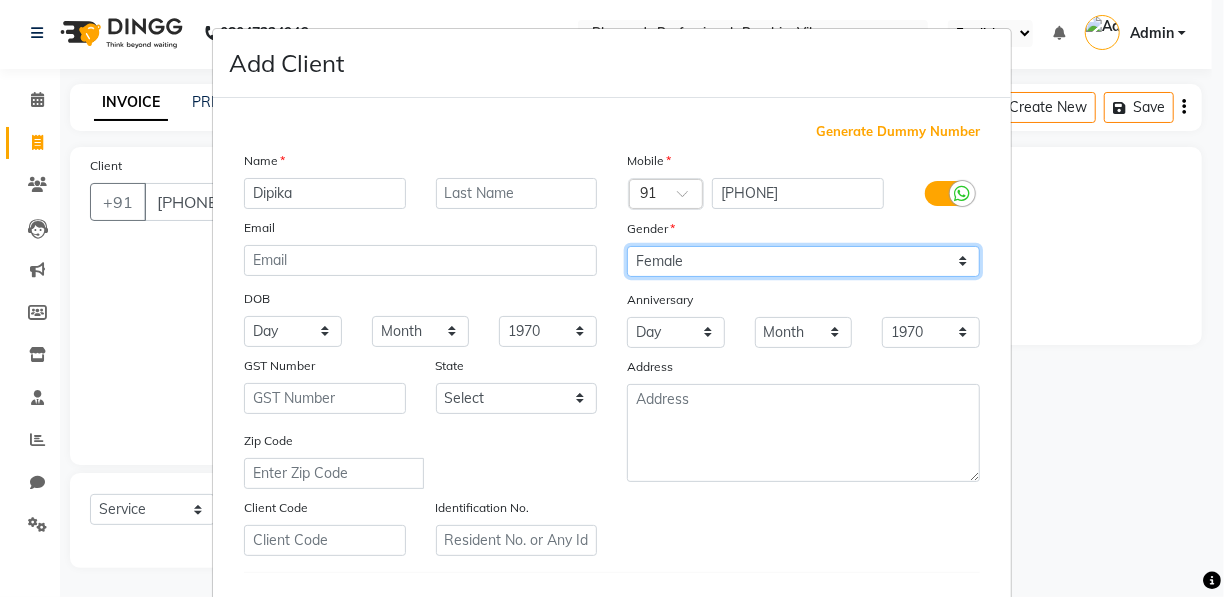 click on "Select Male Female Other Prefer Not To Say" at bounding box center (803, 261) 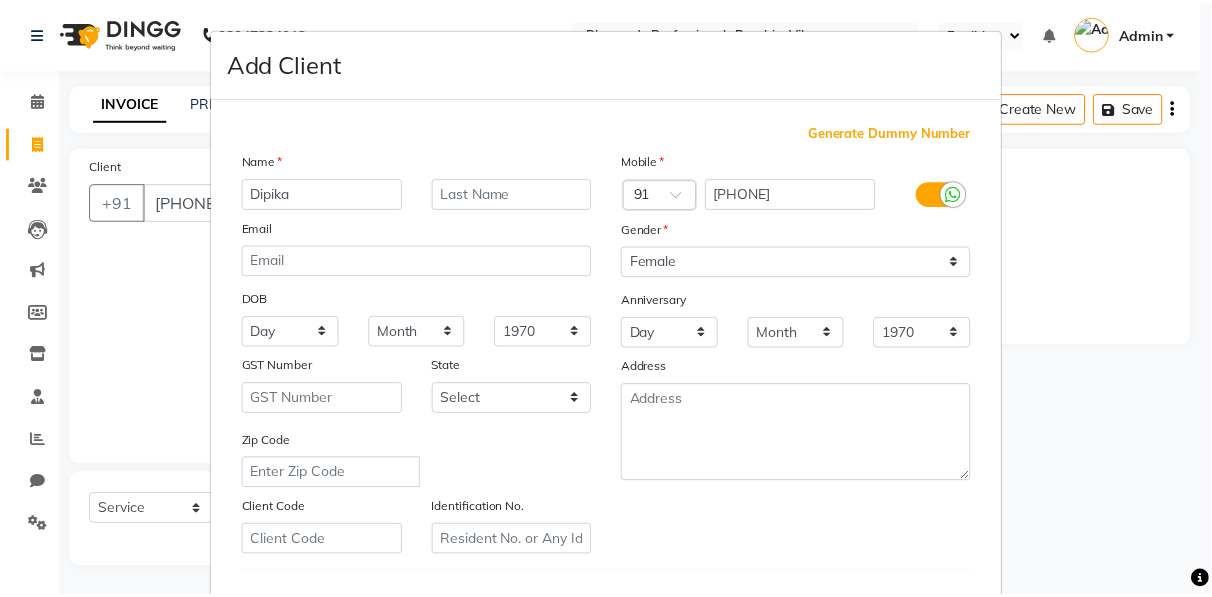 scroll, scrollTop: 321, scrollLeft: 0, axis: vertical 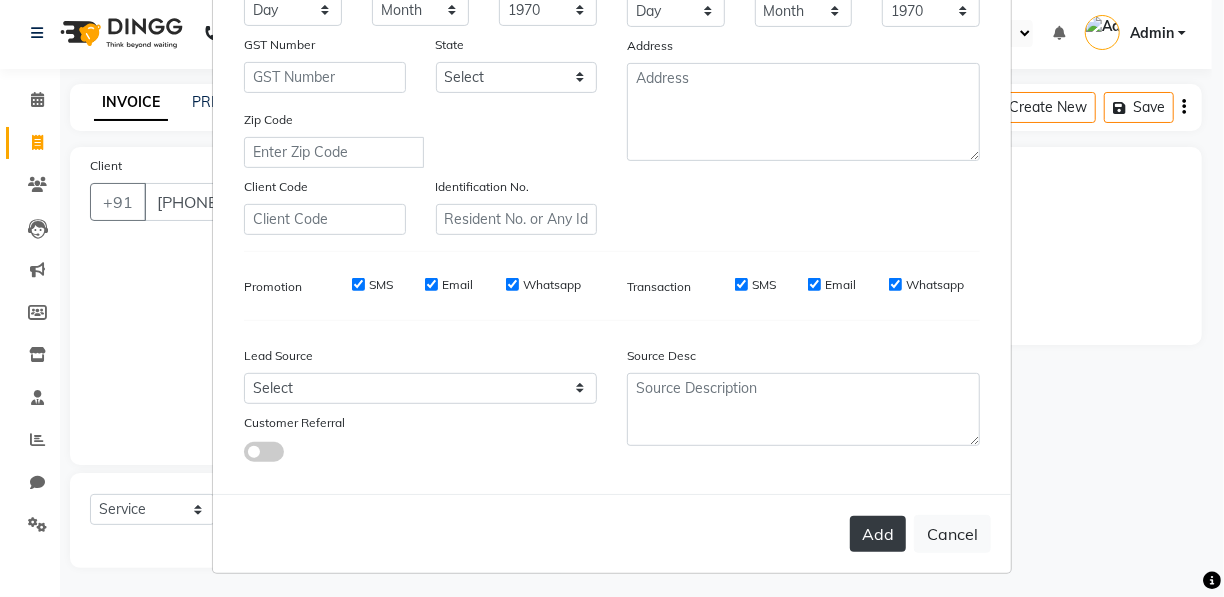 click on "Add" at bounding box center [878, 534] 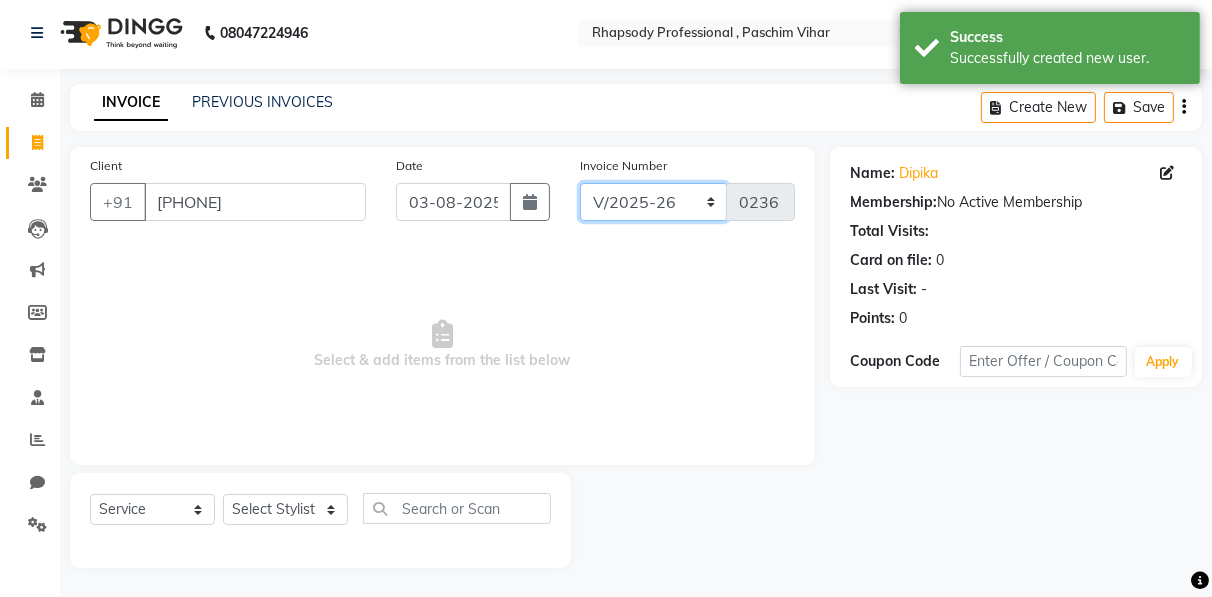 click on "RNV/2025-26 V/2025 V/2025-26" 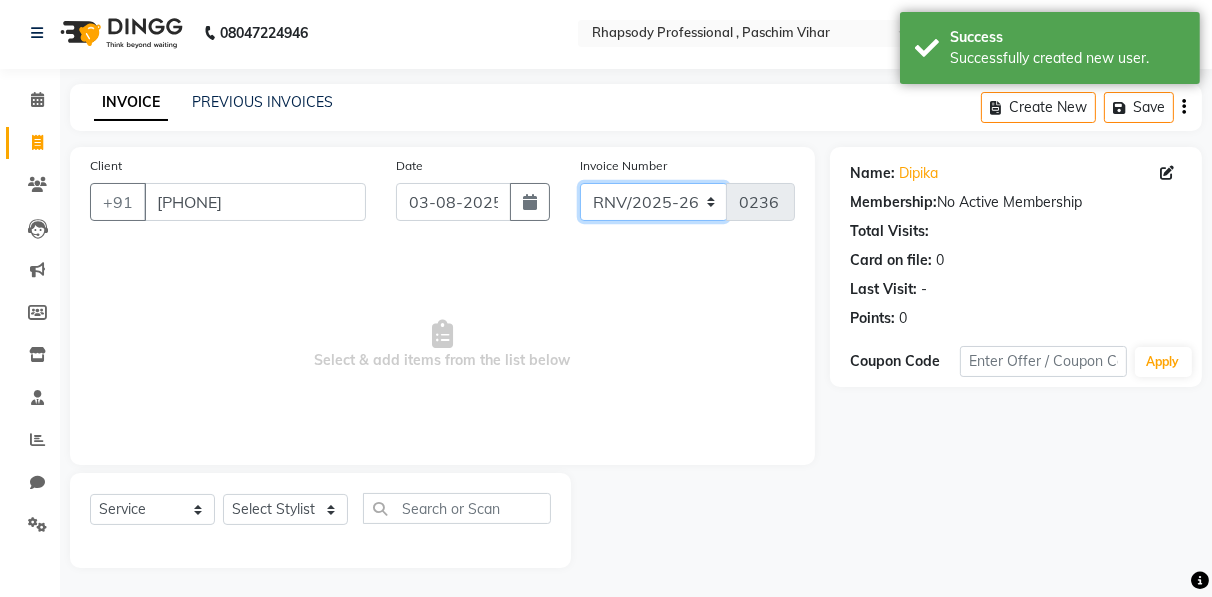click on "RNV/2025-26 V/2025 V/2025-26" 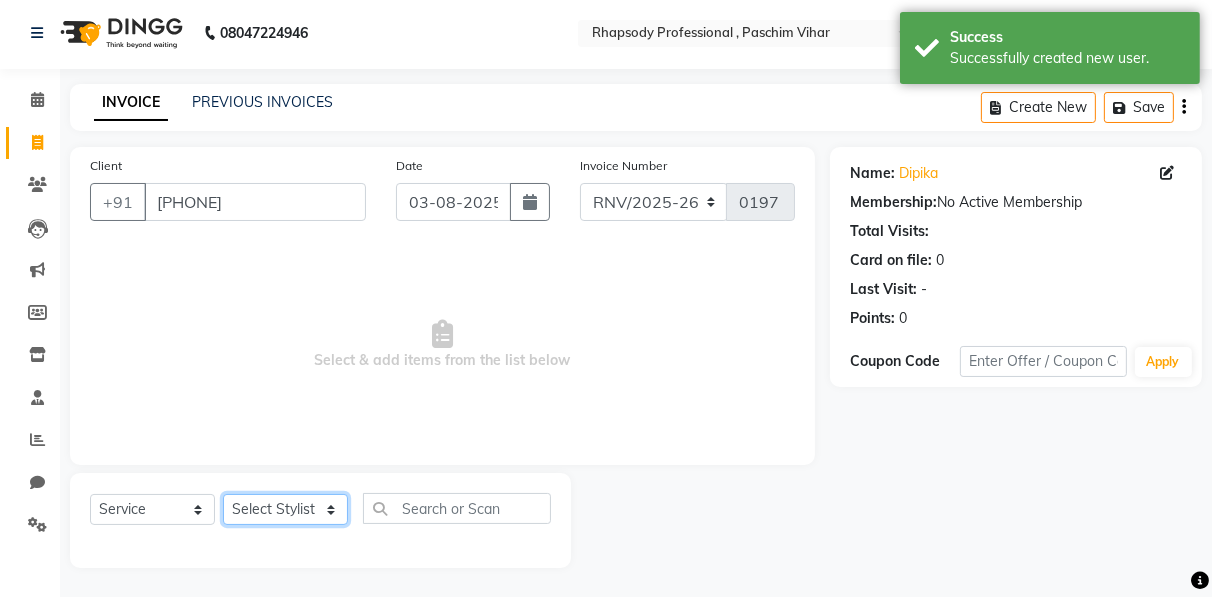 click on "[FIRST] [LAST] [FIRST] [LAST] [FIRST] [LAST] [FIRST] [LAST] [FIRST] [LAST] [FIRST] [LAST] [FIRST] [LAST] [FIRST] [LAST] [FIRST] [LAST] [FIRST] [LAST] [FIRST] [LAST] [FIRST] [LAST]" 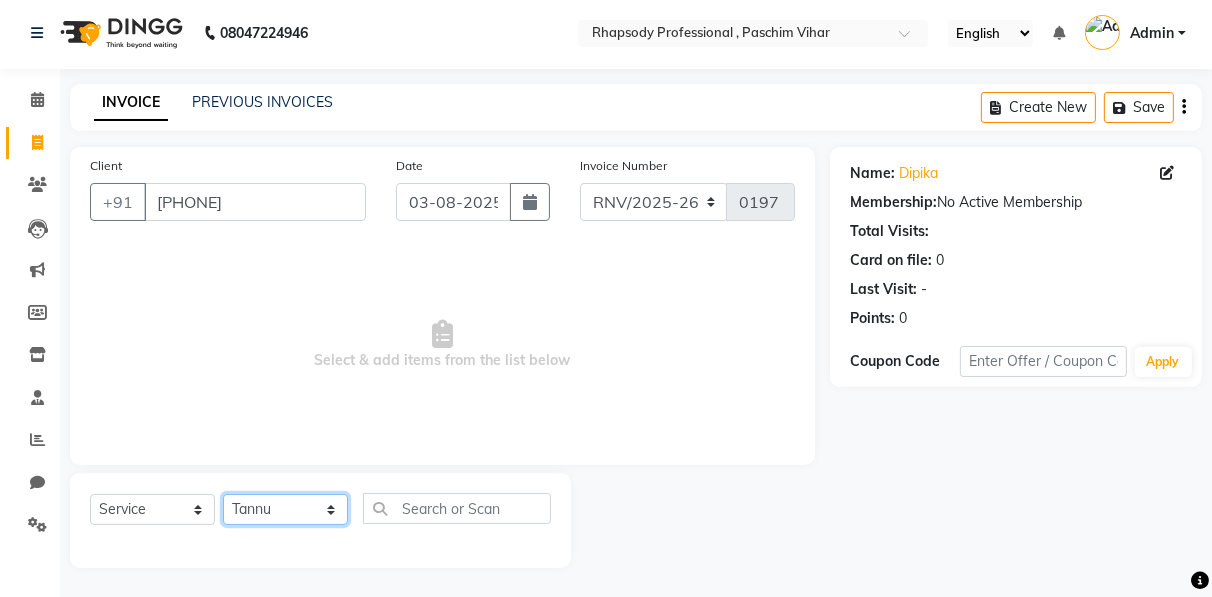 click on "[FIRST] [LAST] [FIRST] [LAST] [FIRST] [LAST] [FIRST] [LAST] [FIRST] [LAST] [FIRST] [LAST] [FIRST] [LAST] [FIRST] [LAST] [FIRST] [LAST] [FIRST] [LAST] [FIRST] [LAST] [FIRST] [LAST]" 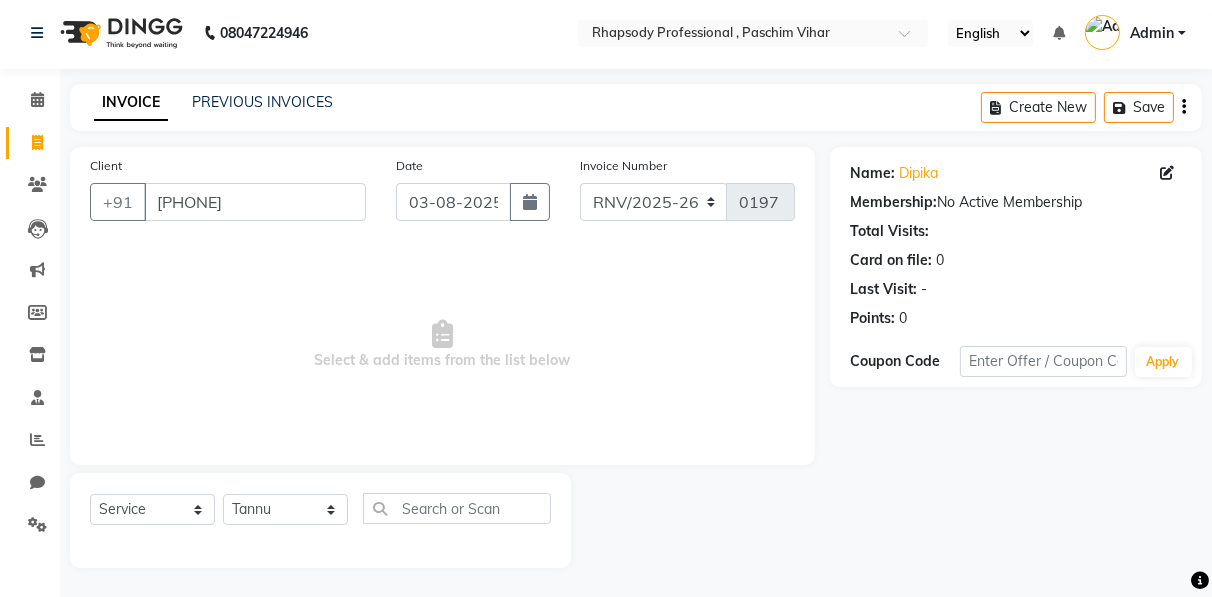 click on "Select & add items from the list below" at bounding box center (442, 345) 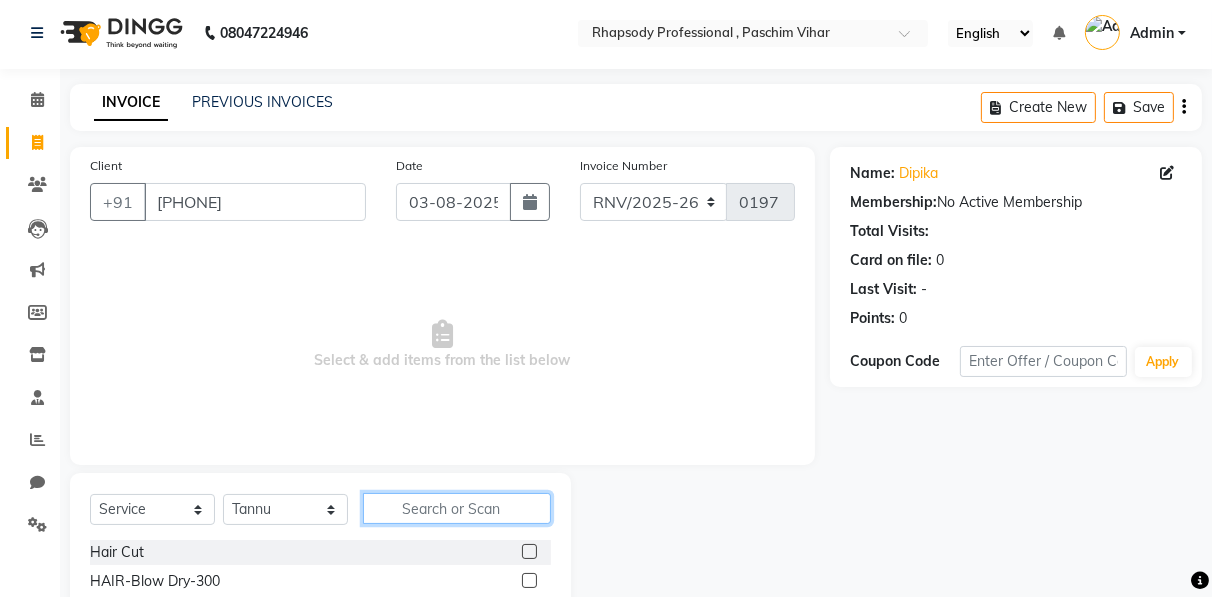 click 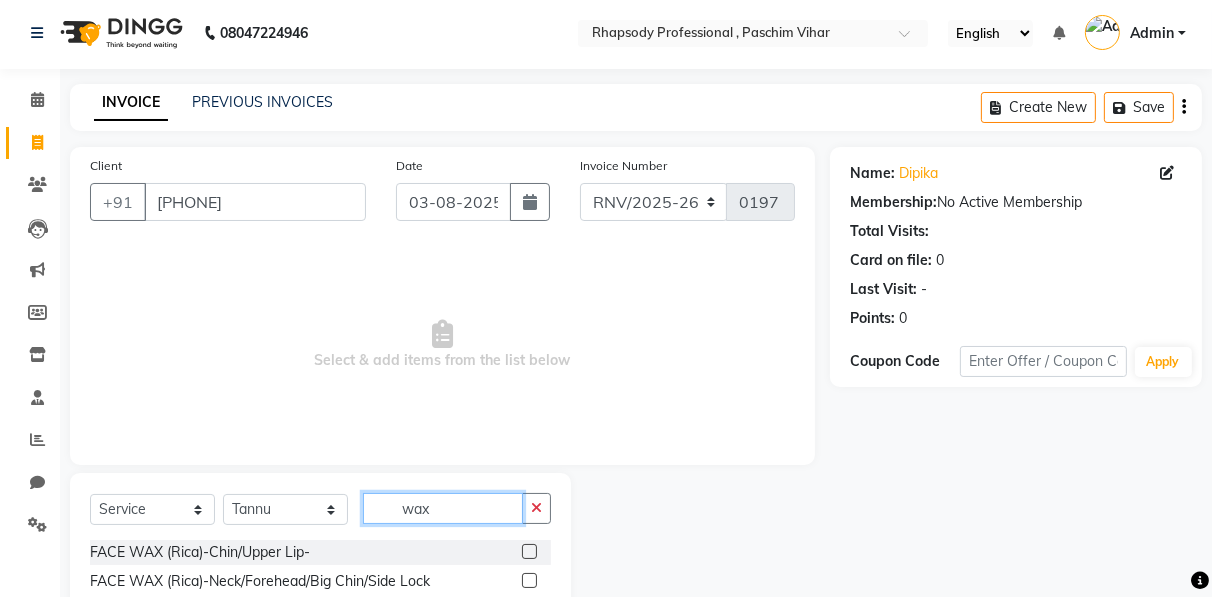 scroll, scrollTop: 202, scrollLeft: 0, axis: vertical 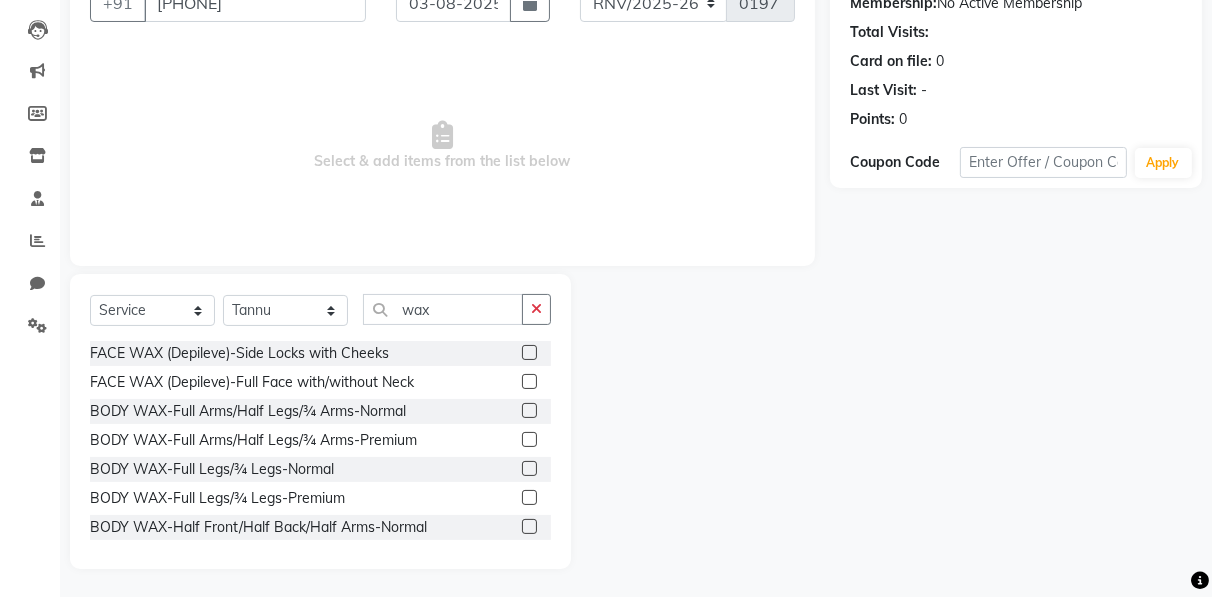 click 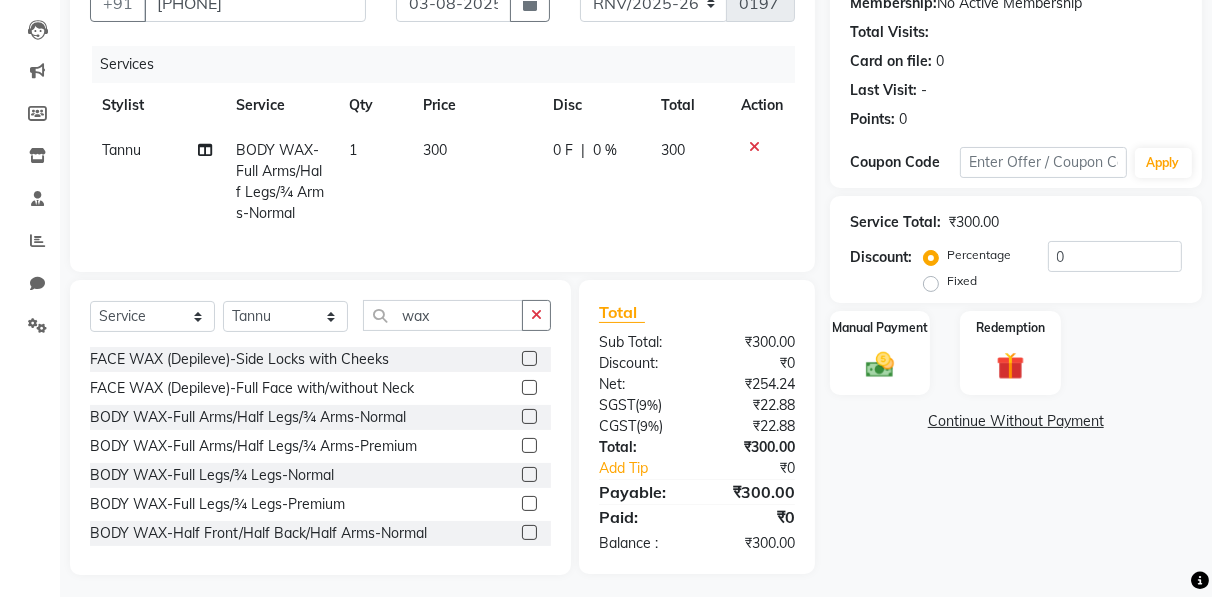 click 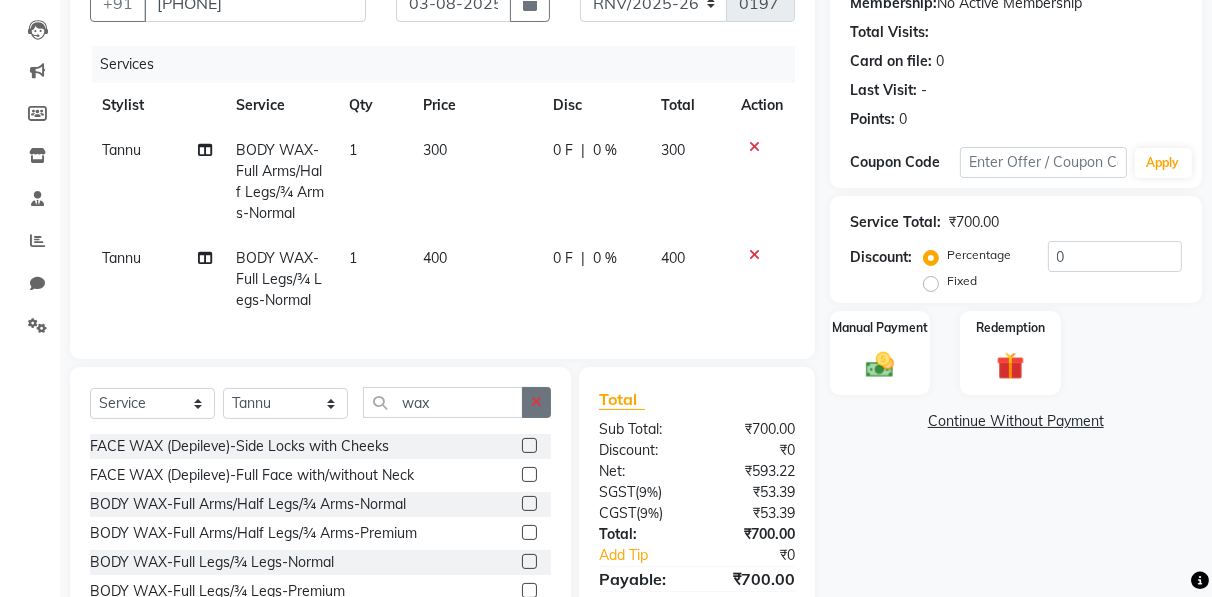 click 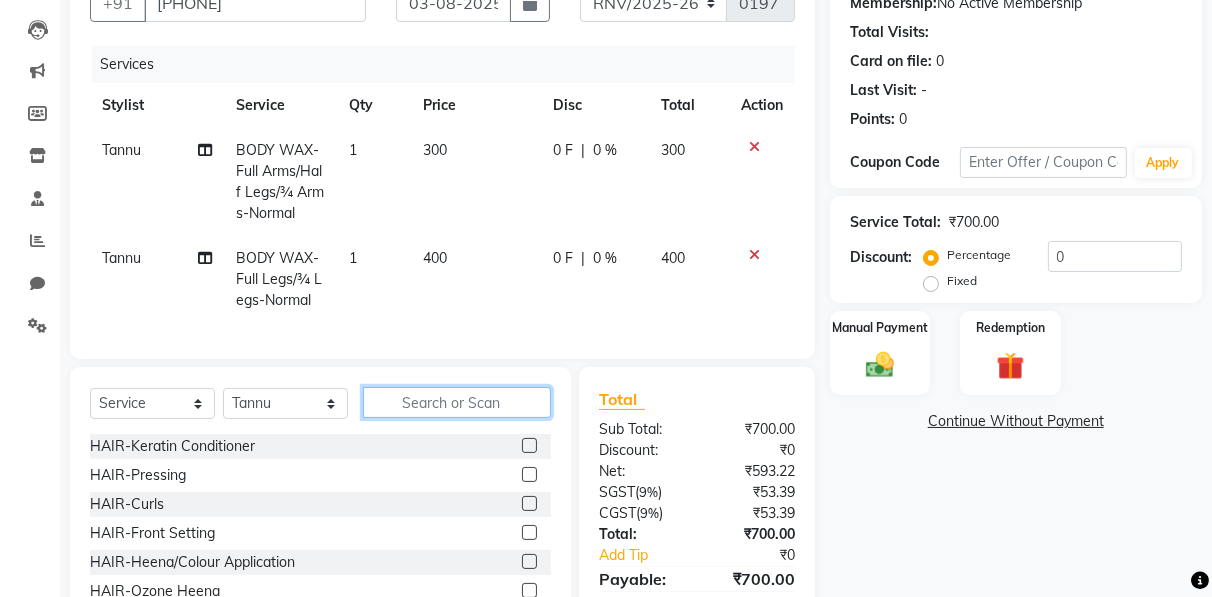 scroll, scrollTop: 1160, scrollLeft: 0, axis: vertical 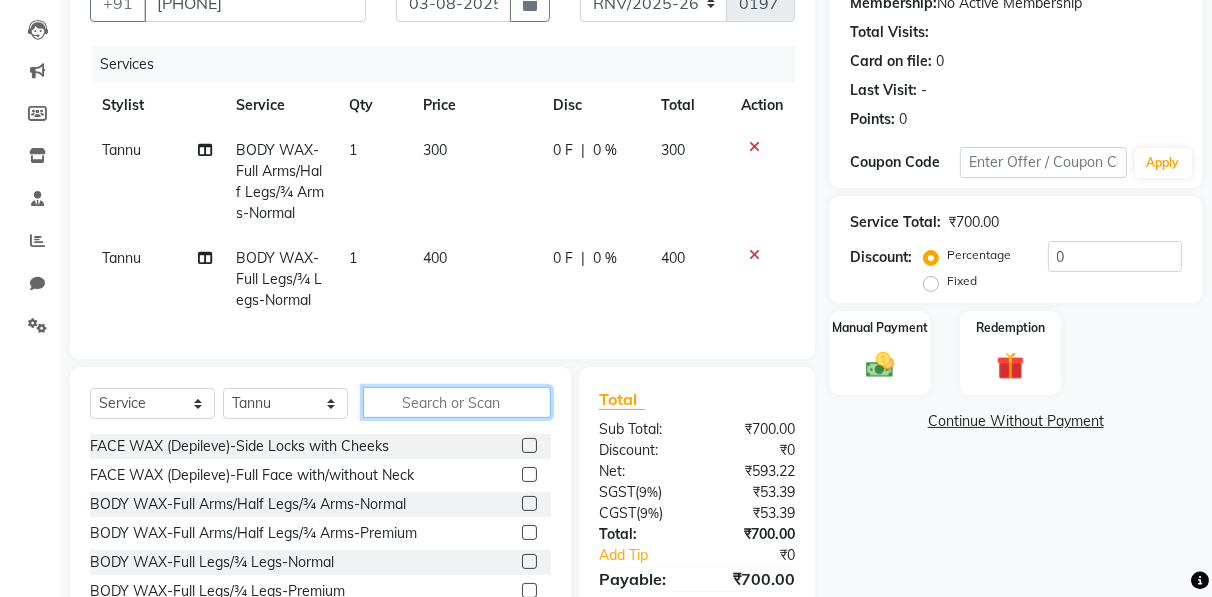 click 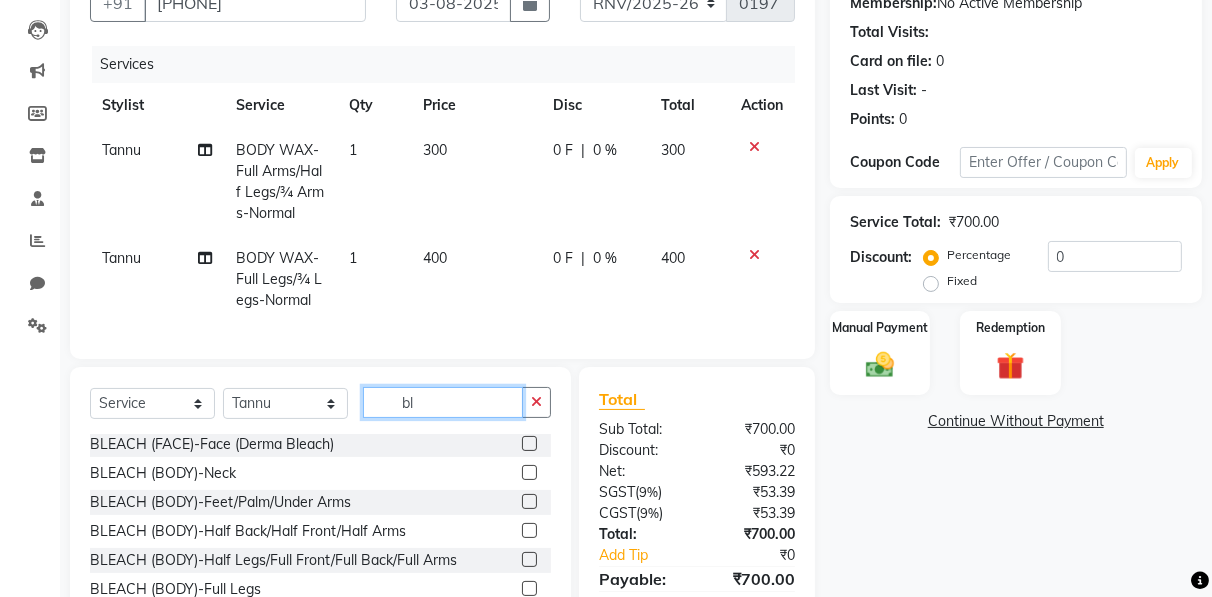 scroll, scrollTop: 0, scrollLeft: 0, axis: both 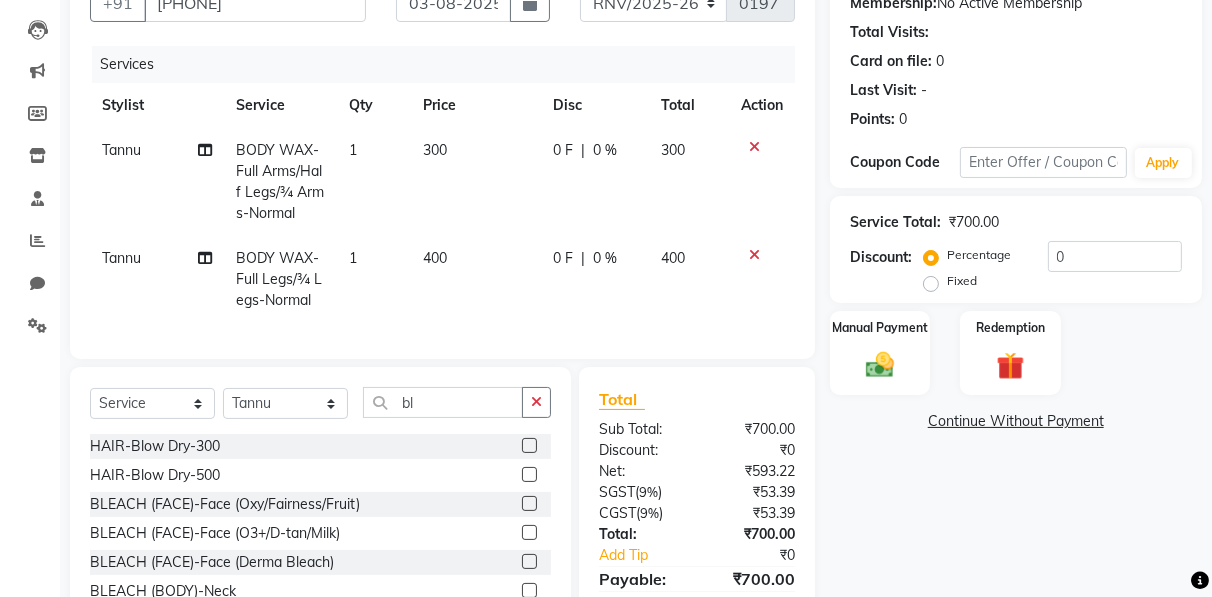 click 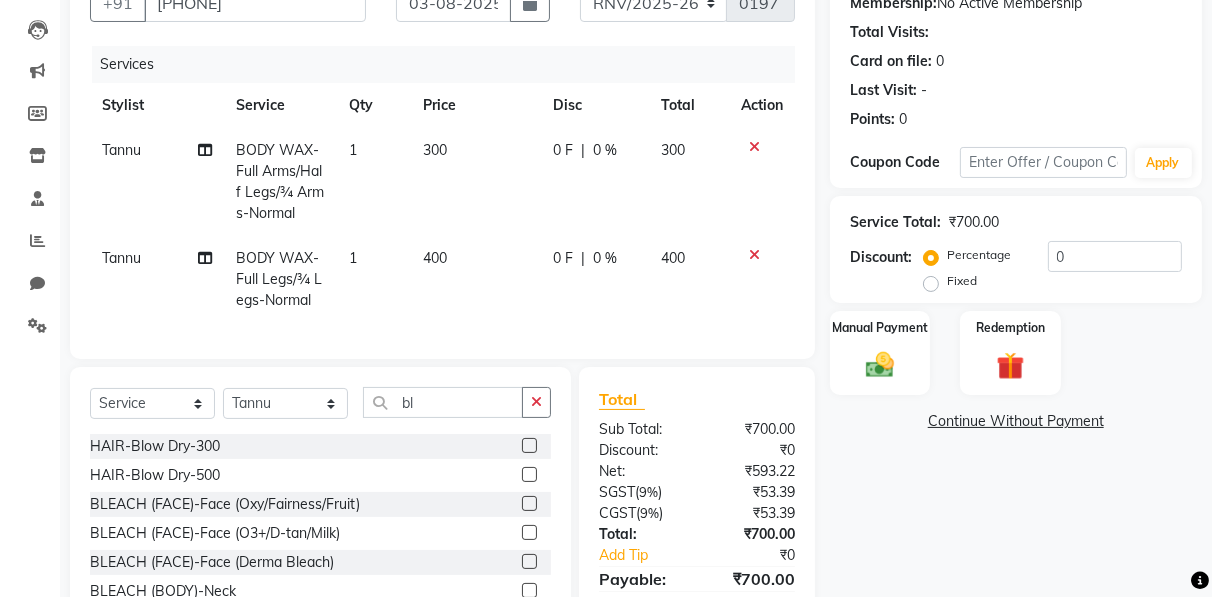 click at bounding box center [528, 533] 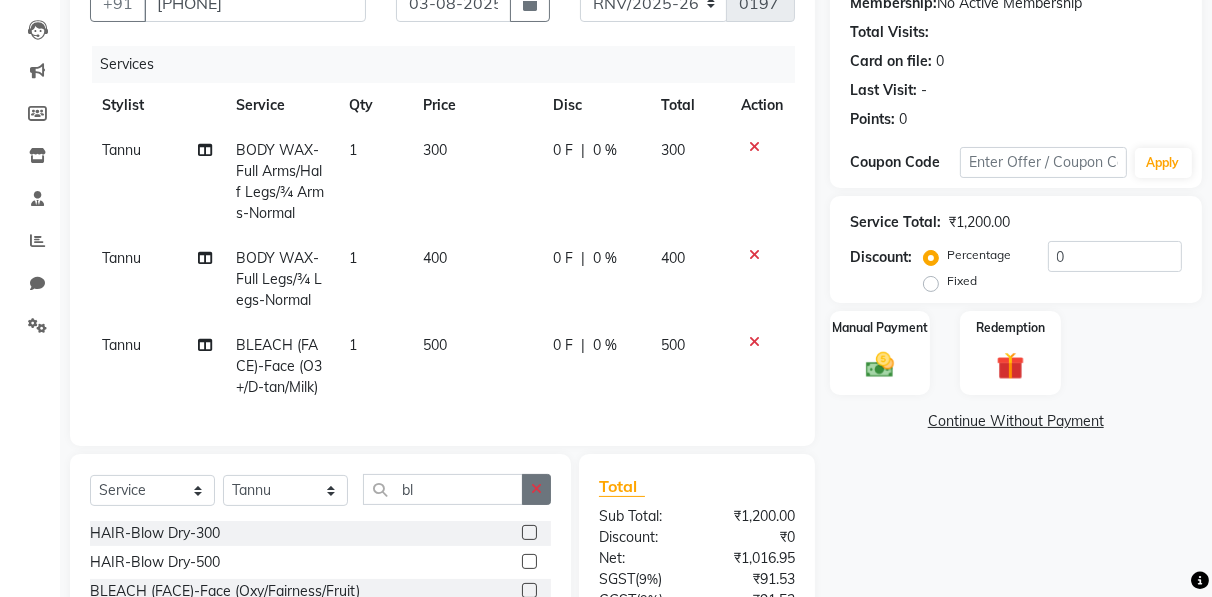 click 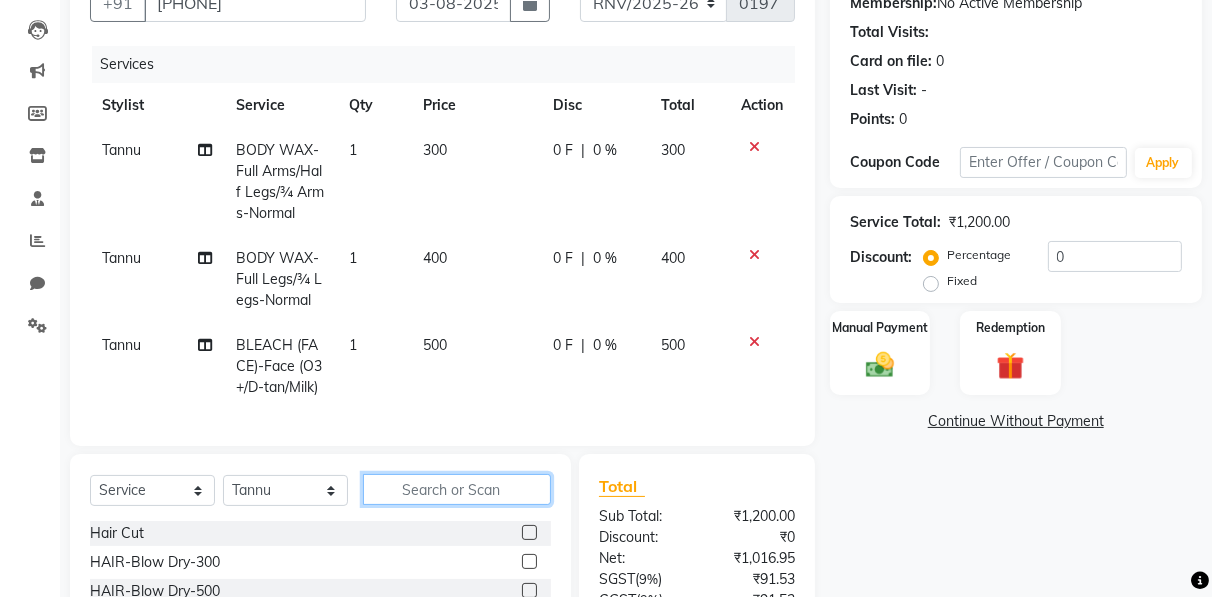 click 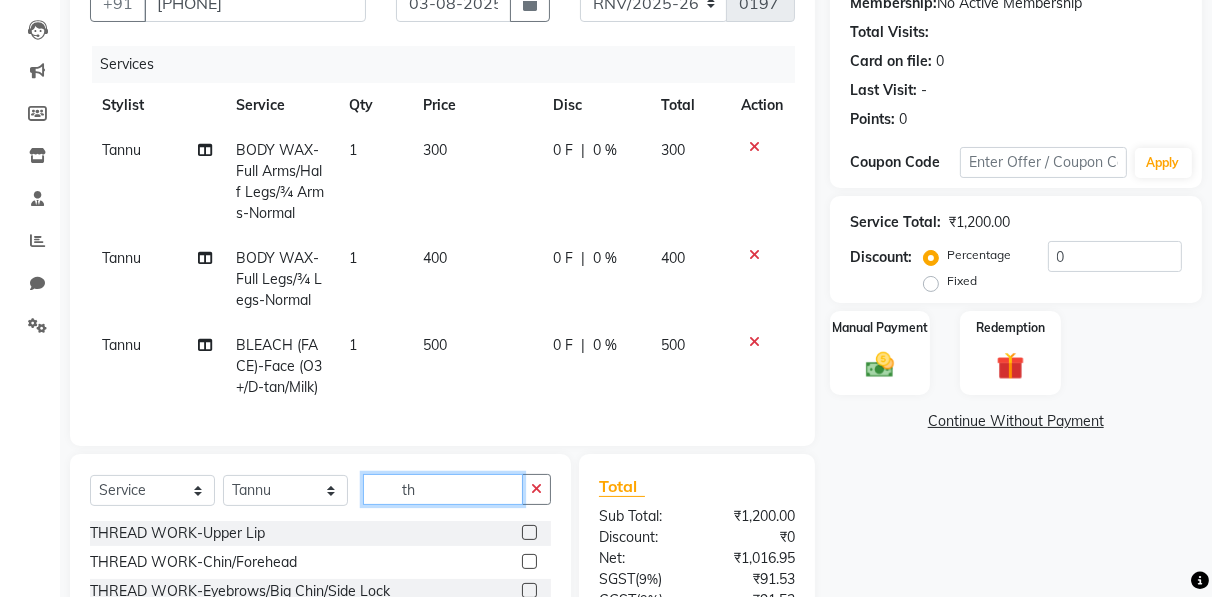 scroll, scrollTop: 395, scrollLeft: 0, axis: vertical 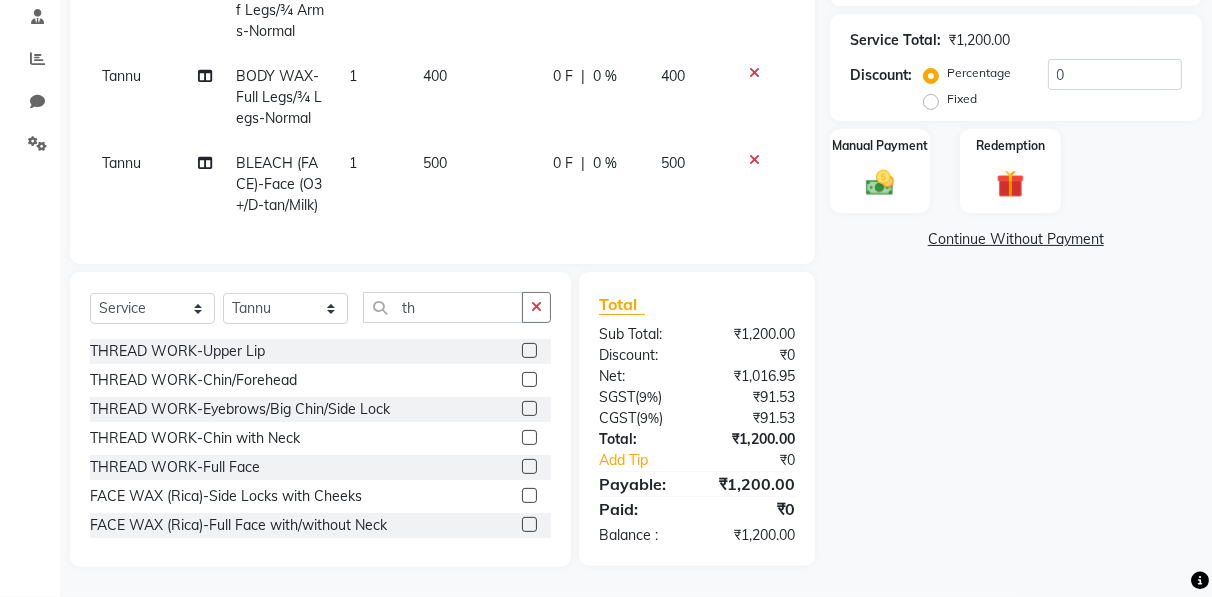 click on "THREAD WORK-Eyebrows/Big Chin/Side Lock" 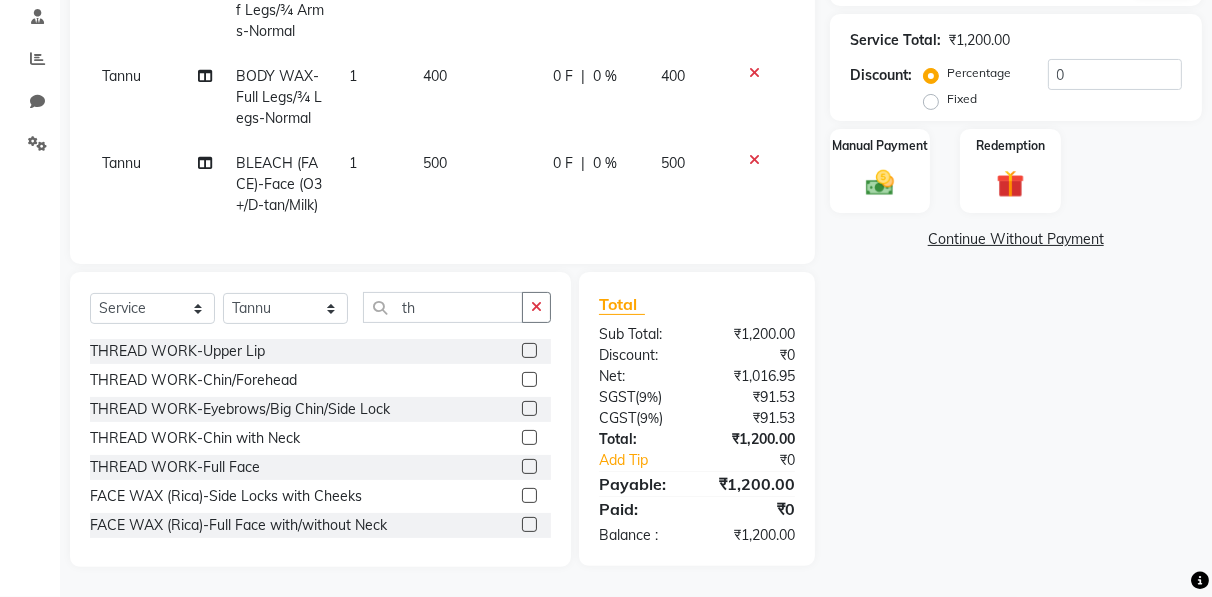 click at bounding box center (528, 351) 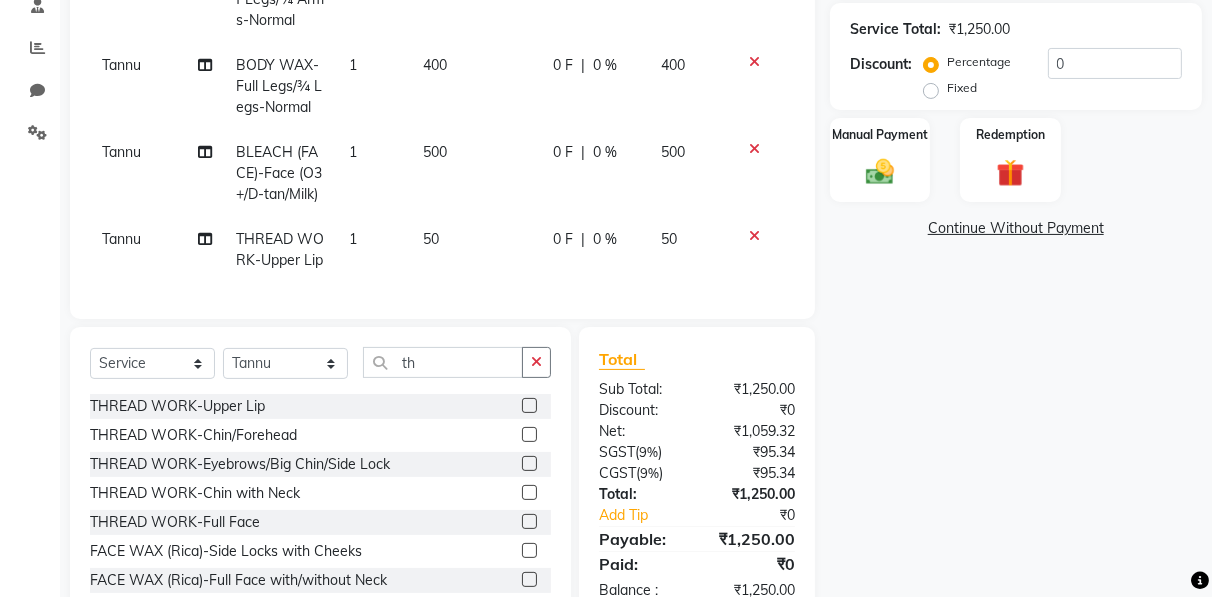 click 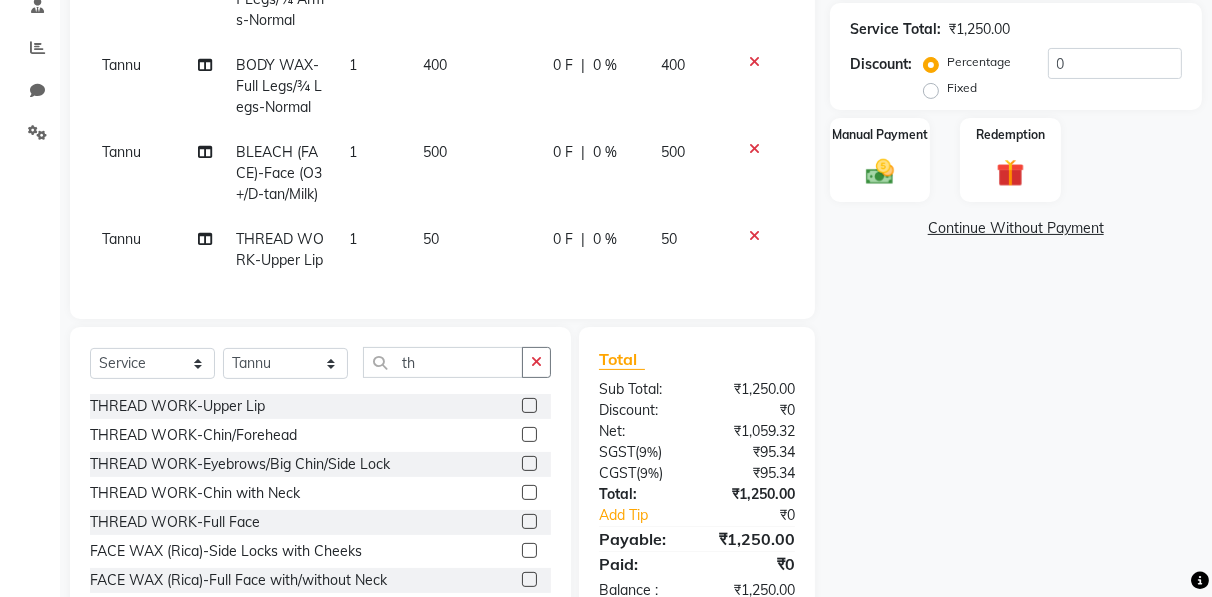 click at bounding box center [528, 464] 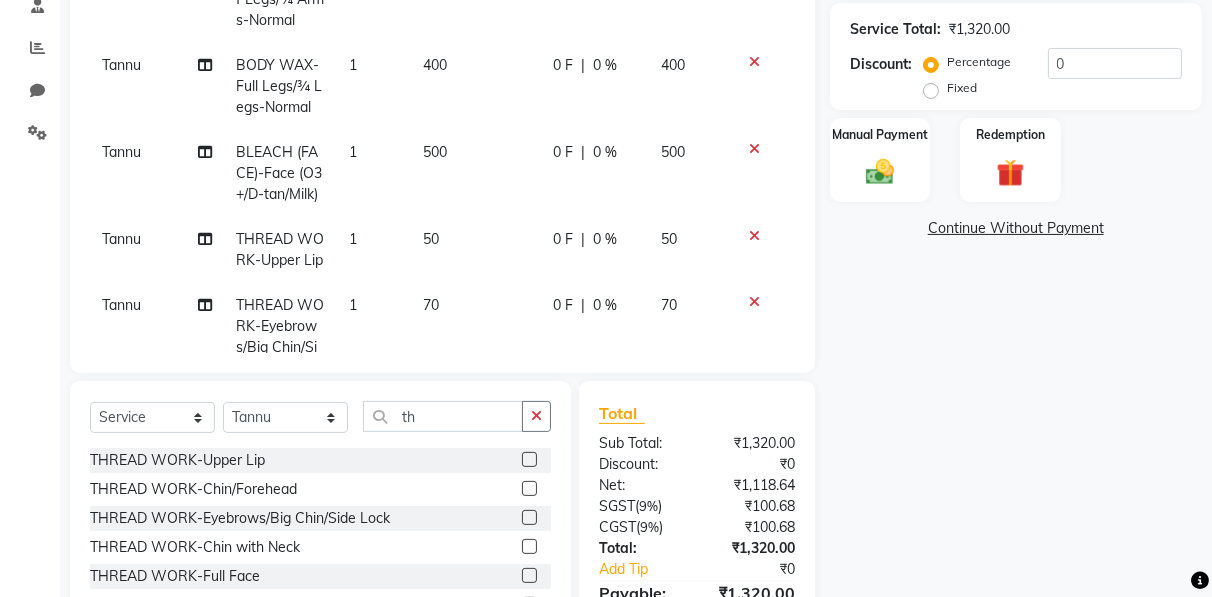scroll, scrollTop: 0, scrollLeft: 0, axis: both 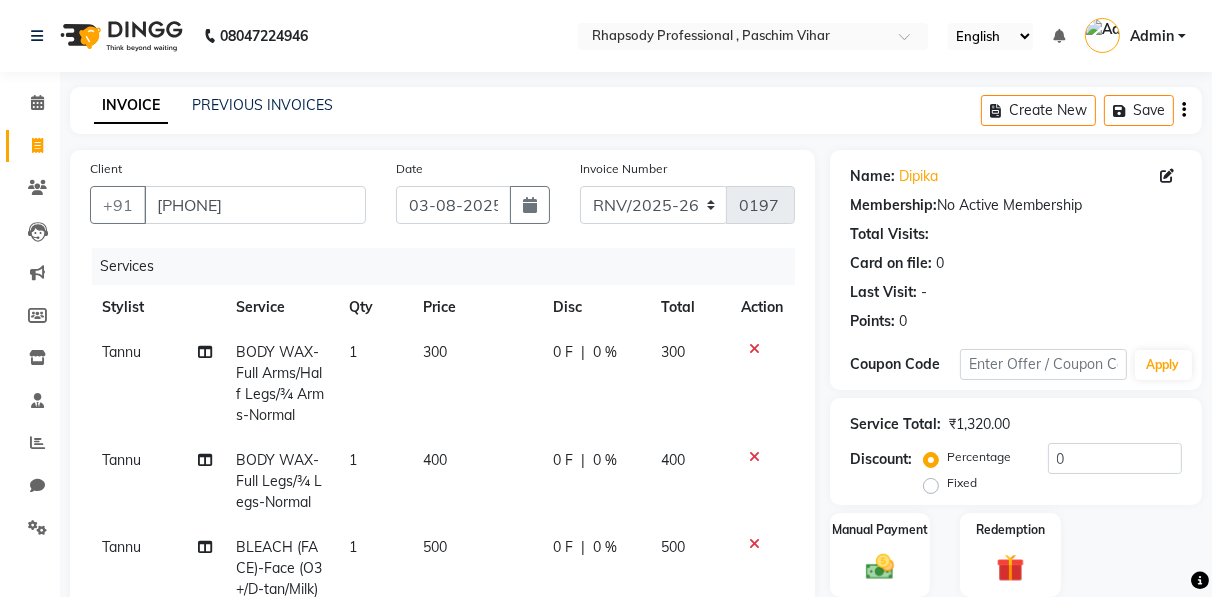 click 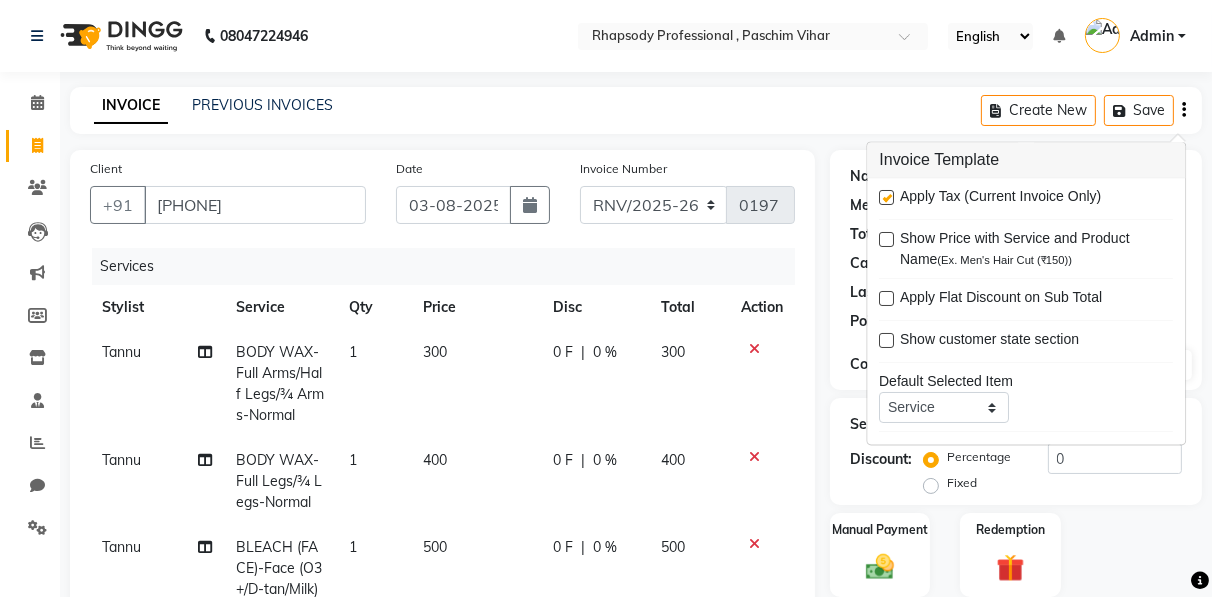 click at bounding box center (886, 198) 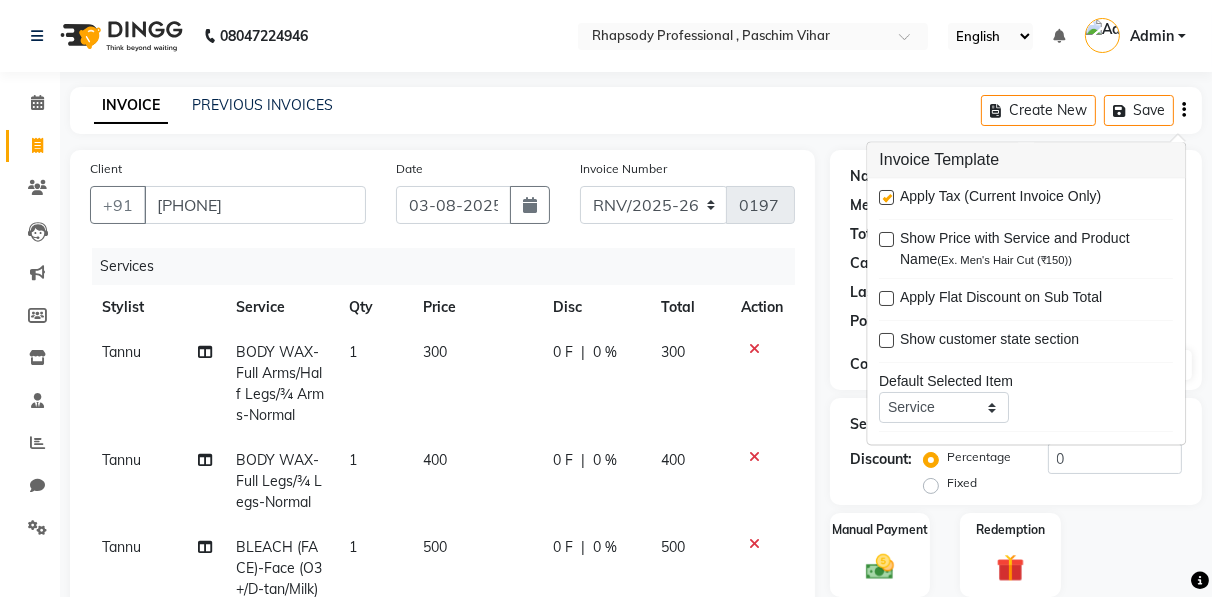click at bounding box center (885, 199) 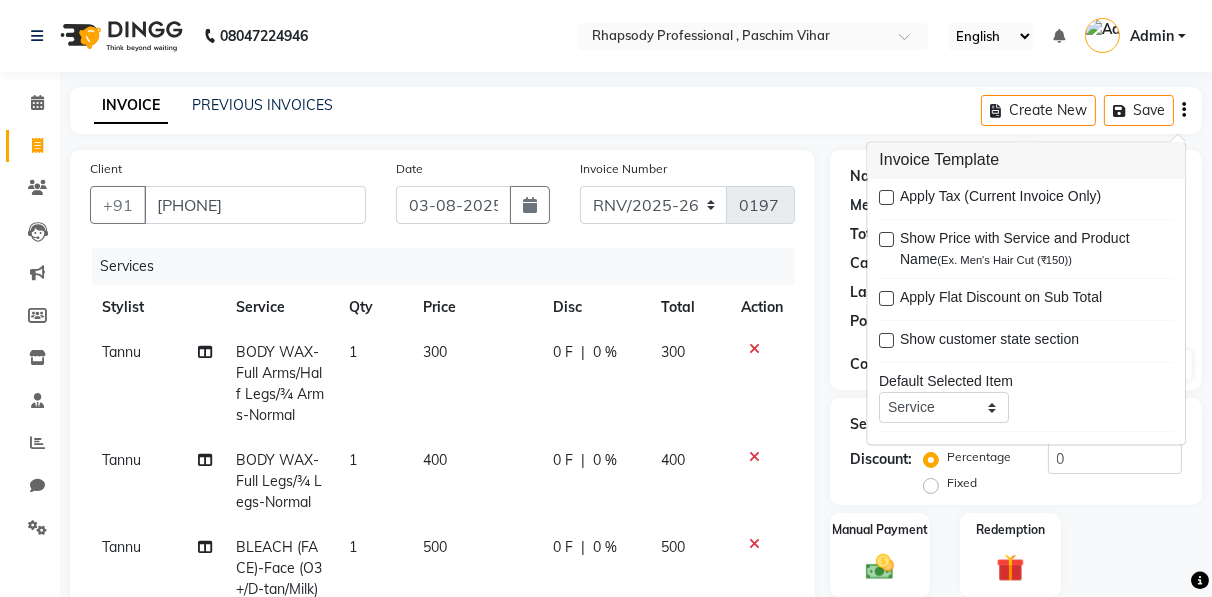 scroll, scrollTop: 503, scrollLeft: 0, axis: vertical 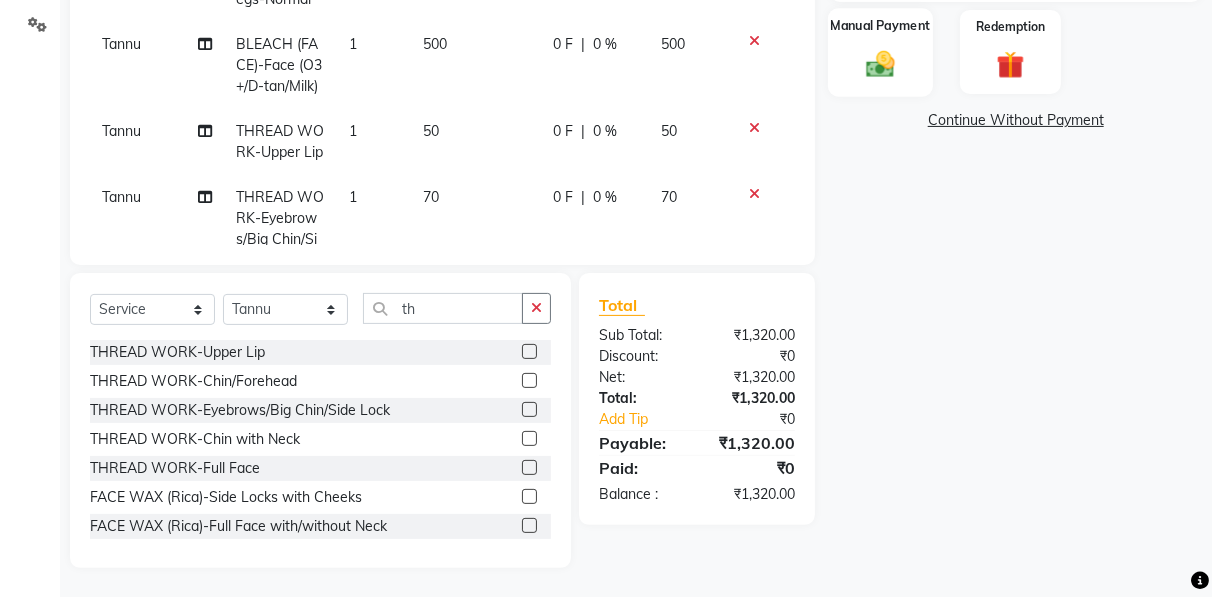 click on "Manual Payment" 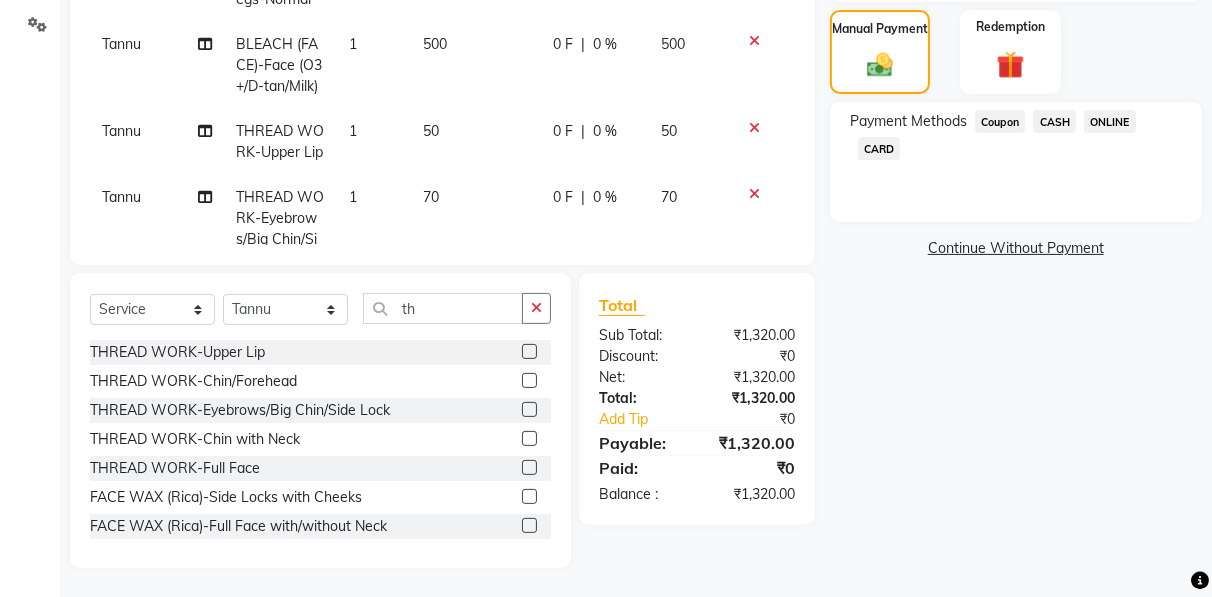 click on "ONLINE" 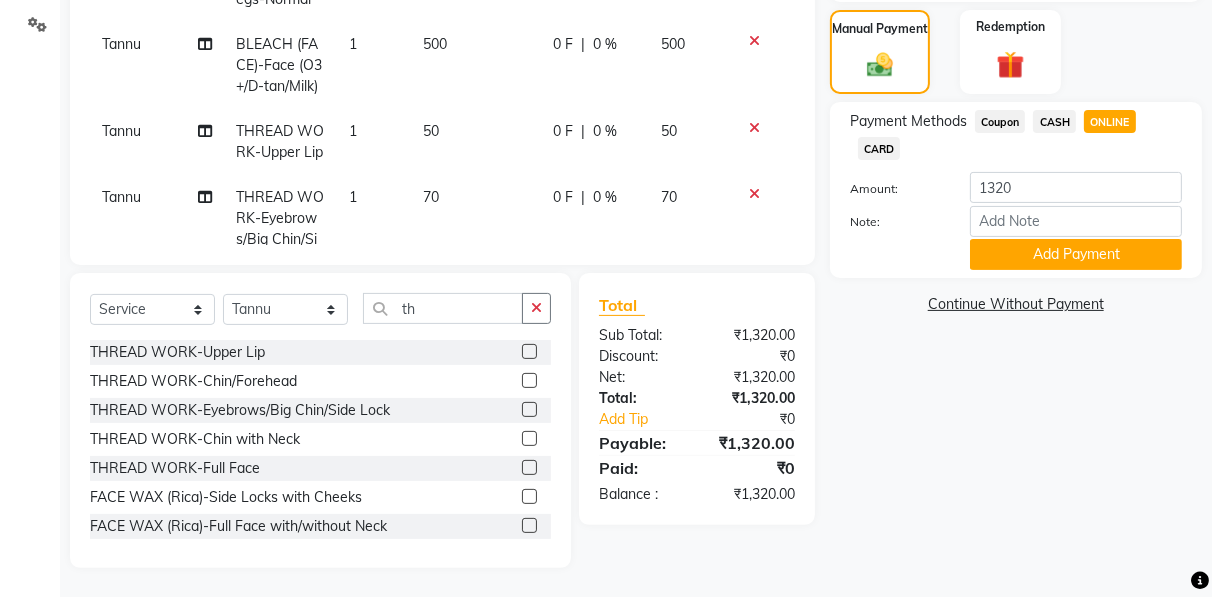 scroll, scrollTop: 0, scrollLeft: 0, axis: both 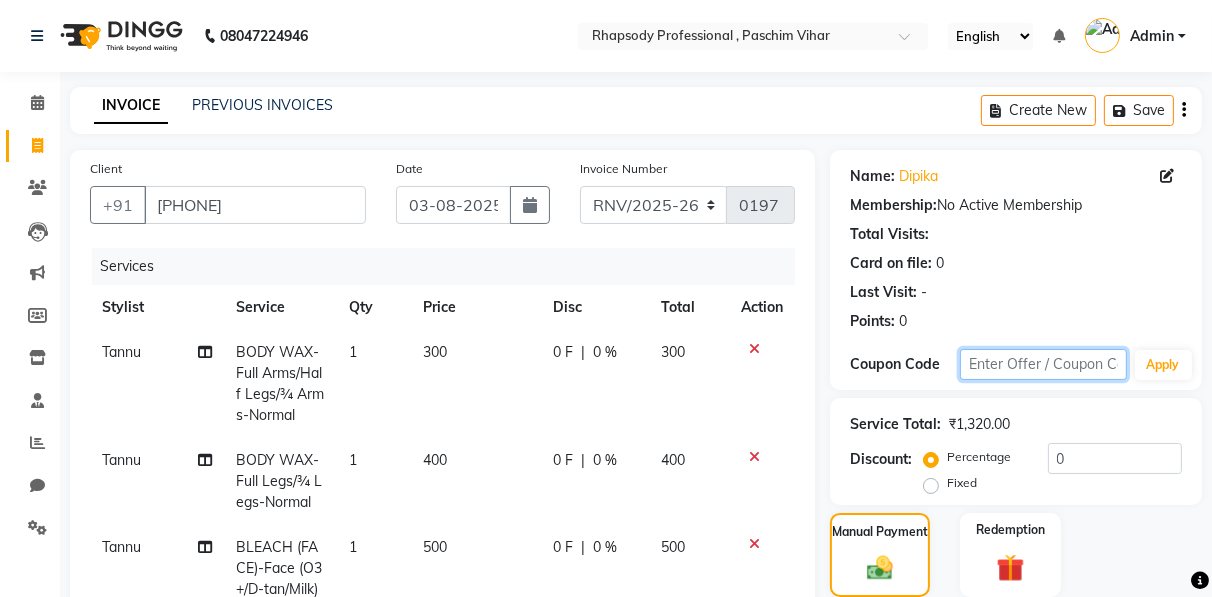 click 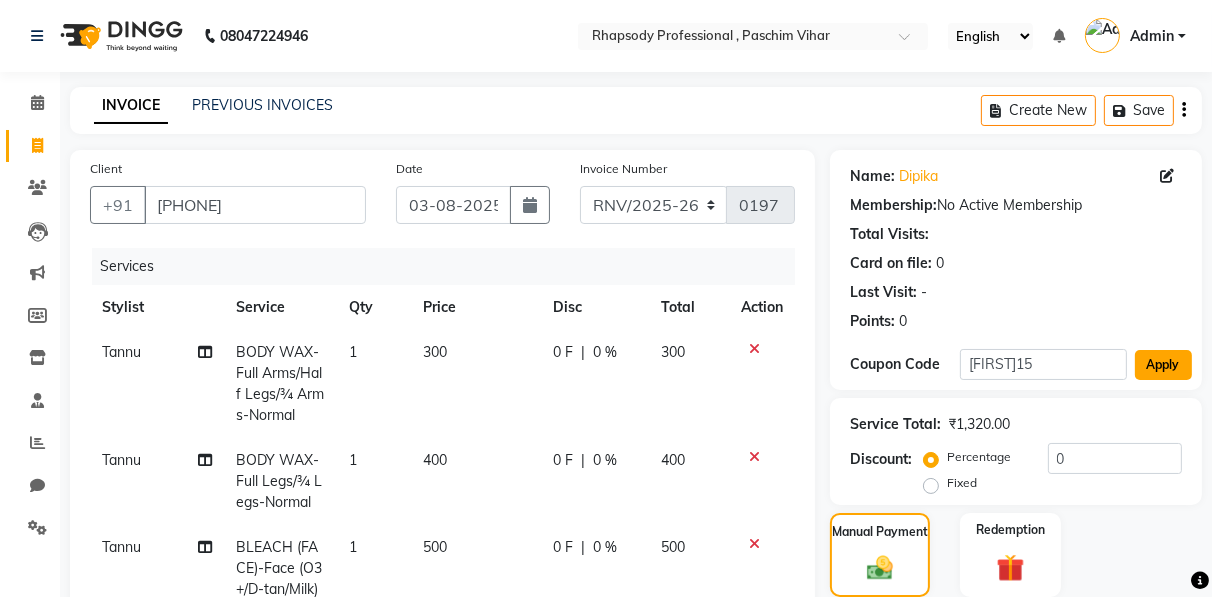 click on "Apply" 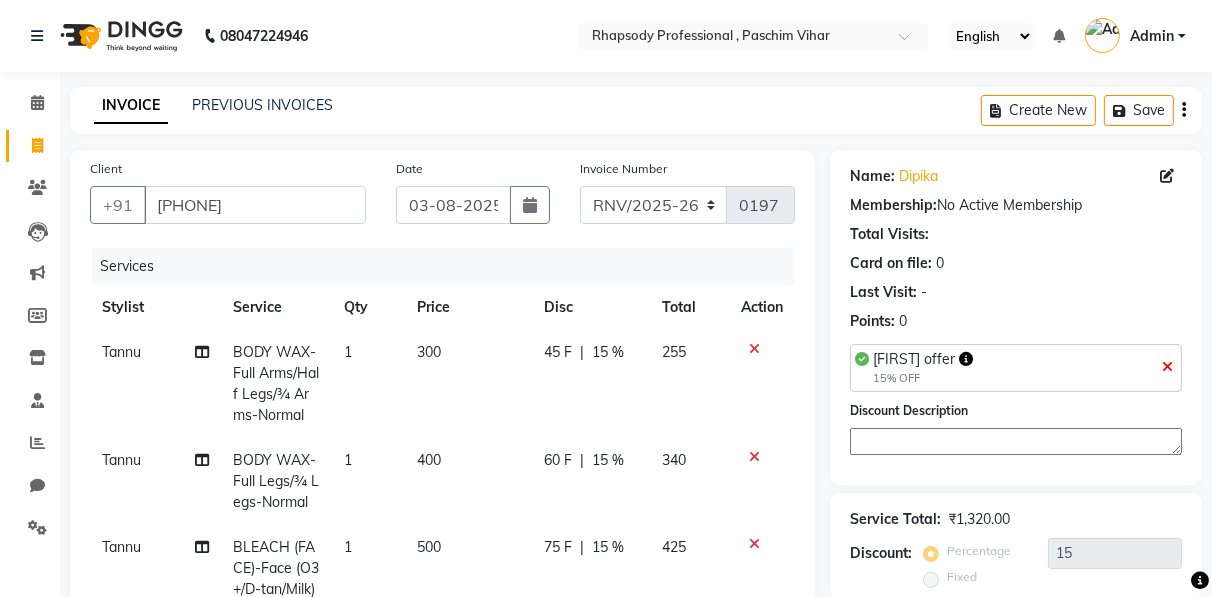 scroll, scrollTop: 503, scrollLeft: 0, axis: vertical 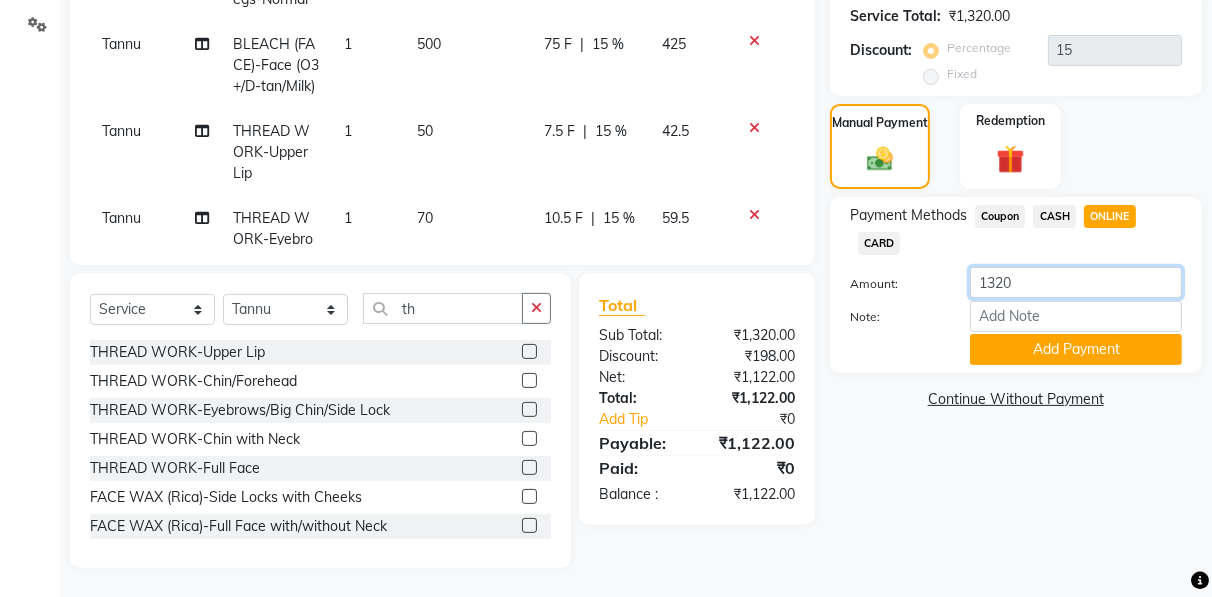 click on "1320" 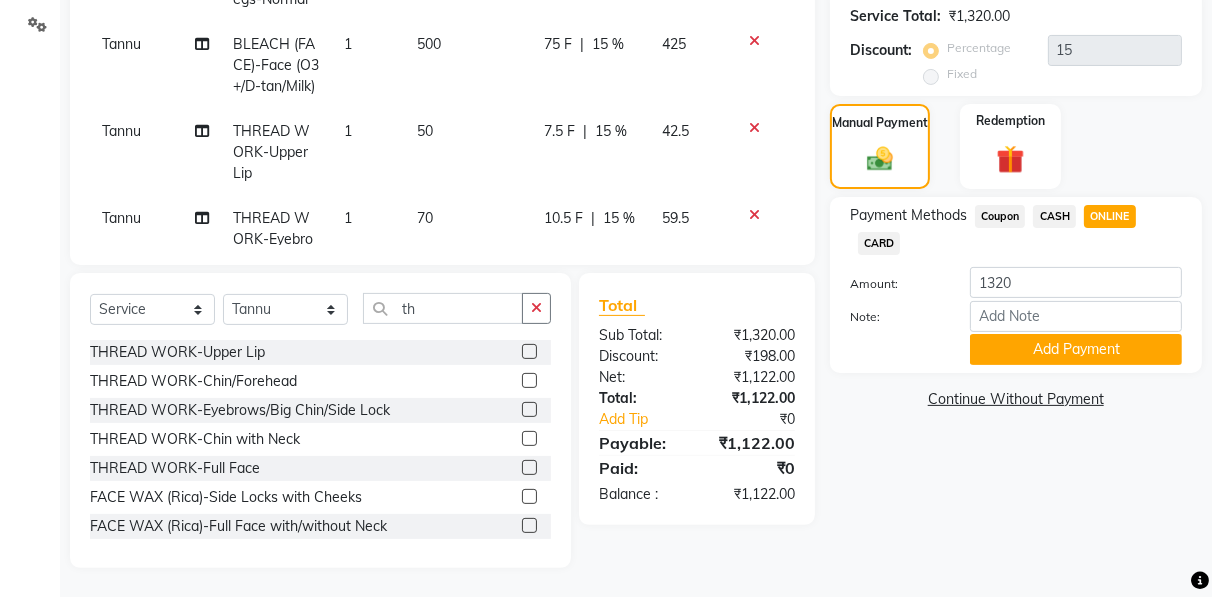 click on "ONLINE" 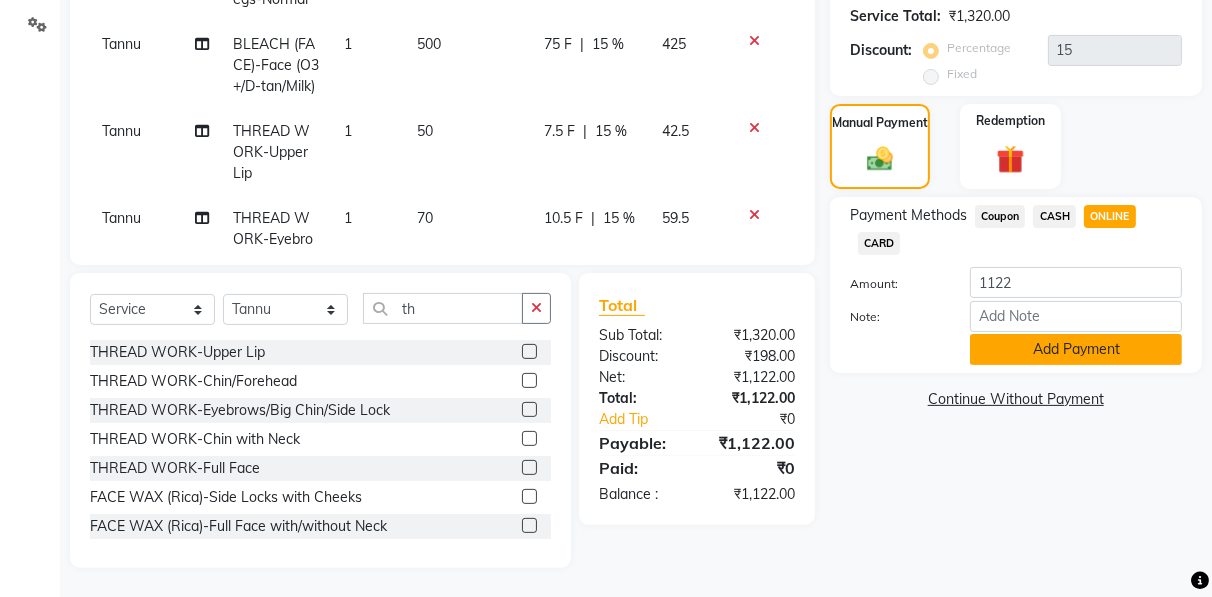 click on "Add Payment" 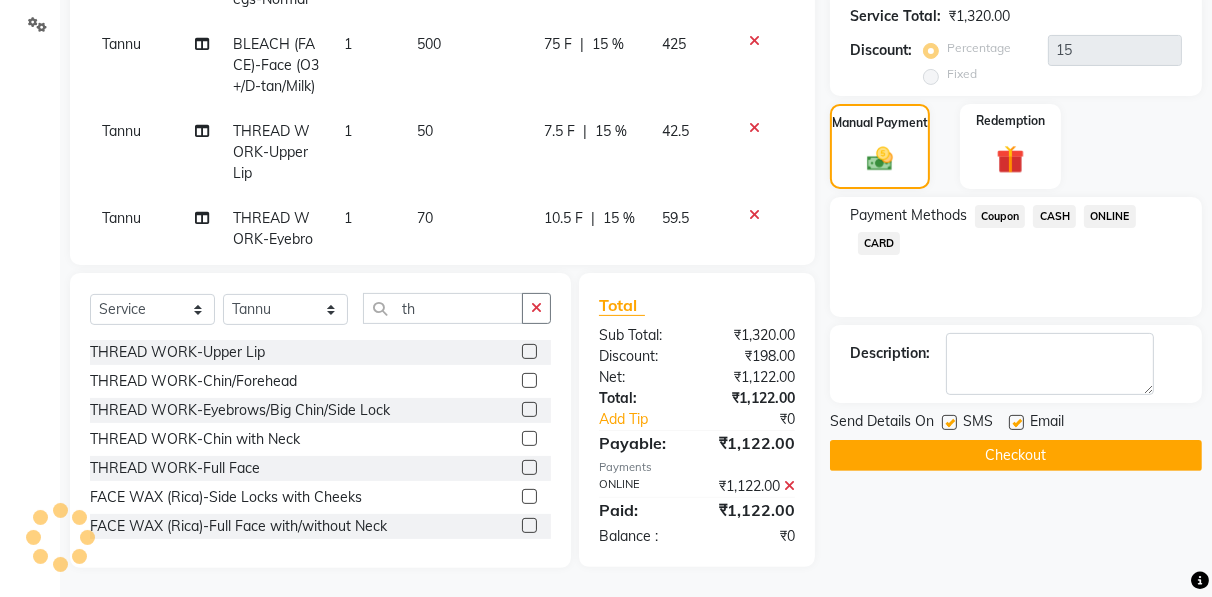 click on "Checkout" 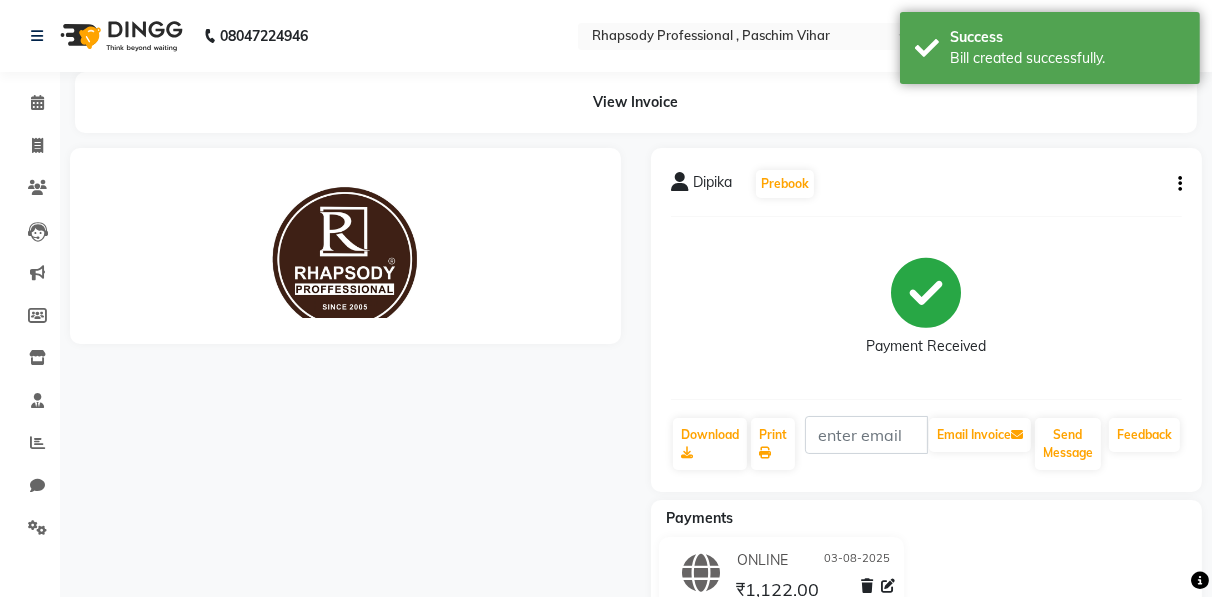 scroll, scrollTop: 0, scrollLeft: 0, axis: both 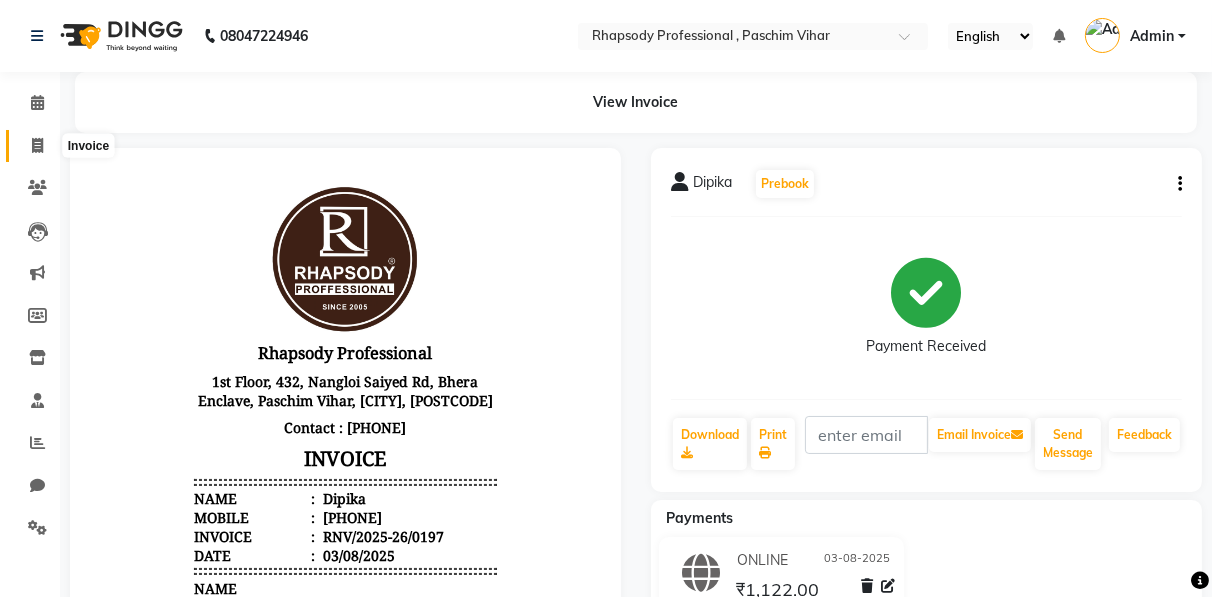 click 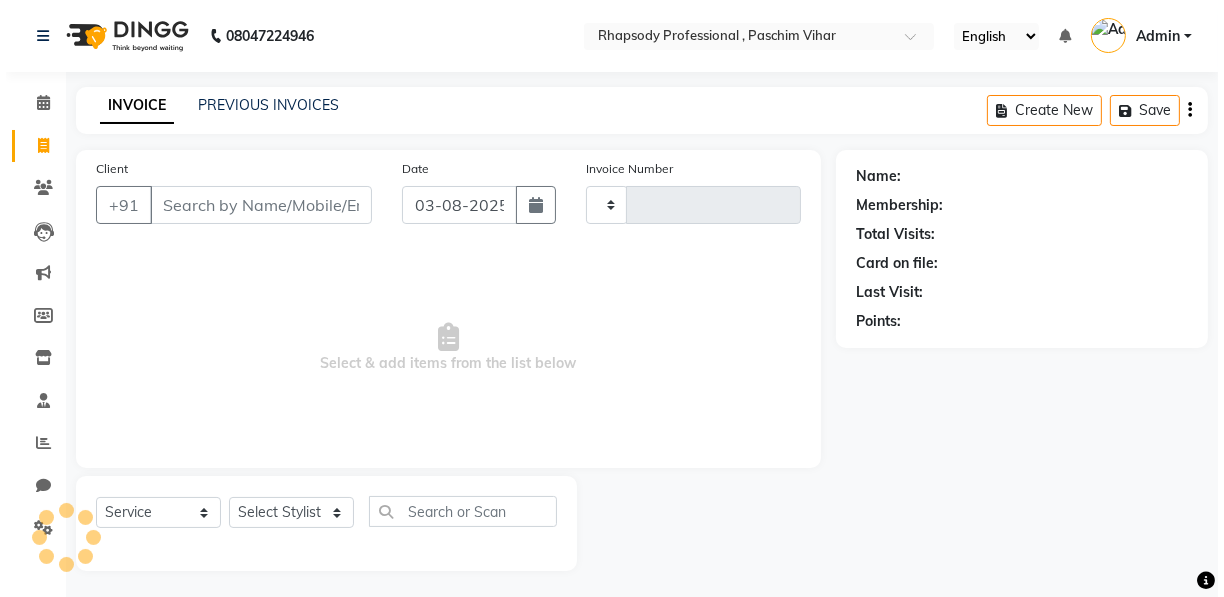 scroll, scrollTop: 3, scrollLeft: 0, axis: vertical 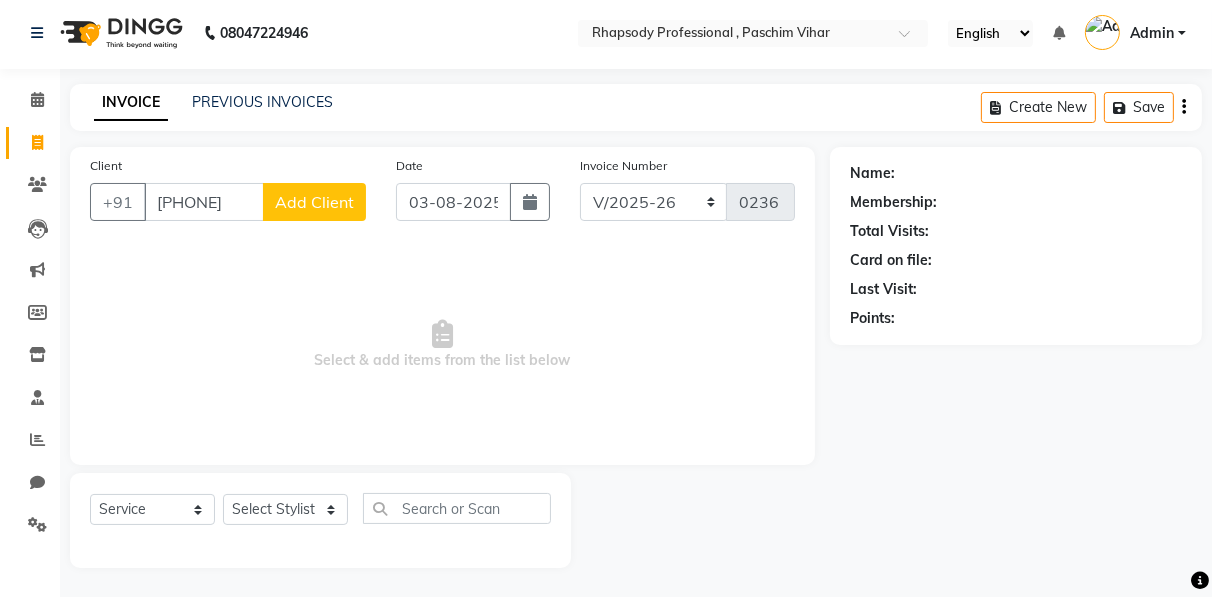 click on "Add Client" 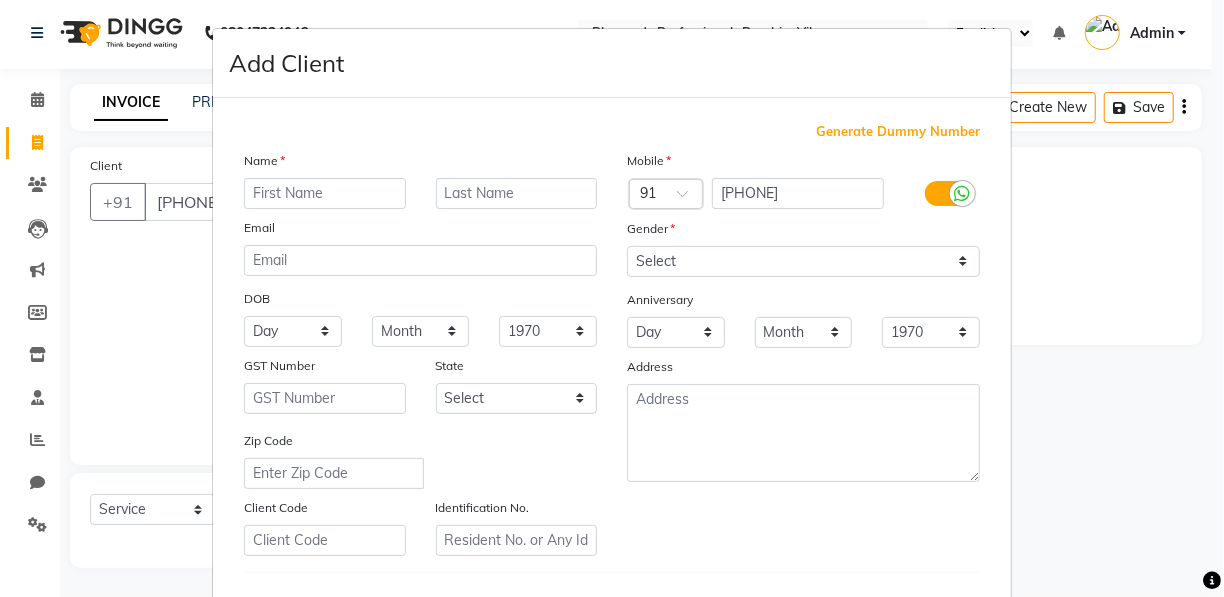 click at bounding box center [325, 193] 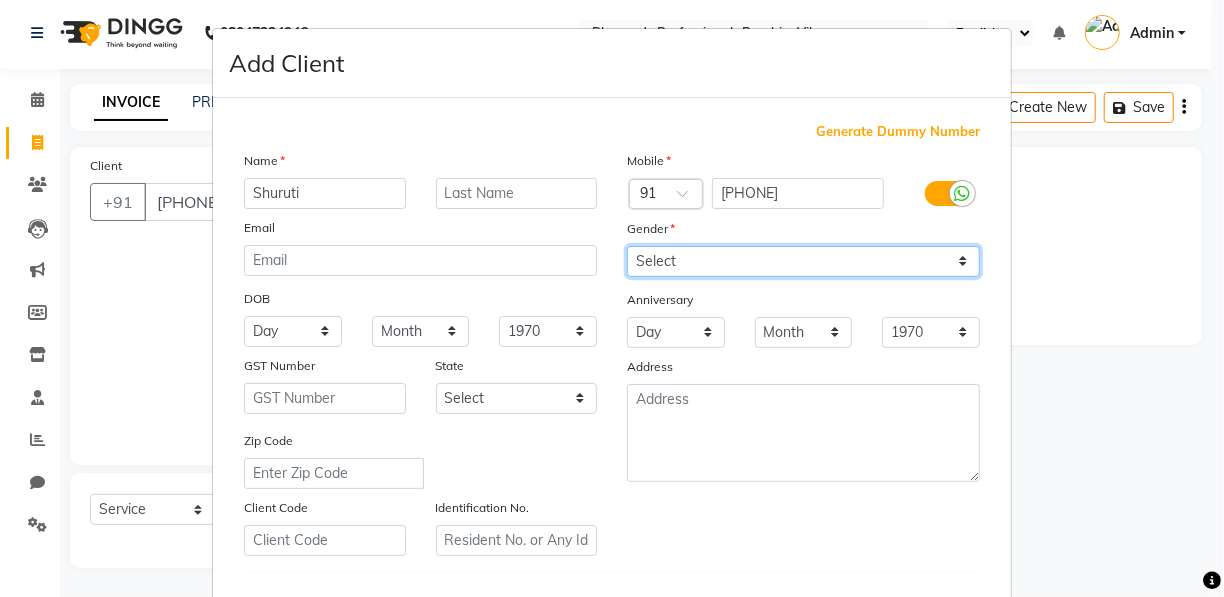 click on "Select Male Female Other Prefer Not To Say" at bounding box center [803, 261] 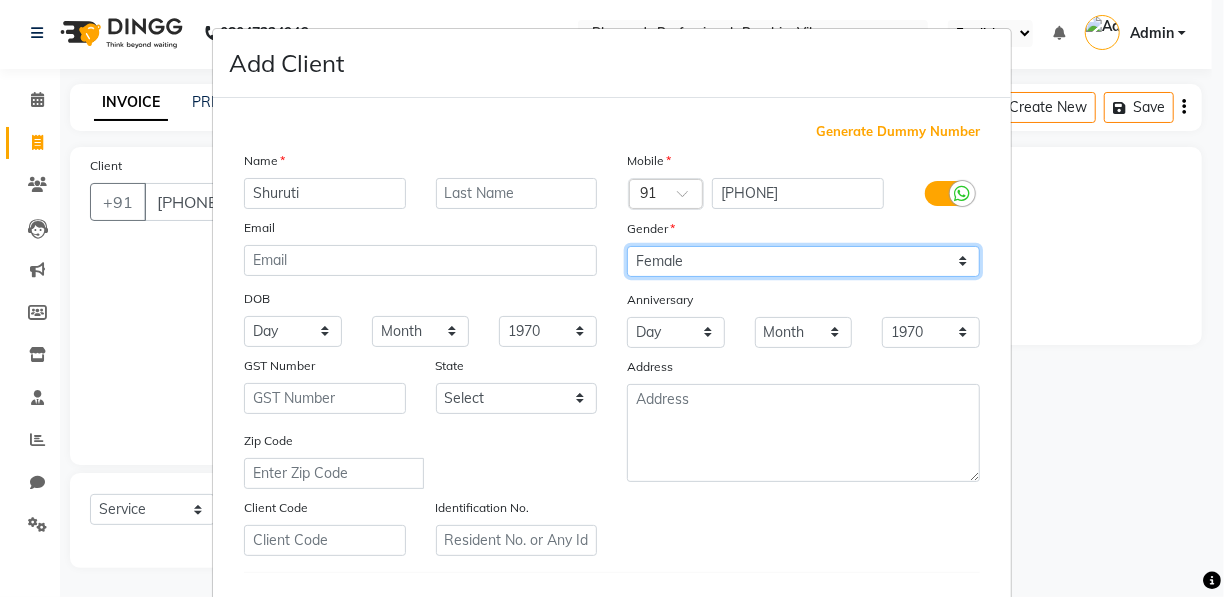 click on "Select Male Female Other Prefer Not To Say" at bounding box center [803, 261] 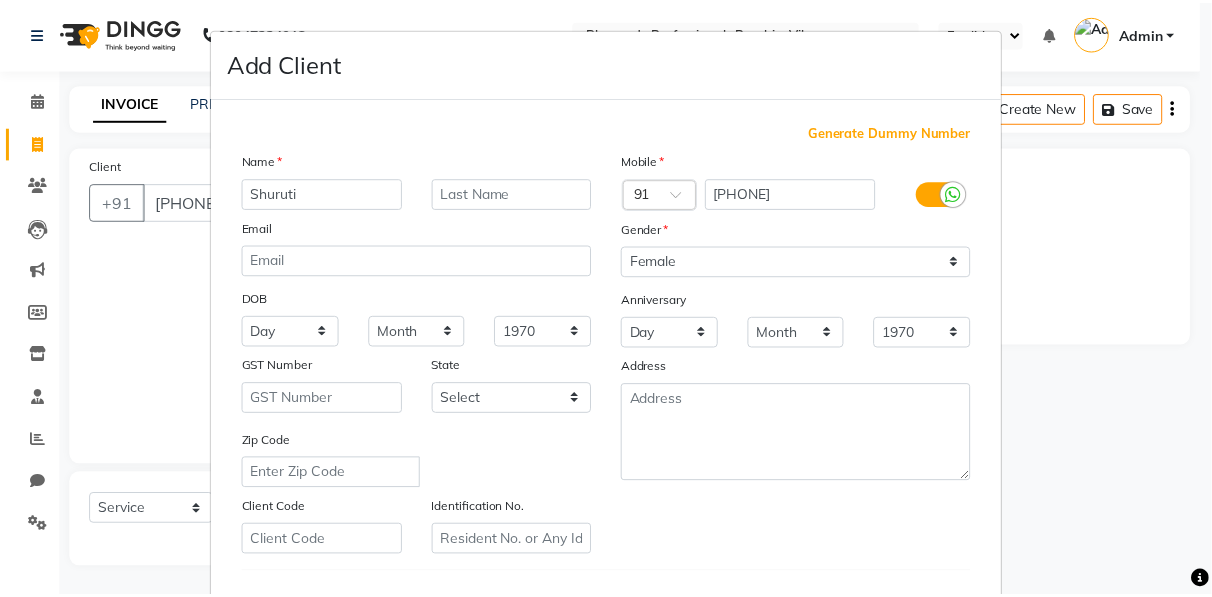 scroll, scrollTop: 321, scrollLeft: 0, axis: vertical 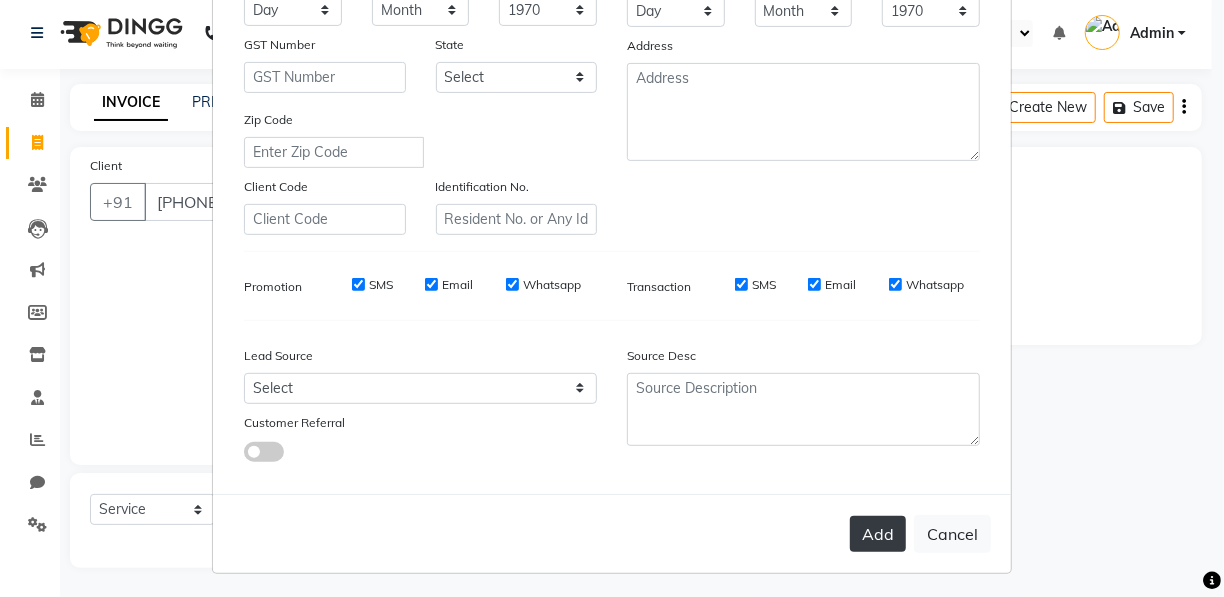click on "Add" at bounding box center [878, 534] 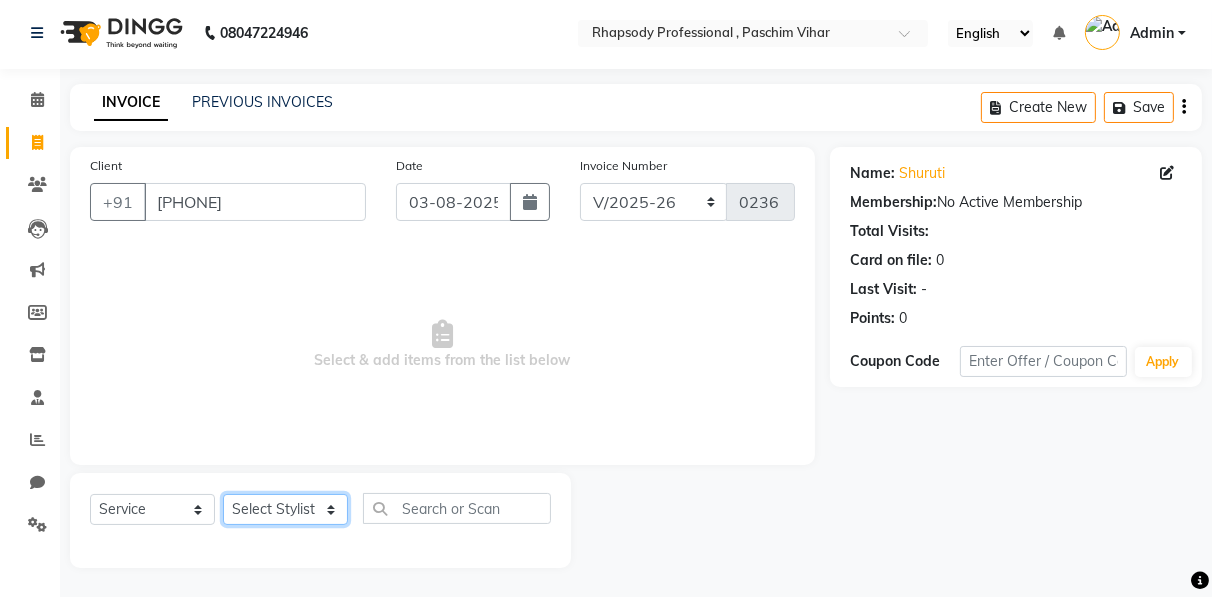click on "[FIRST] [LAST] [FIRST] [LAST] [FIRST] [LAST] [FIRST] [LAST] [FIRST] [LAST] [FIRST] [LAST] [FIRST] [LAST] [FIRST] [LAST] [FIRST] [LAST] [FIRST] [LAST] [FIRST] [LAST] [FIRST] [LAST]" 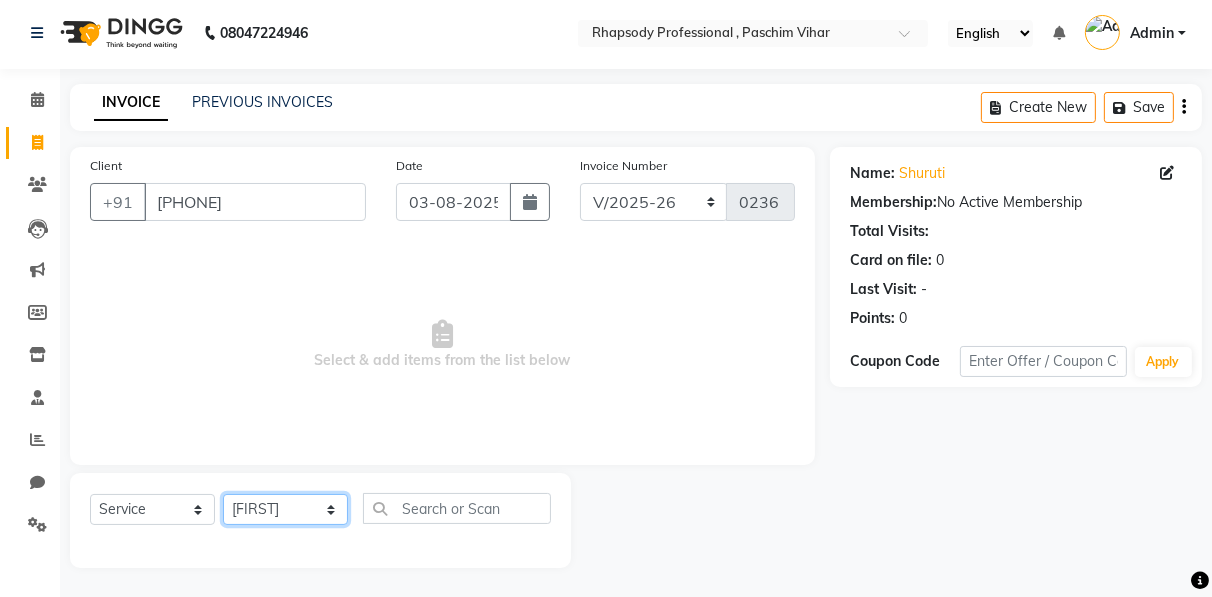 click on "[FIRST] [LAST] [FIRST] [LAST] [FIRST] [LAST] [FIRST] [LAST] [FIRST] [LAST] [FIRST] [LAST] [FIRST] [LAST] [FIRST] [LAST] [FIRST] [LAST] [FIRST] [LAST] [FIRST] [LAST] [FIRST] [LAST]" 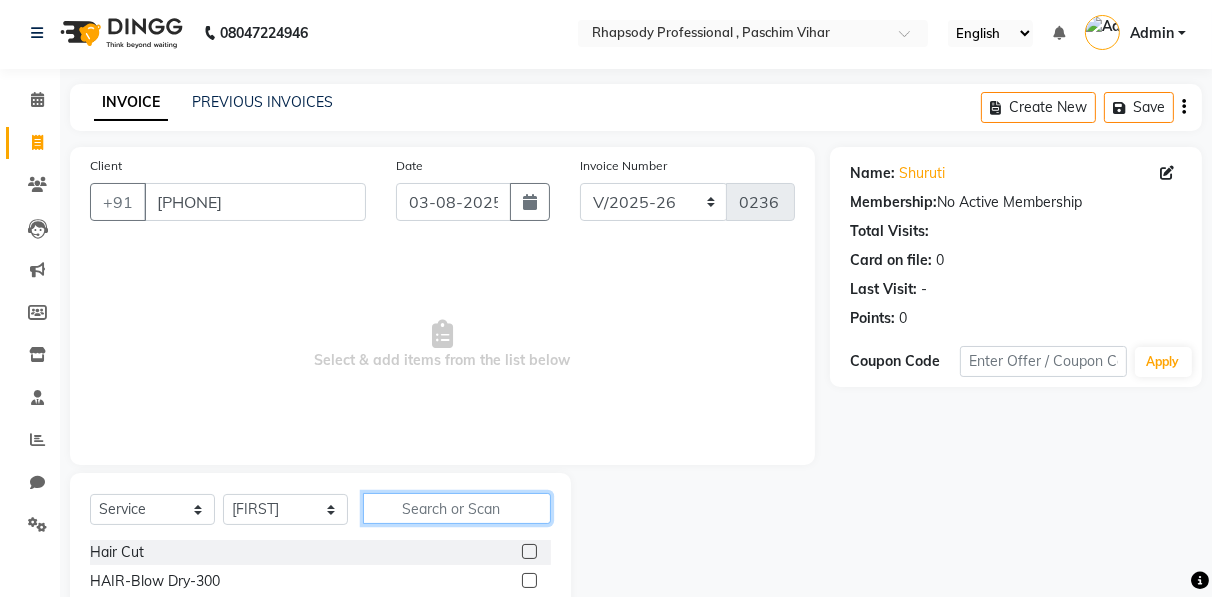 click 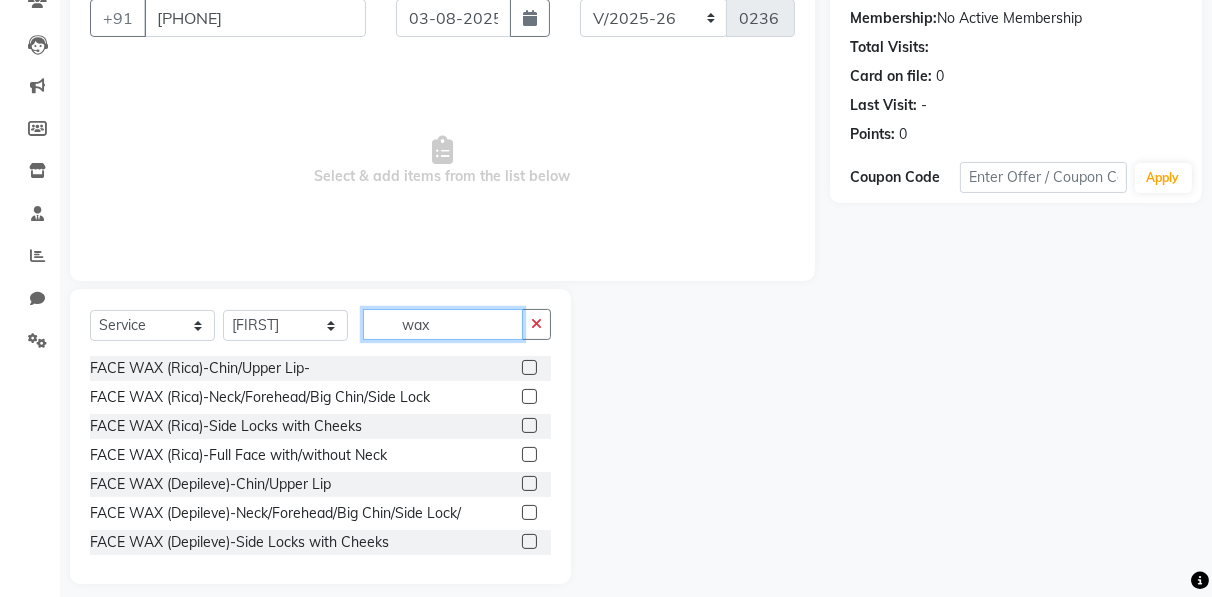 scroll, scrollTop: 202, scrollLeft: 0, axis: vertical 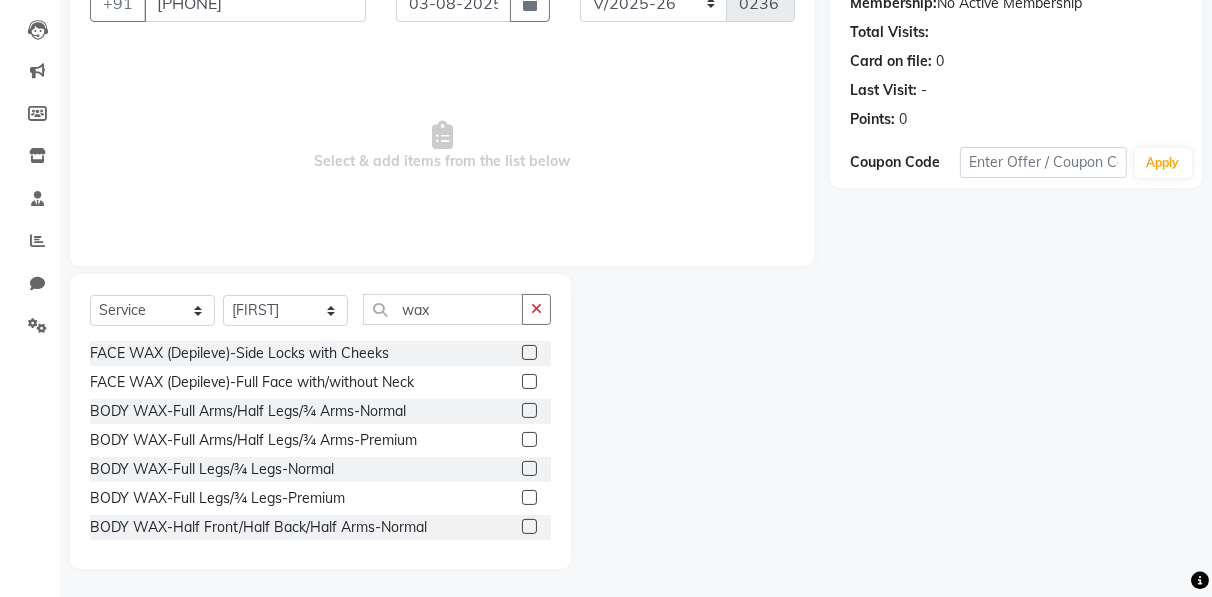 click 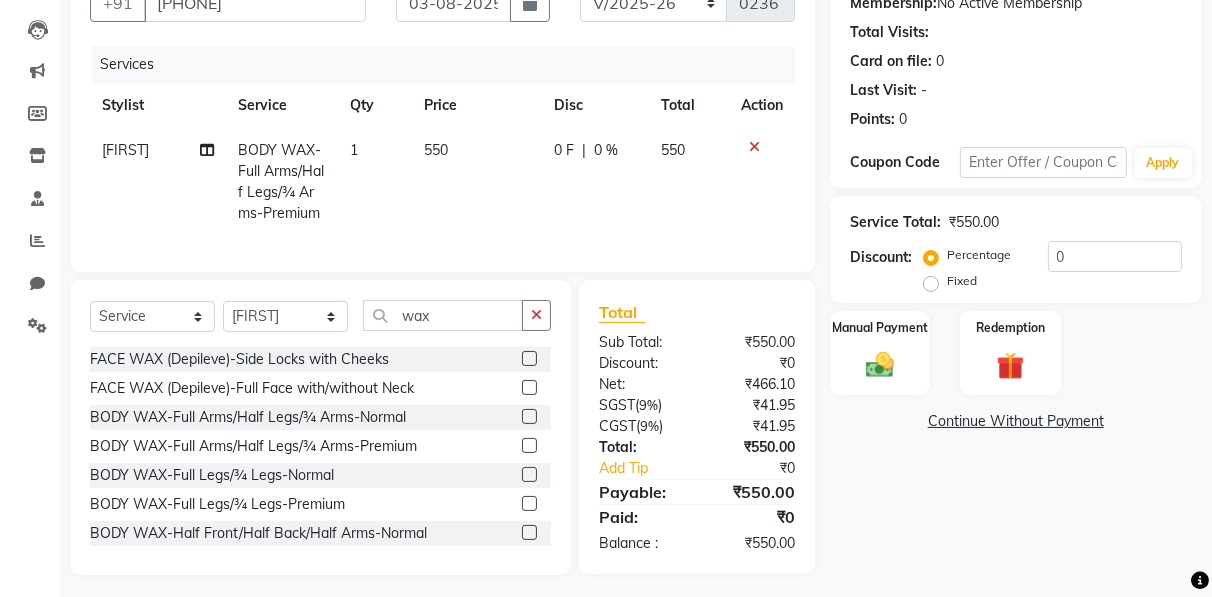 scroll, scrollTop: 349, scrollLeft: 0, axis: vertical 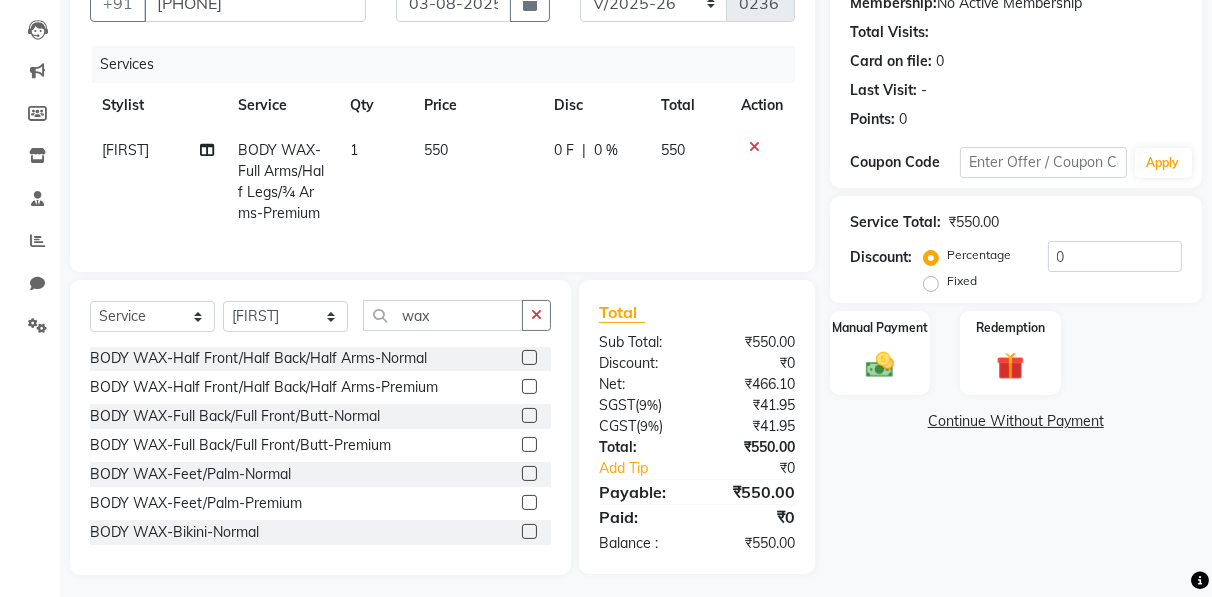 click on "FACE WAX (Rica)-Chin/Upper Lip-  FACE WAX (Rica)-Neck/Forehead/Big Chin/Side Lock  FACE WAX (Rica)-Side Locks with Cheeks  FACE WAX (Rica)-Full Face with/without Neck  FACE WAX (Depileve)-Chin/Upper Lip  FACE WAX (Depileve)-Neck/Forehead/Big Chin/Side Lock/  FACE WAX (Depileve)-Side Locks with Cheeks  FACE WAX (Depileve)-Full Face with/without Neck  BODY WAX-Full Arms/Half Legs/¾ Arms-Normal  BODY WAX-Full Arms/Half Legs/¾ Arms-Premium  BODY WAX-Full Legs/¾ Legs-Normal  BODY WAX-Full Legs/¾ Legs-Premium  BODY WAX-Half Front/Half Back/Half Arms-Normal  BODY WAX-Half Front/Half Back/Half Arms-Premium  BODY WAX-Full Back/Full Front/Butt-Normal  BODY WAX-Full Back/Full Front/Butt-Premium  BODY WAX-Feet/Palm-Normal  BODY WAX-Feet/Palm-Premium  BODY WAX-Bikini-Normal  BODY WAX-Bikini-Premium  BODY WAX-Bikini-Executive  BODY WAX-Under Arms-Normal  BODY WAX-Under Arms-Premium  BODY WAX-Under Arms-Executive  BODY WAX-Full Body-Normal  BODY WAX-Full Body-Premium" 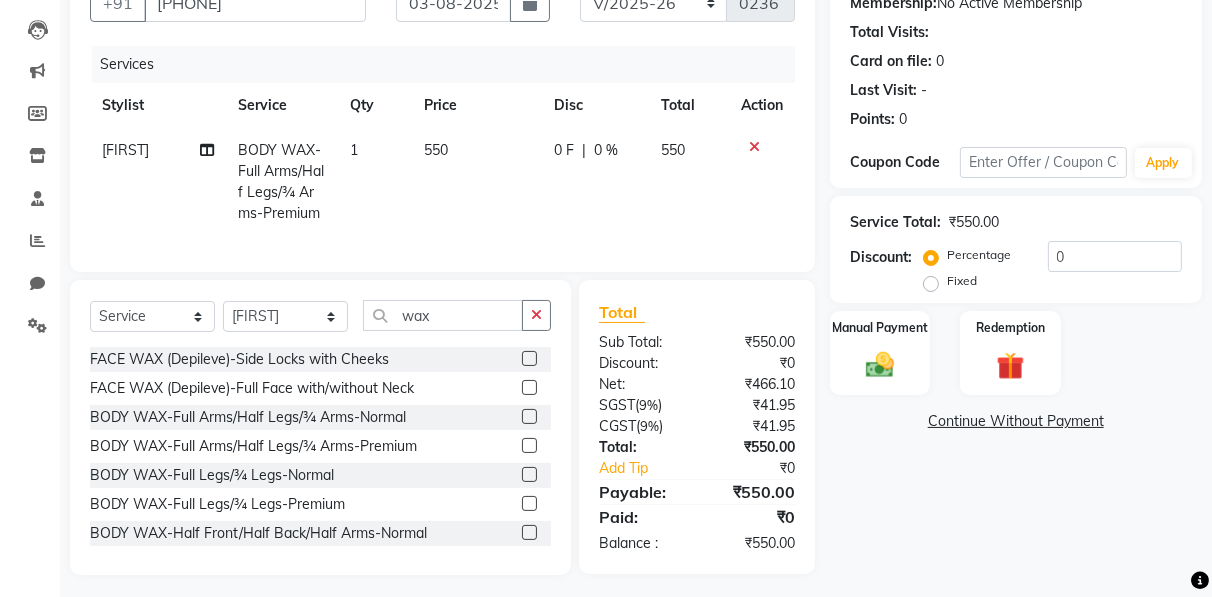 click 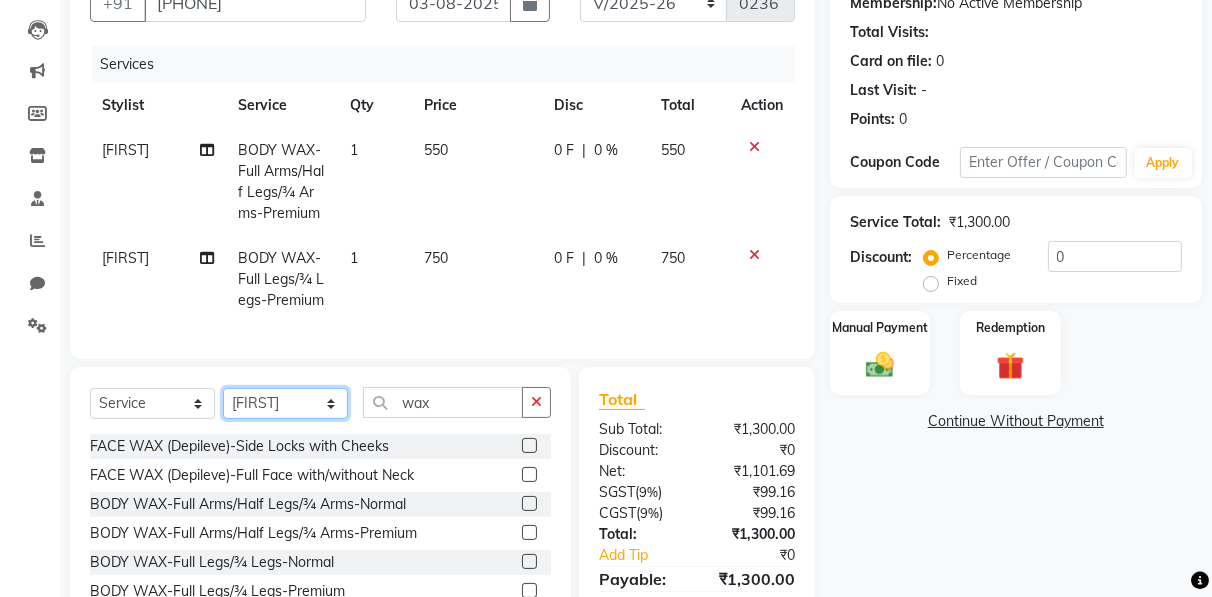 click on "[FIRST] [LAST] [FIRST] [LAST] [FIRST] [LAST] [FIRST] [LAST] [FIRST] [LAST] [FIRST] [LAST] [FIRST] [LAST] [FIRST] [LAST] [FIRST] [LAST] [FIRST] [LAST] [FIRST] [LAST] [FIRST] [LAST]" 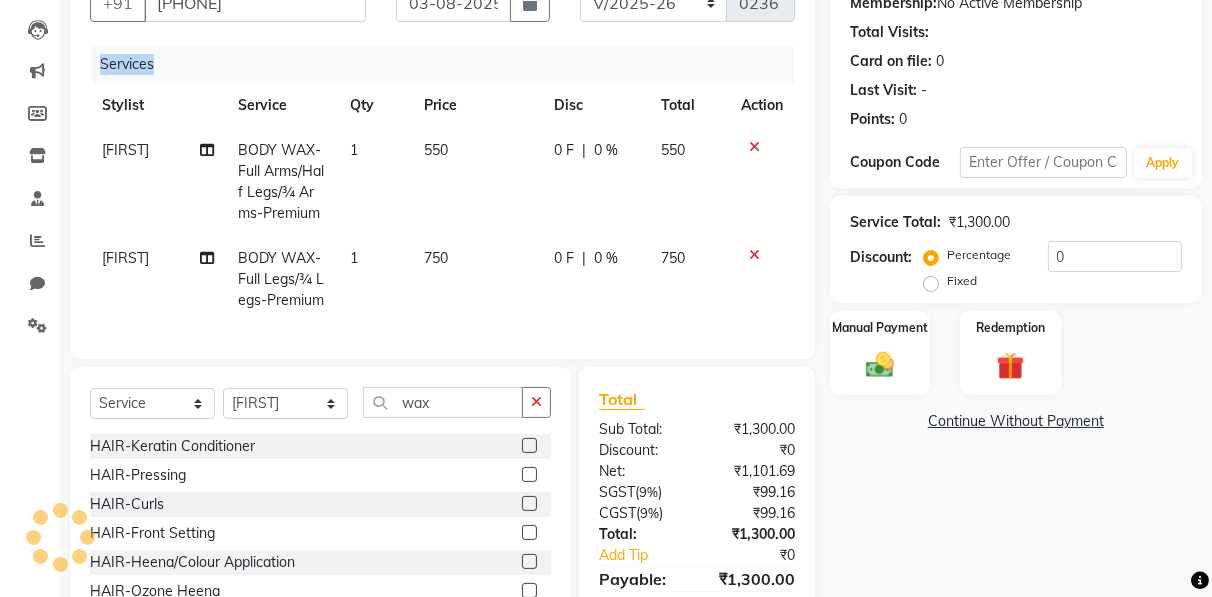 drag, startPoint x: 410, startPoint y: 353, endPoint x: 448, endPoint y: 360, distance: 38.63936 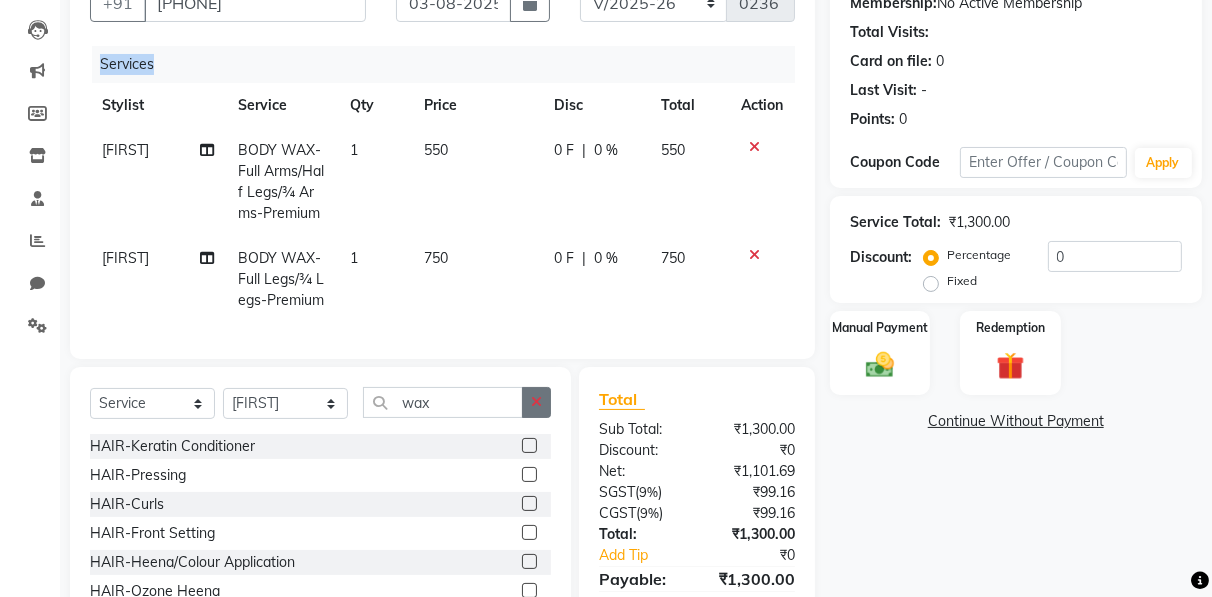 click 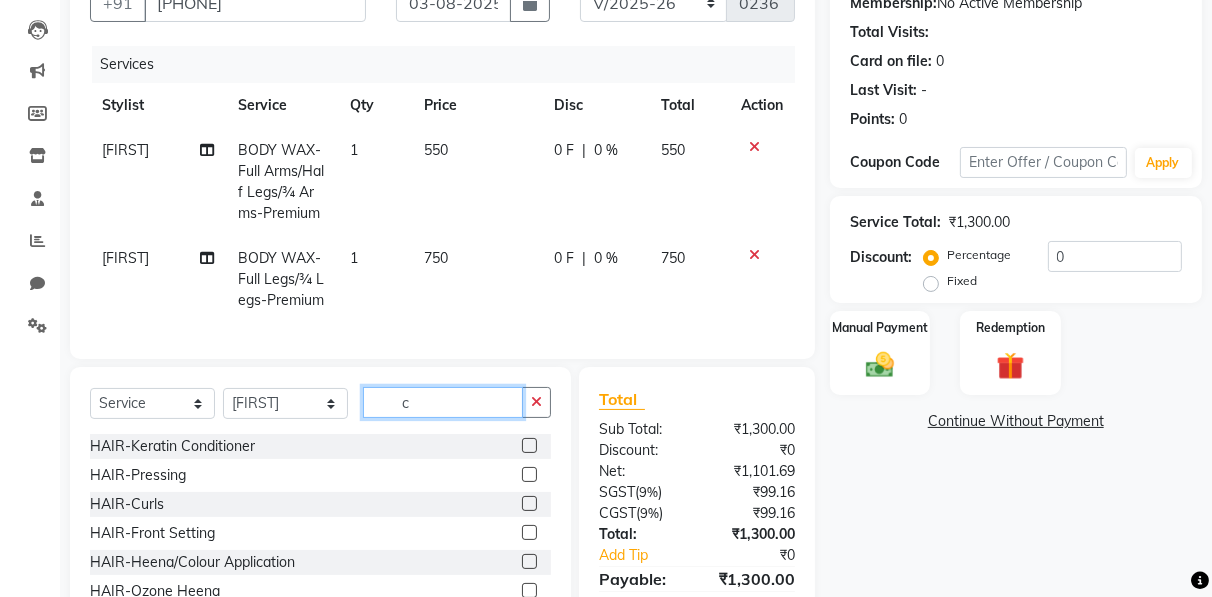 scroll, scrollTop: 58, scrollLeft: 0, axis: vertical 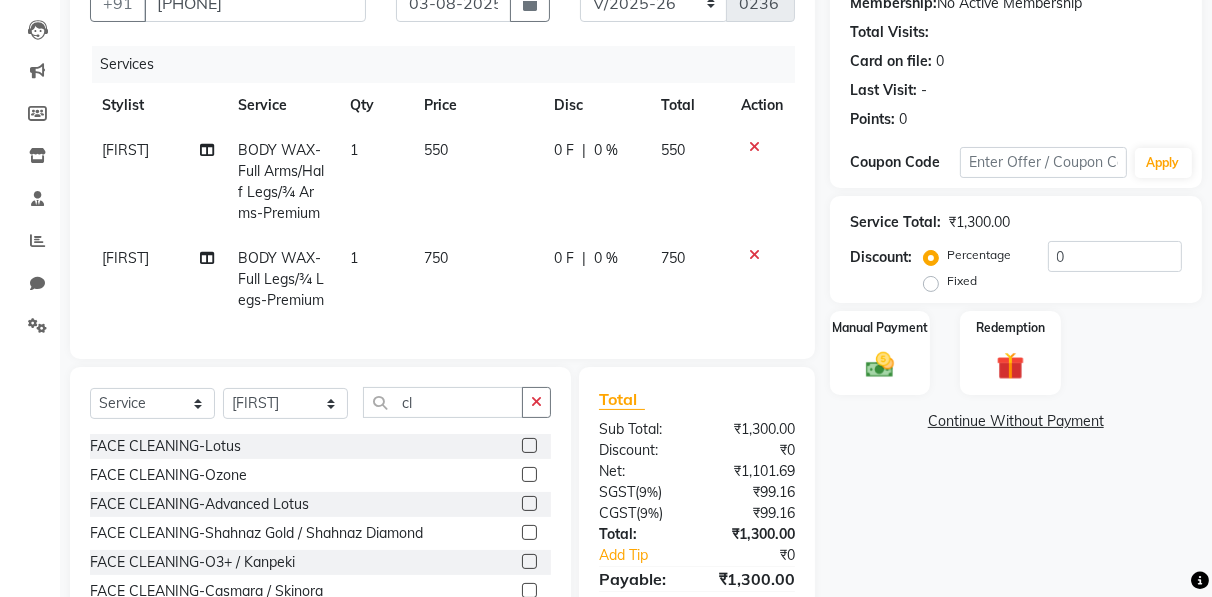click 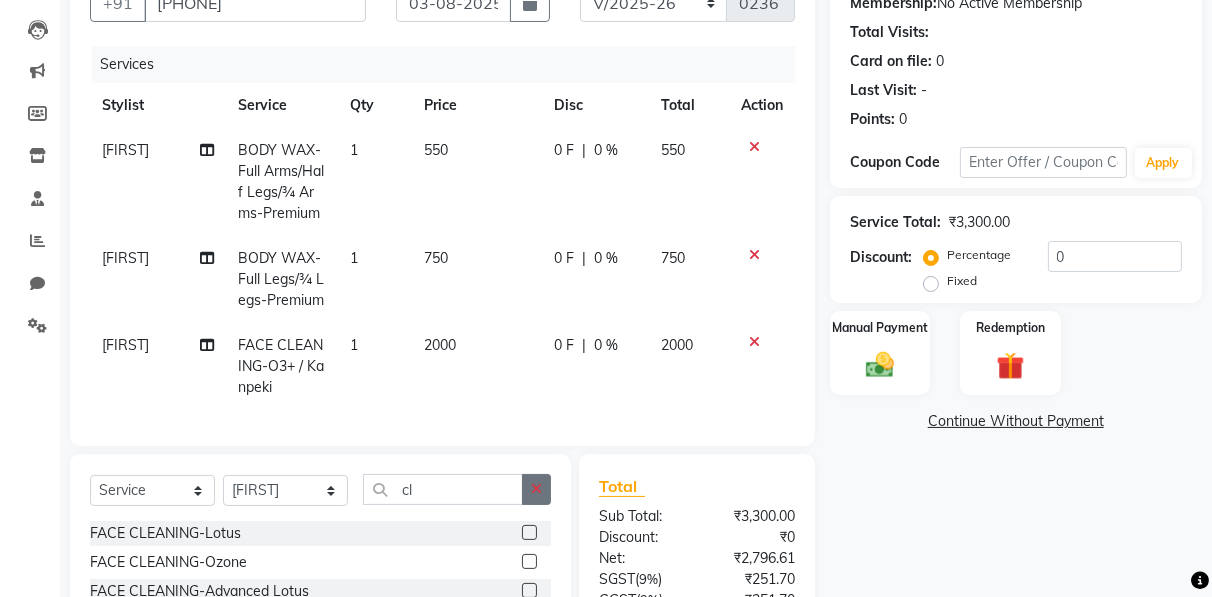 click 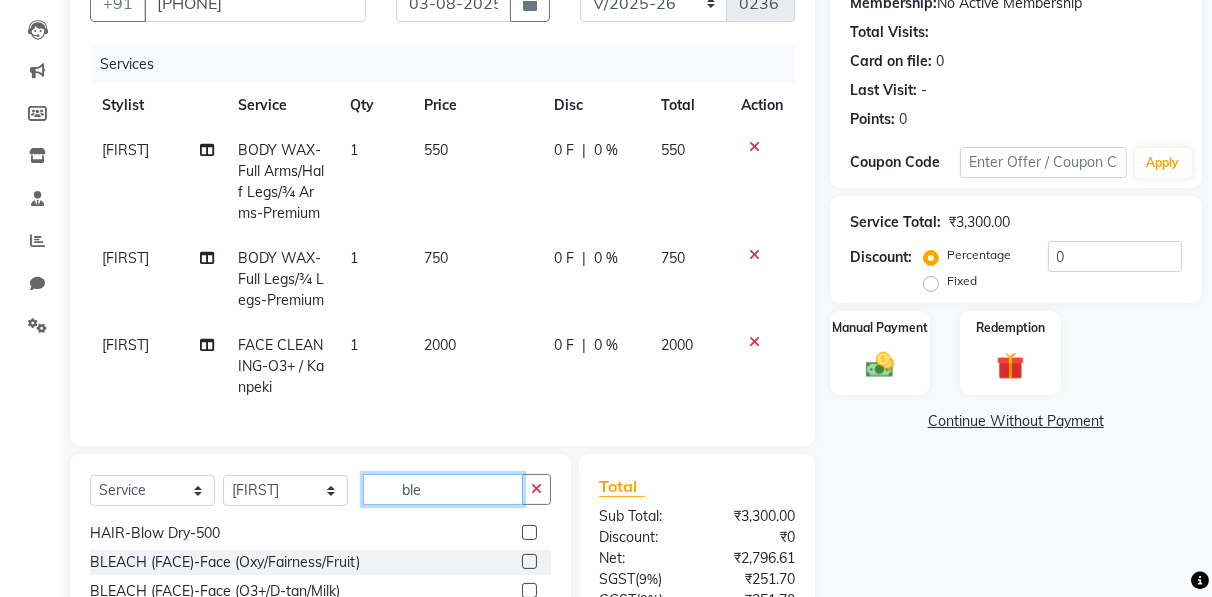 scroll, scrollTop: 0, scrollLeft: 0, axis: both 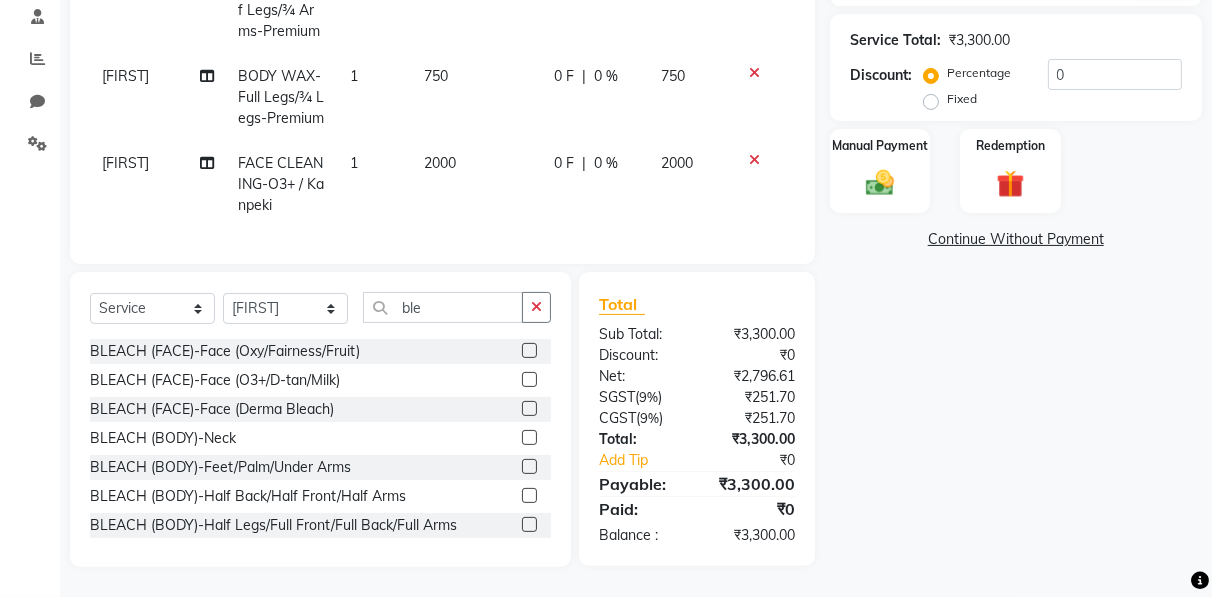 click 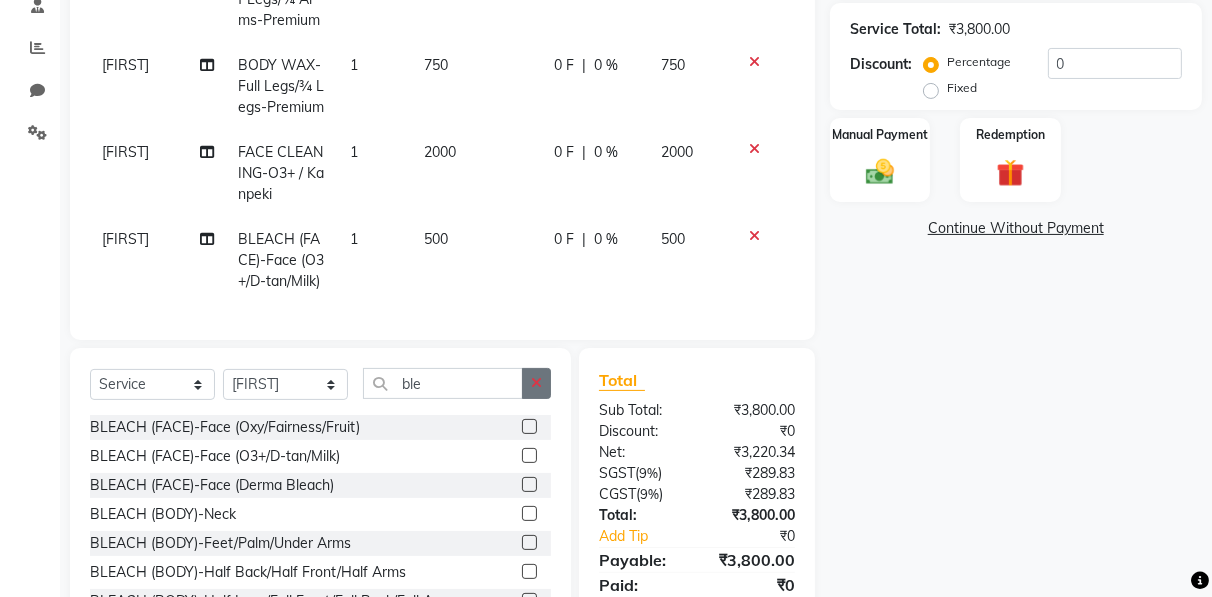 click 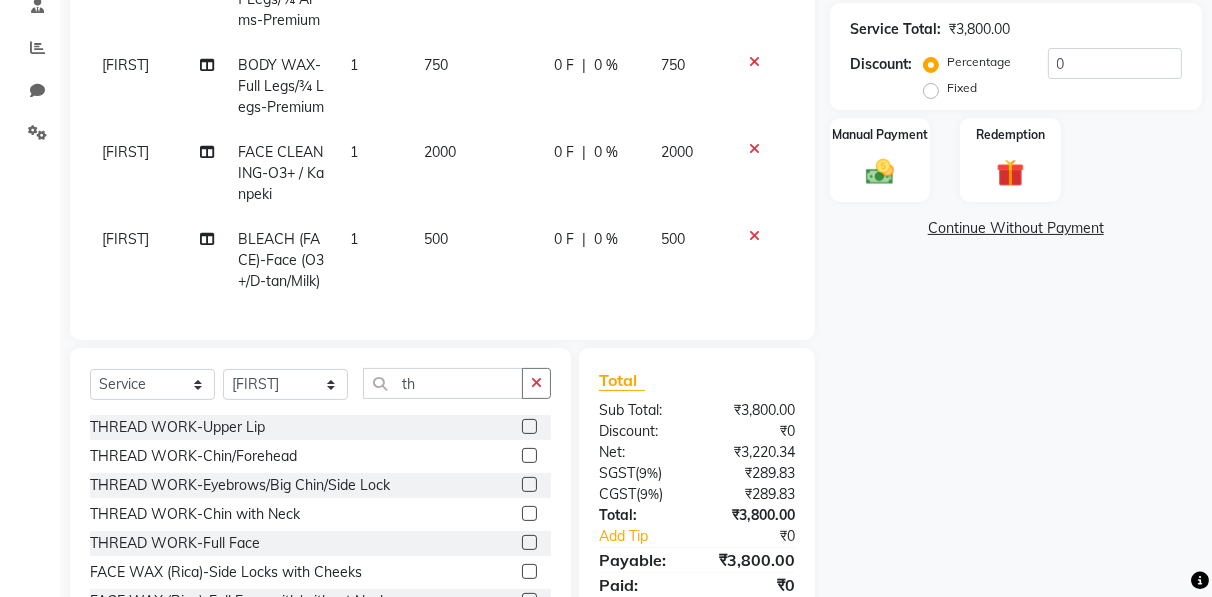 click 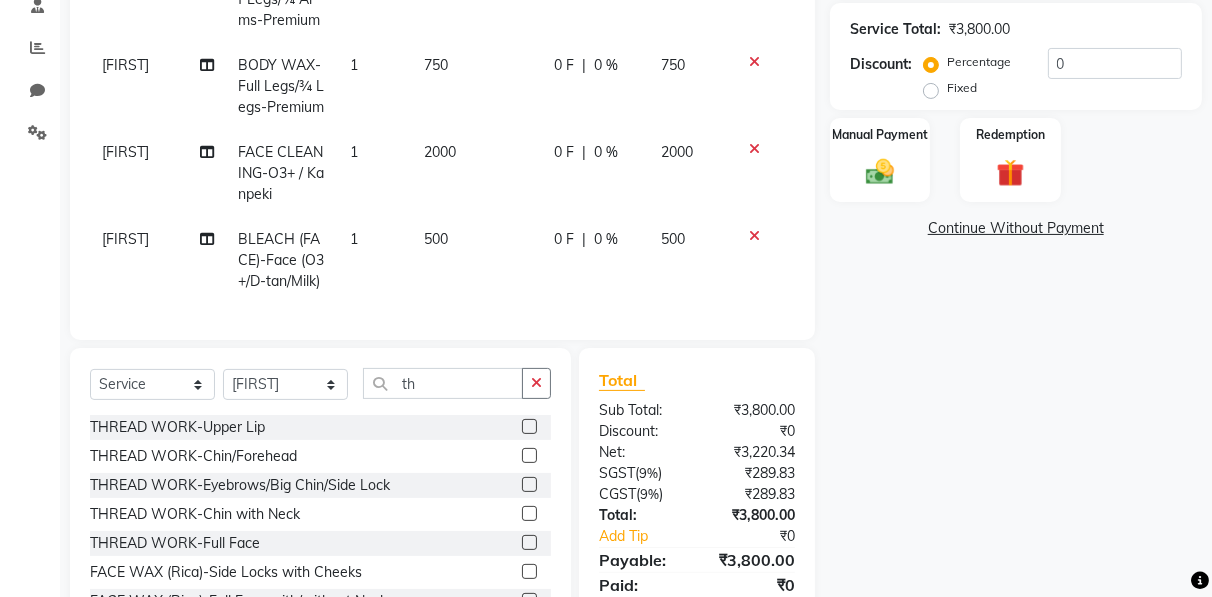 click at bounding box center [528, 427] 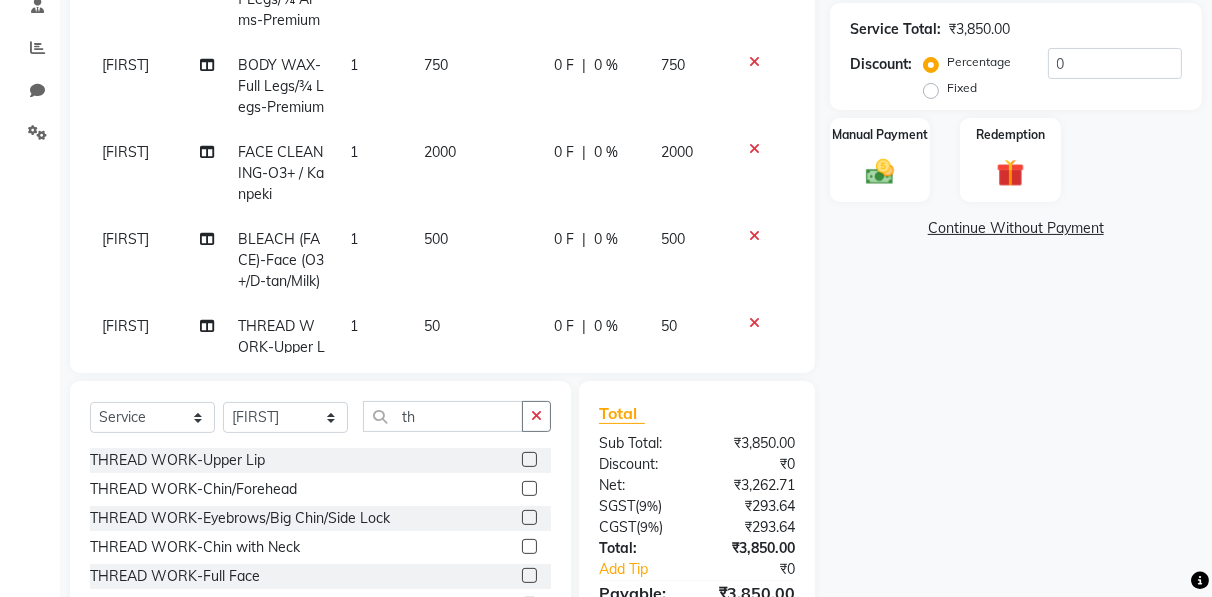 click 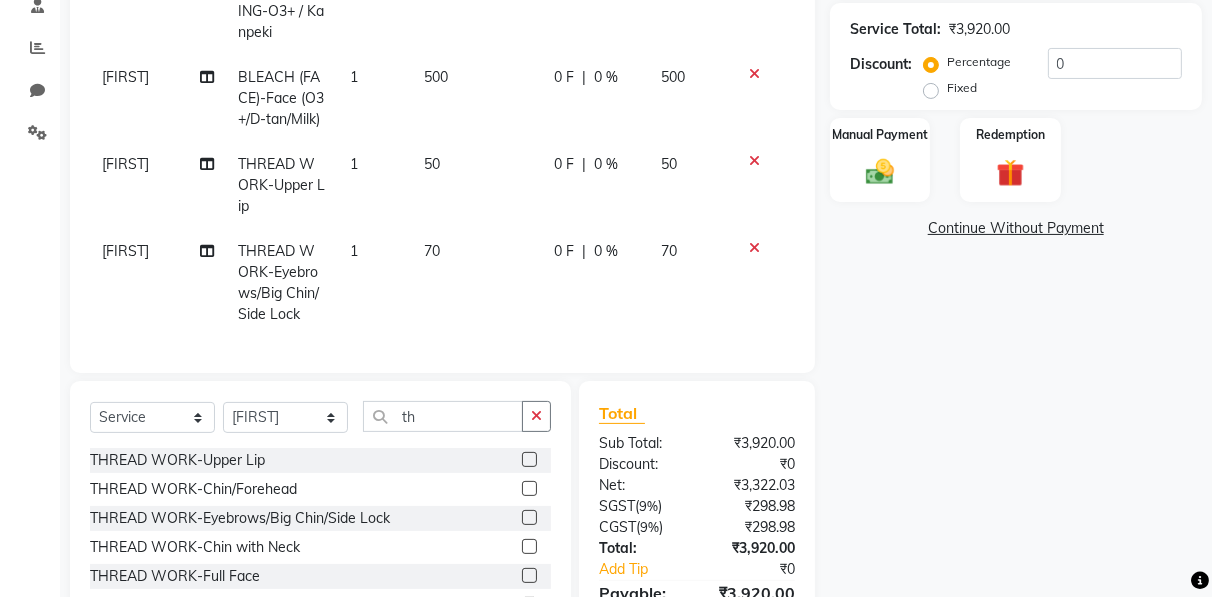 scroll, scrollTop: 194, scrollLeft: 0, axis: vertical 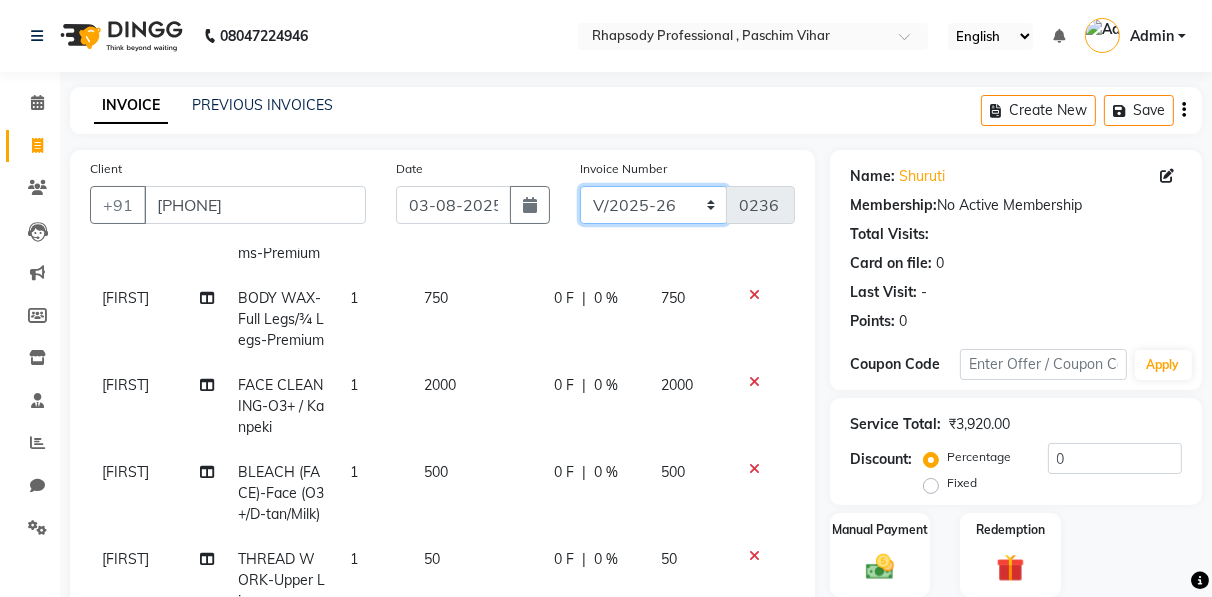 click on "RNV/2025-26 V/2025 V/2025-26" 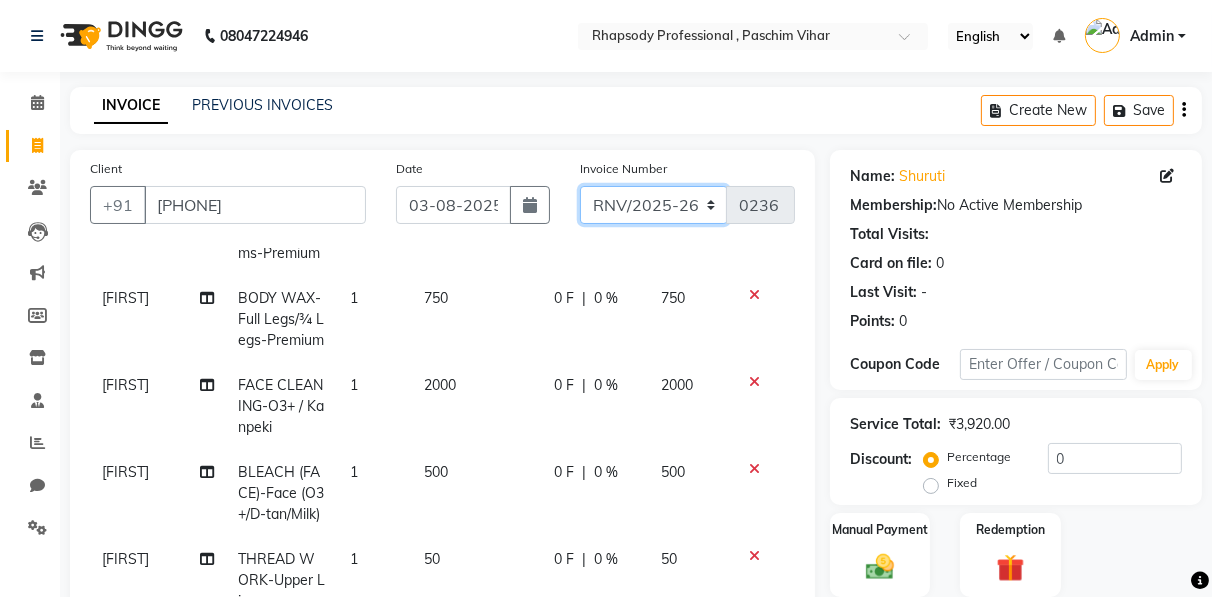 click on "RNV/2025-26 V/2025 V/2025-26" 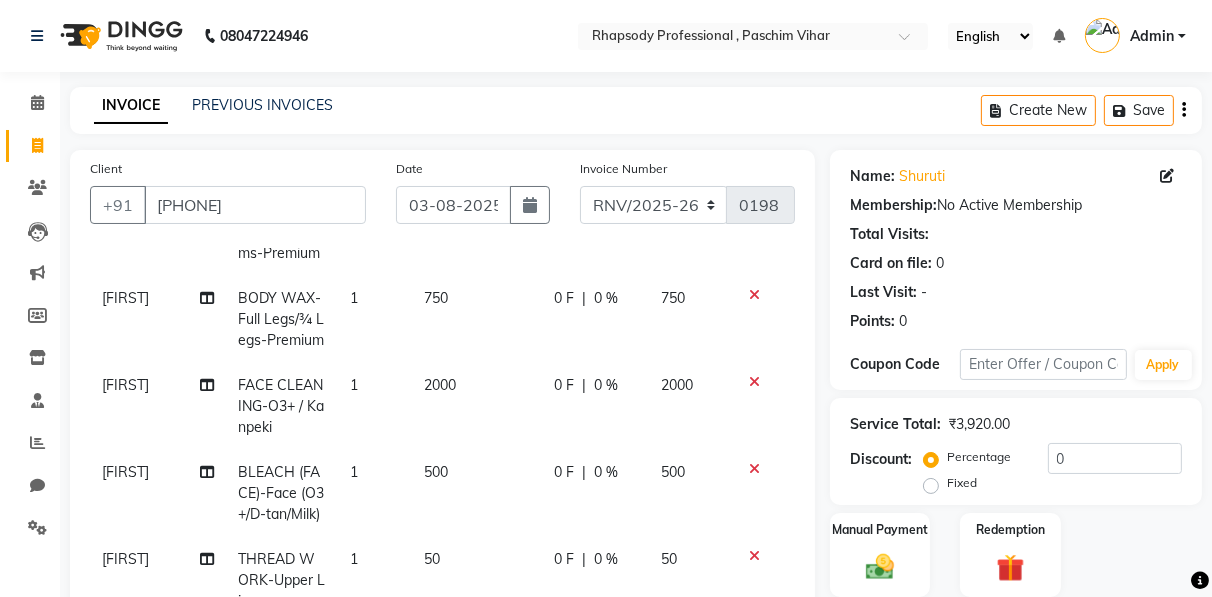 click 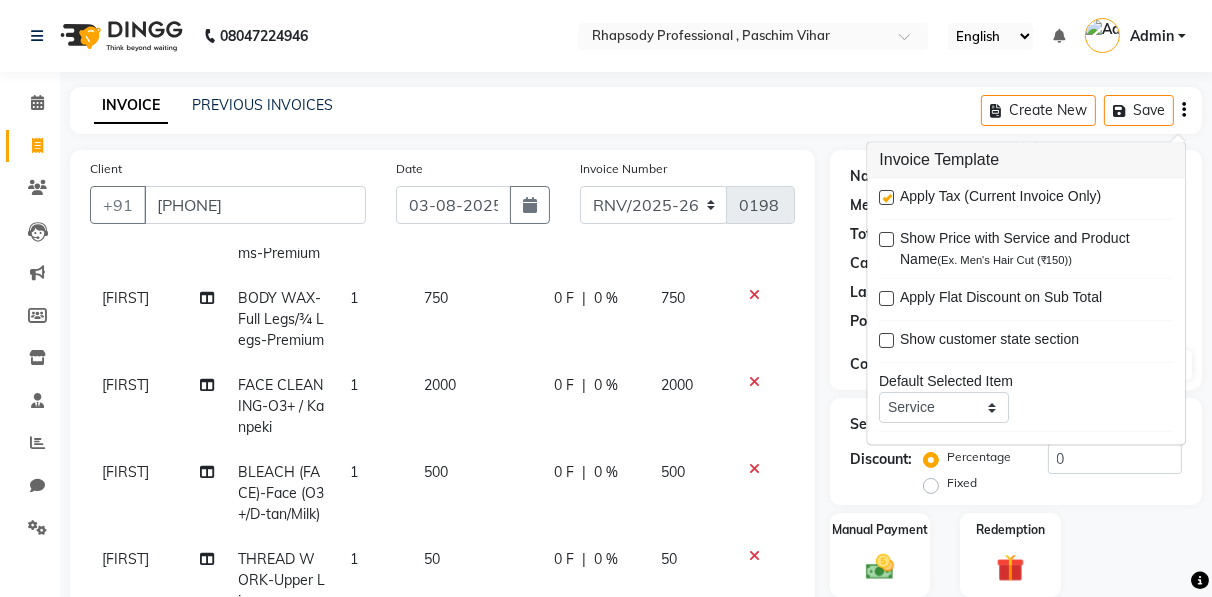 click at bounding box center (886, 198) 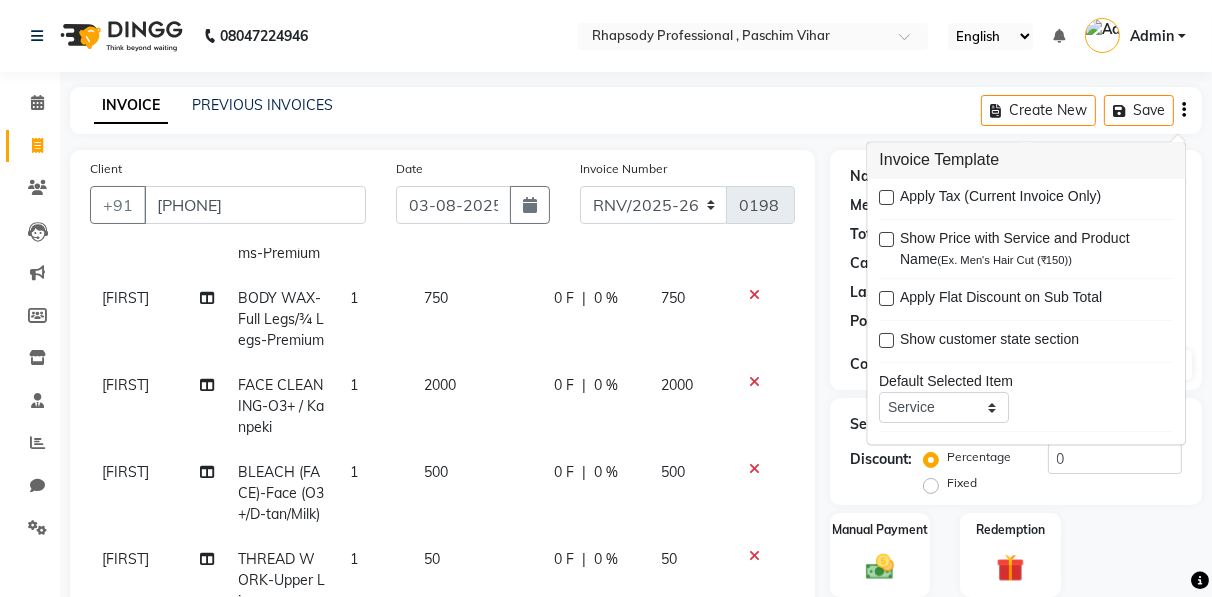 scroll, scrollTop: 503, scrollLeft: 0, axis: vertical 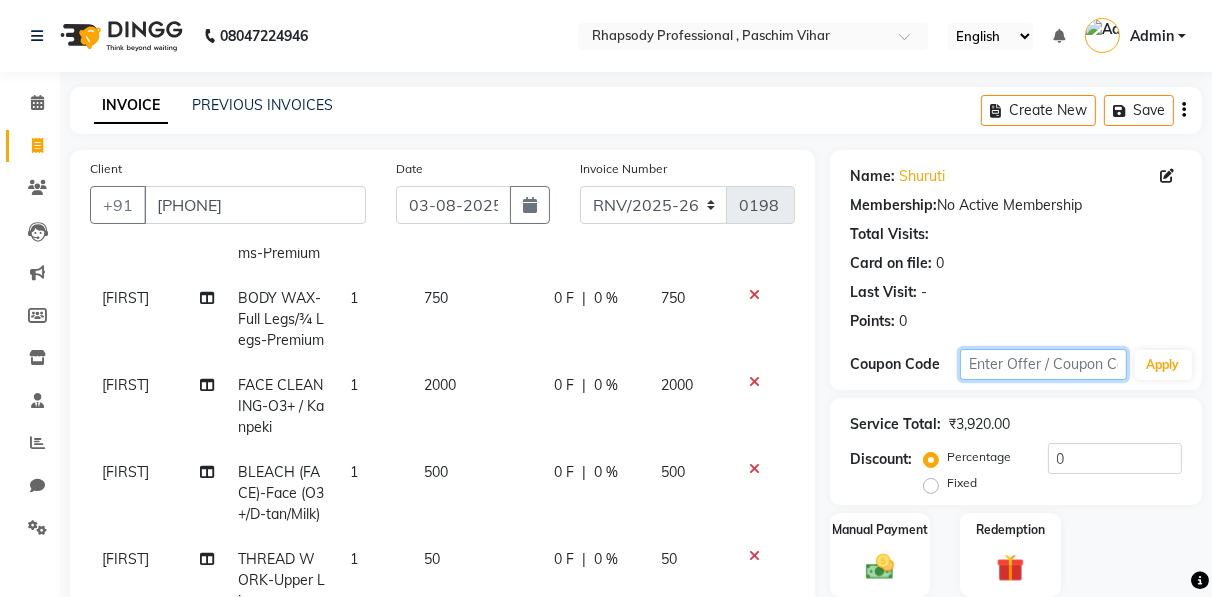 click 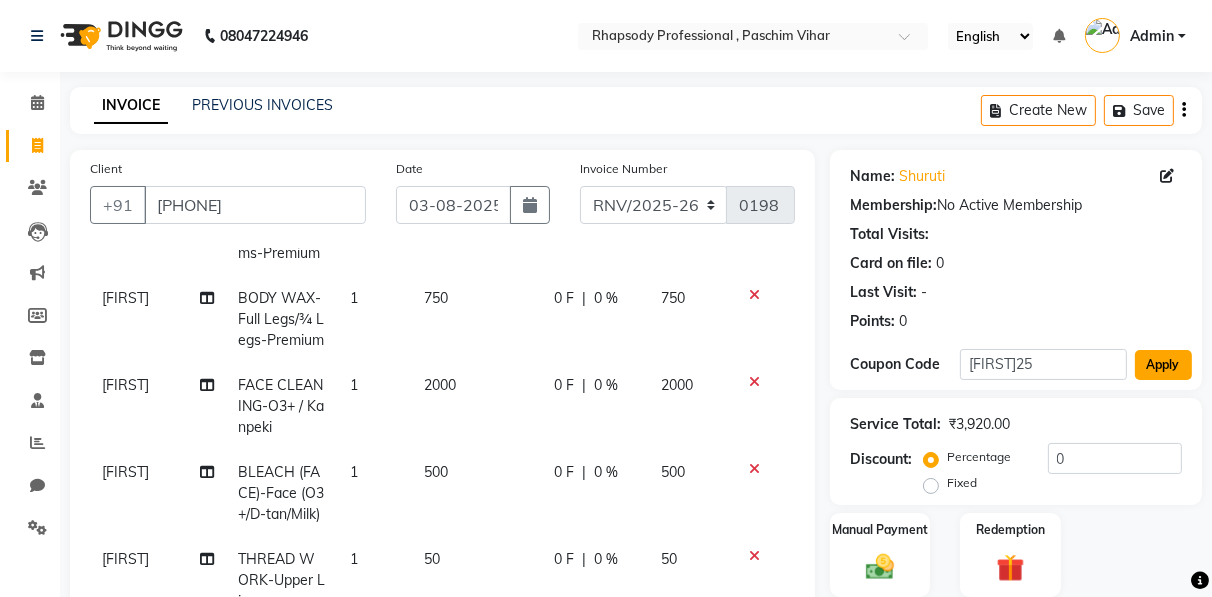 click on "Apply" 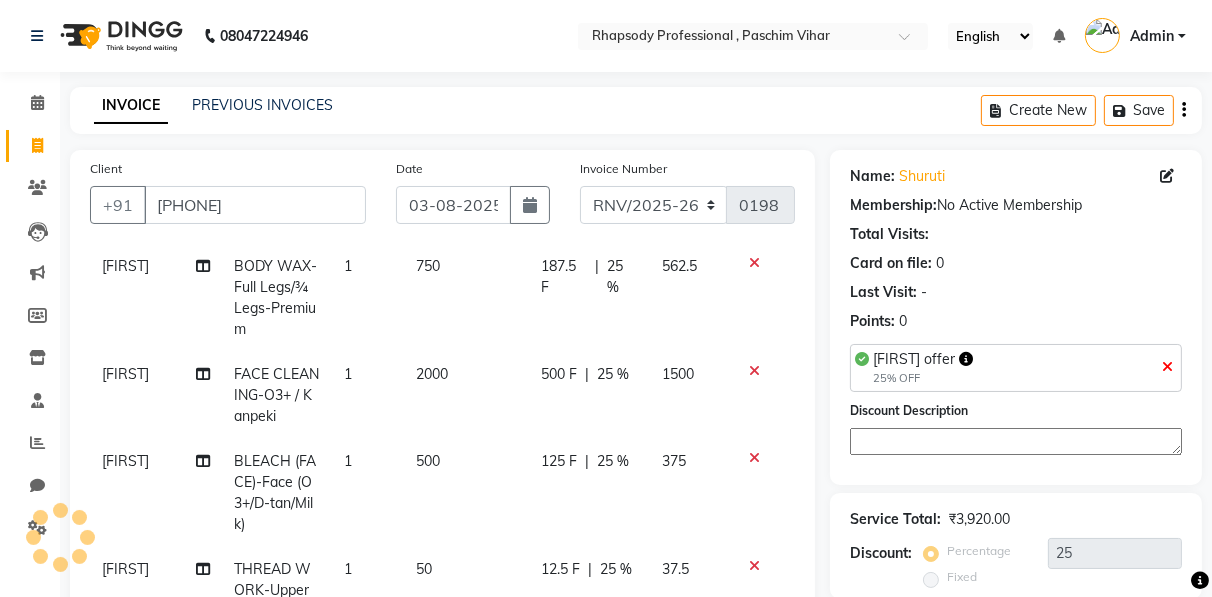 scroll, scrollTop: 215, scrollLeft: 0, axis: vertical 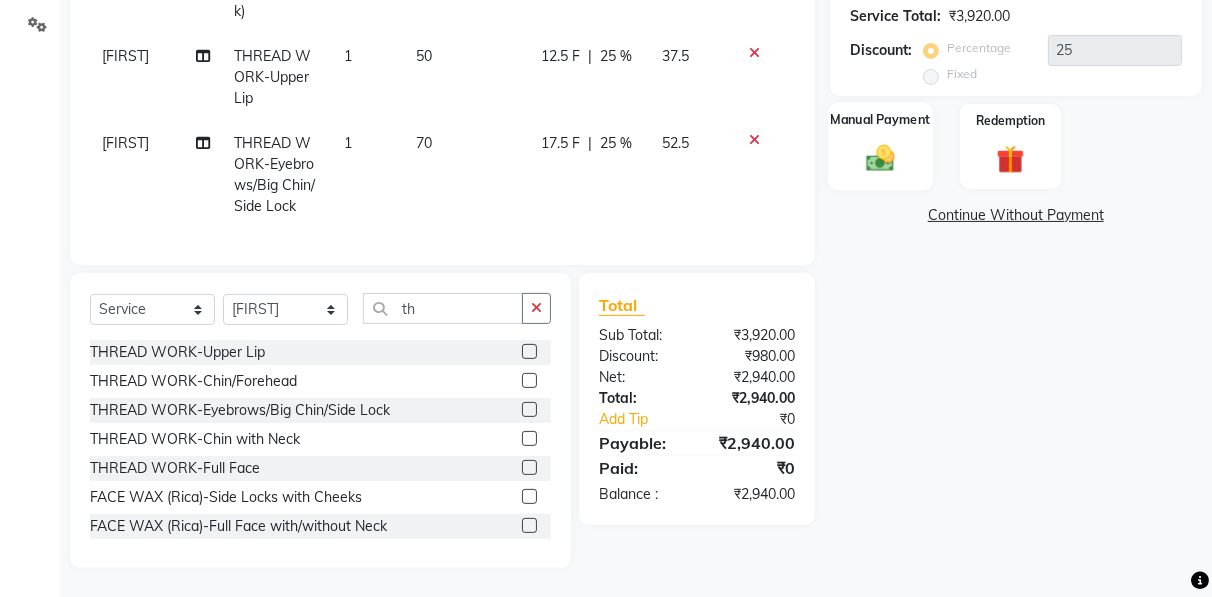 click 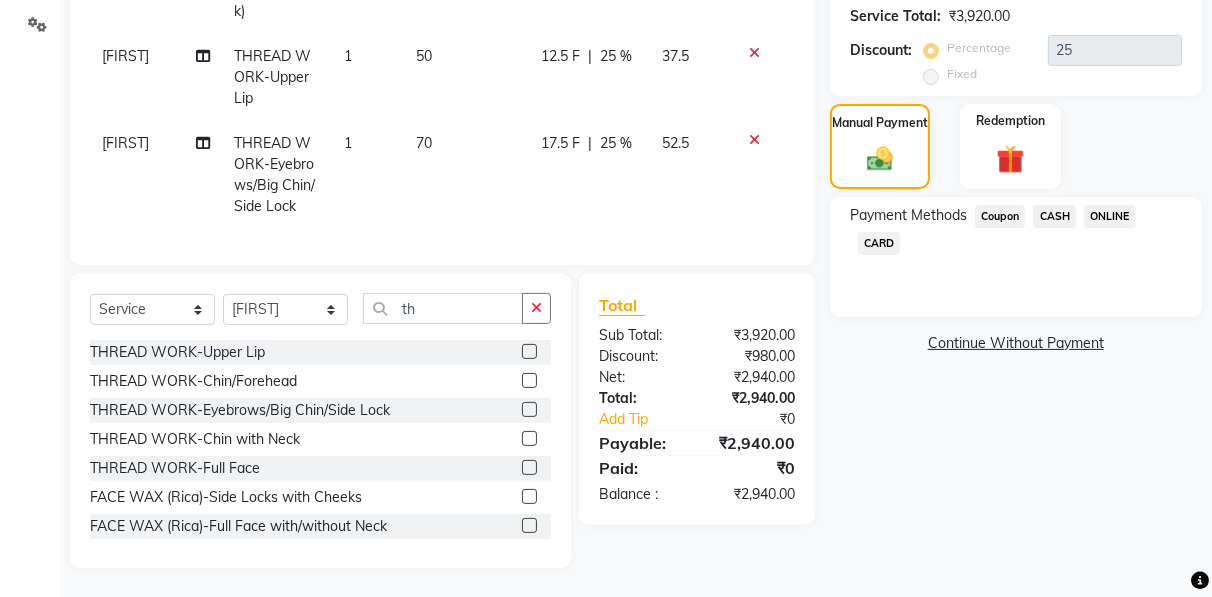 click on "CASH" 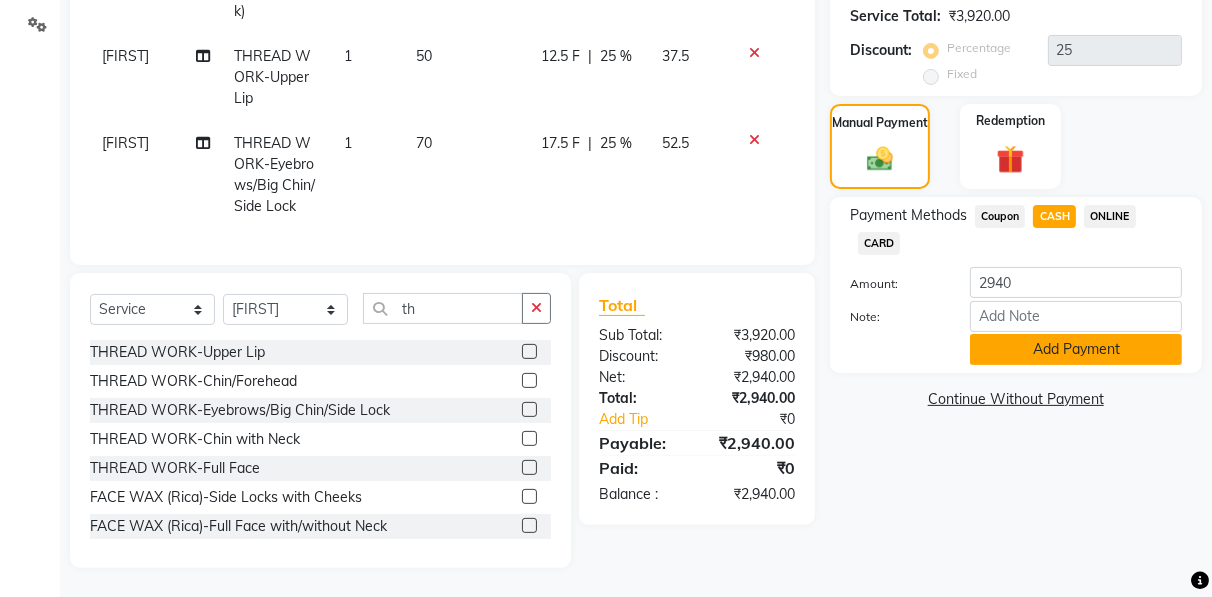click on "Add Payment" 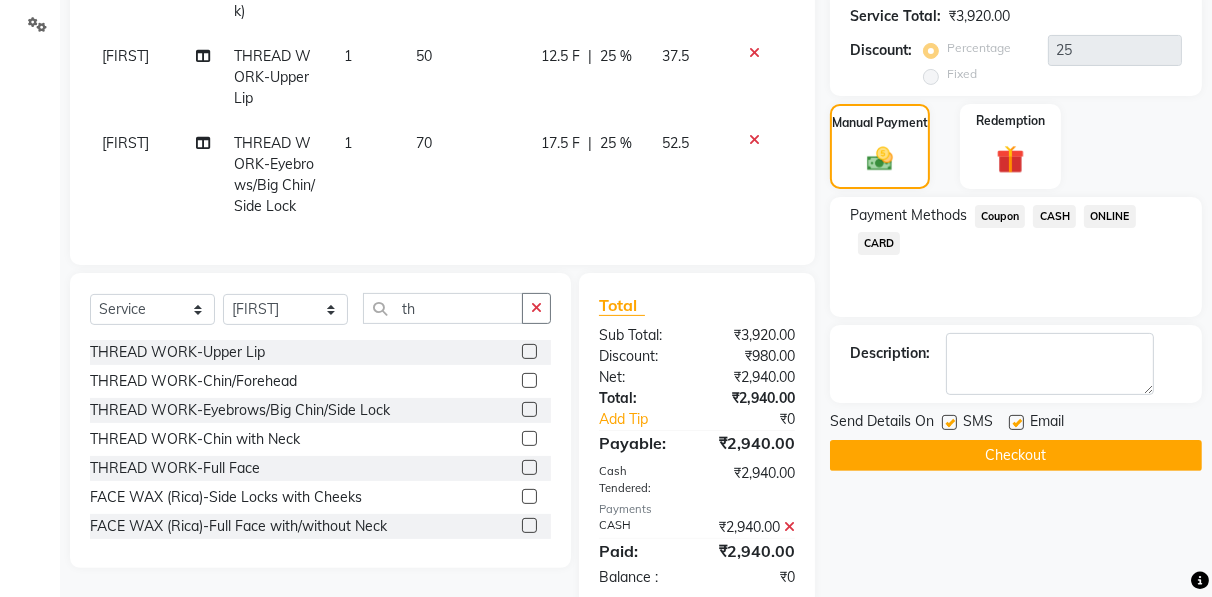 scroll, scrollTop: 0, scrollLeft: 0, axis: both 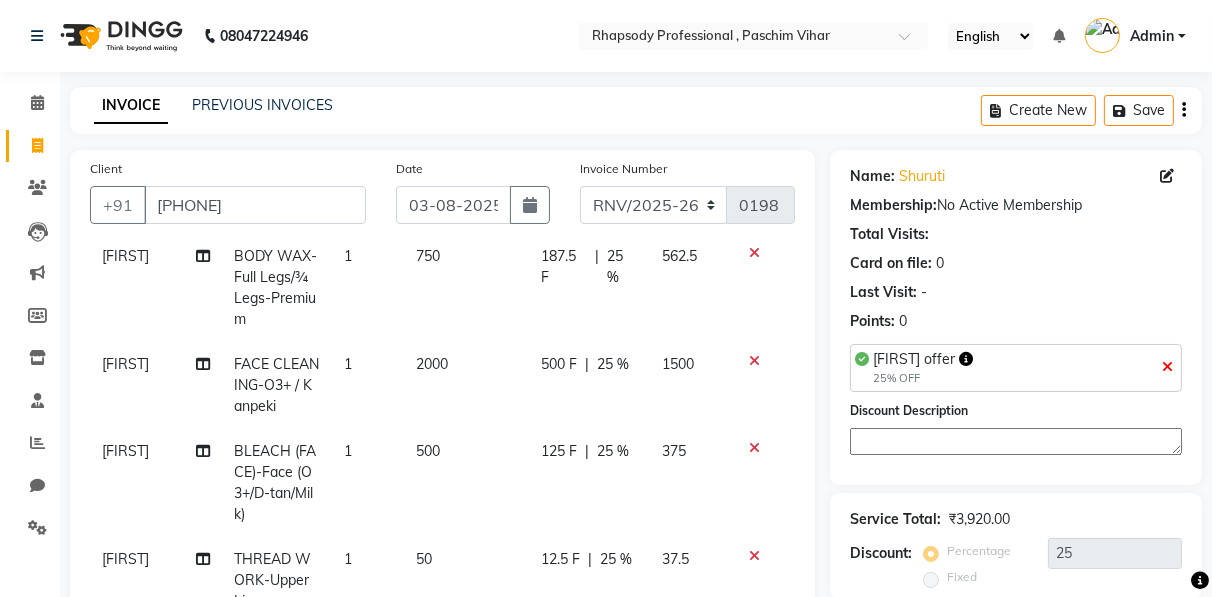 click 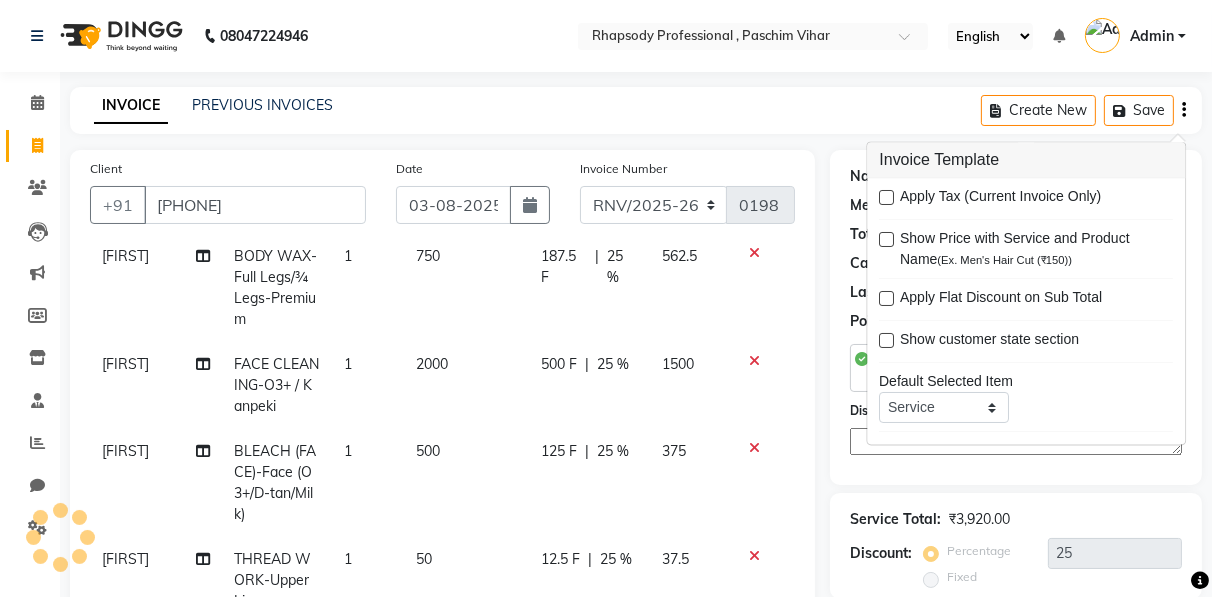 scroll, scrollTop: 522, scrollLeft: 0, axis: vertical 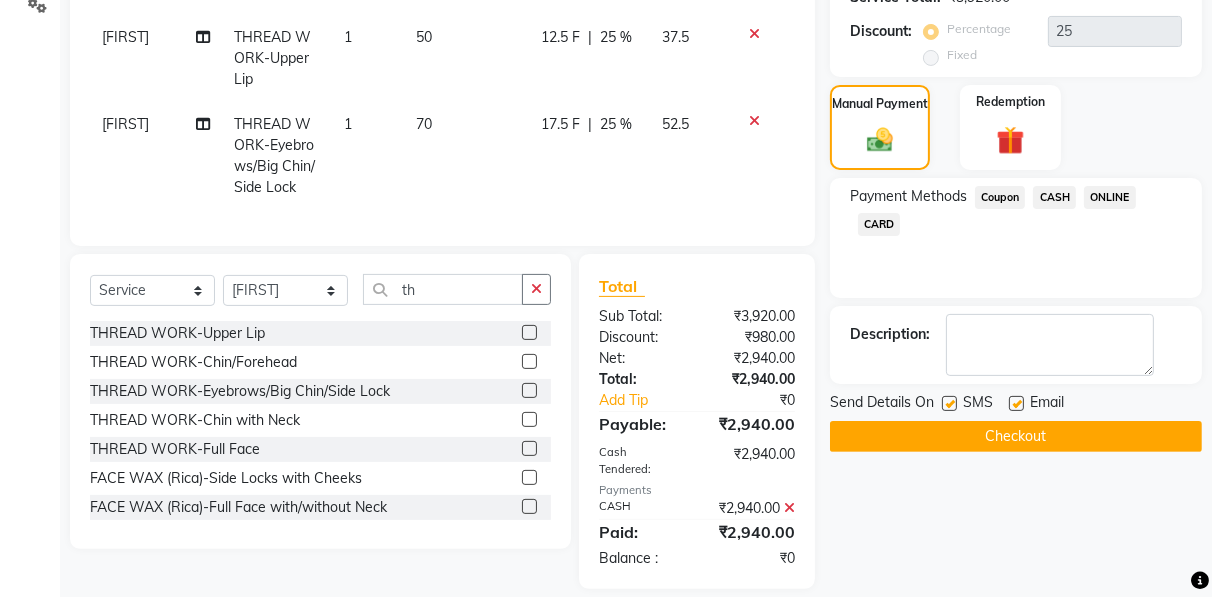 click on "Checkout" 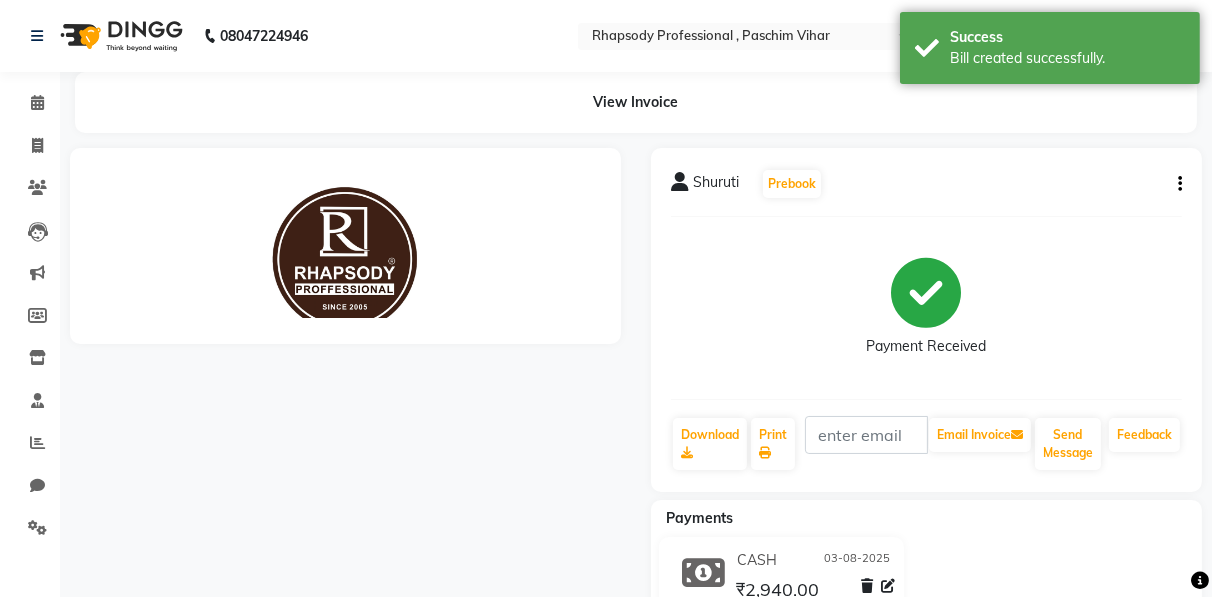scroll, scrollTop: 0, scrollLeft: 0, axis: both 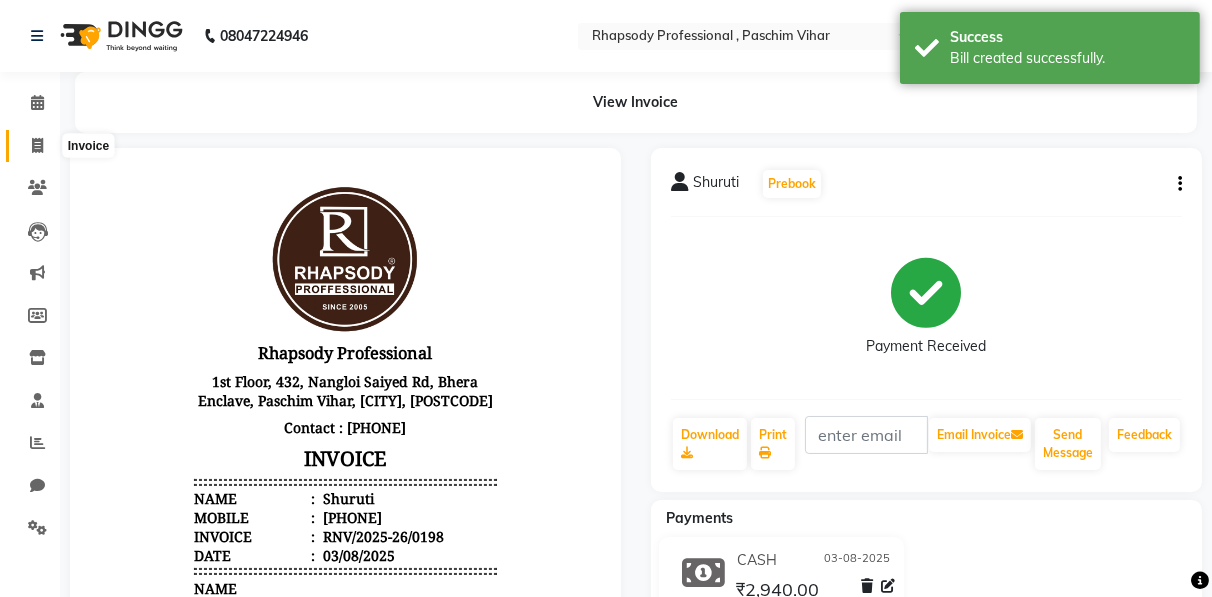 click 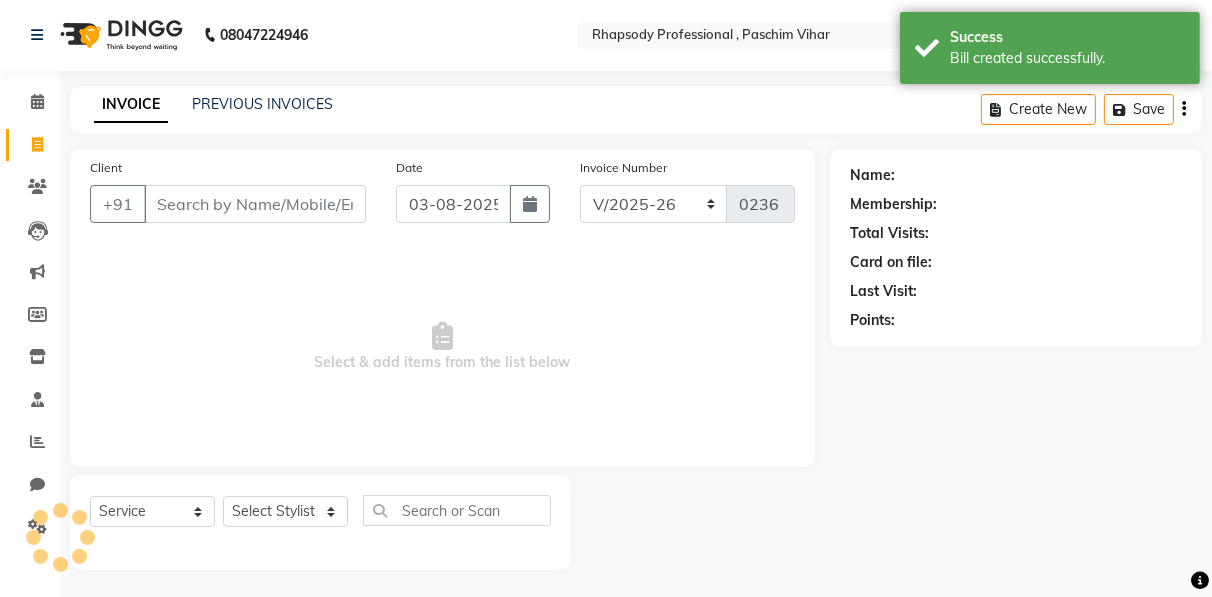 scroll, scrollTop: 3, scrollLeft: 0, axis: vertical 